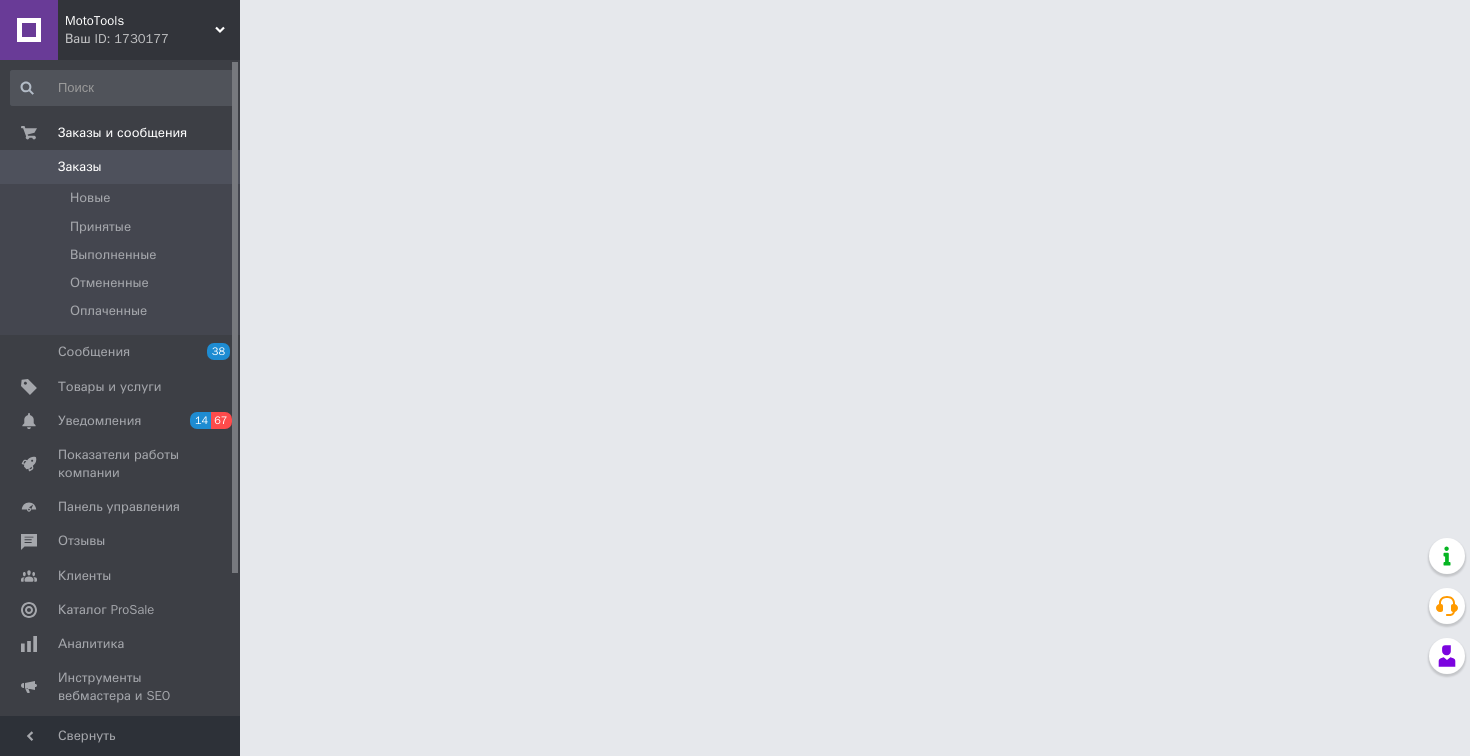 scroll, scrollTop: 0, scrollLeft: 0, axis: both 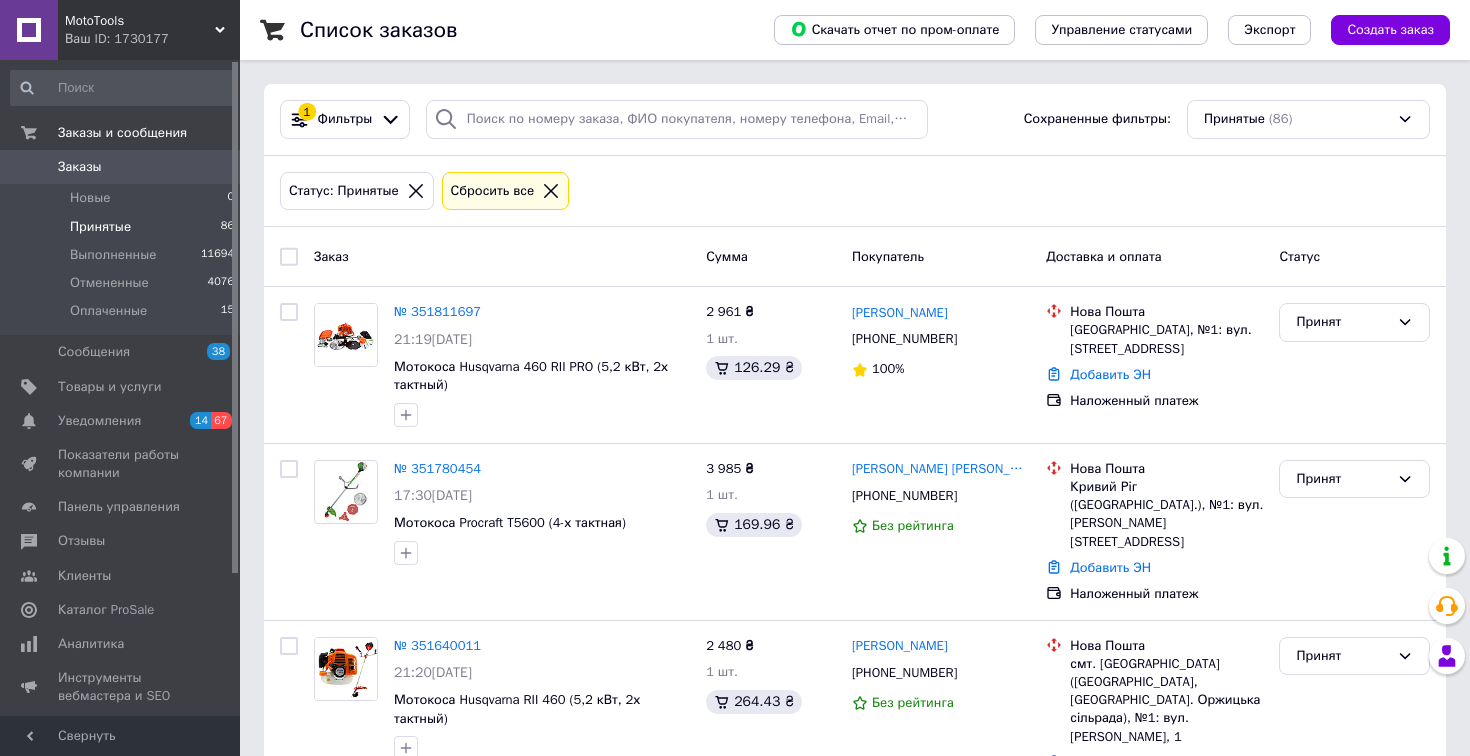 click on "Принятые 86" at bounding box center [123, 227] 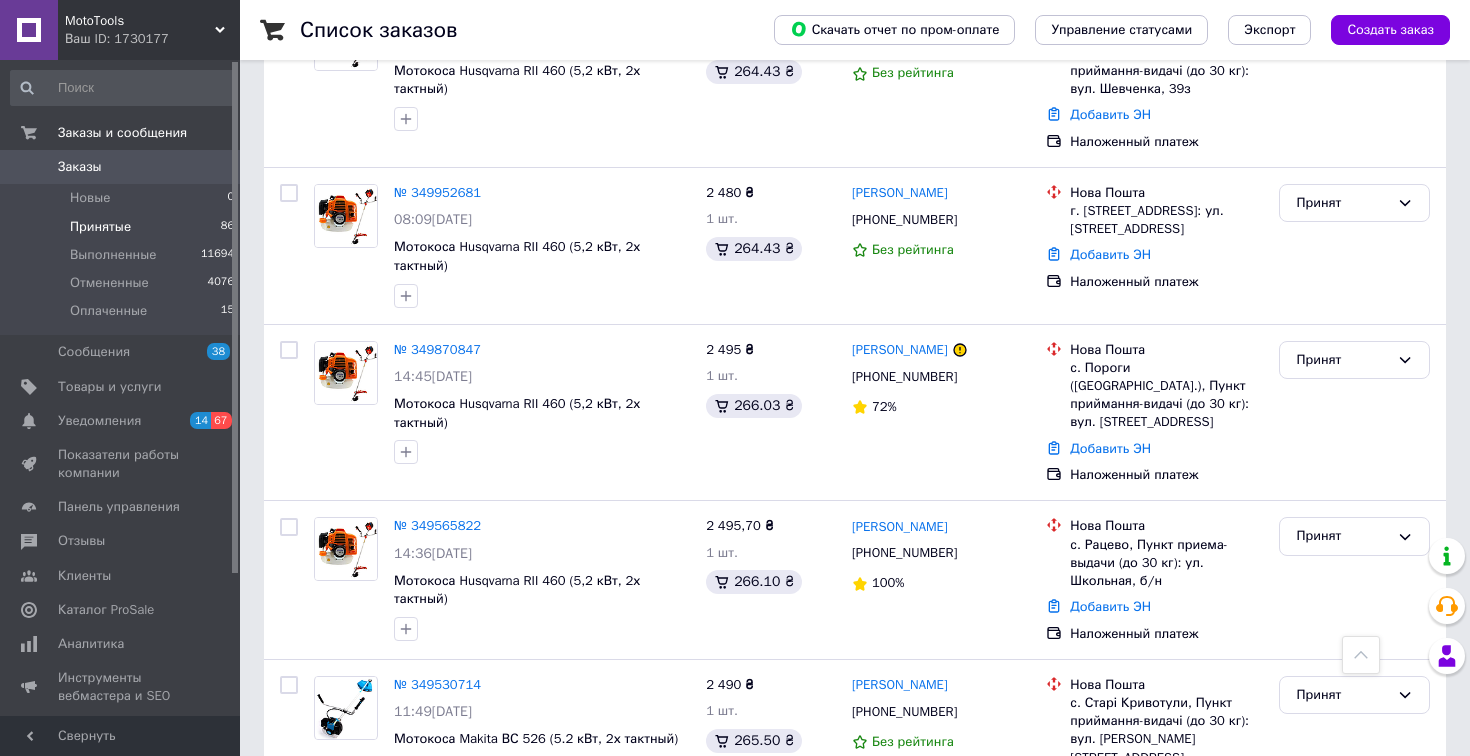 click on "5" at bounding box center (461, 881) 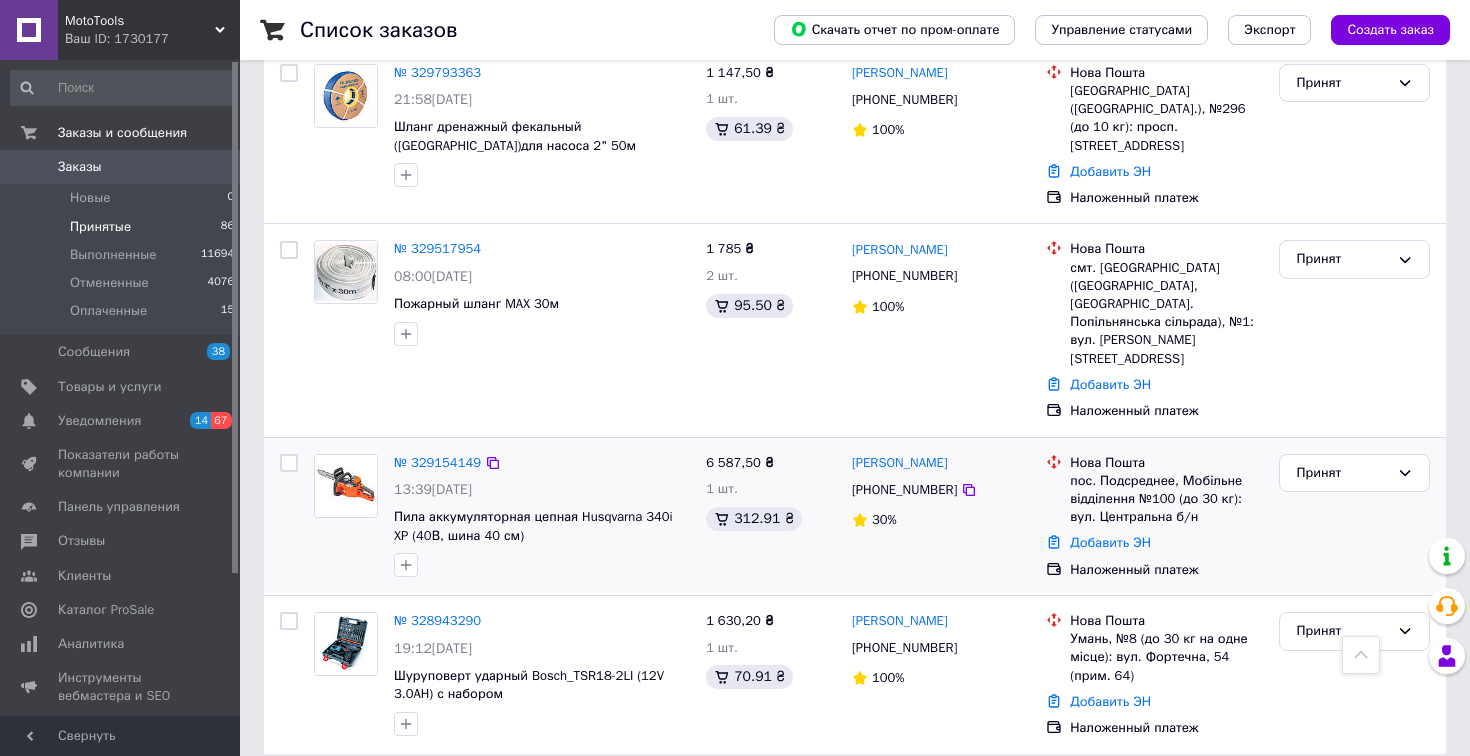 scroll, scrollTop: 610, scrollLeft: 0, axis: vertical 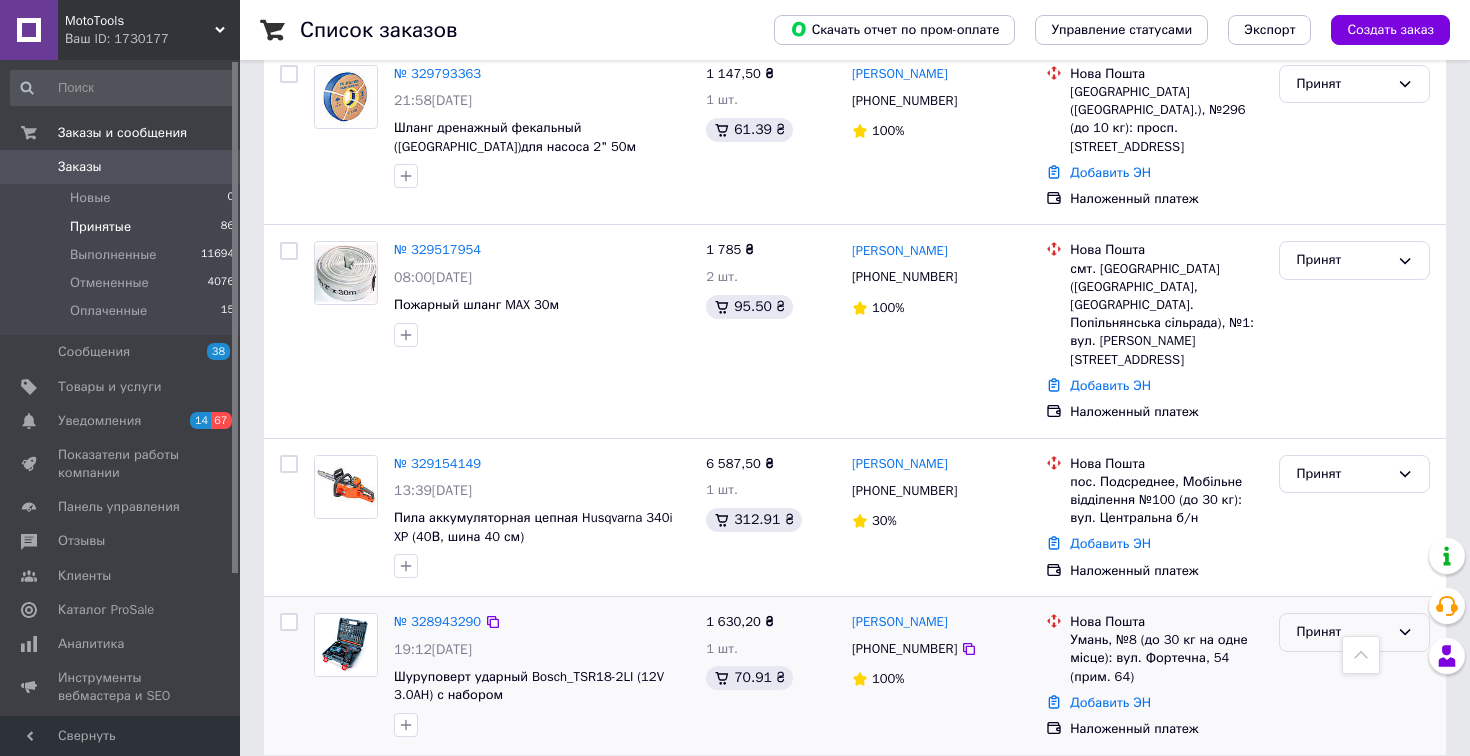 click on "Принят" at bounding box center (1342, 632) 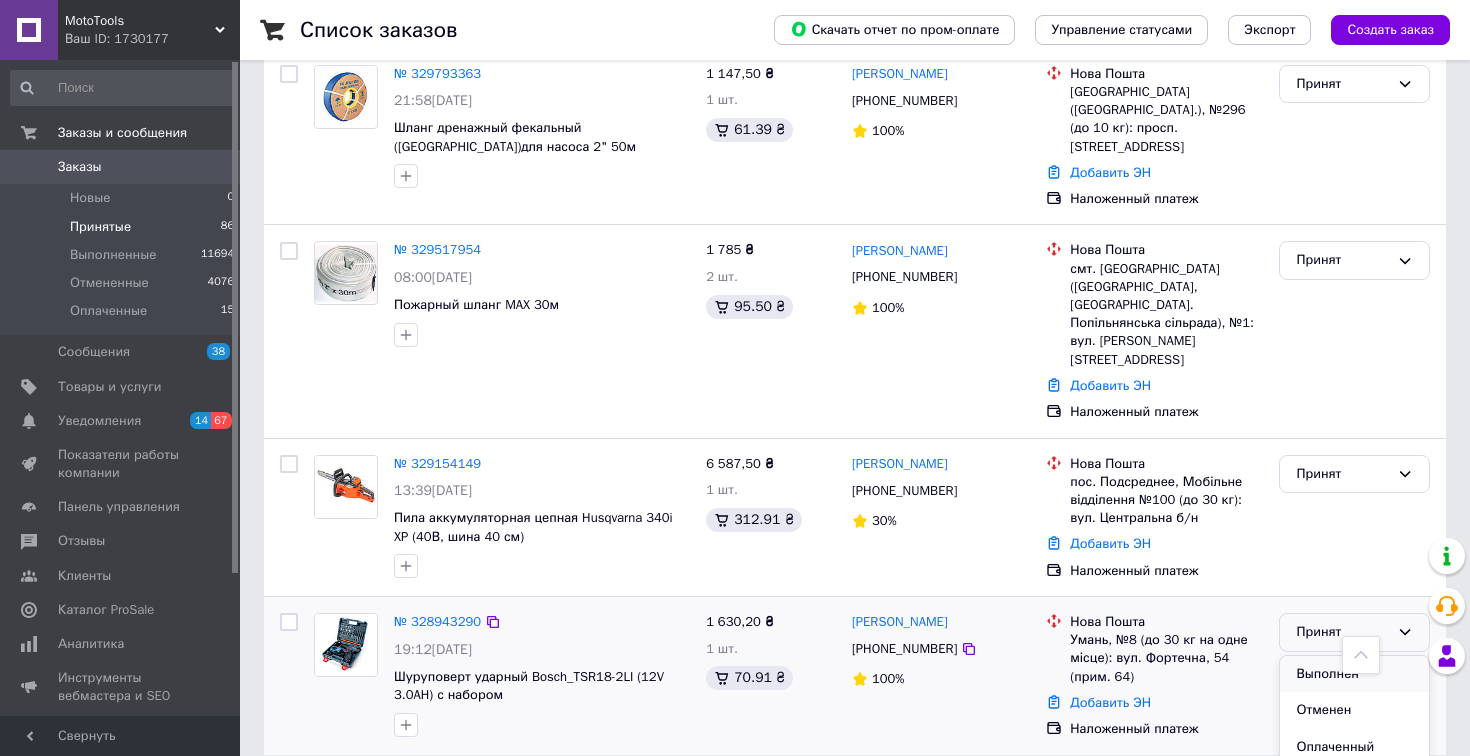 click on "Выполнен" at bounding box center (1354, 674) 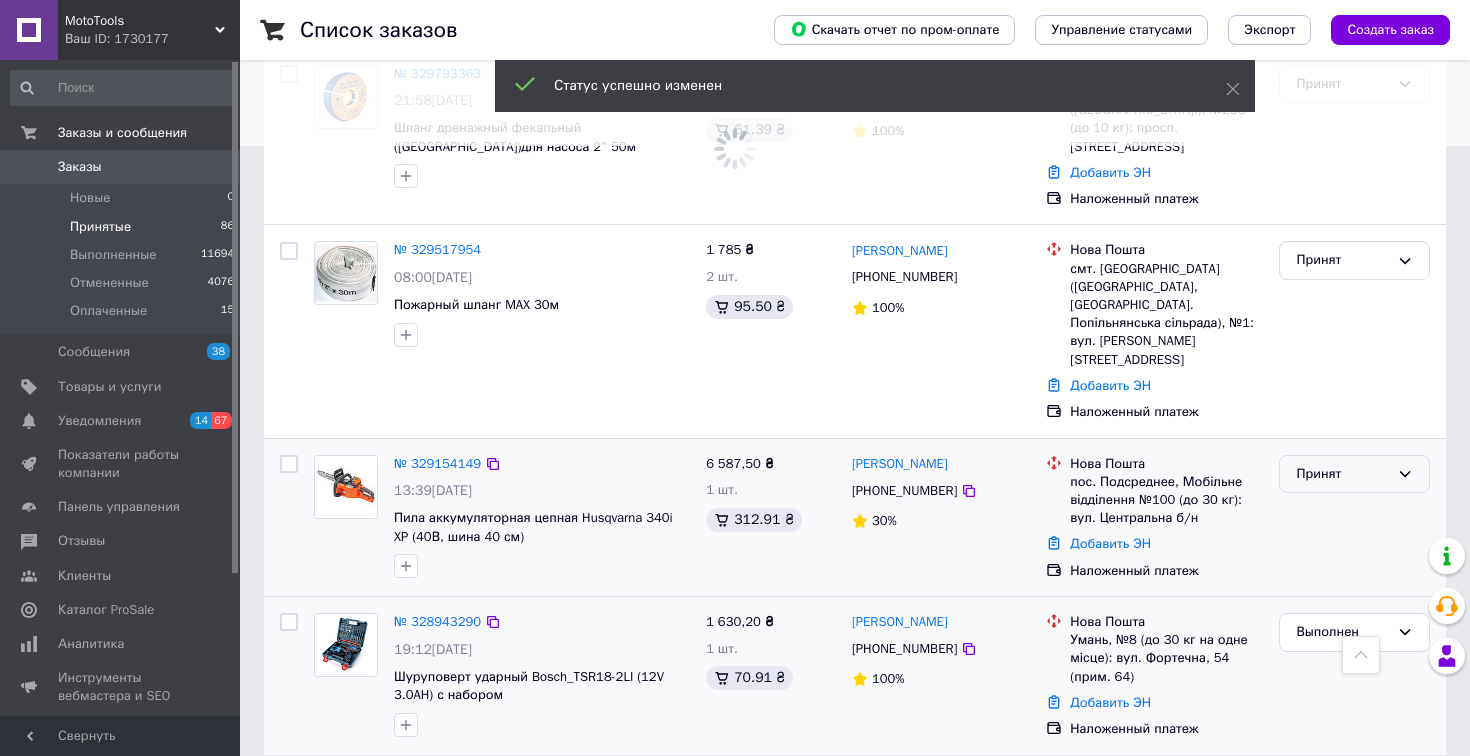scroll, scrollTop: 608, scrollLeft: 0, axis: vertical 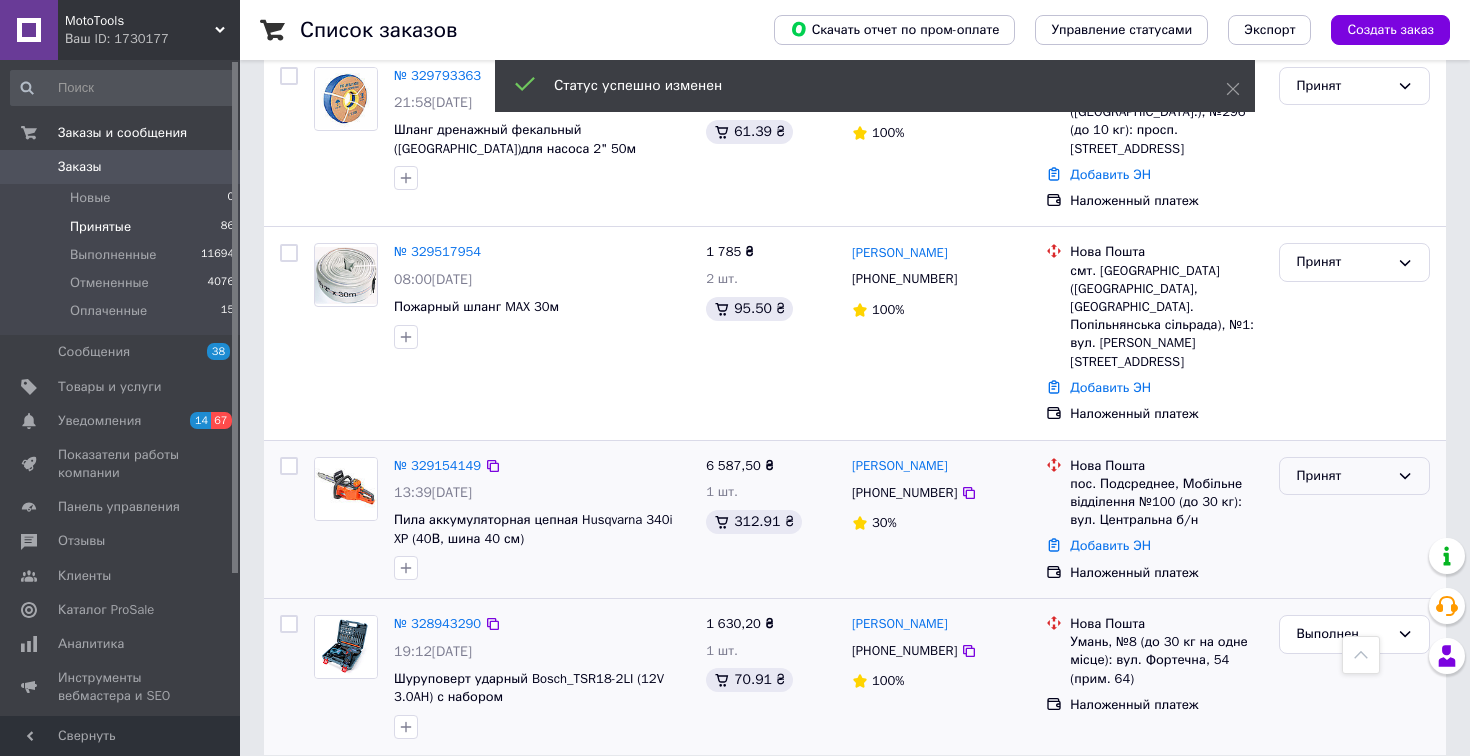 click on "Принят" at bounding box center (1342, 476) 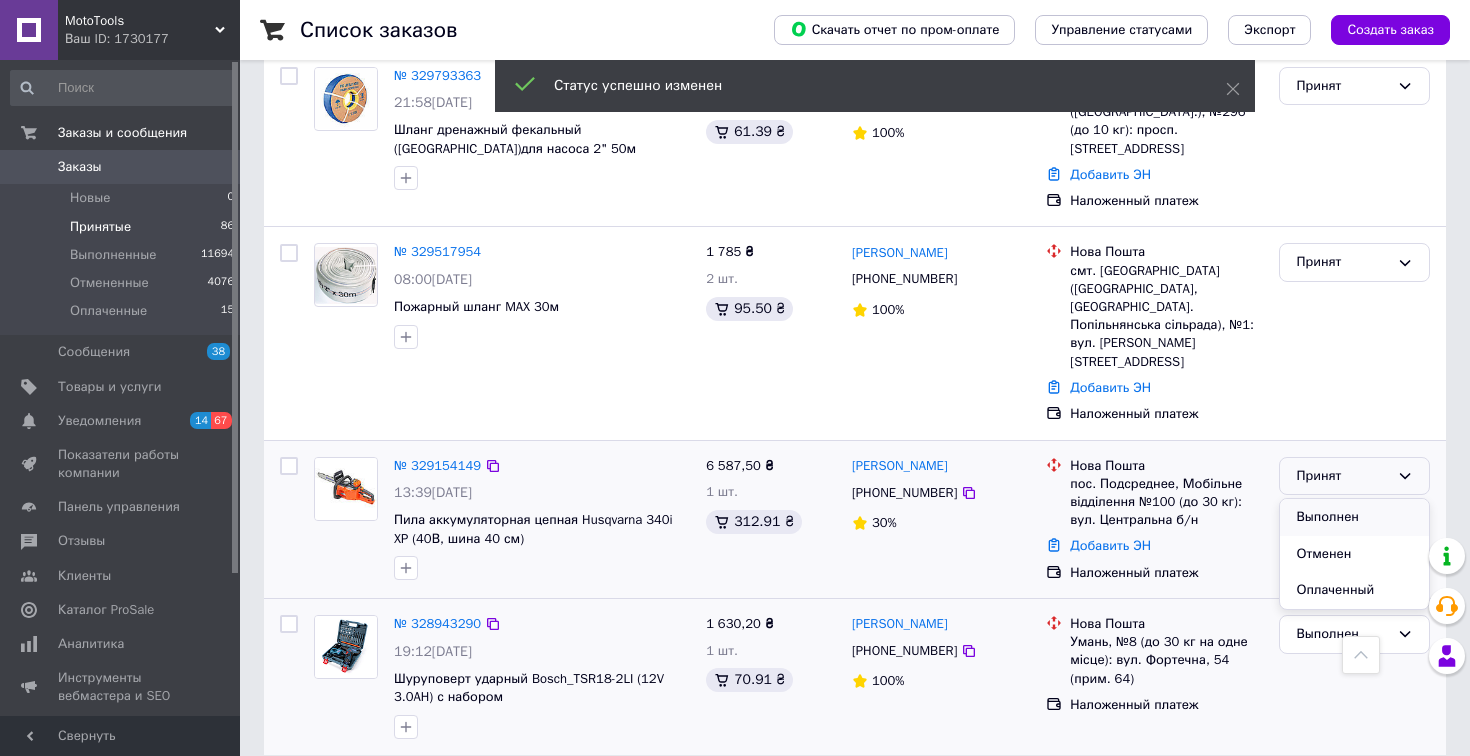 click on "Выполнен" at bounding box center (1354, 517) 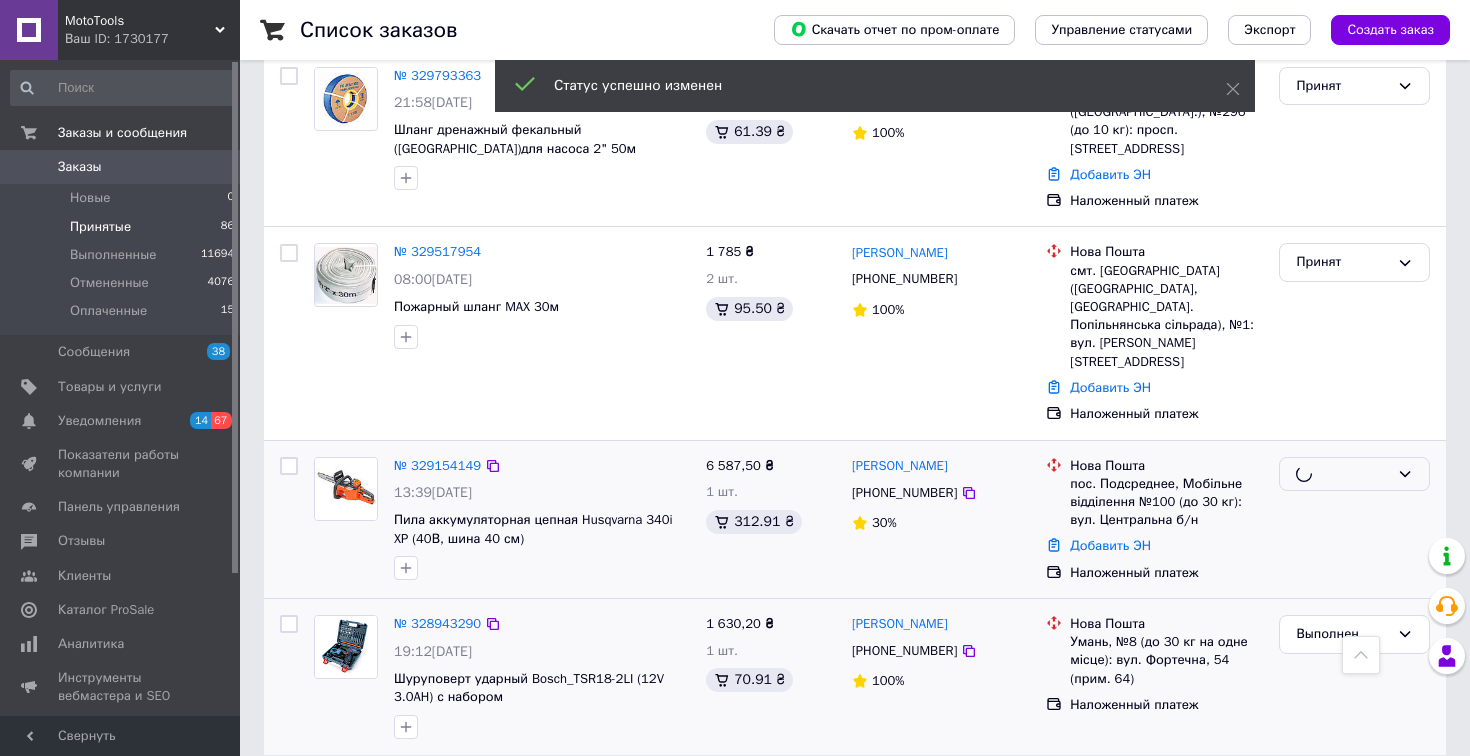 scroll, scrollTop: 534, scrollLeft: 0, axis: vertical 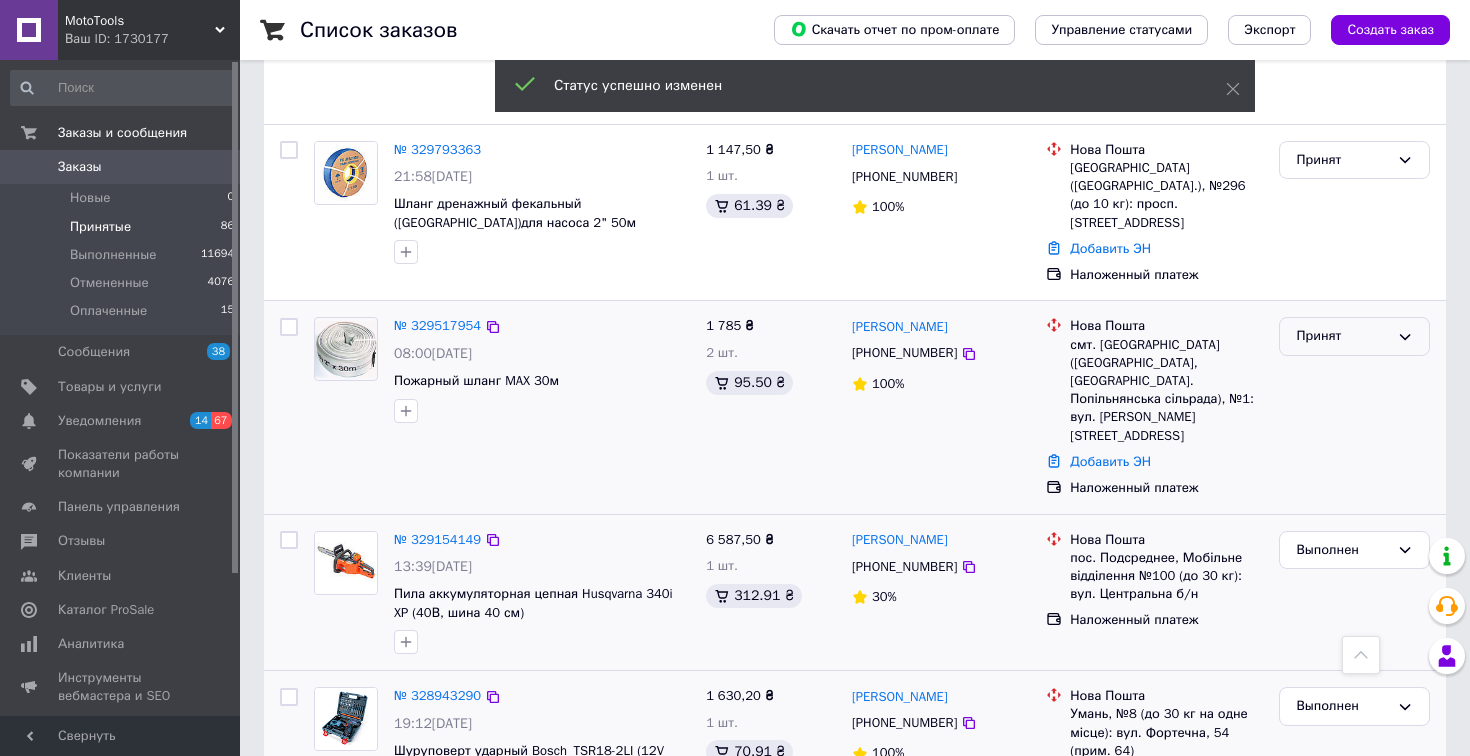 click on "Принят" at bounding box center (1342, 336) 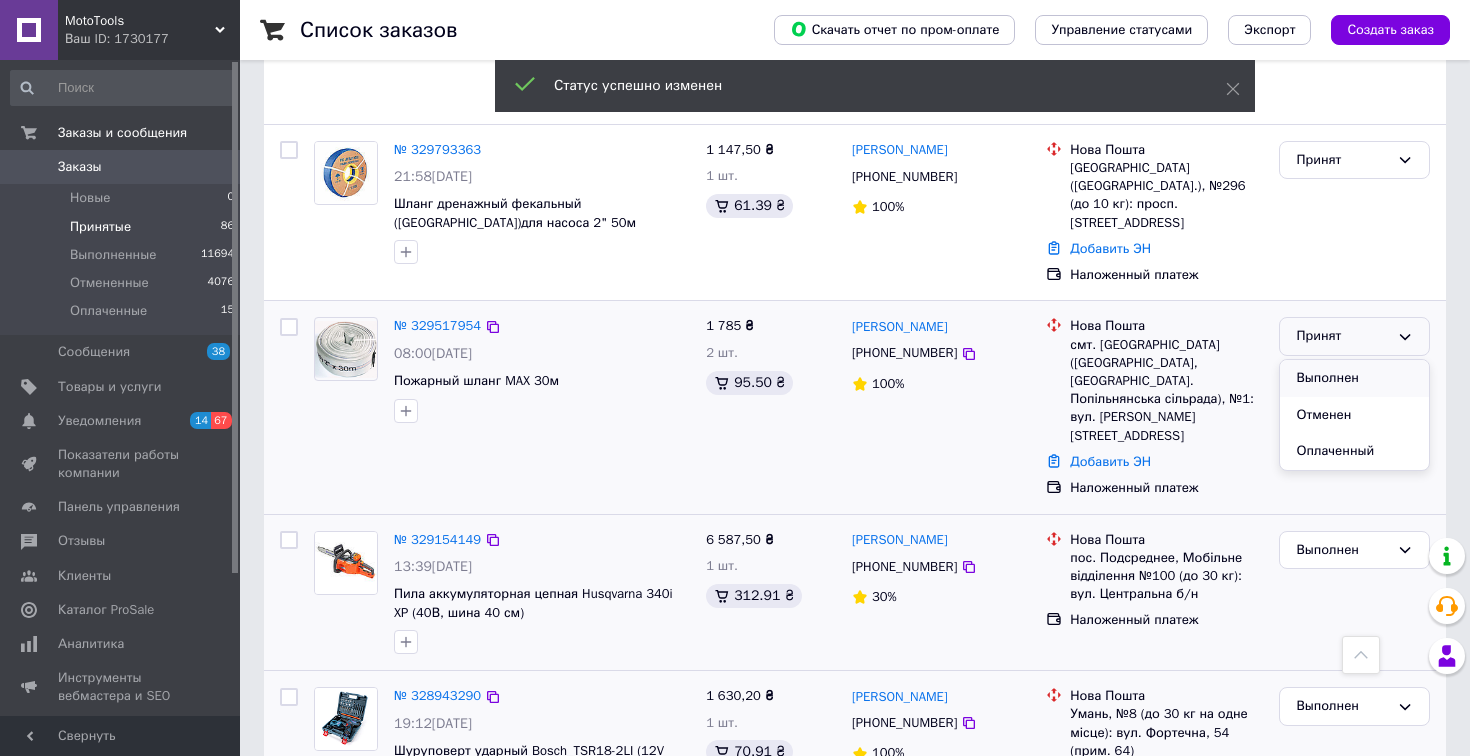 click on "Выполнен" at bounding box center (1354, 378) 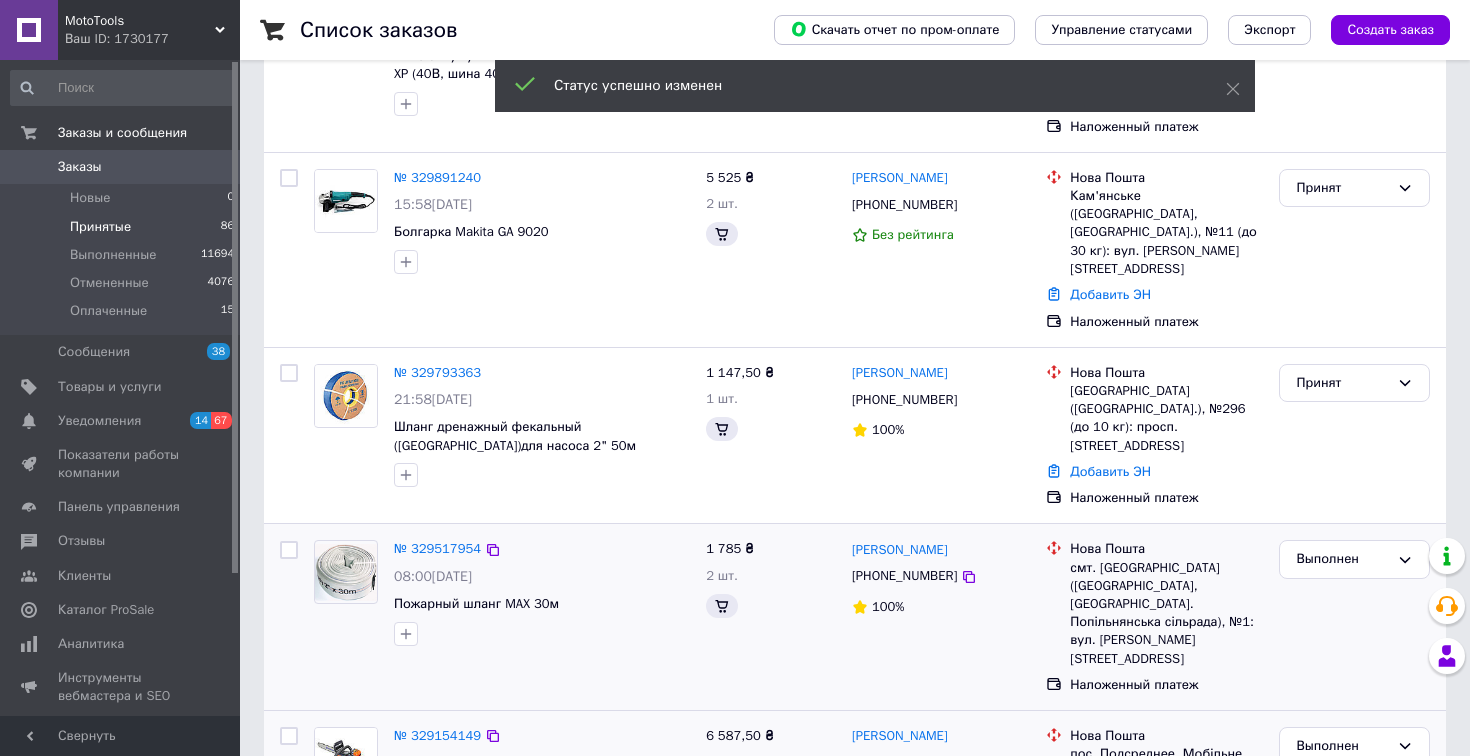 scroll, scrollTop: 312, scrollLeft: 0, axis: vertical 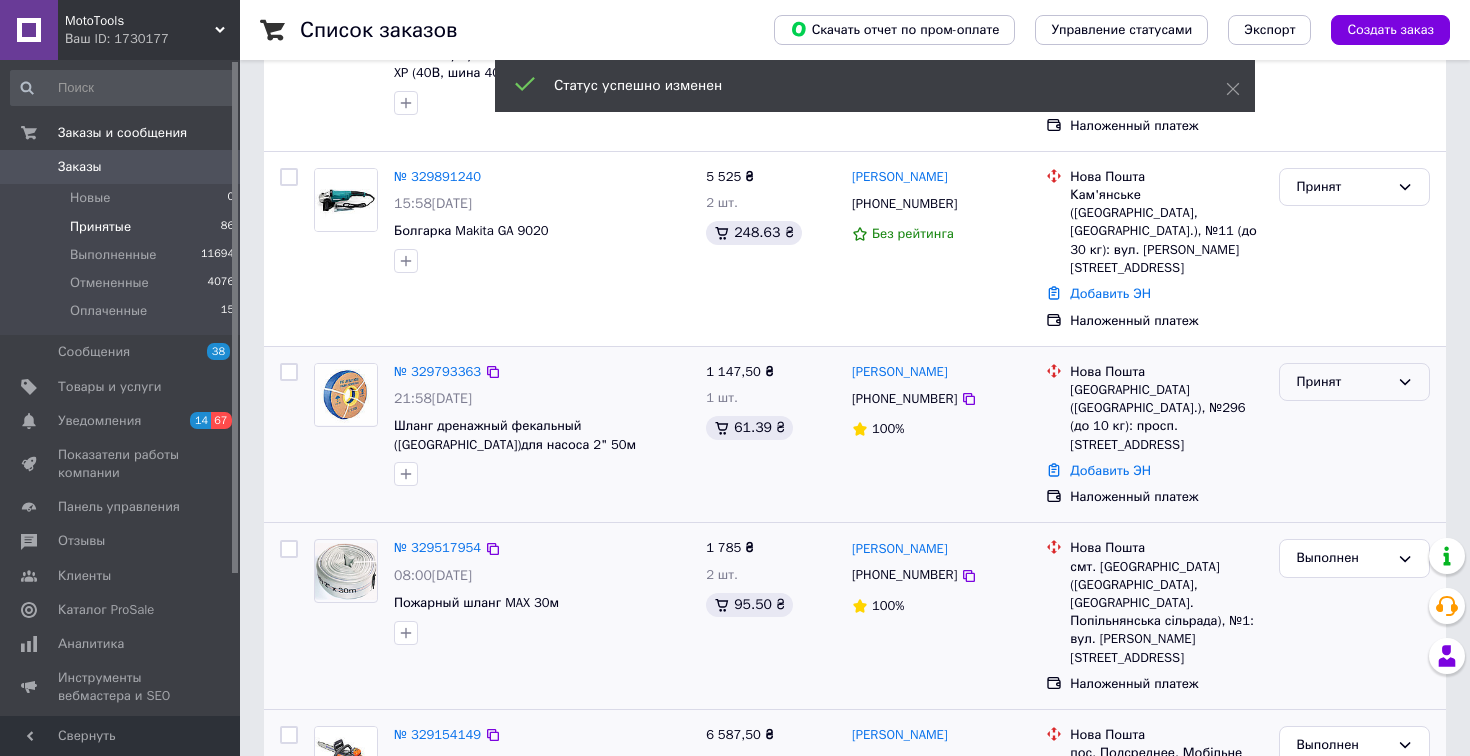click on "Принят" at bounding box center [1342, 382] 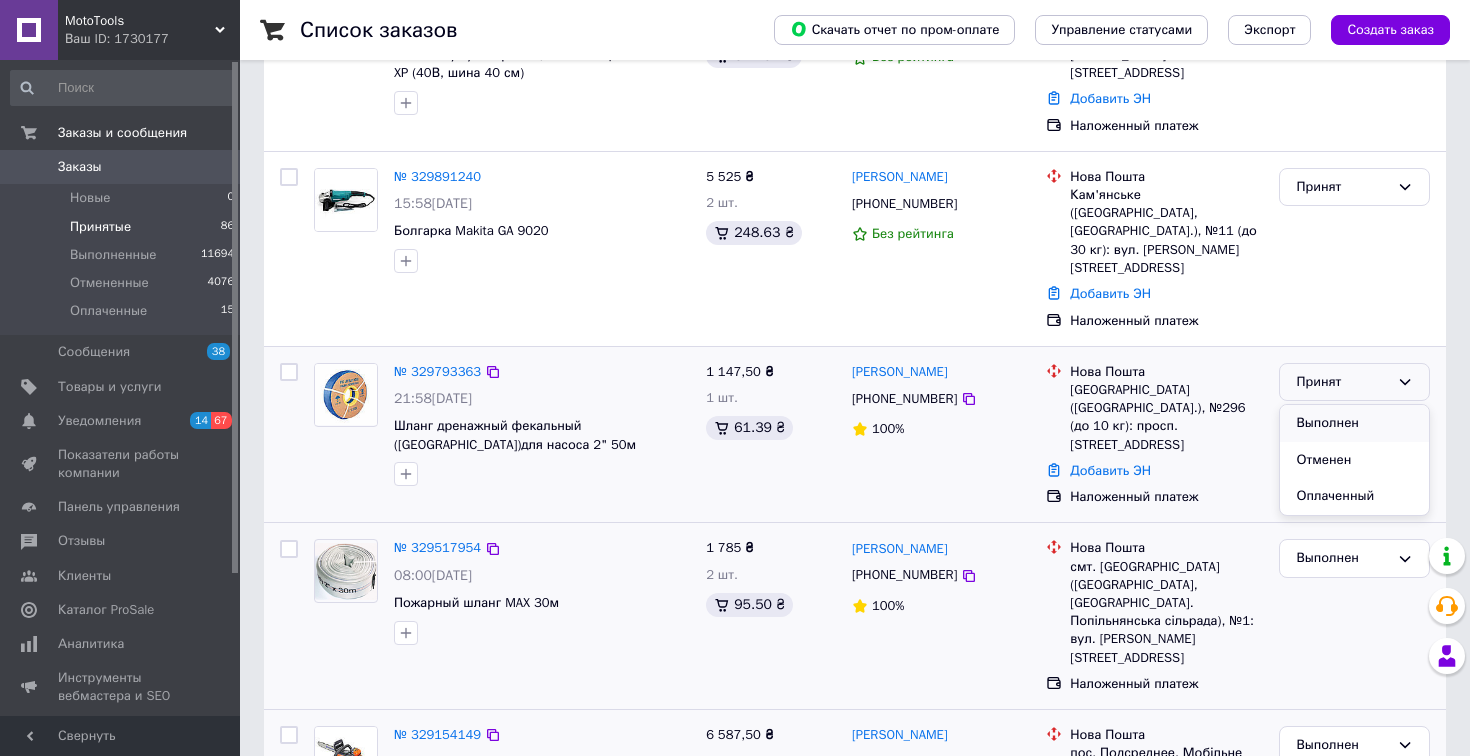 click on "Выполнен" at bounding box center [1354, 423] 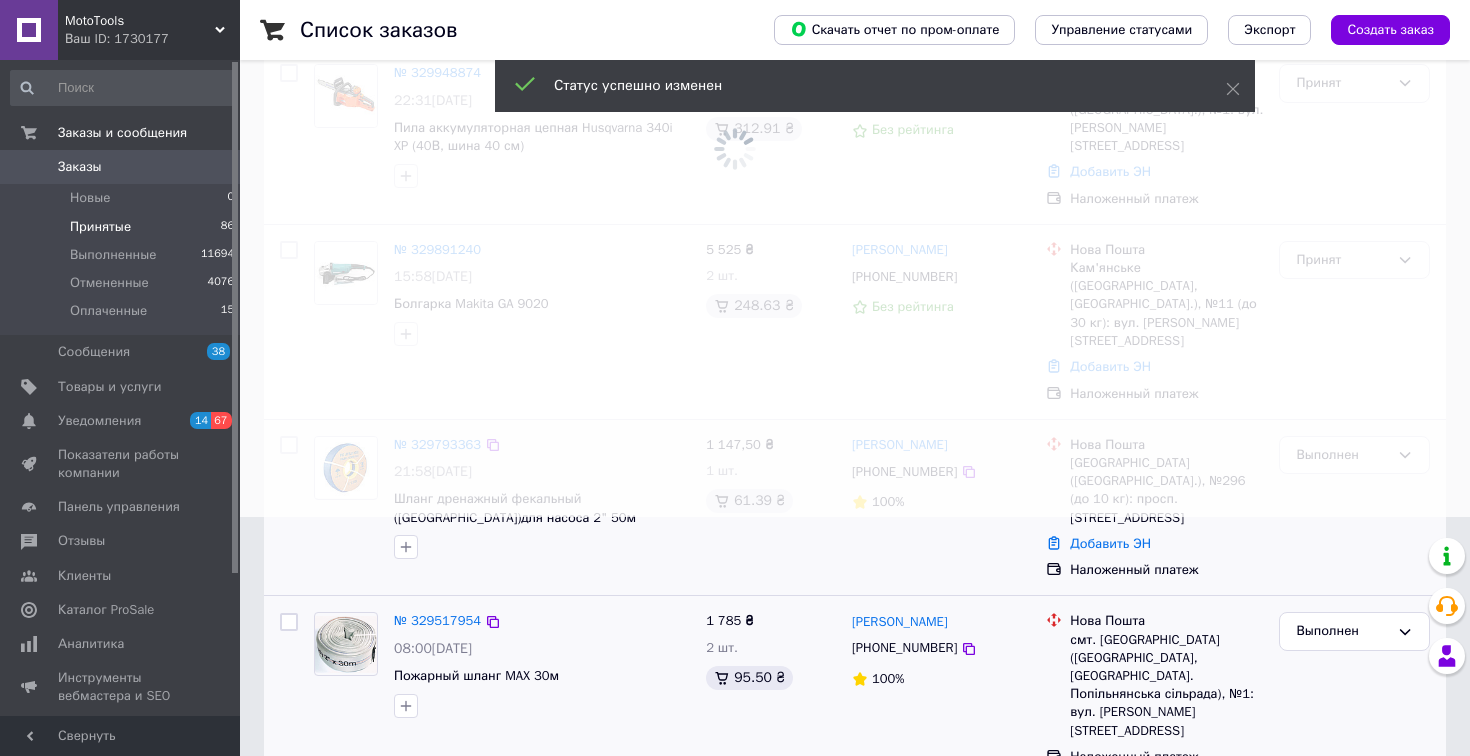 scroll, scrollTop: 194, scrollLeft: 0, axis: vertical 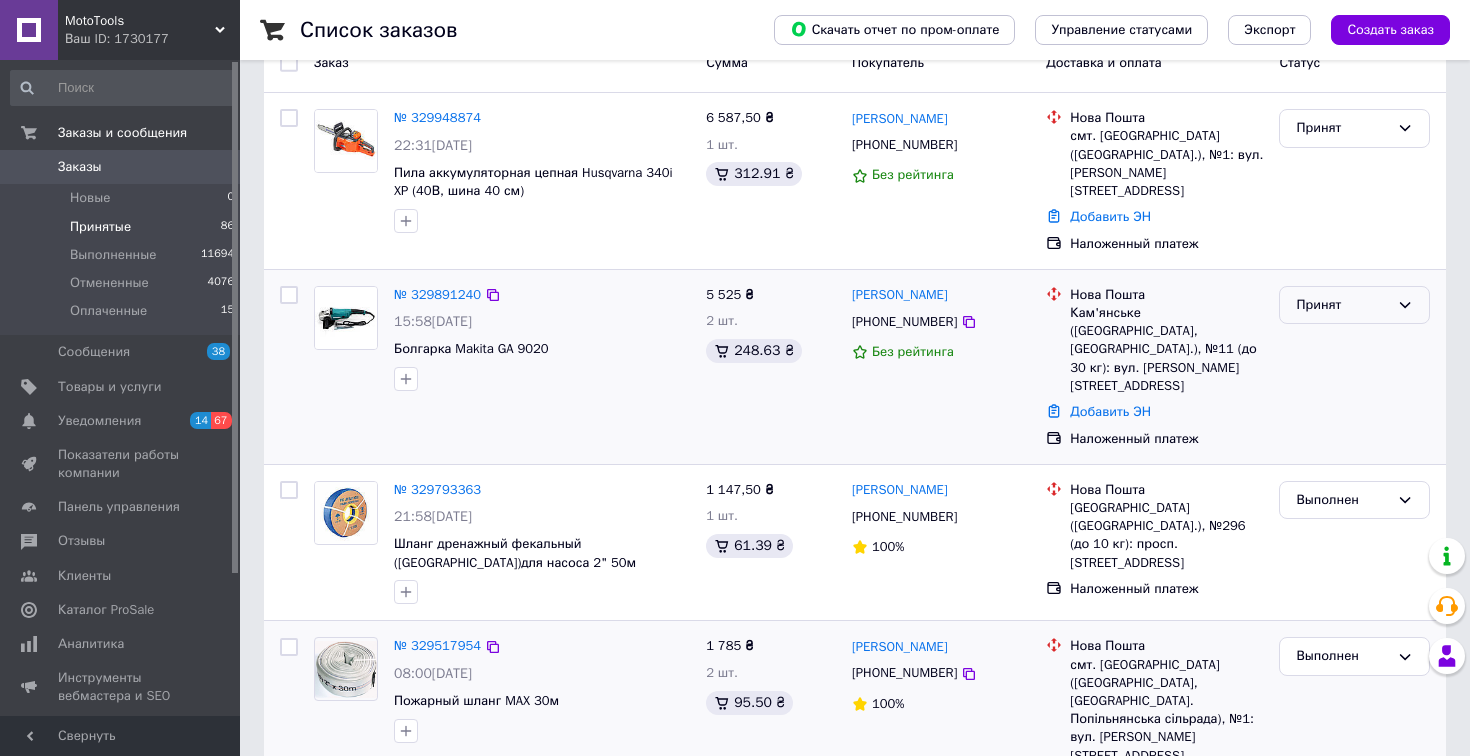 click on "Принят" at bounding box center (1342, 305) 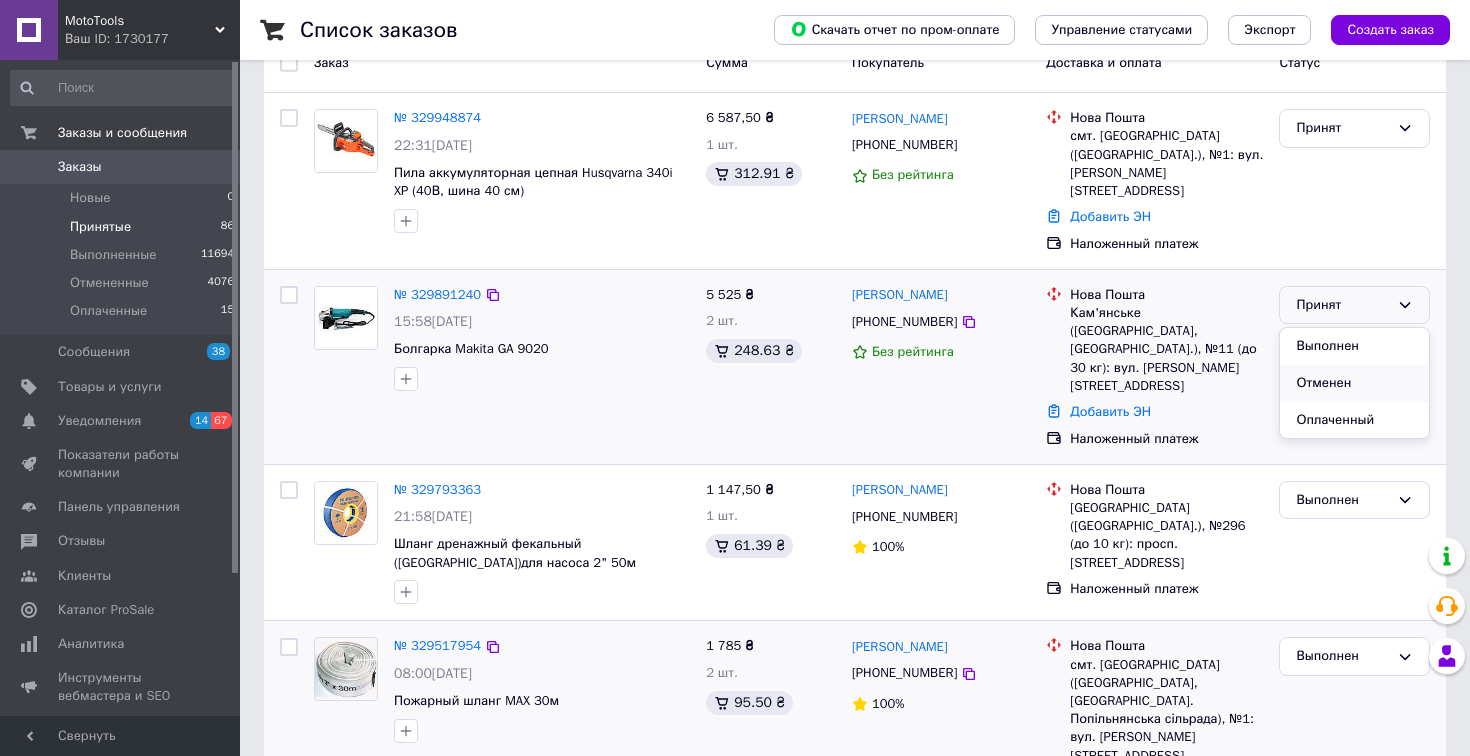 click on "Отменен" at bounding box center [1354, 383] 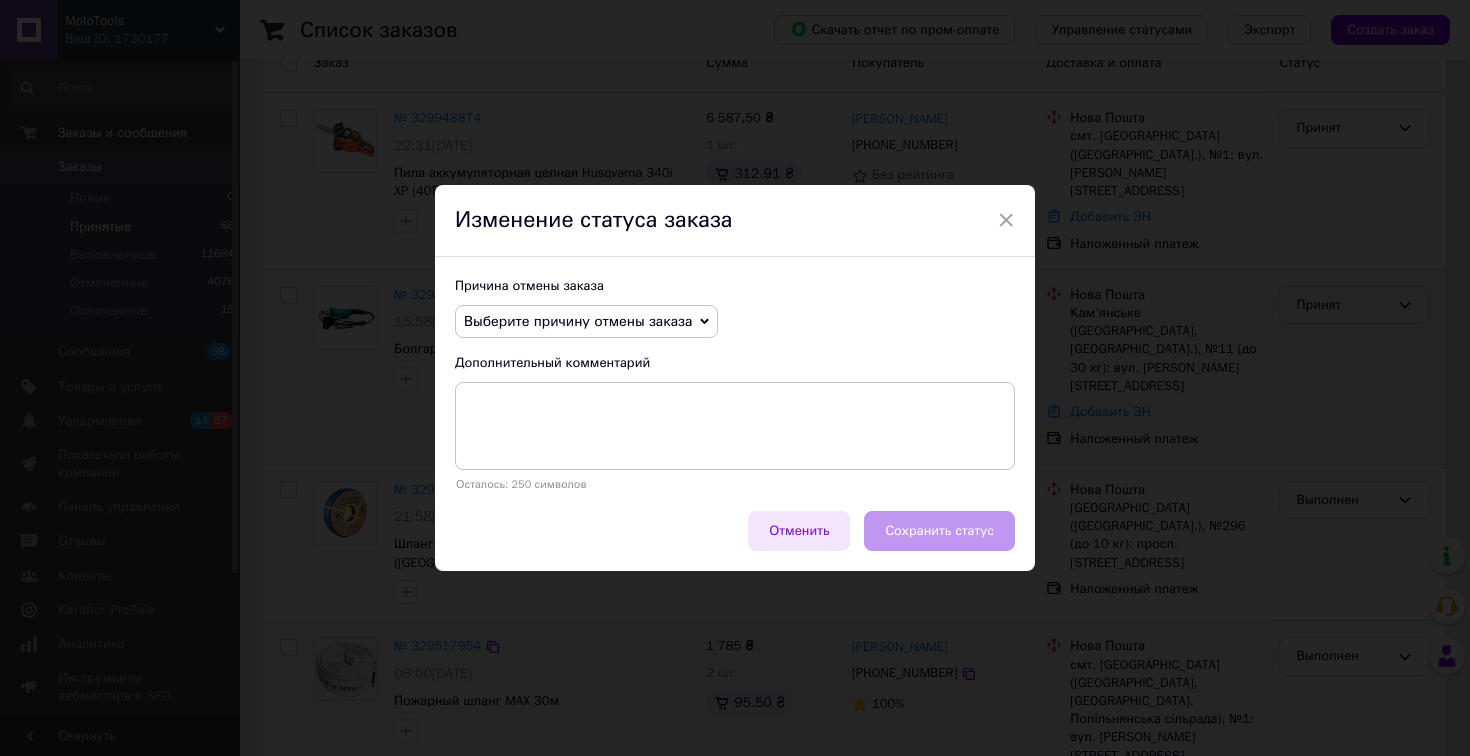 click on "Отменить" at bounding box center (799, 531) 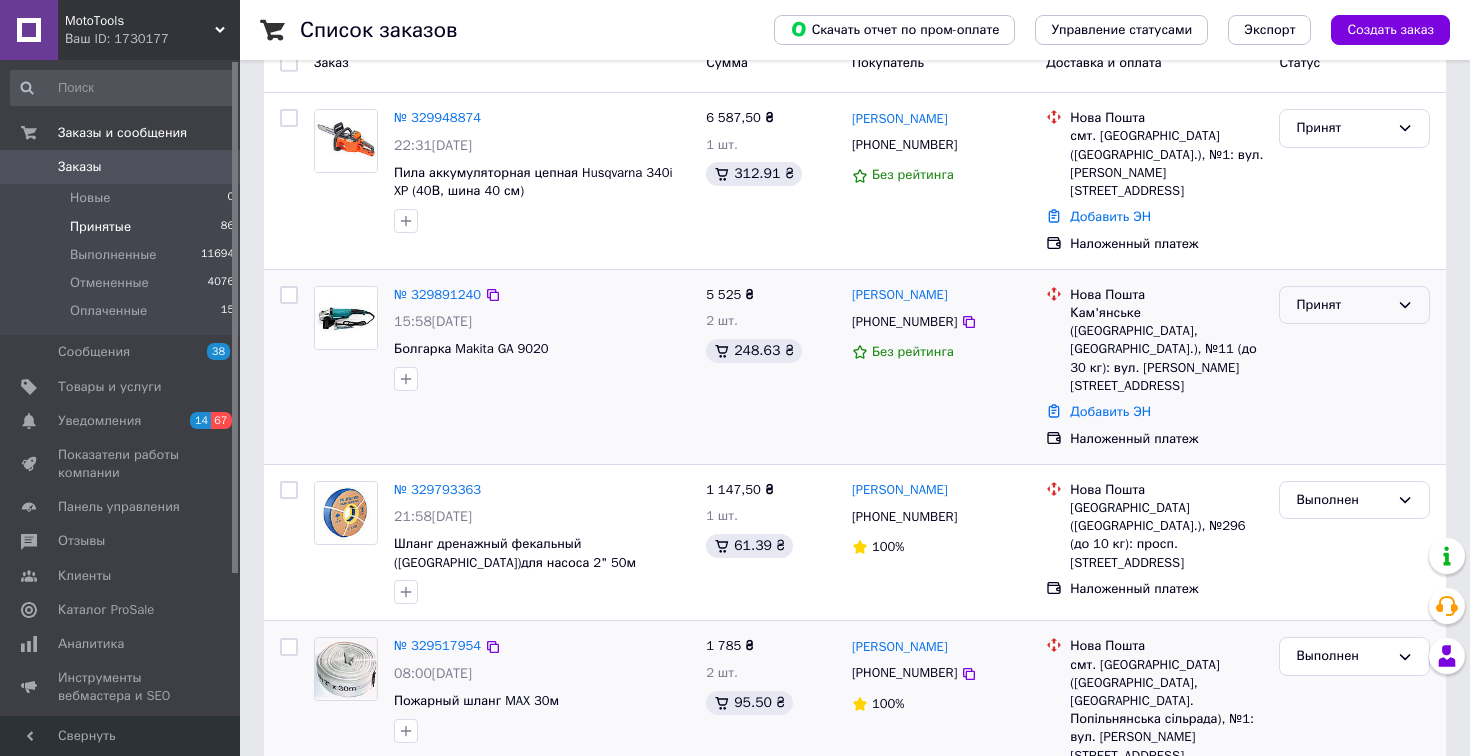 click on "Принят" at bounding box center (1342, 305) 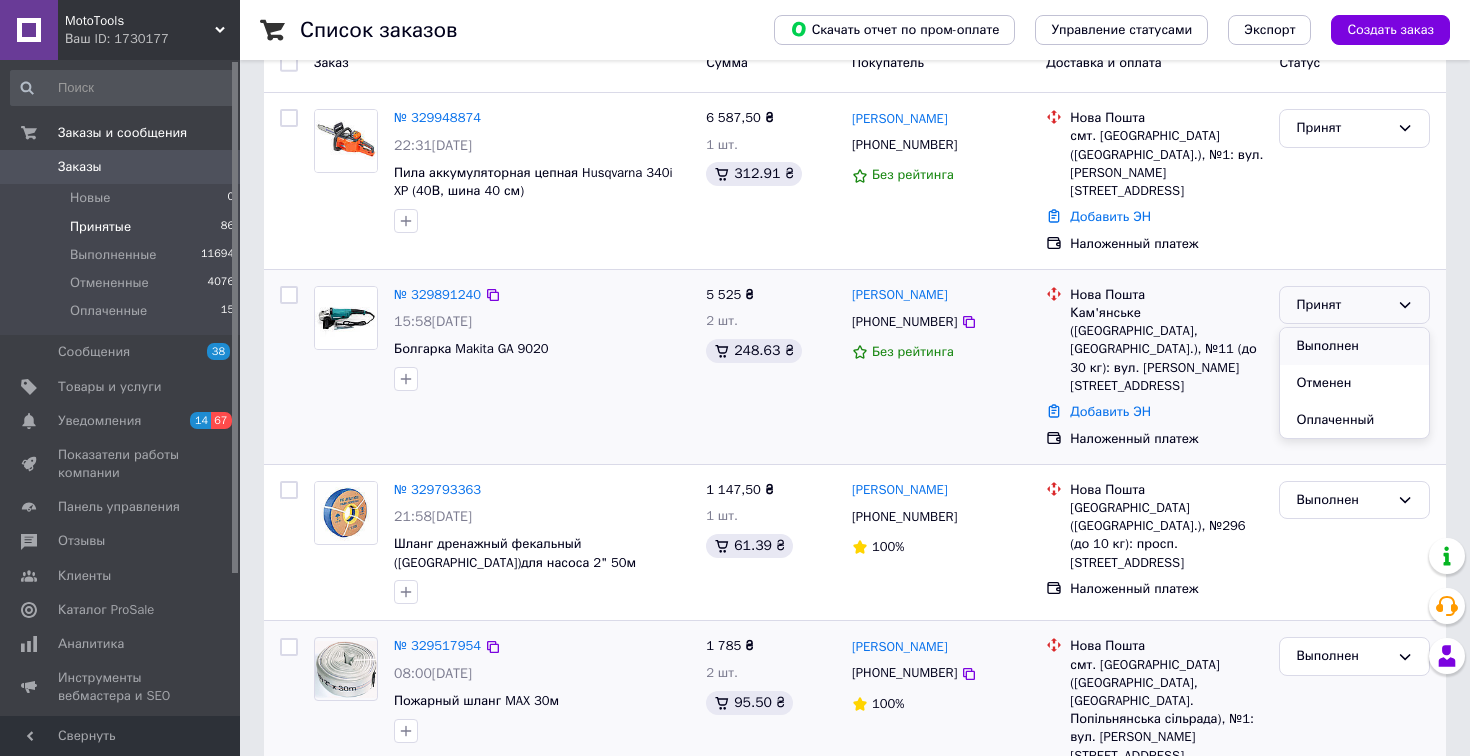 click on "Выполнен" at bounding box center [1354, 346] 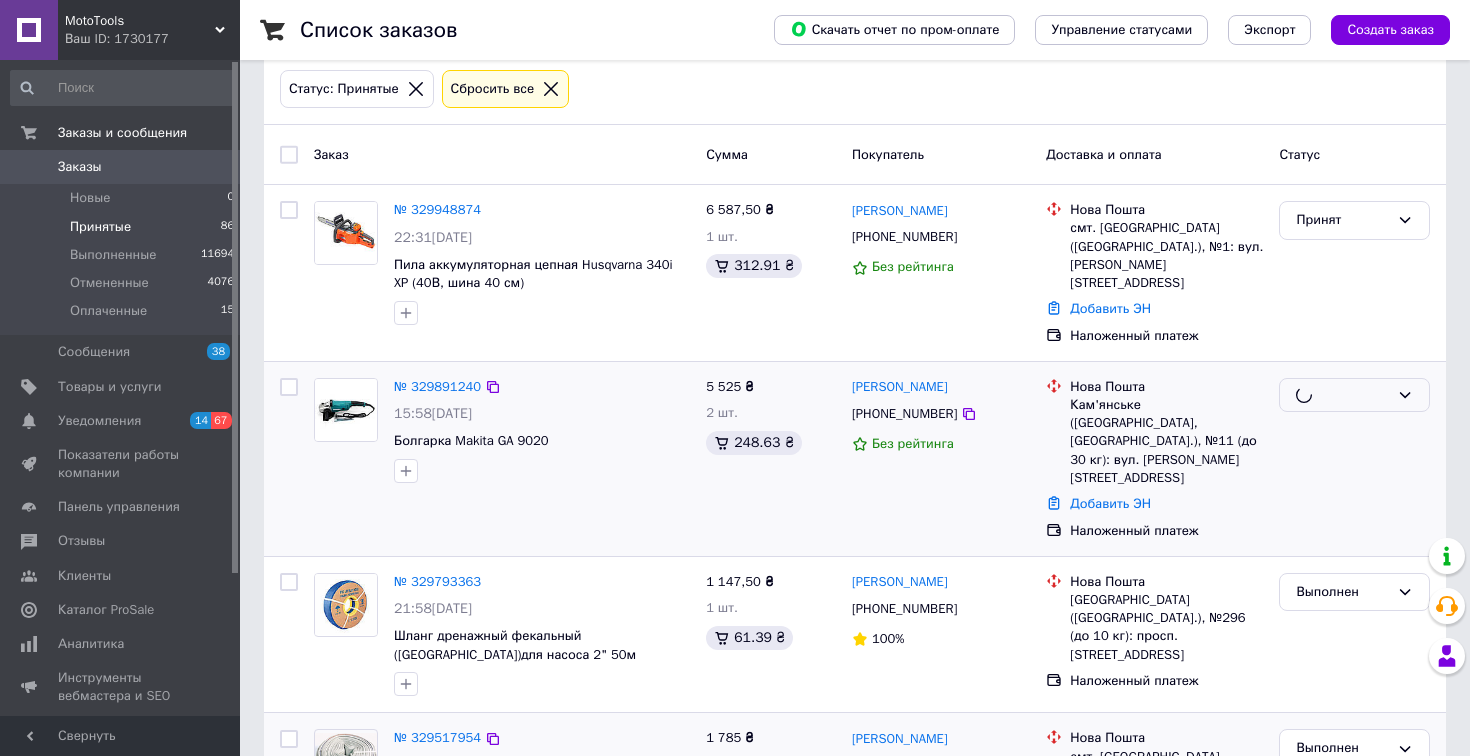 scroll, scrollTop: 88, scrollLeft: 0, axis: vertical 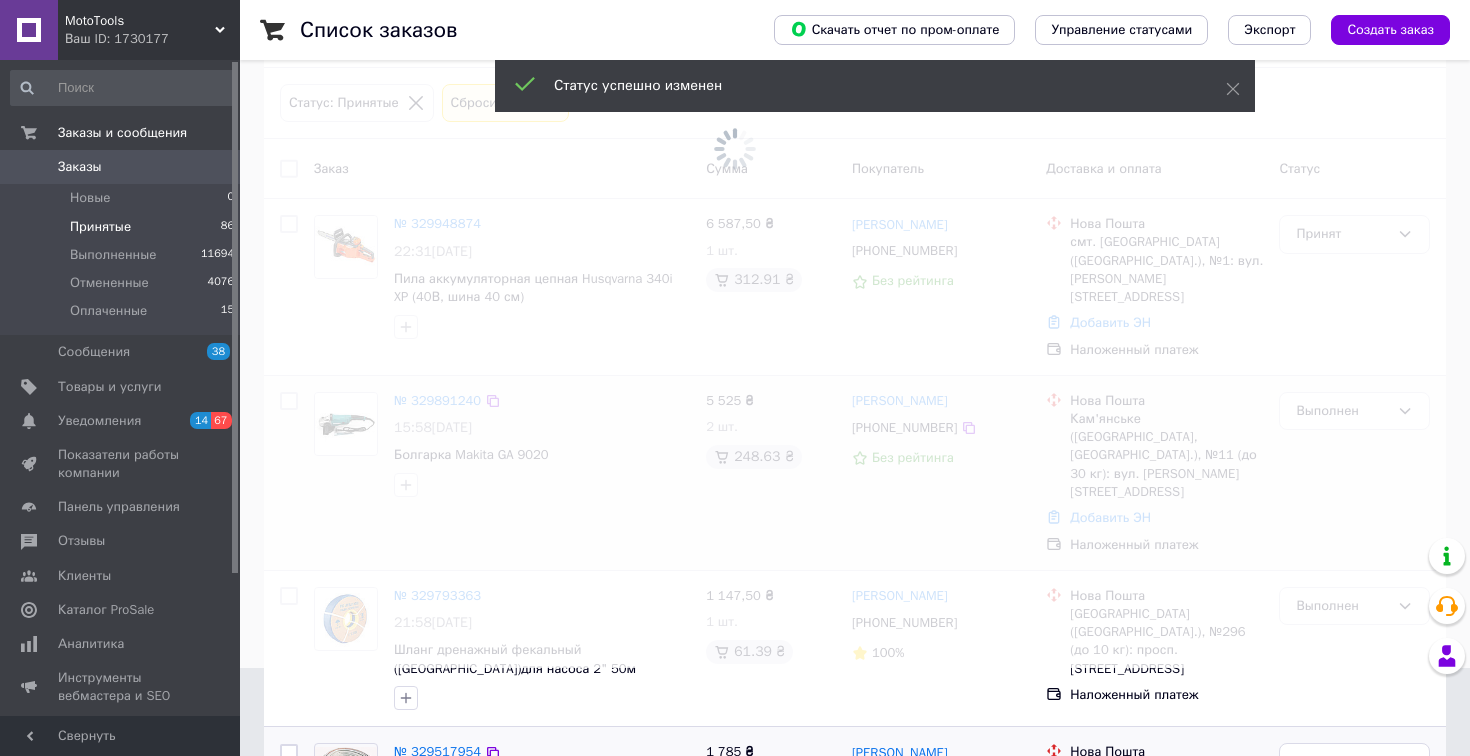 click at bounding box center (735, 290) 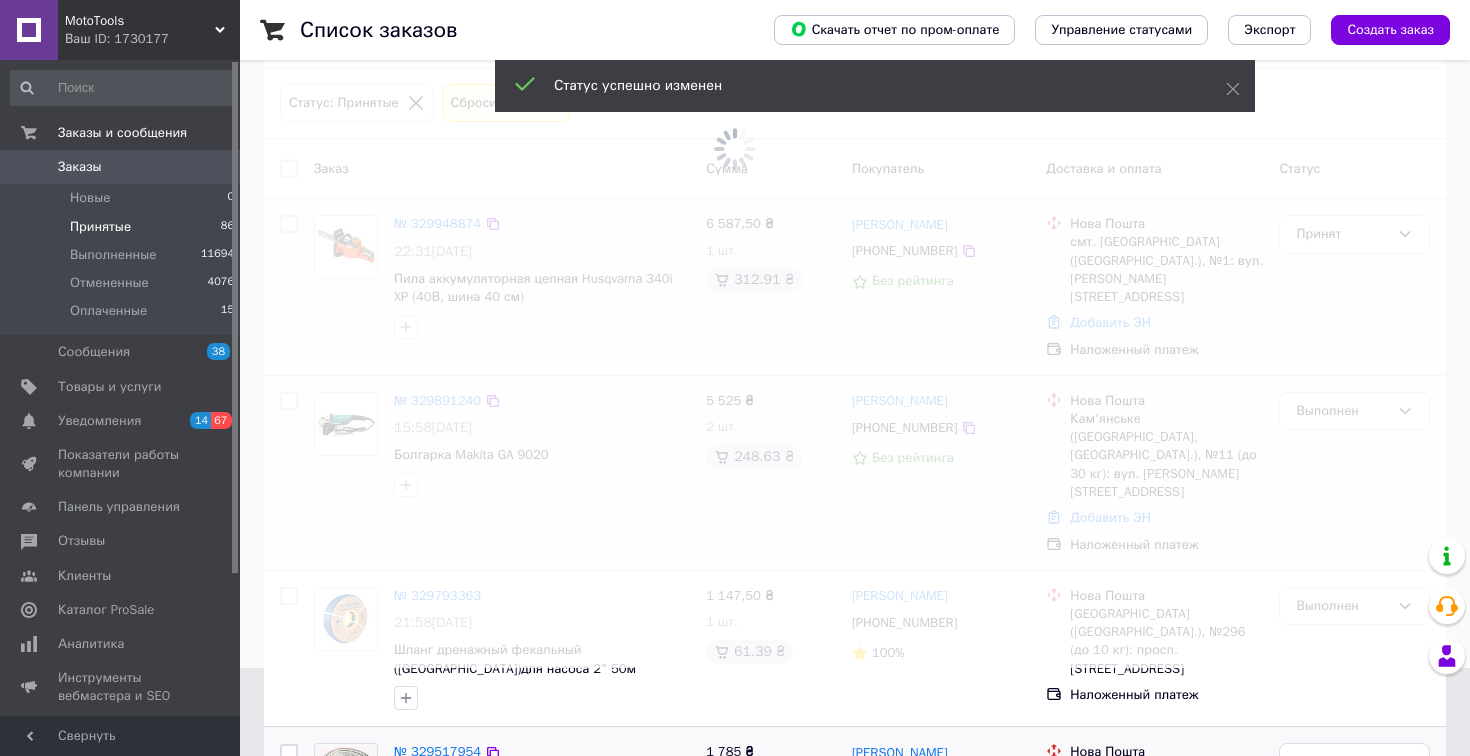 scroll, scrollTop: 0, scrollLeft: 0, axis: both 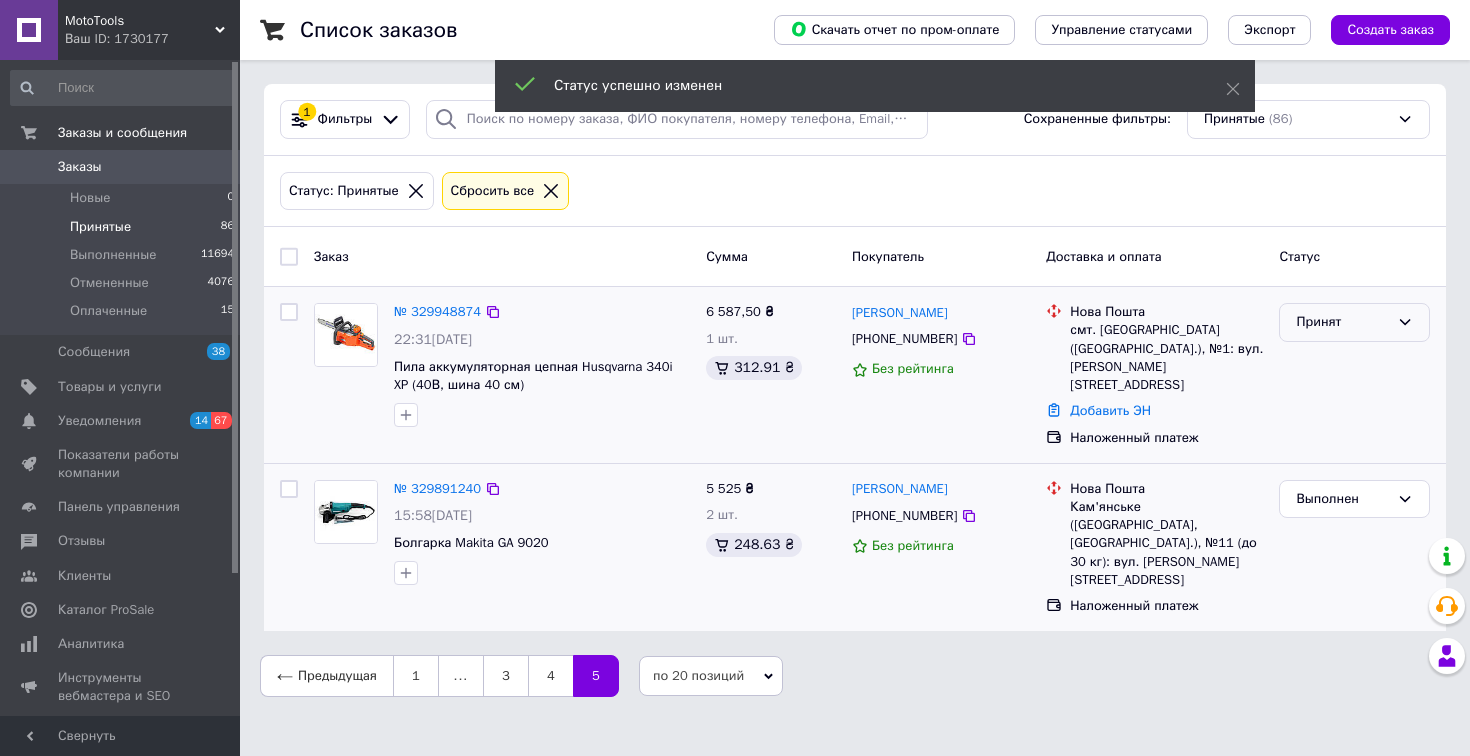 click on "Принят" at bounding box center (1342, 322) 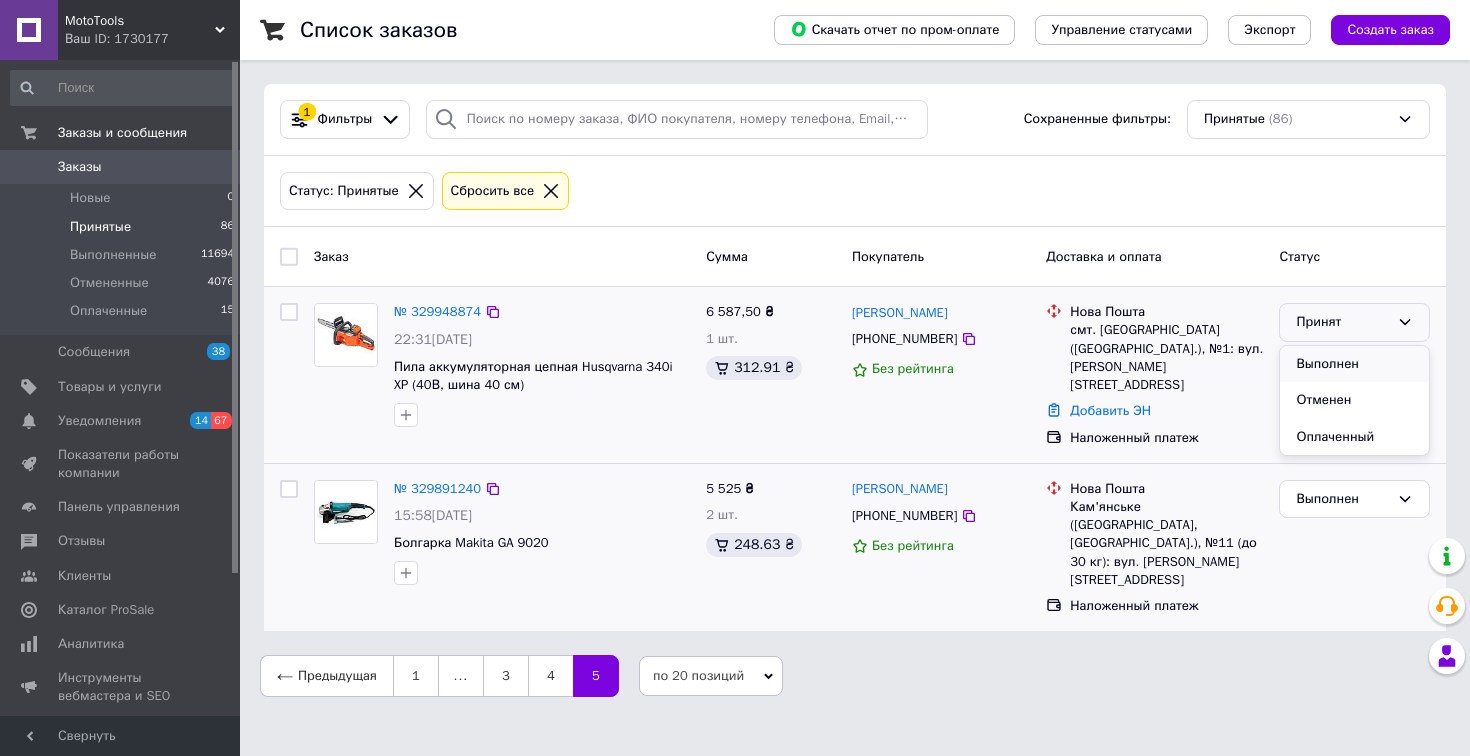 click on "Выполнен" at bounding box center (1354, 364) 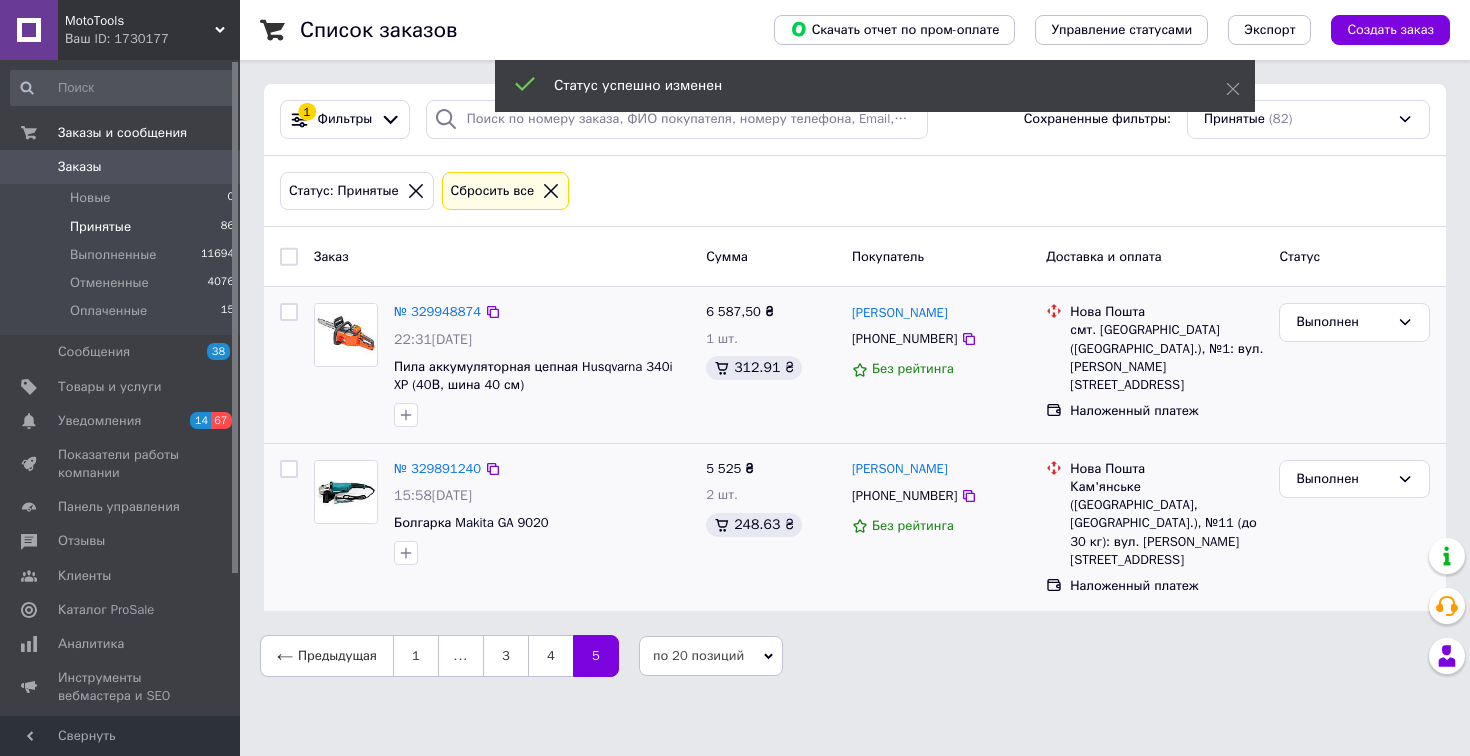 scroll, scrollTop: 0, scrollLeft: 0, axis: both 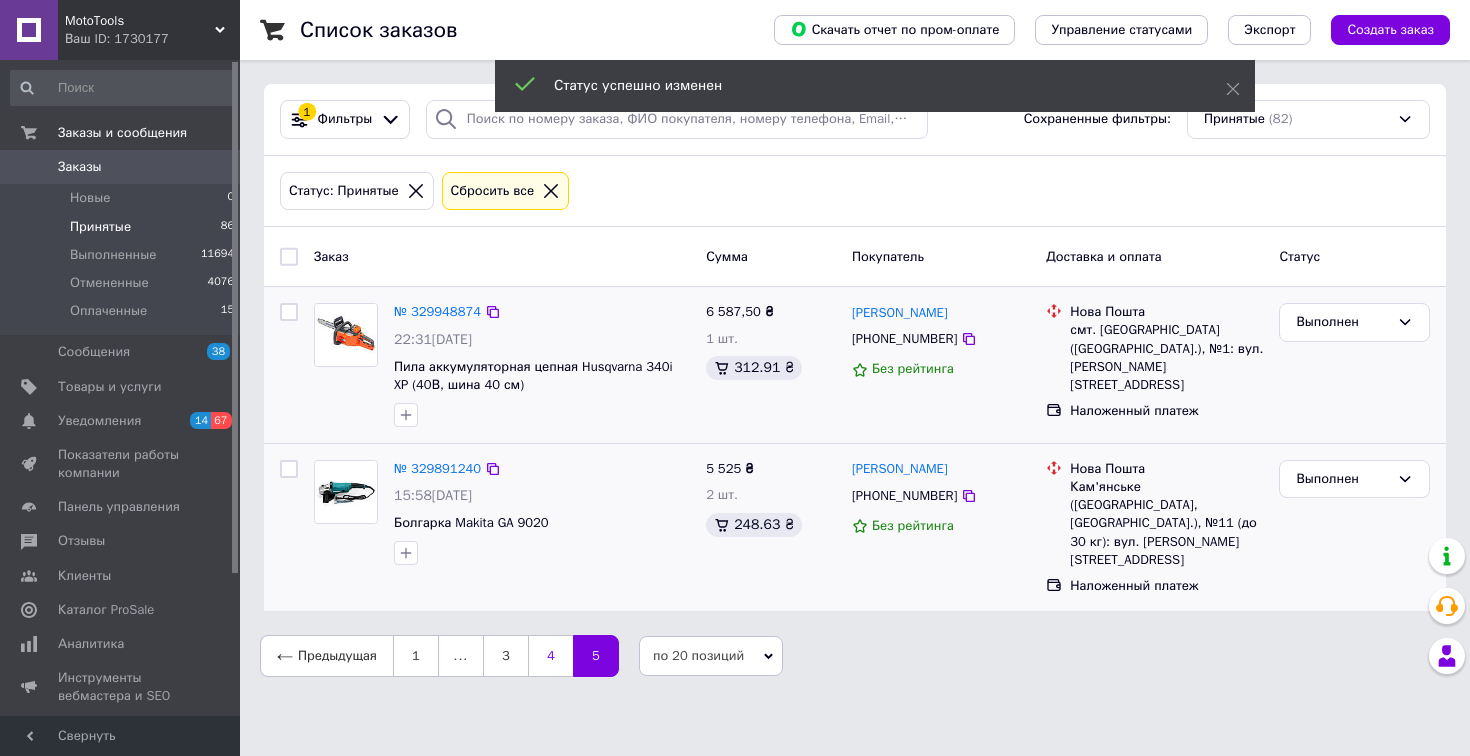 click on "4" at bounding box center [550, 656] 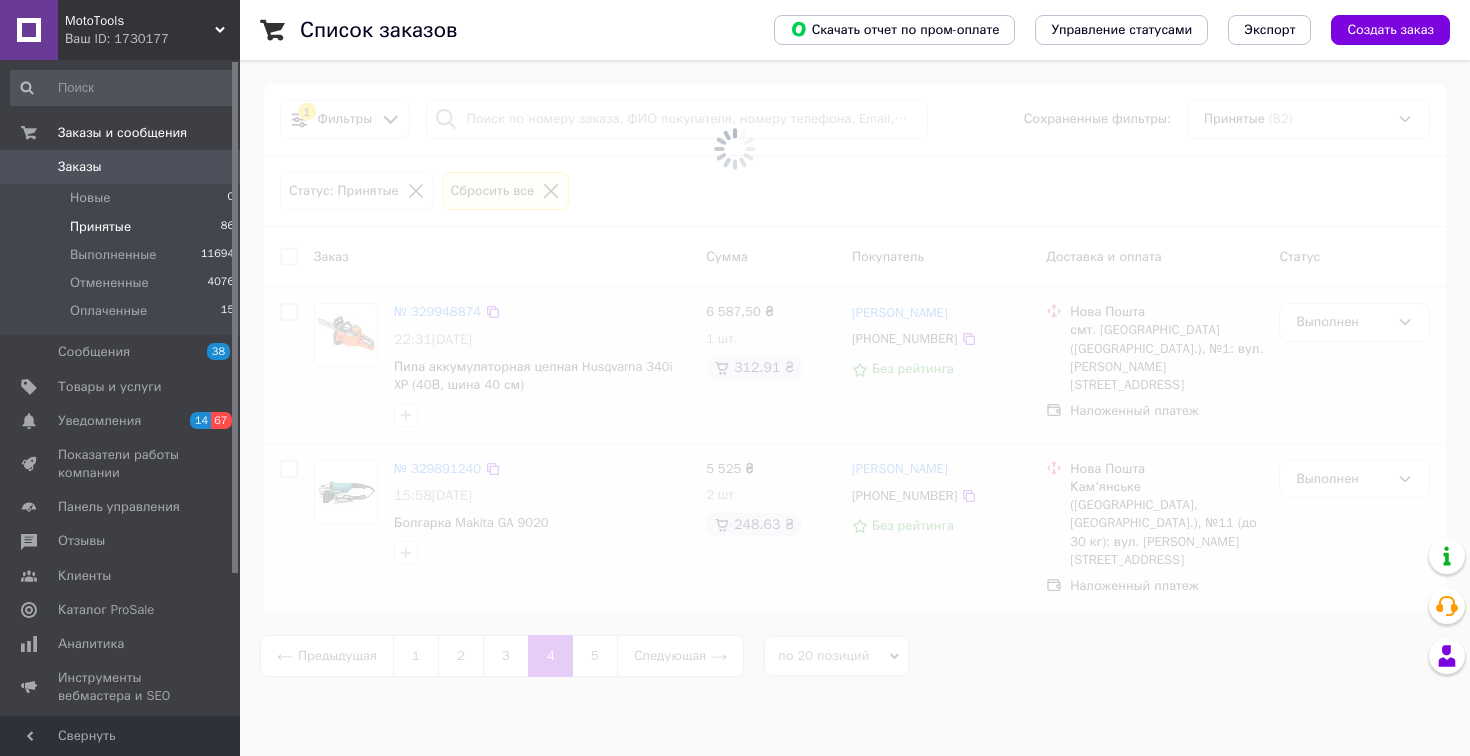 scroll, scrollTop: 0, scrollLeft: 0, axis: both 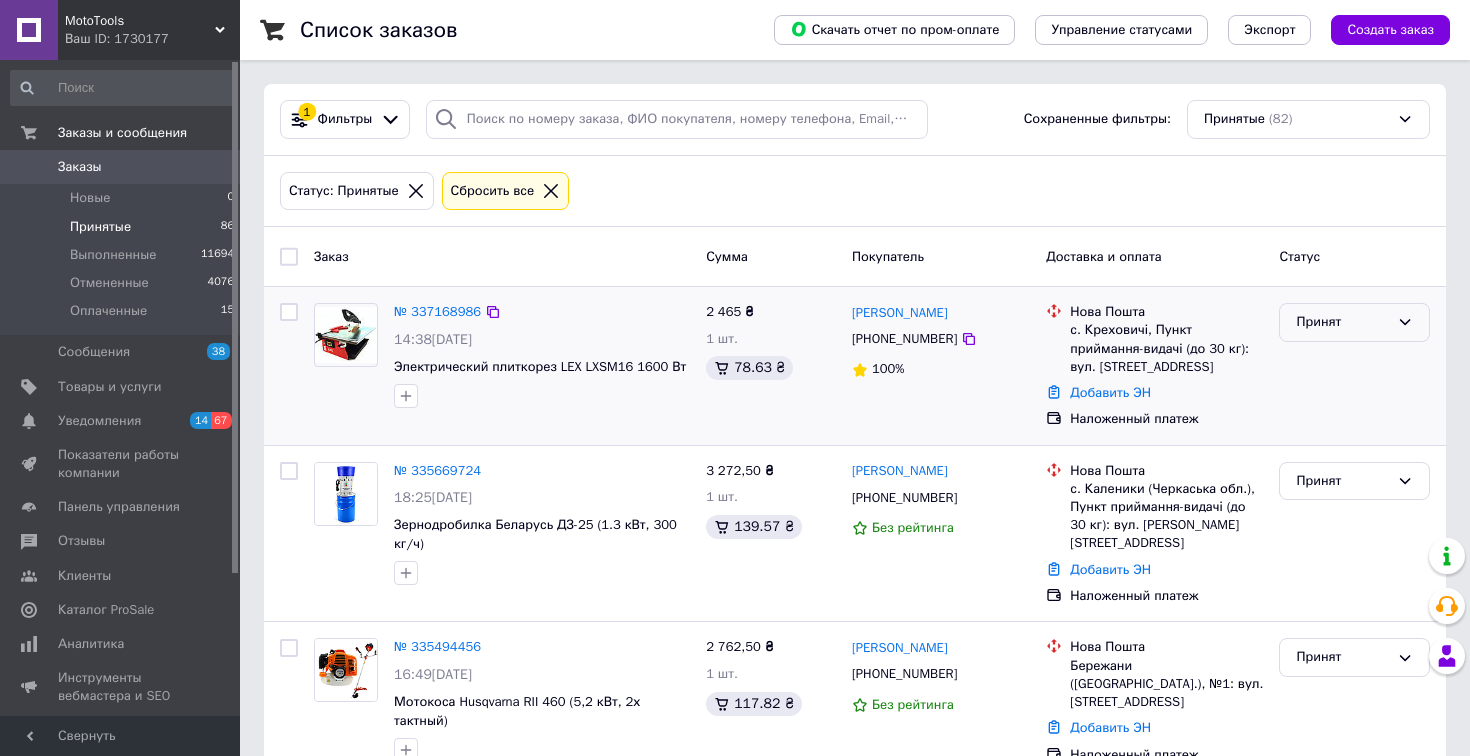 click on "Принят" at bounding box center (1342, 322) 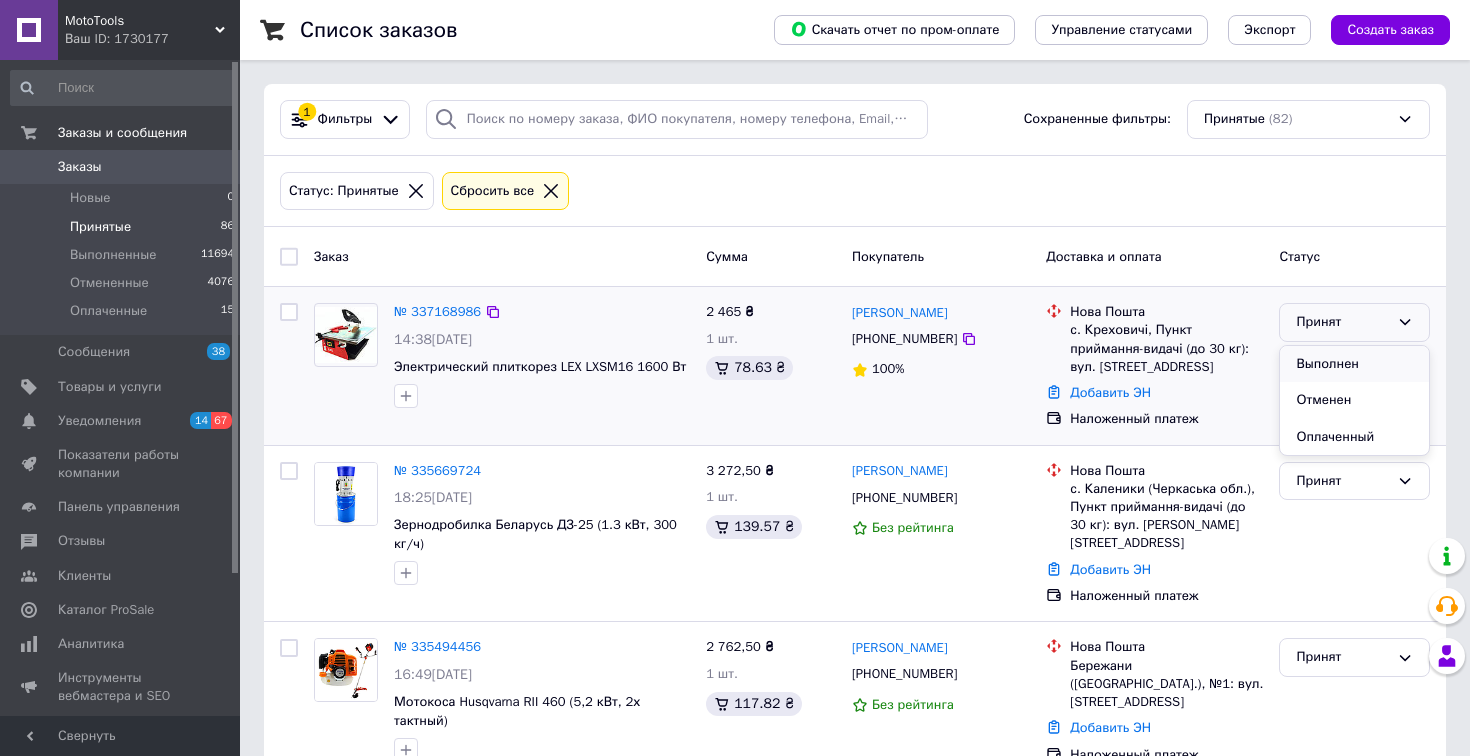 click on "Выполнен" at bounding box center [1354, 364] 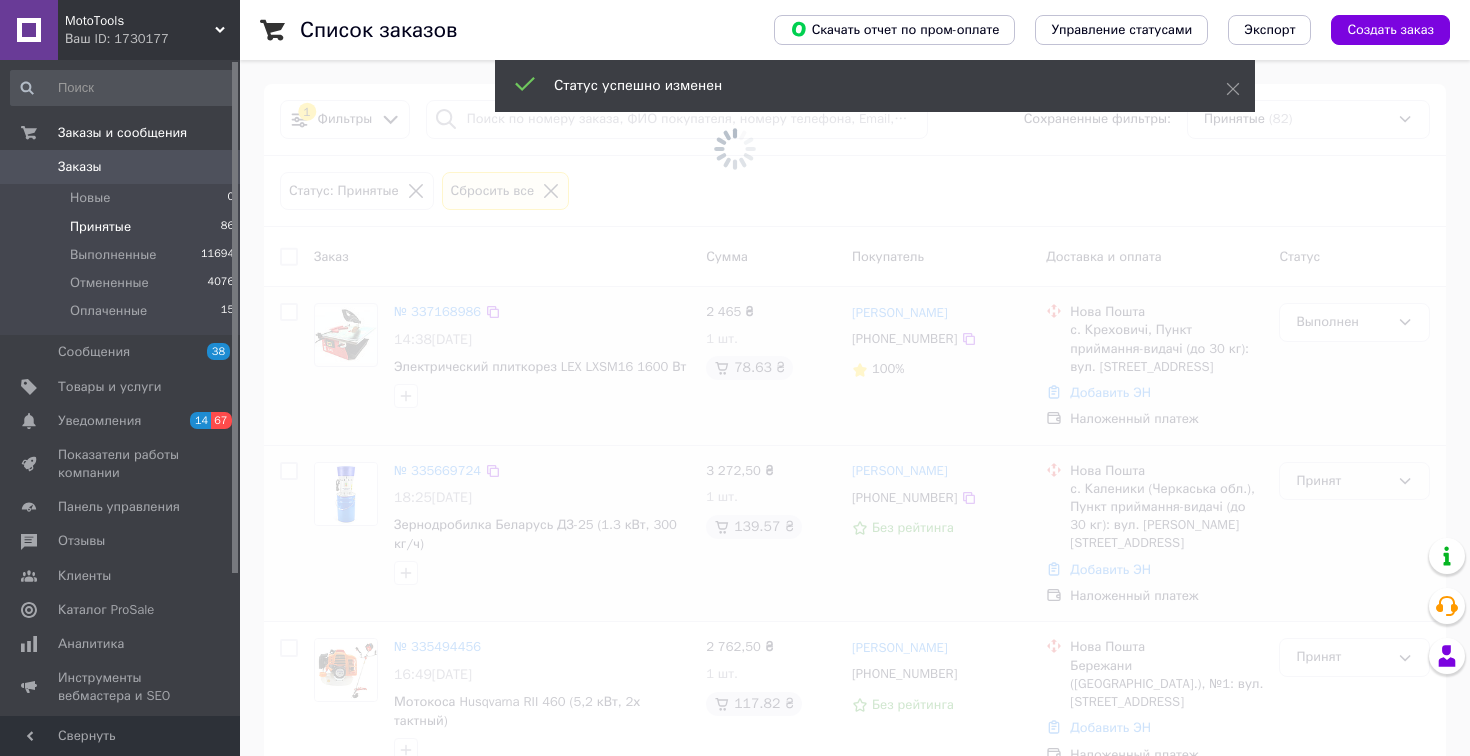 click at bounding box center (735, 378) 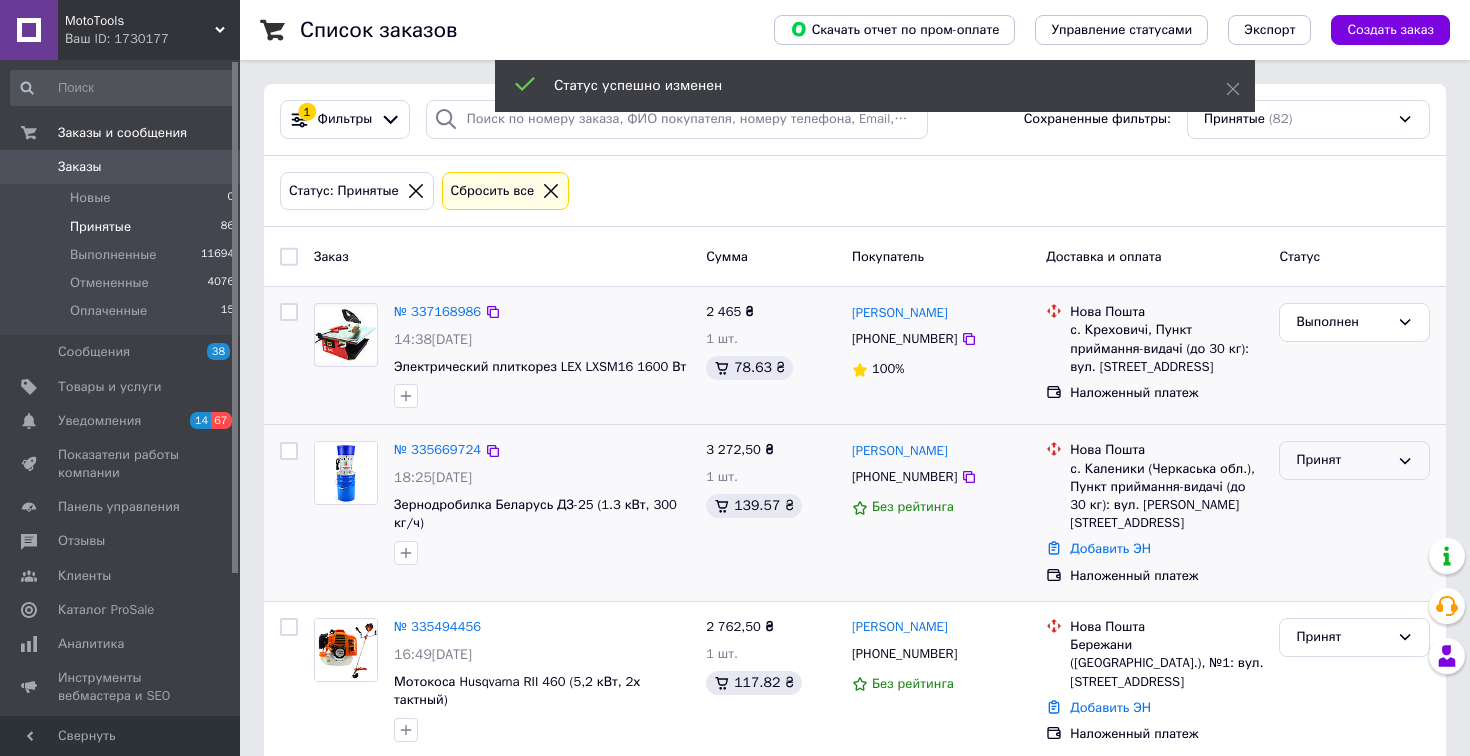 click on "Принят" at bounding box center [1342, 460] 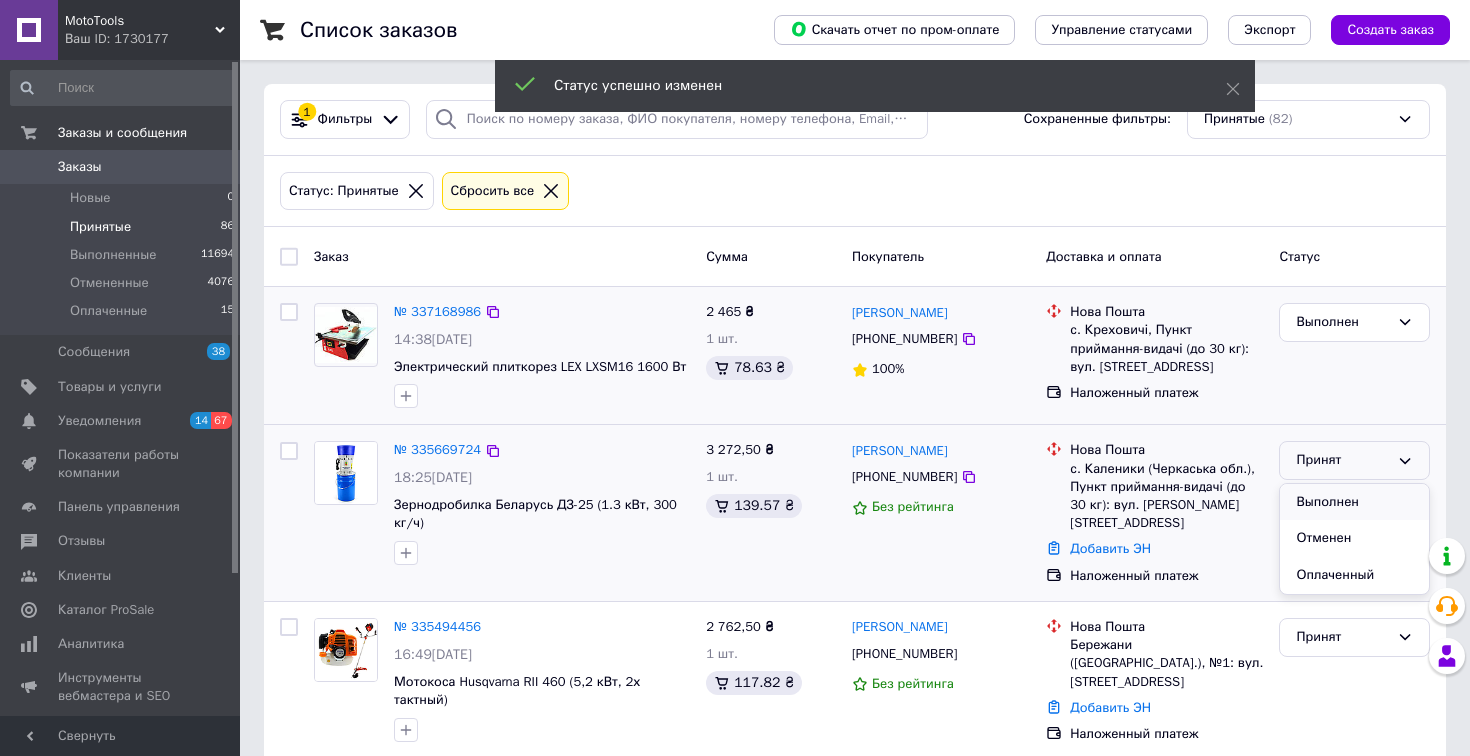 click on "Выполнен" at bounding box center (1354, 502) 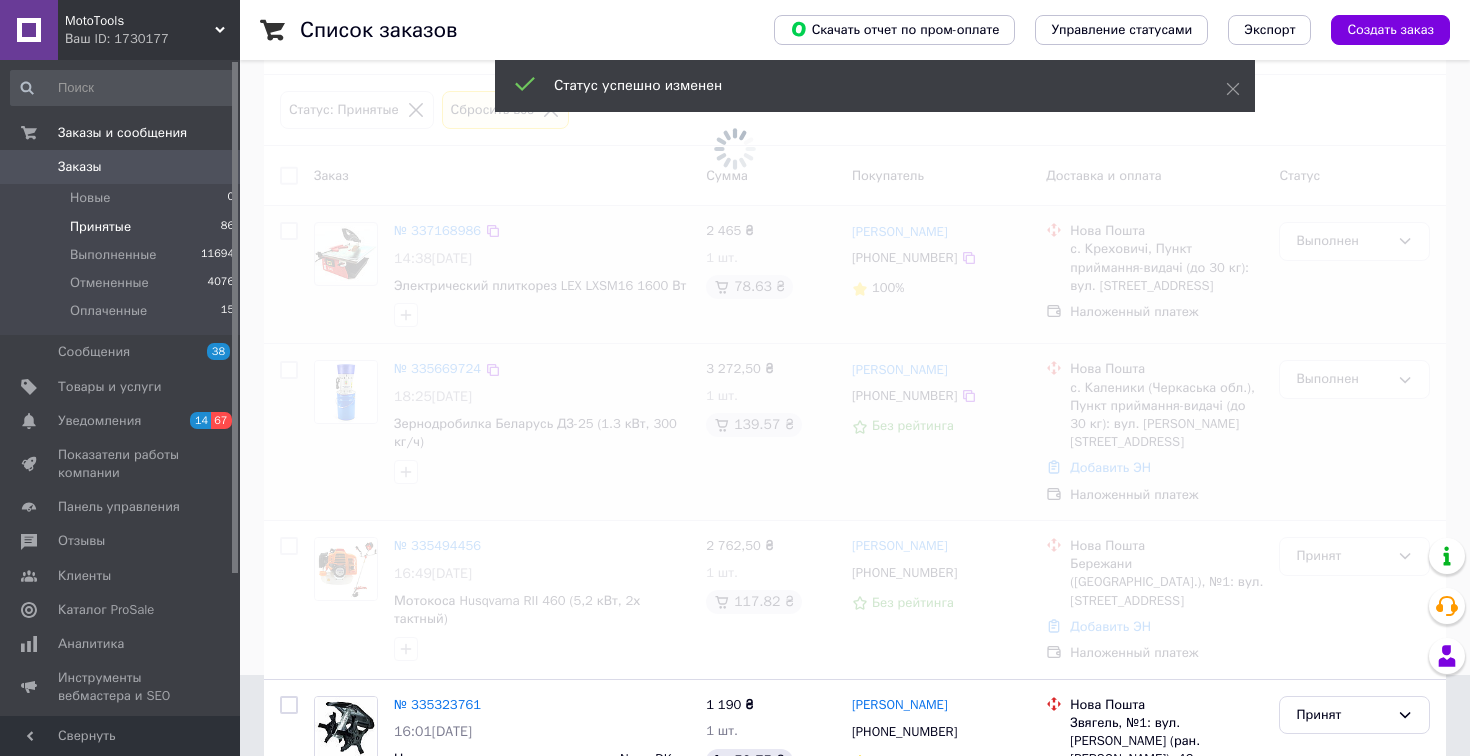 scroll, scrollTop: 155, scrollLeft: 0, axis: vertical 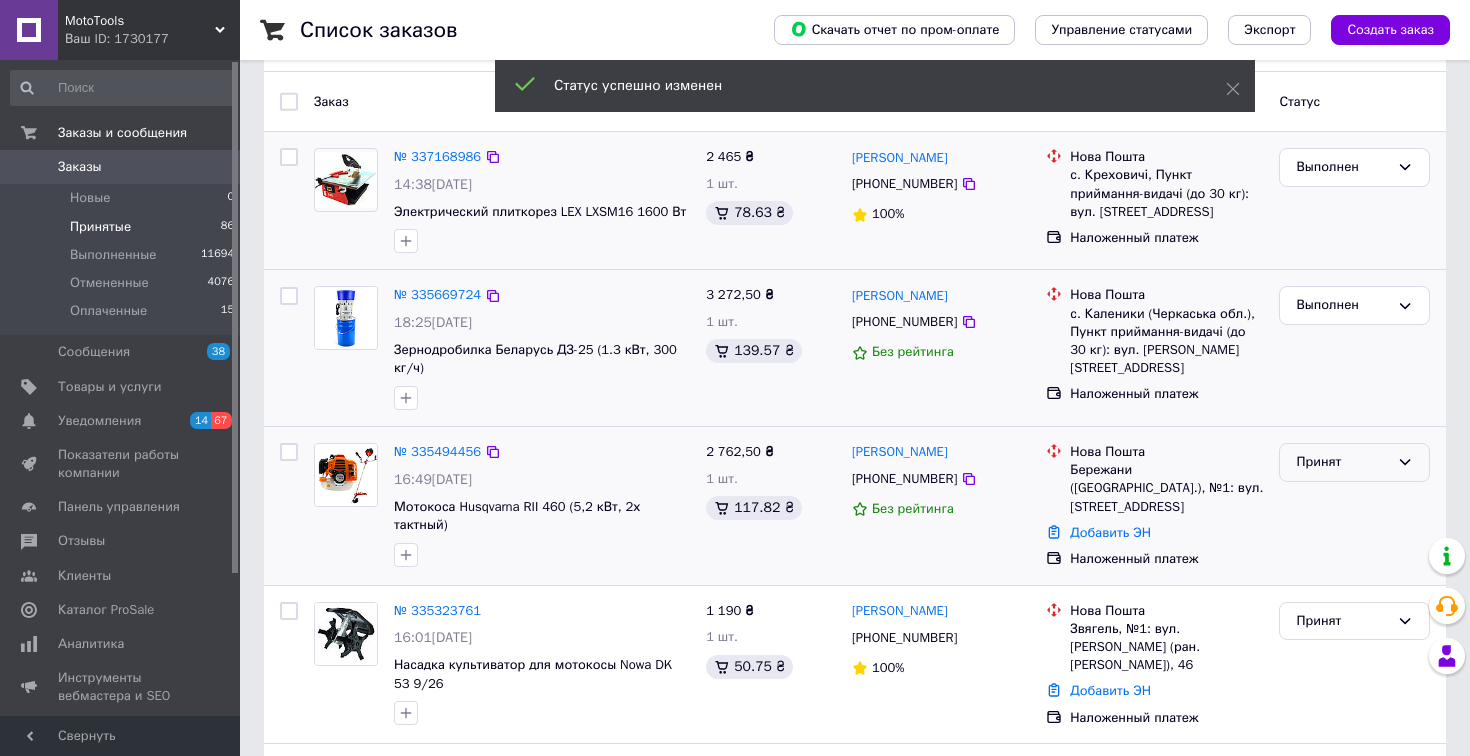 click on "Принят" at bounding box center [1342, 462] 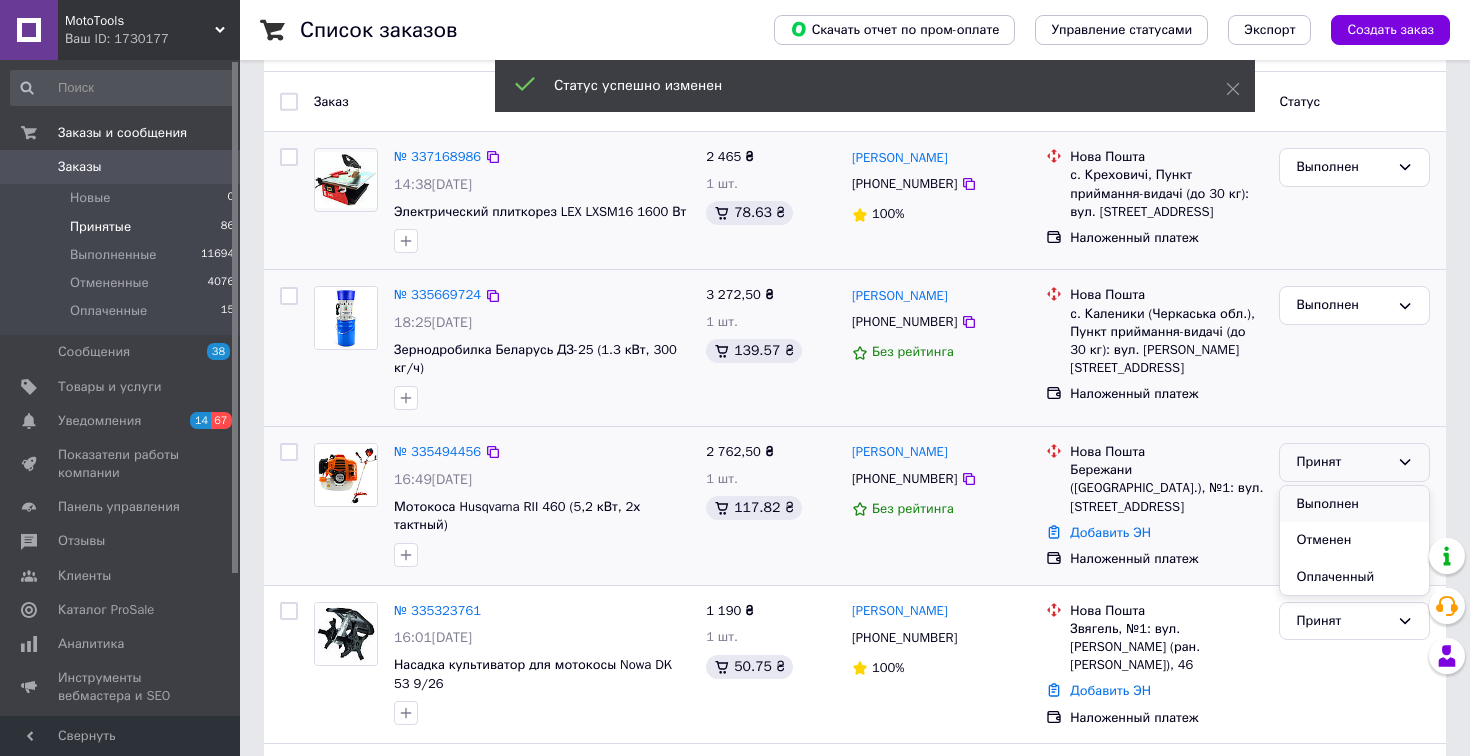 click on "Выполнен" at bounding box center [1354, 504] 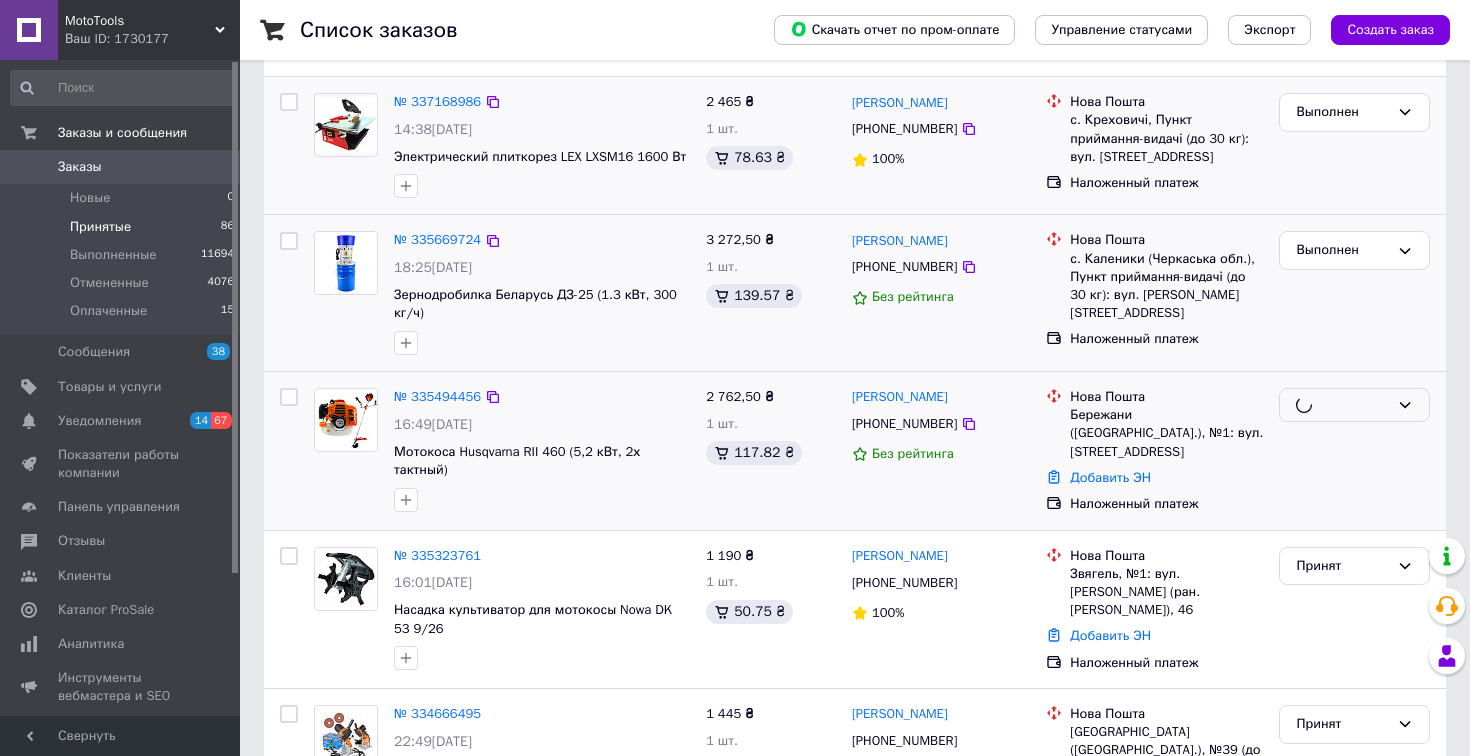 scroll, scrollTop: 221, scrollLeft: 0, axis: vertical 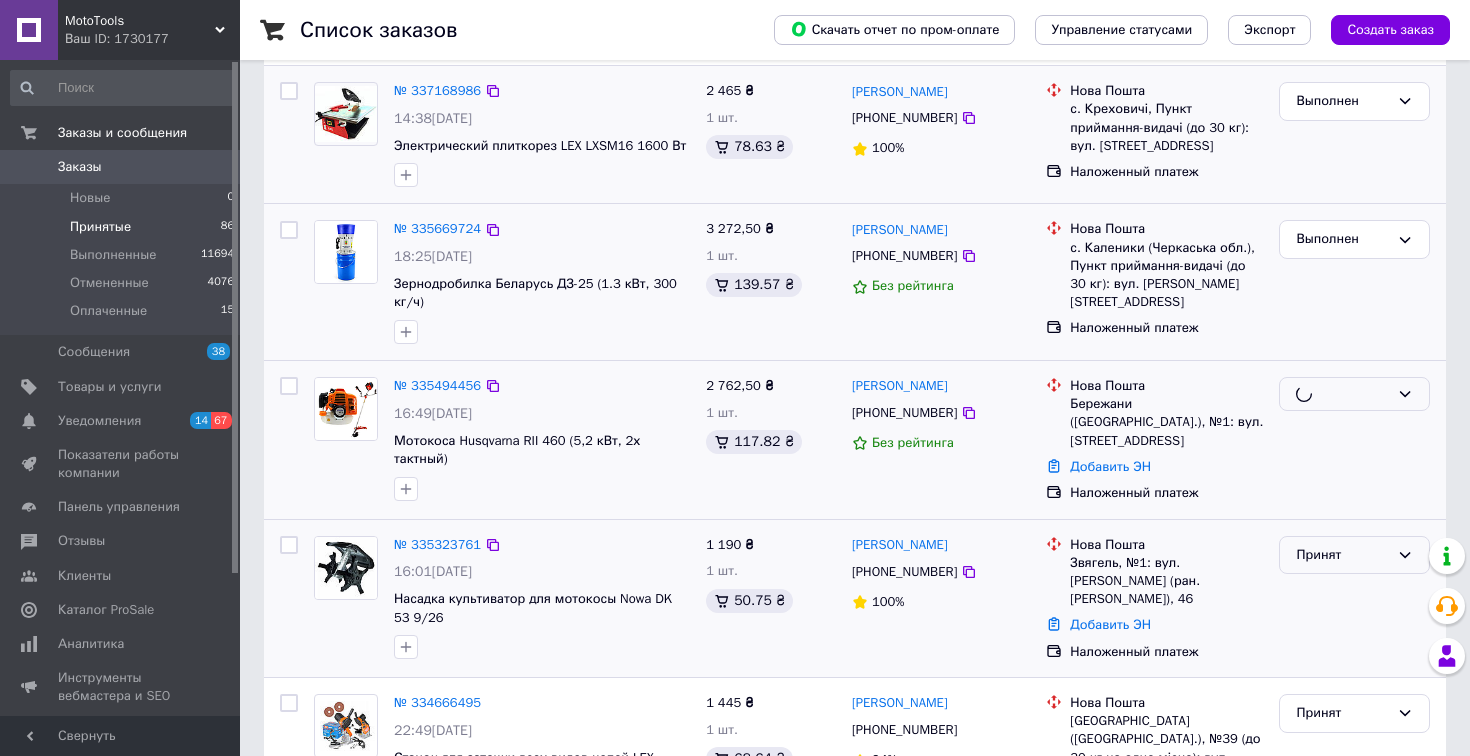 click on "Принят" at bounding box center [1342, 555] 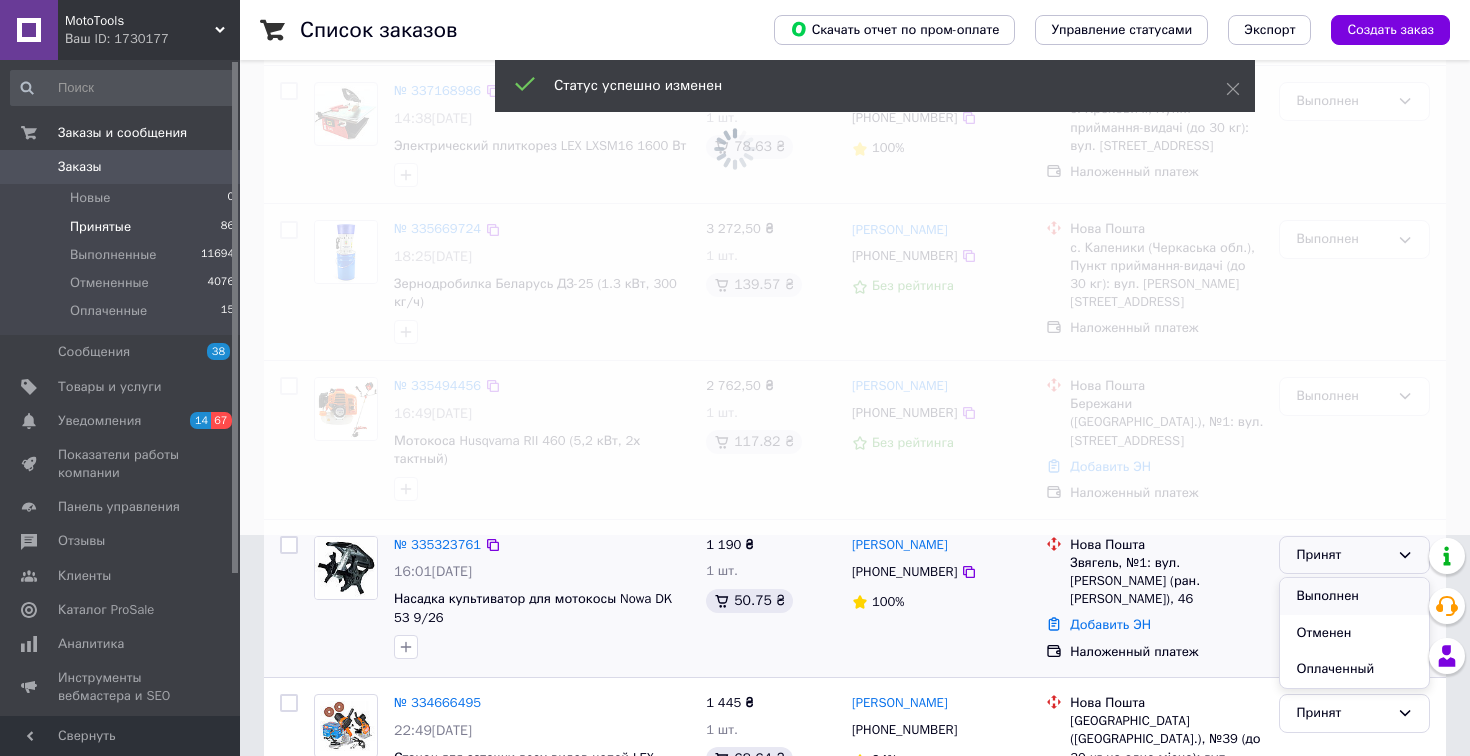 click on "Выполнен" at bounding box center [1354, 596] 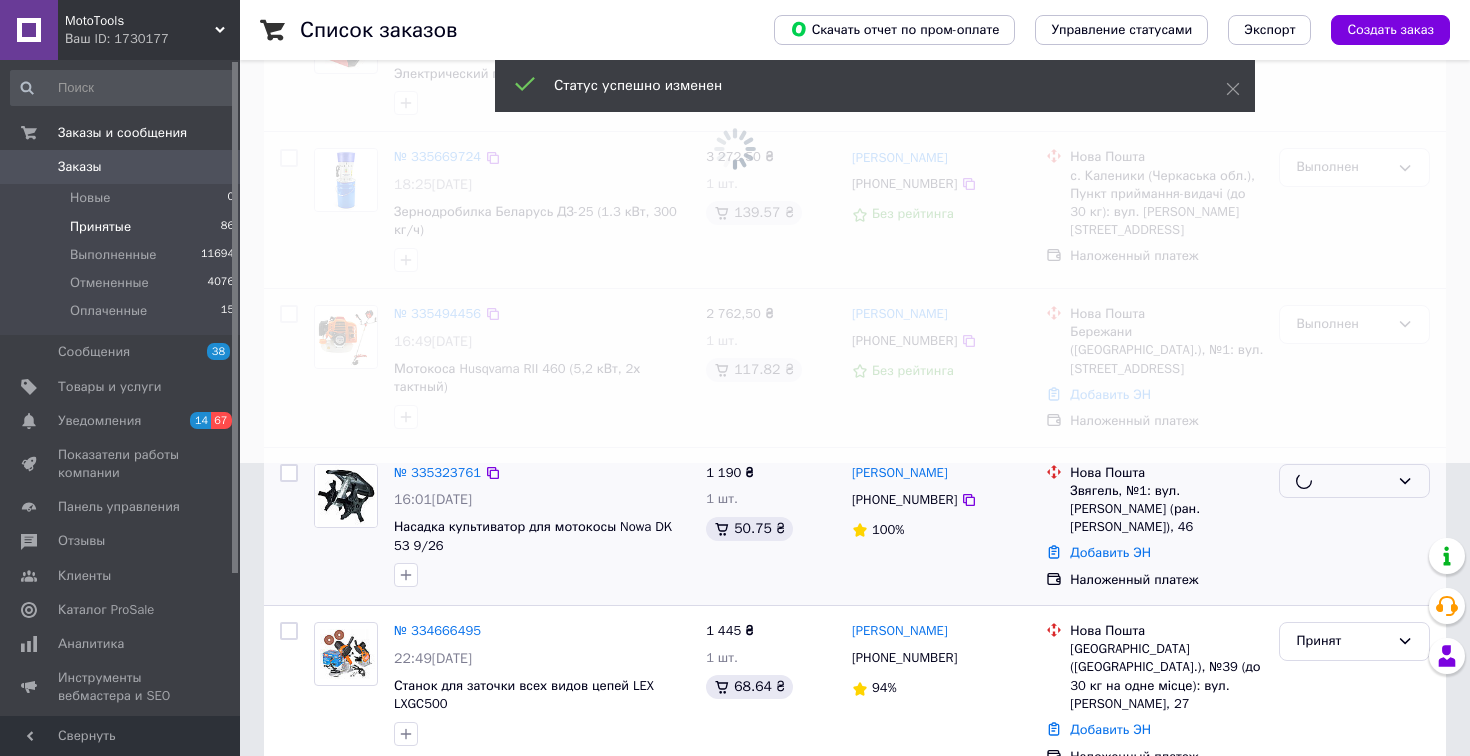 scroll, scrollTop: 336, scrollLeft: 0, axis: vertical 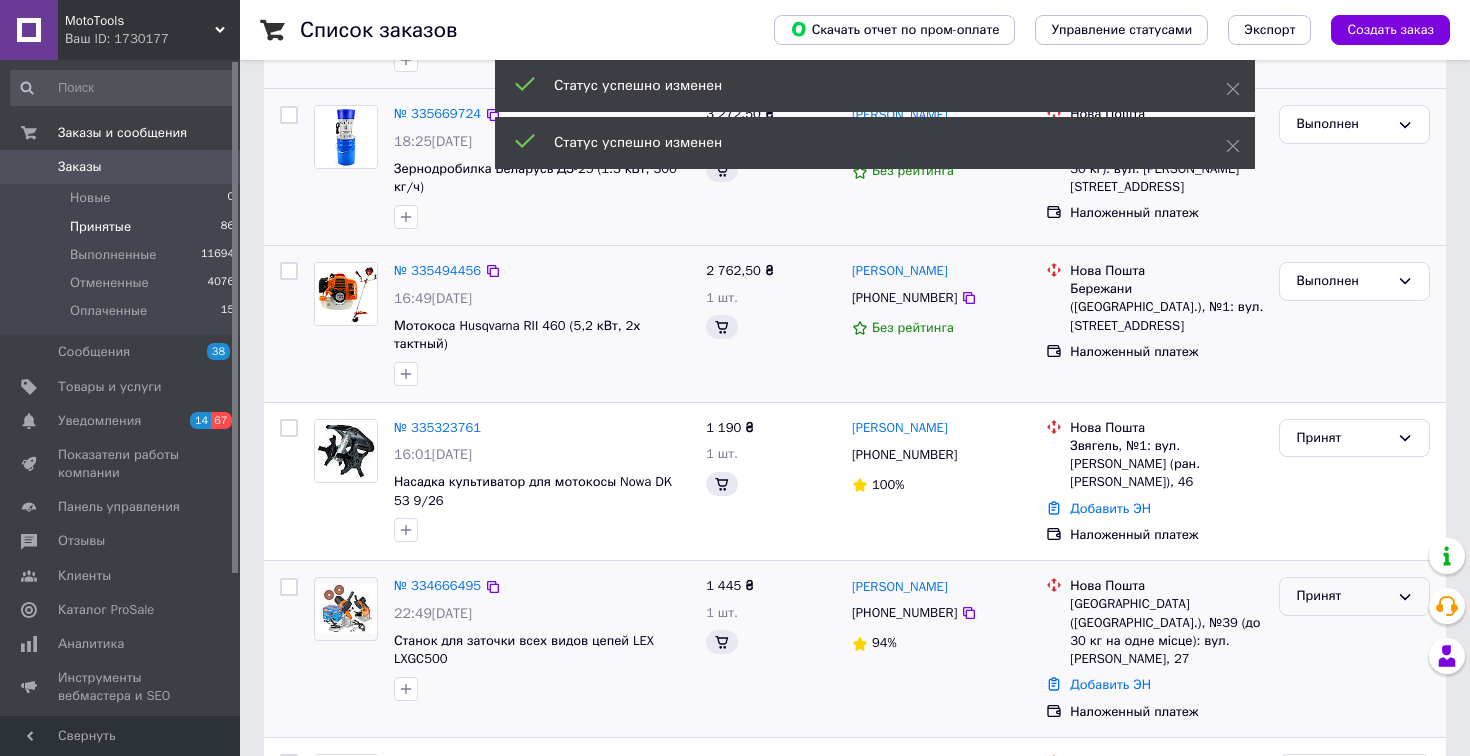 click on "Принят" at bounding box center (1342, 596) 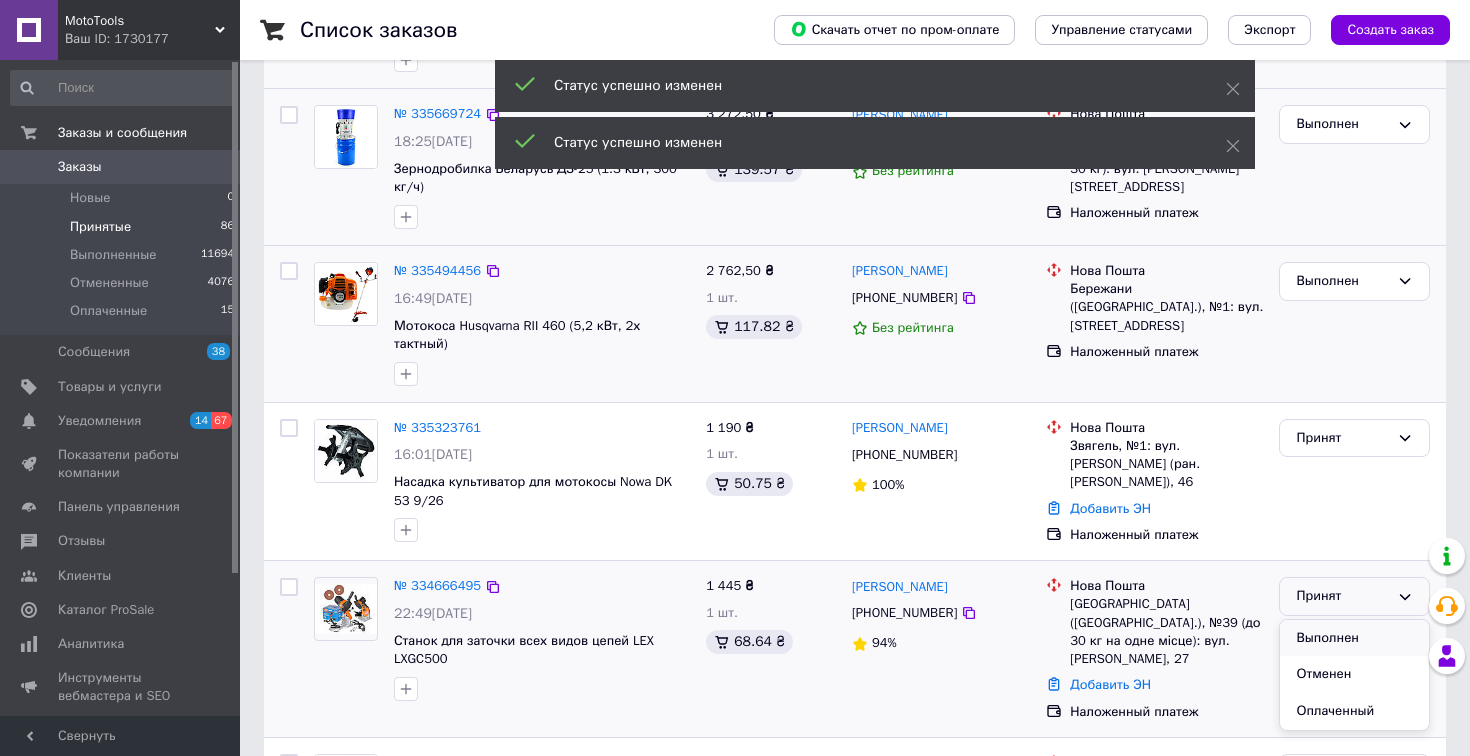 click on "Выполнен" at bounding box center (1354, 638) 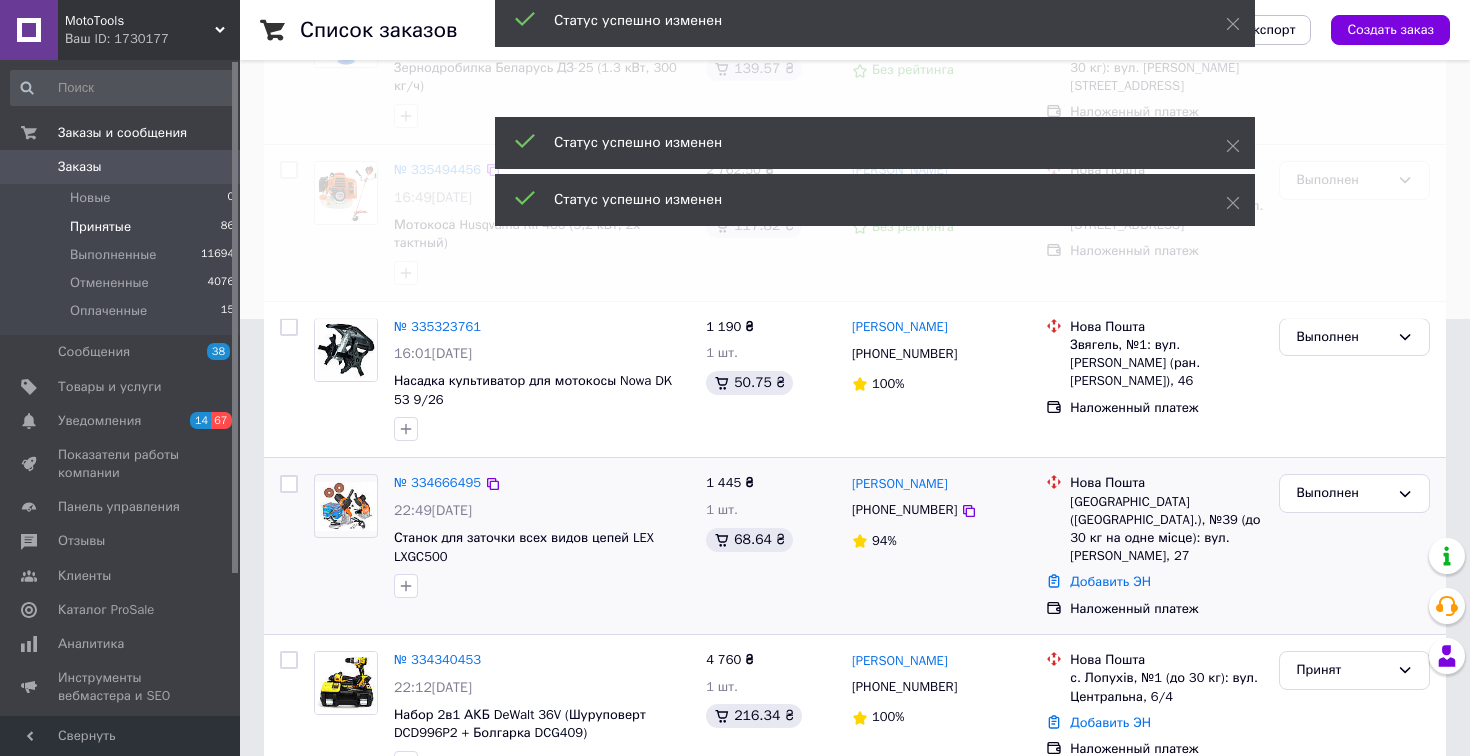 scroll, scrollTop: 482, scrollLeft: 0, axis: vertical 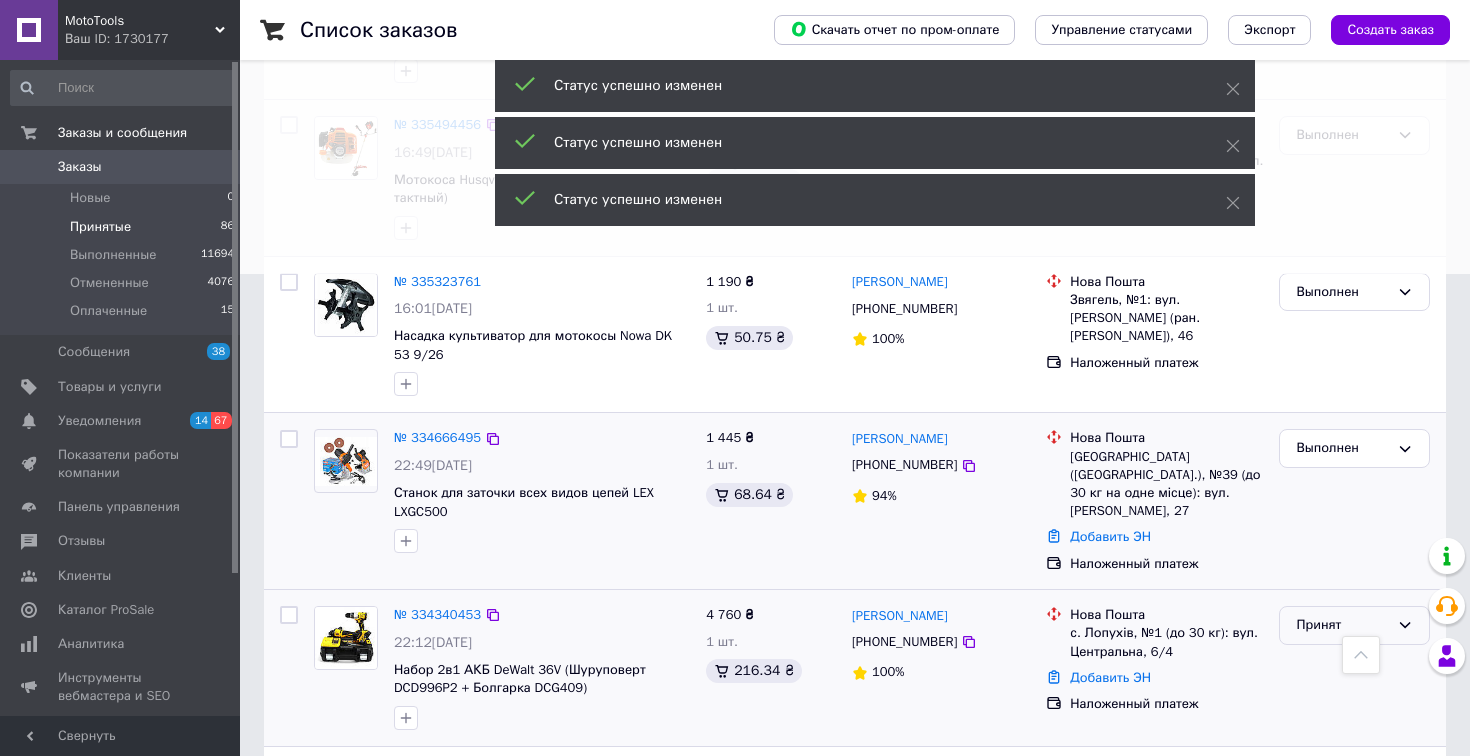 click on "Принят" at bounding box center (1342, 625) 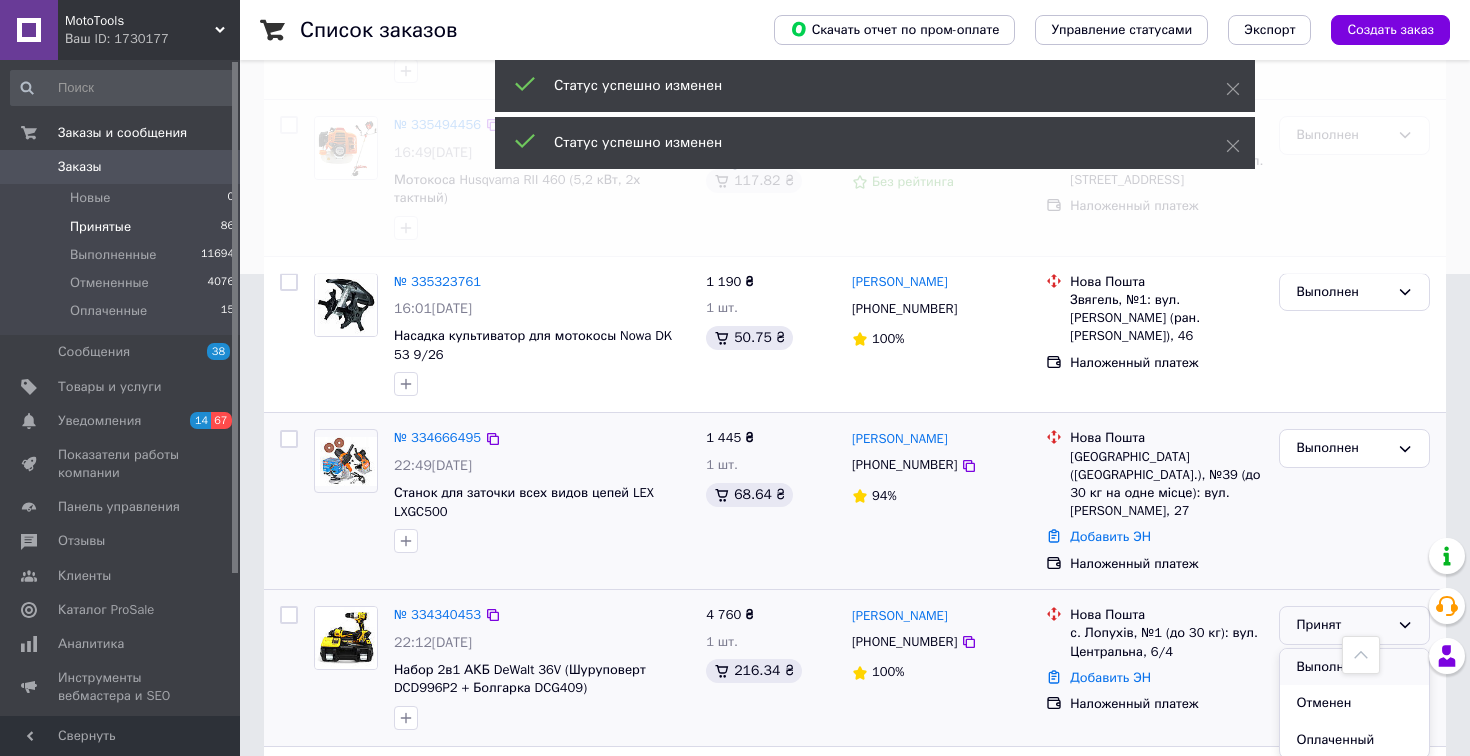 click on "Выполнен" at bounding box center (1354, 667) 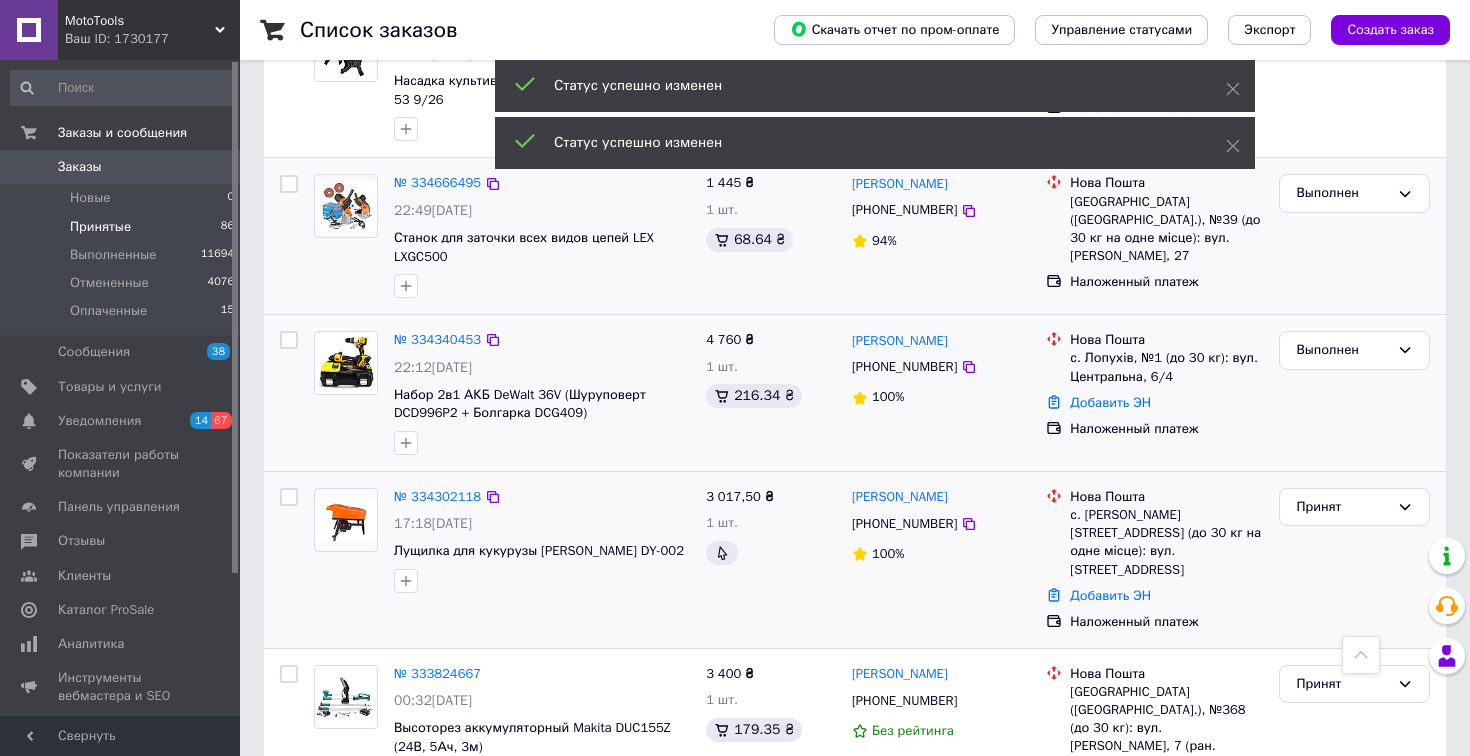 scroll, scrollTop: 743, scrollLeft: 0, axis: vertical 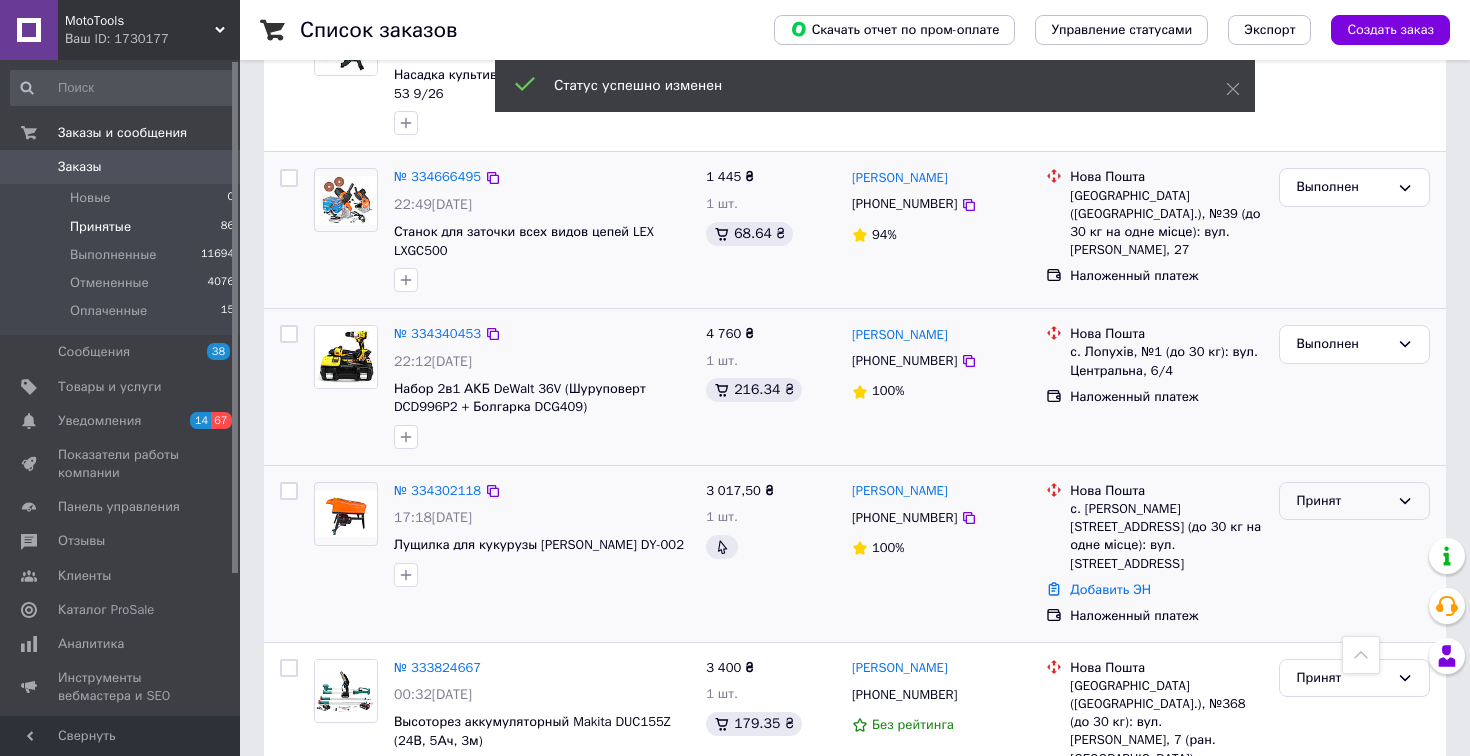 click on "Принят" at bounding box center (1342, 501) 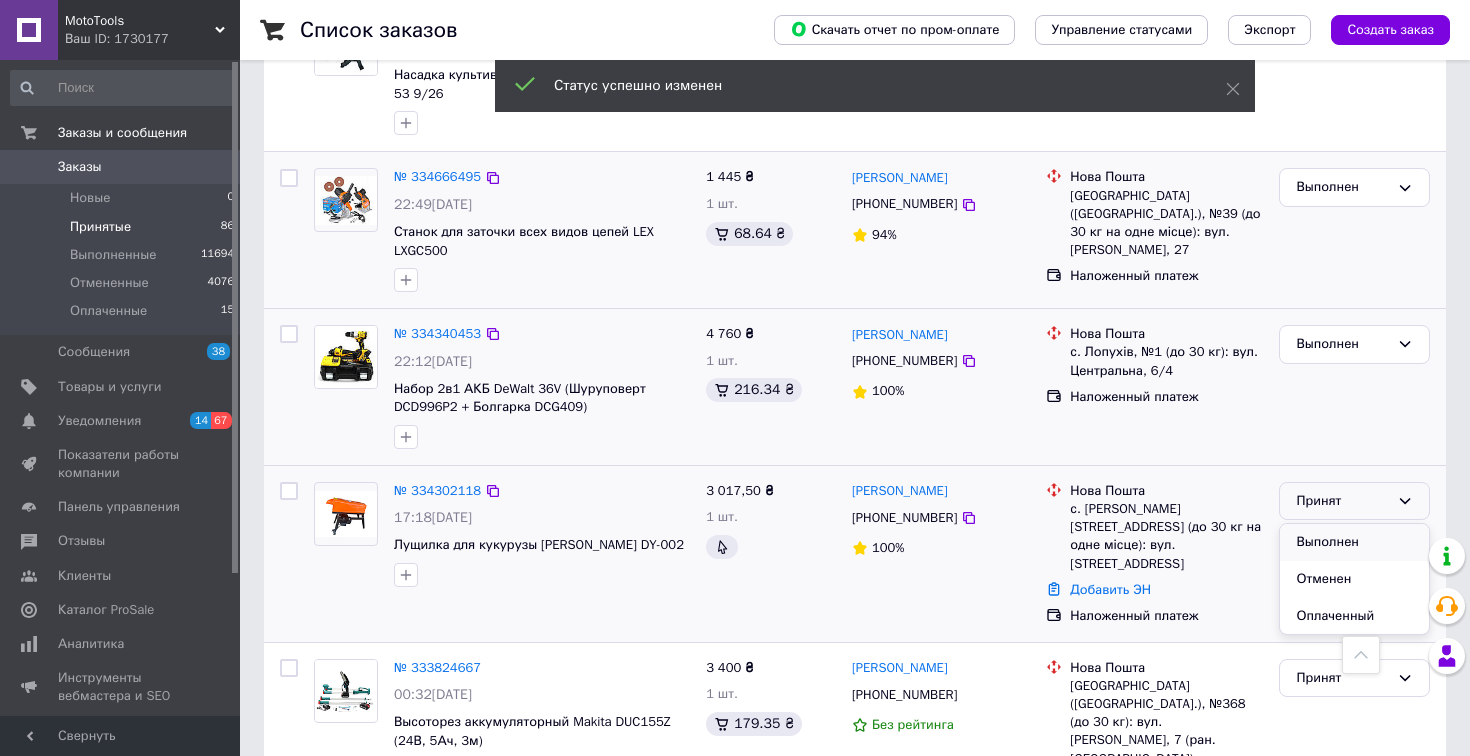 click on "Выполнен" at bounding box center (1354, 542) 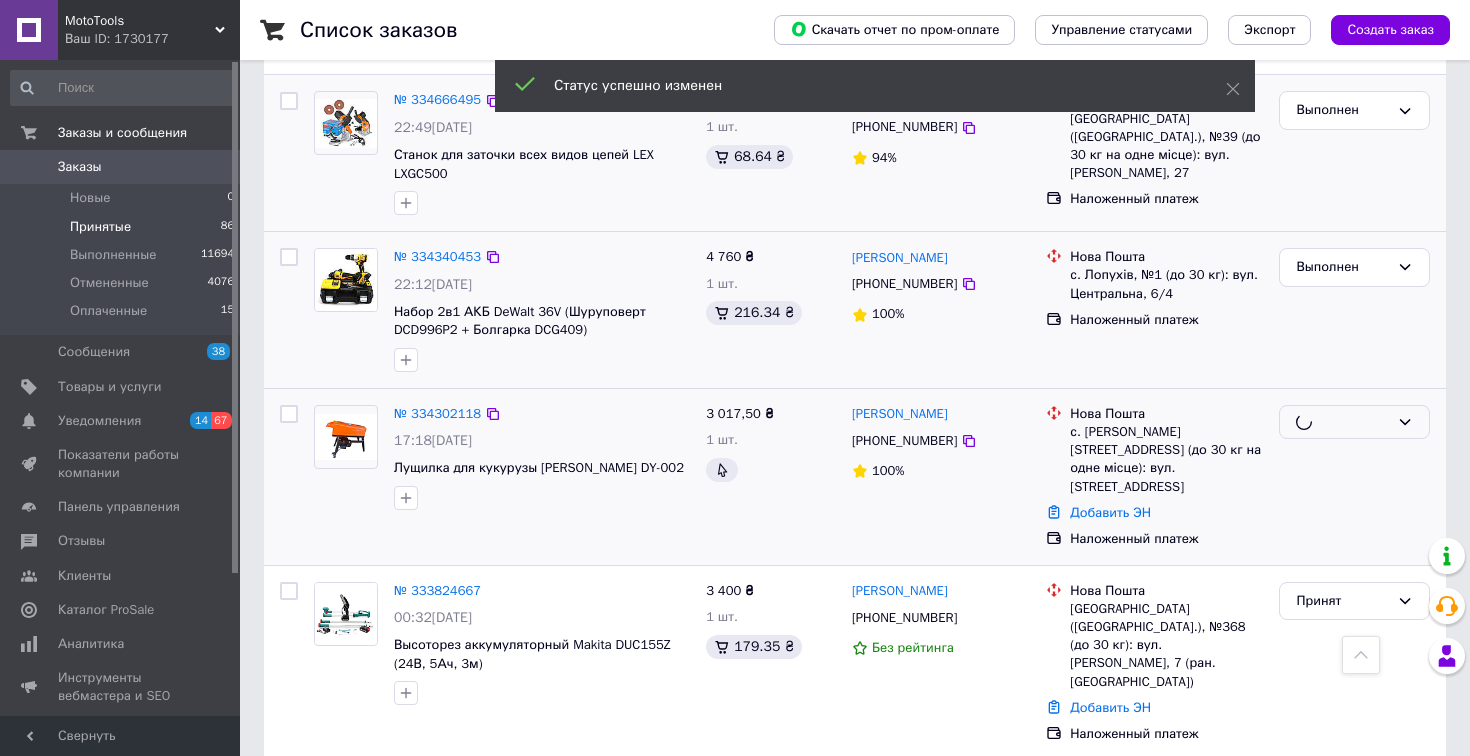 scroll, scrollTop: 824, scrollLeft: 0, axis: vertical 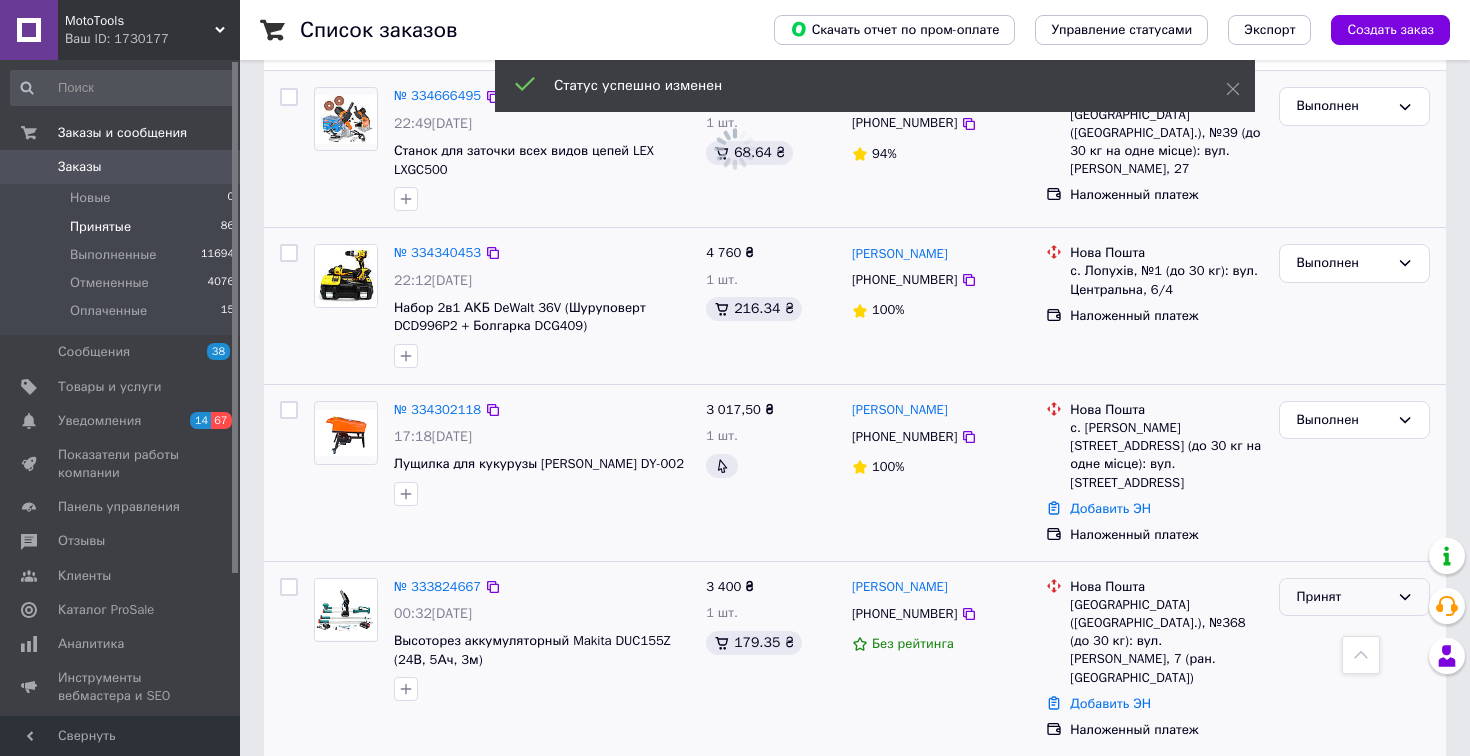click on "Принят" at bounding box center [1342, 597] 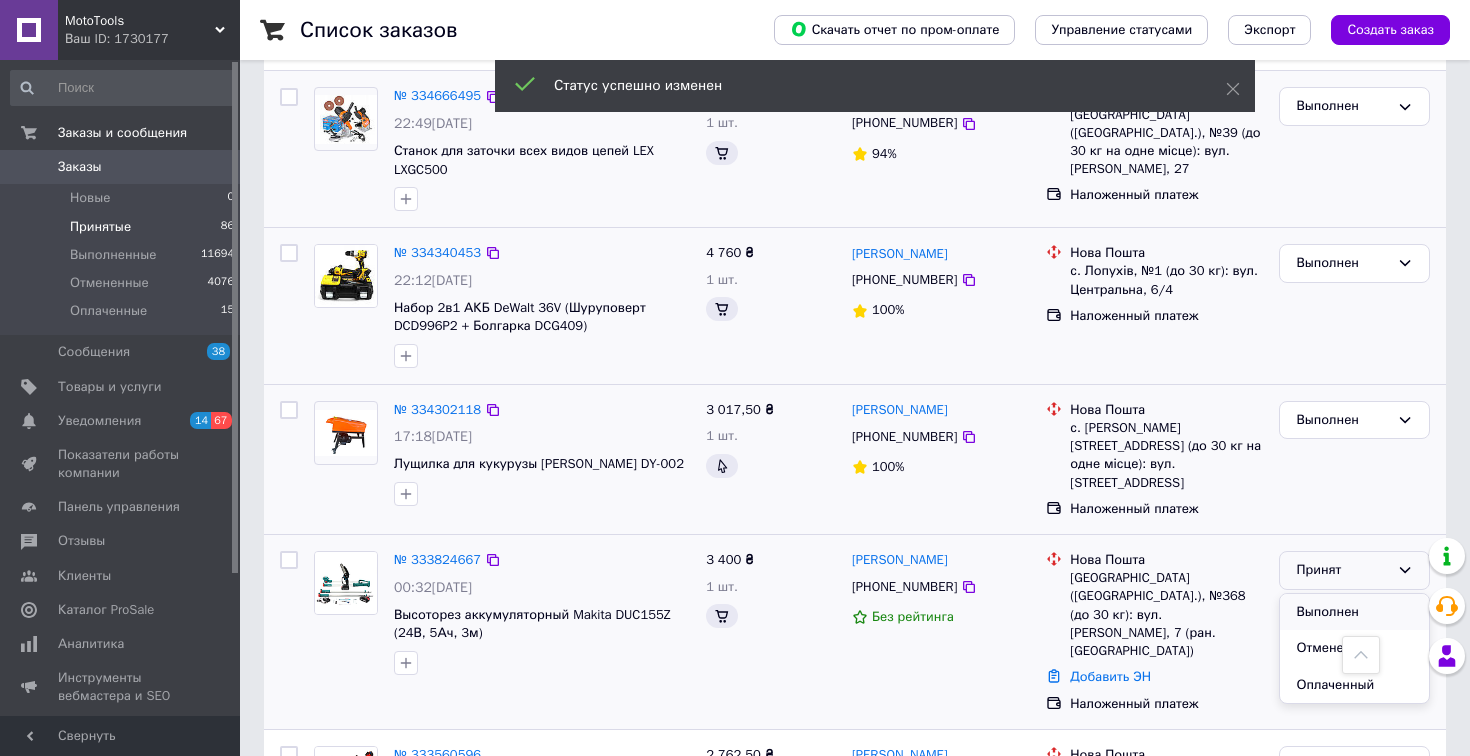 click on "Выполнен" at bounding box center [1354, 612] 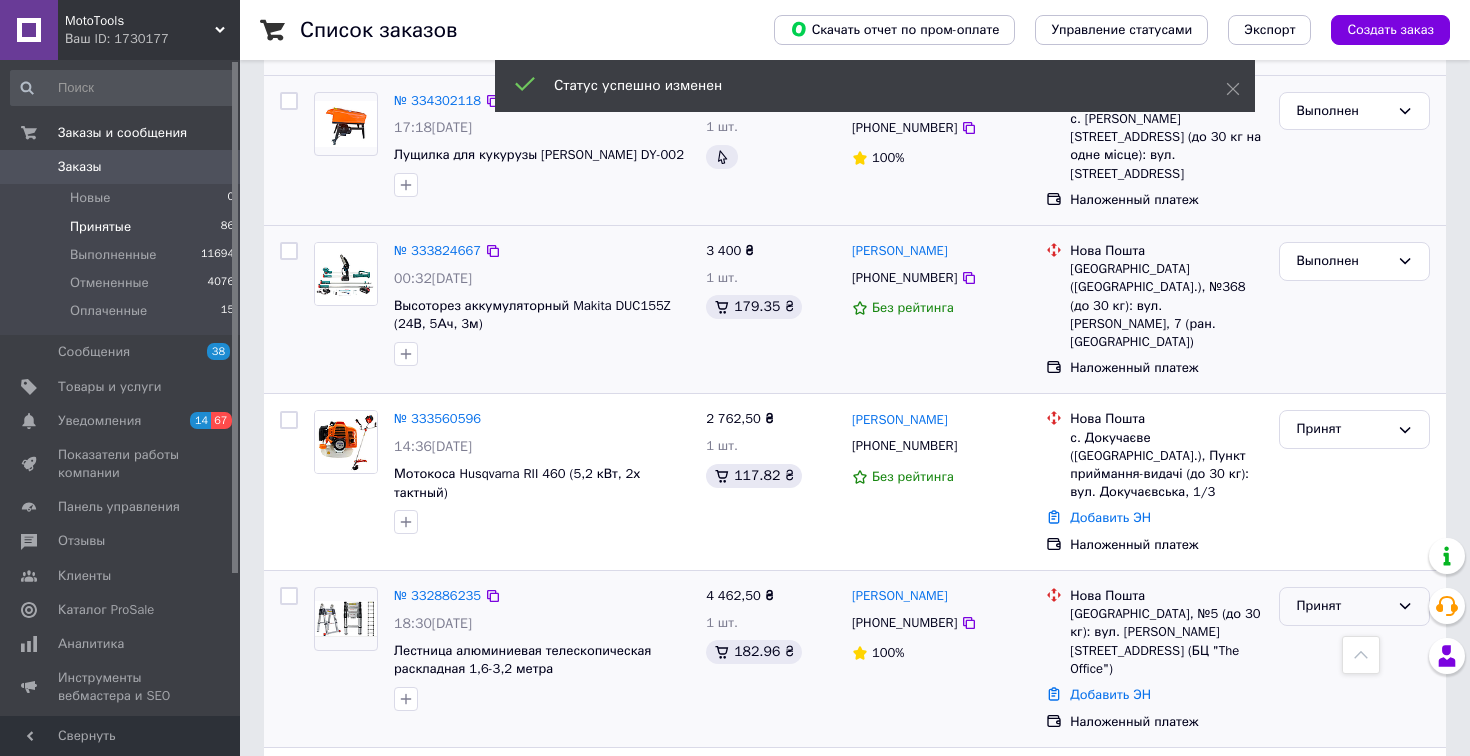 scroll, scrollTop: 1134, scrollLeft: 0, axis: vertical 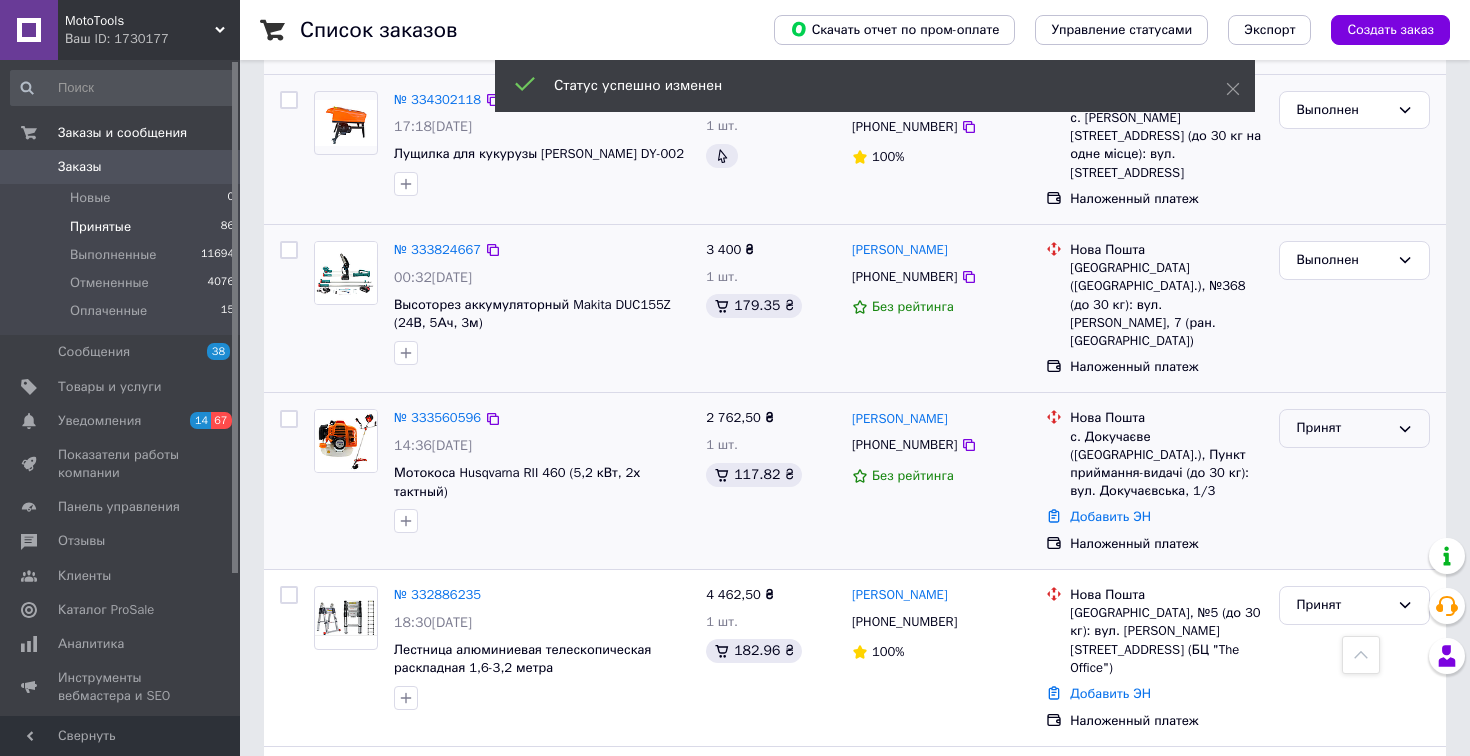 click on "Принят" at bounding box center [1342, 428] 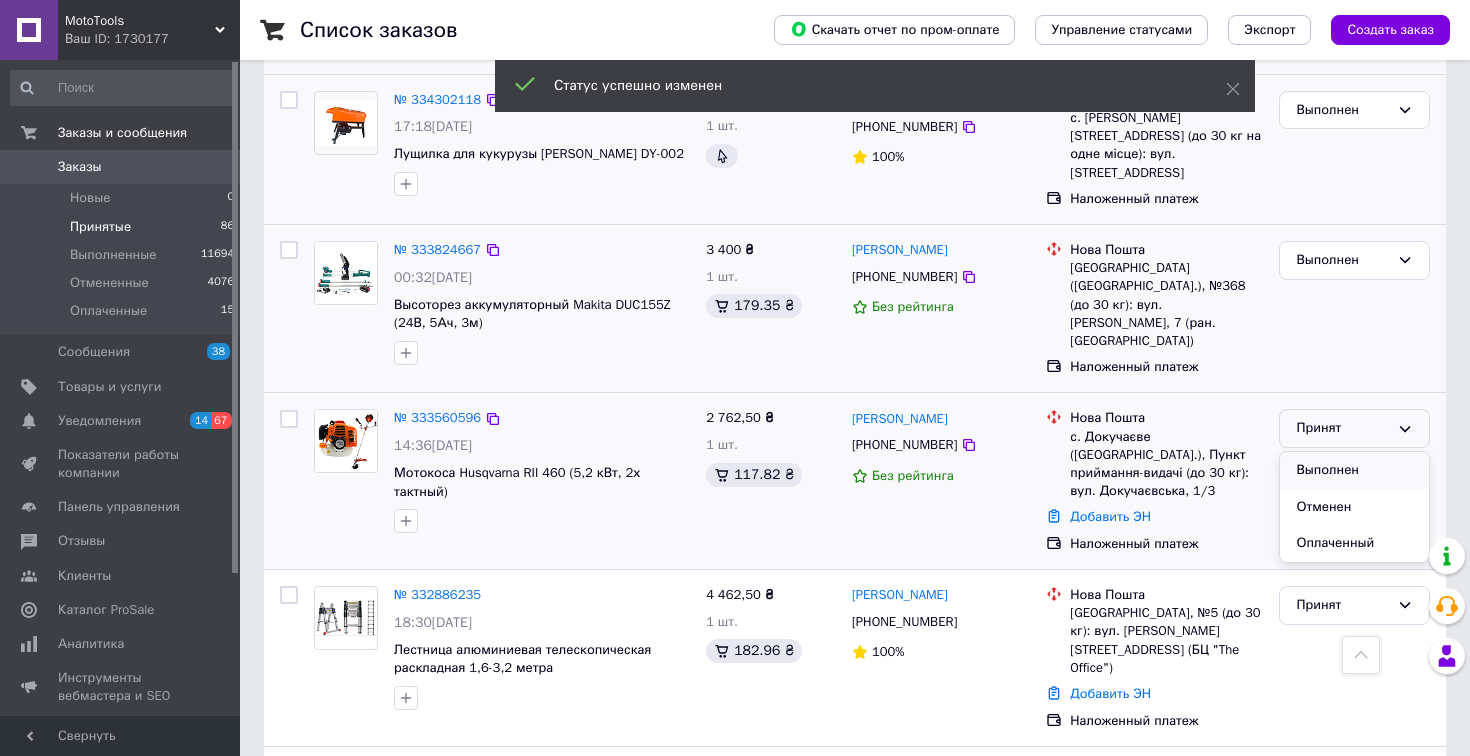 click on "Выполнен" at bounding box center (1354, 470) 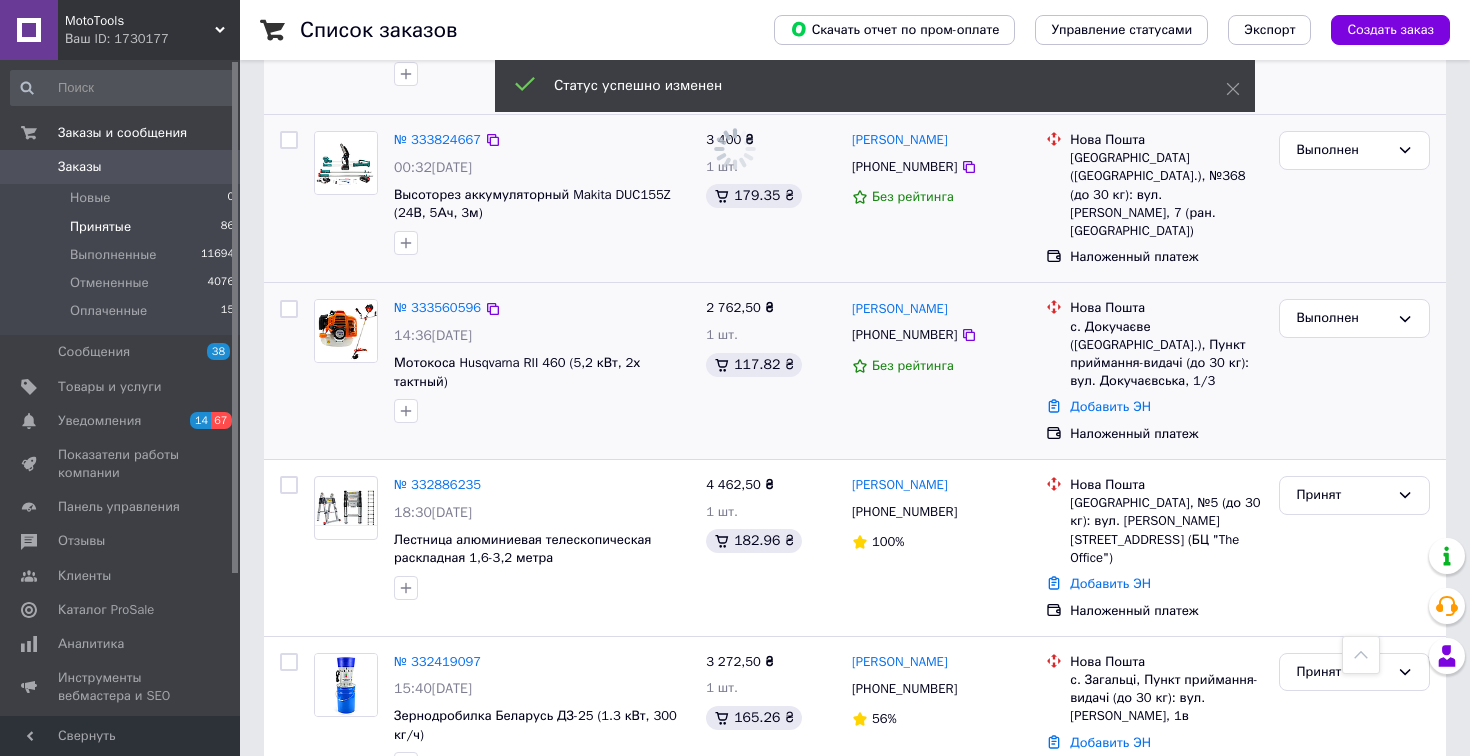 scroll, scrollTop: 1246, scrollLeft: 0, axis: vertical 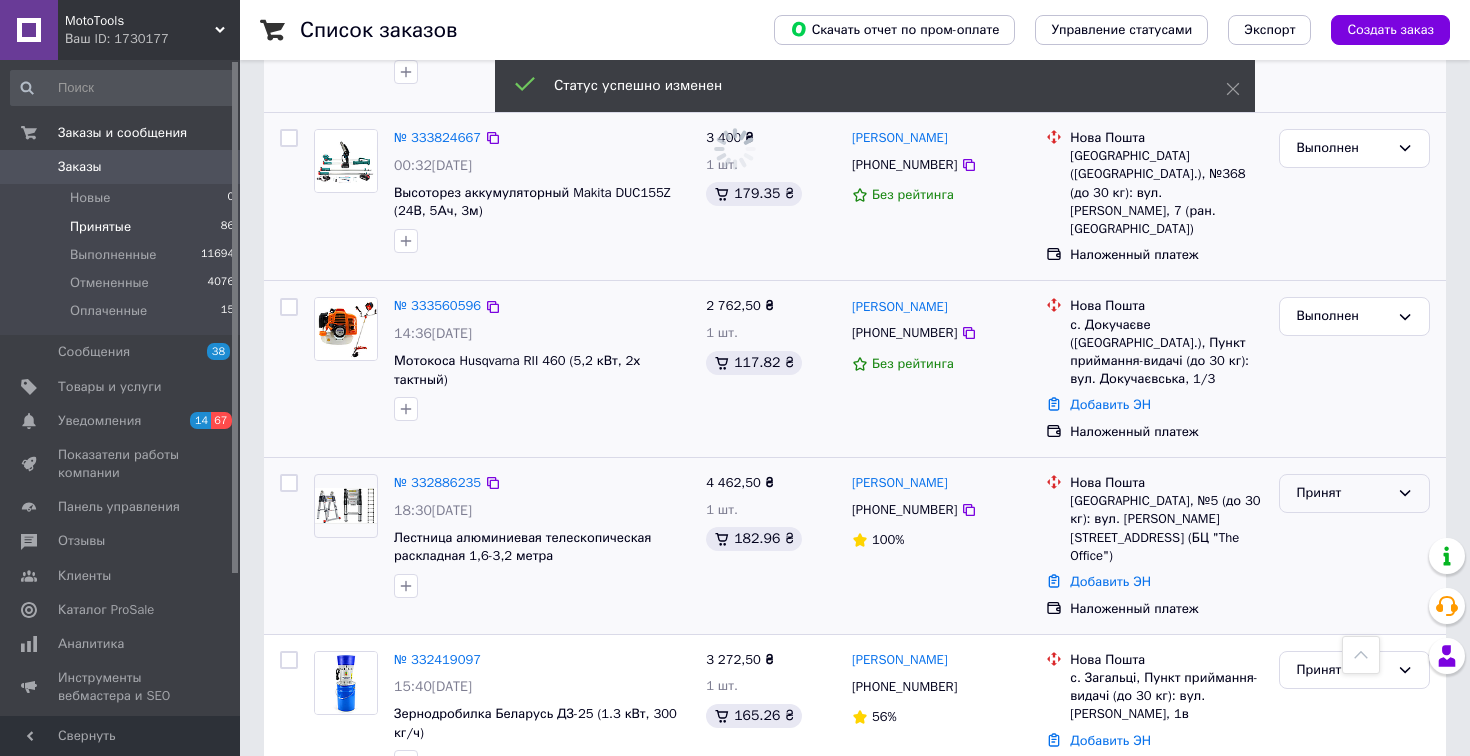 click on "Принят" at bounding box center [1342, 493] 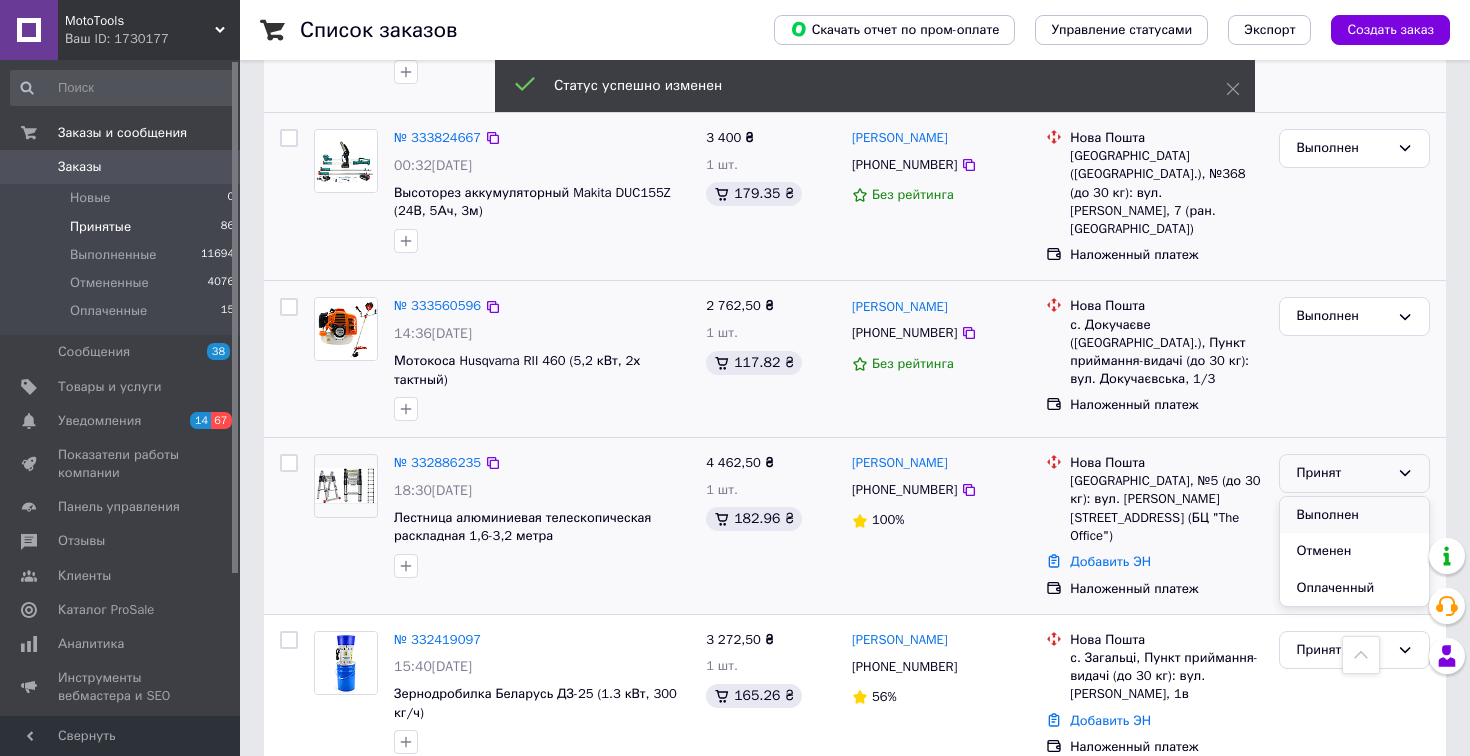click on "Выполнен" at bounding box center [1354, 515] 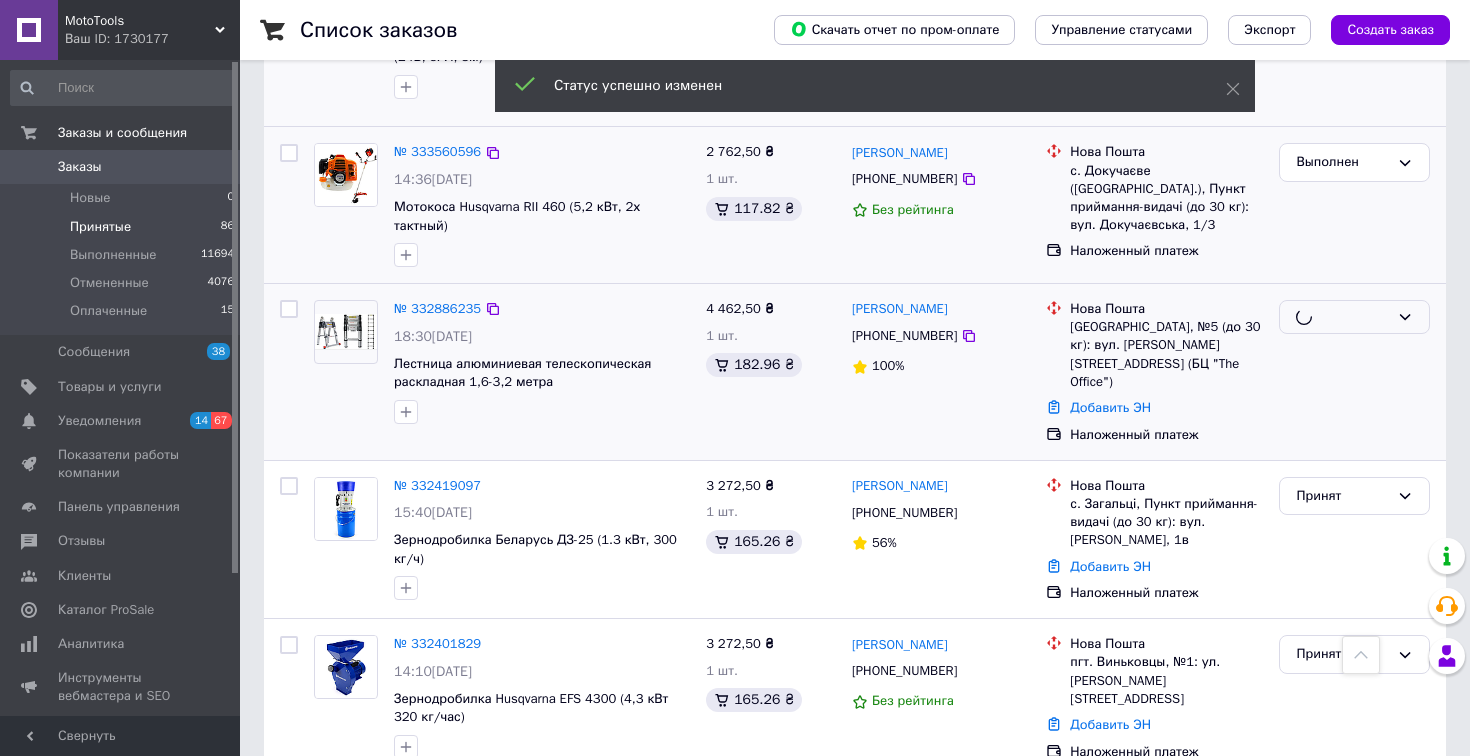scroll, scrollTop: 1433, scrollLeft: 0, axis: vertical 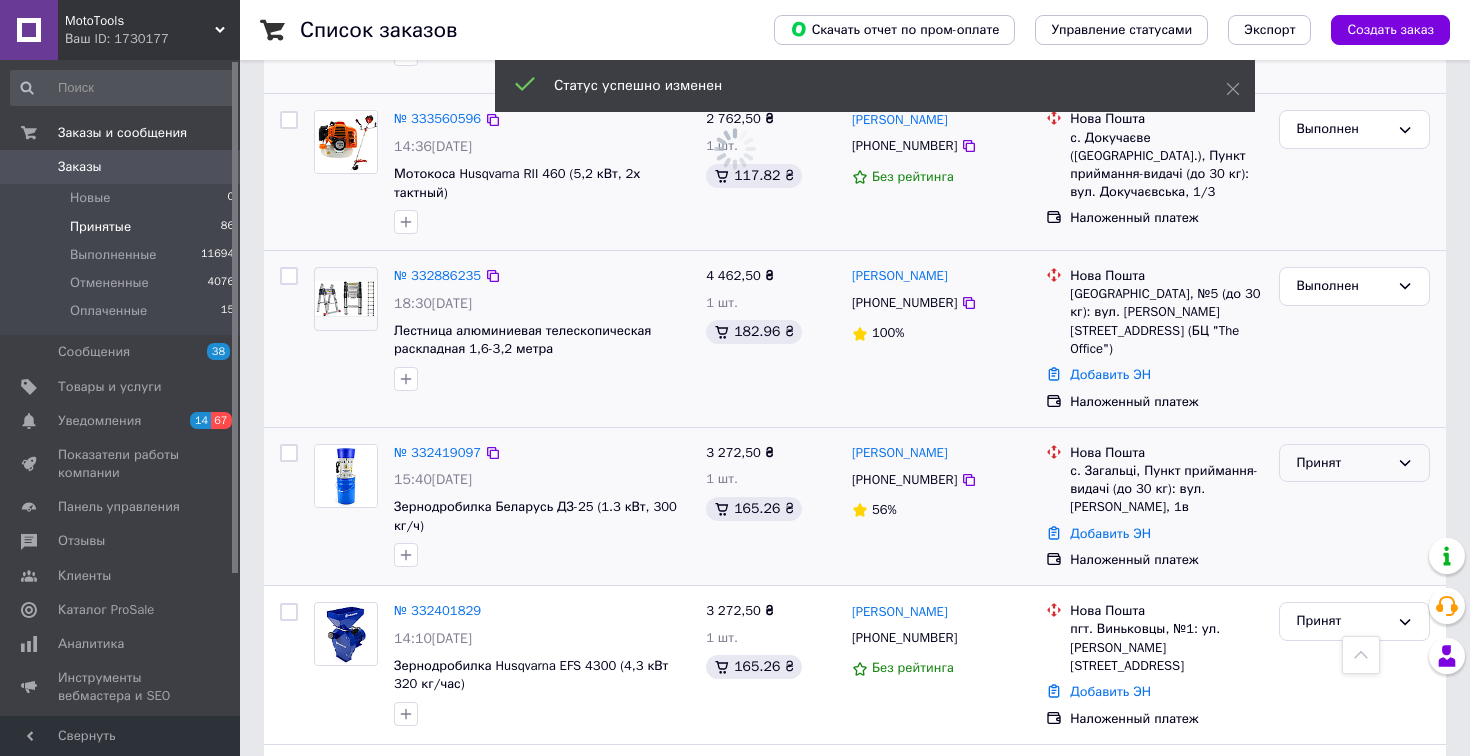 click on "Принят" at bounding box center (1342, 463) 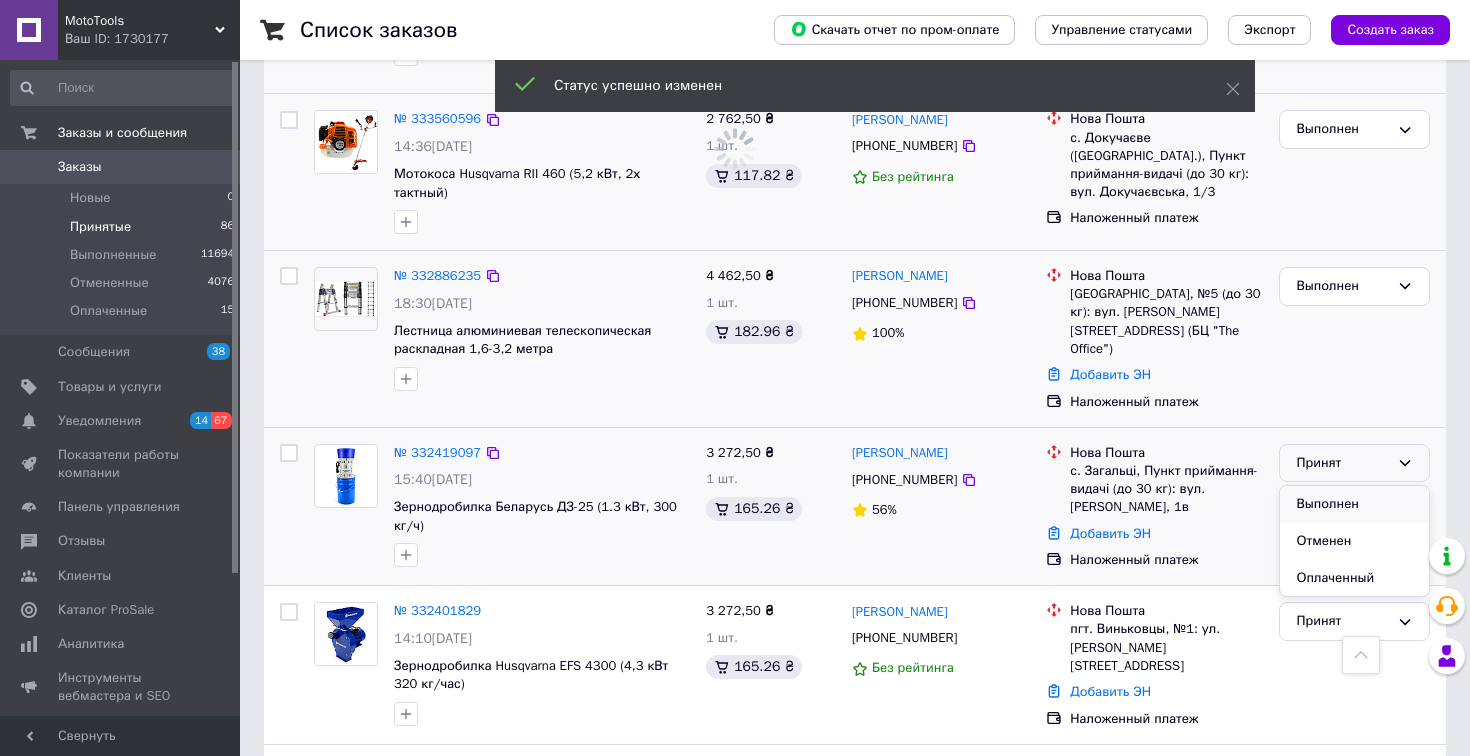 click on "Выполнен" at bounding box center [1354, 504] 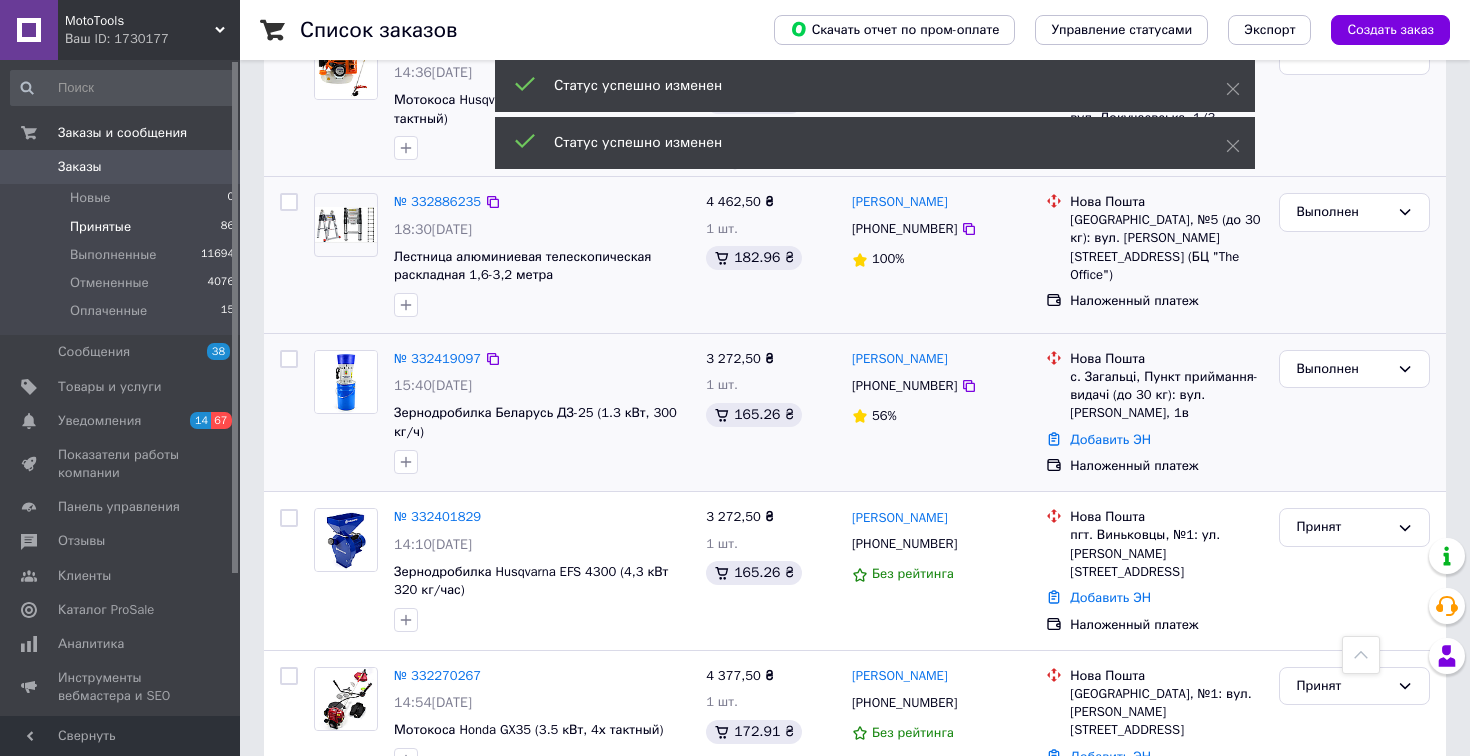 scroll, scrollTop: 1508, scrollLeft: 0, axis: vertical 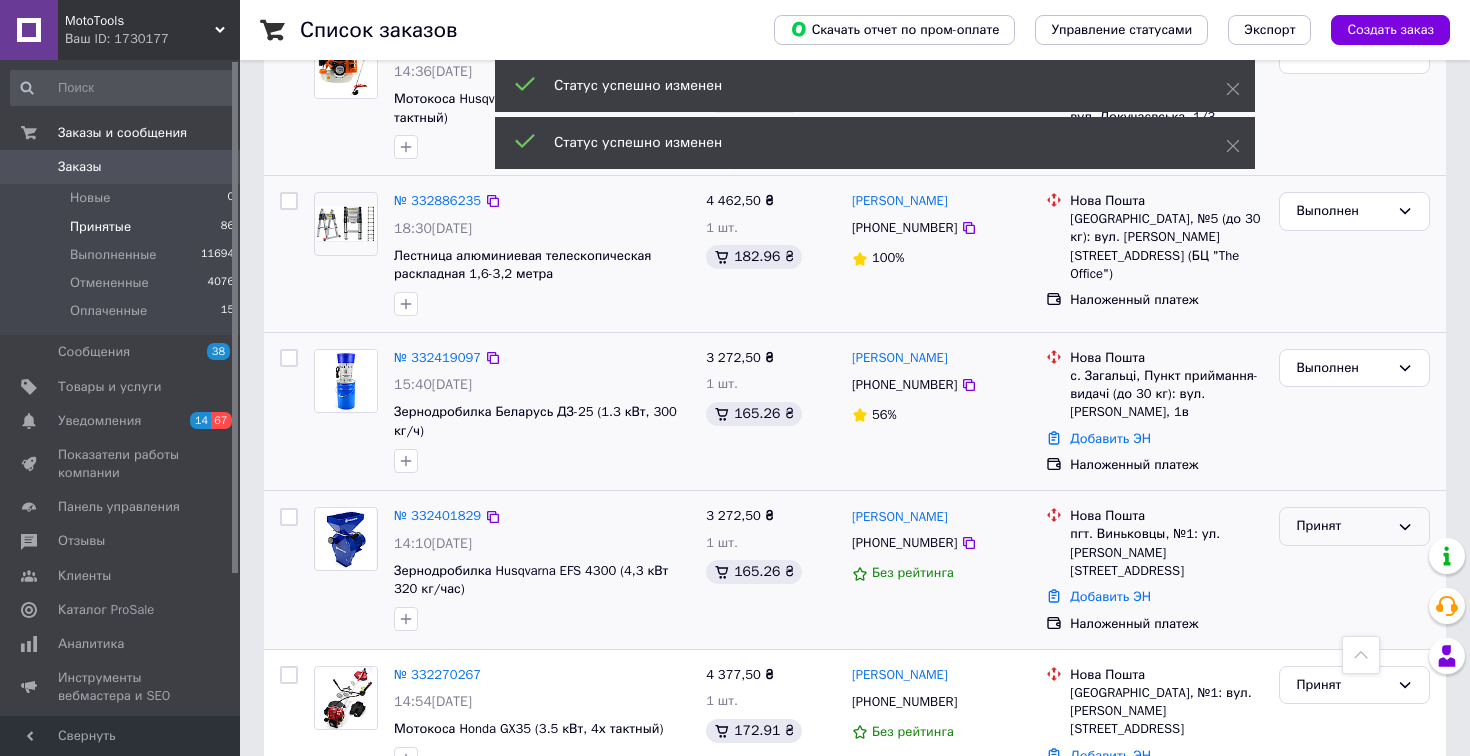 click on "Принят" at bounding box center [1354, 526] 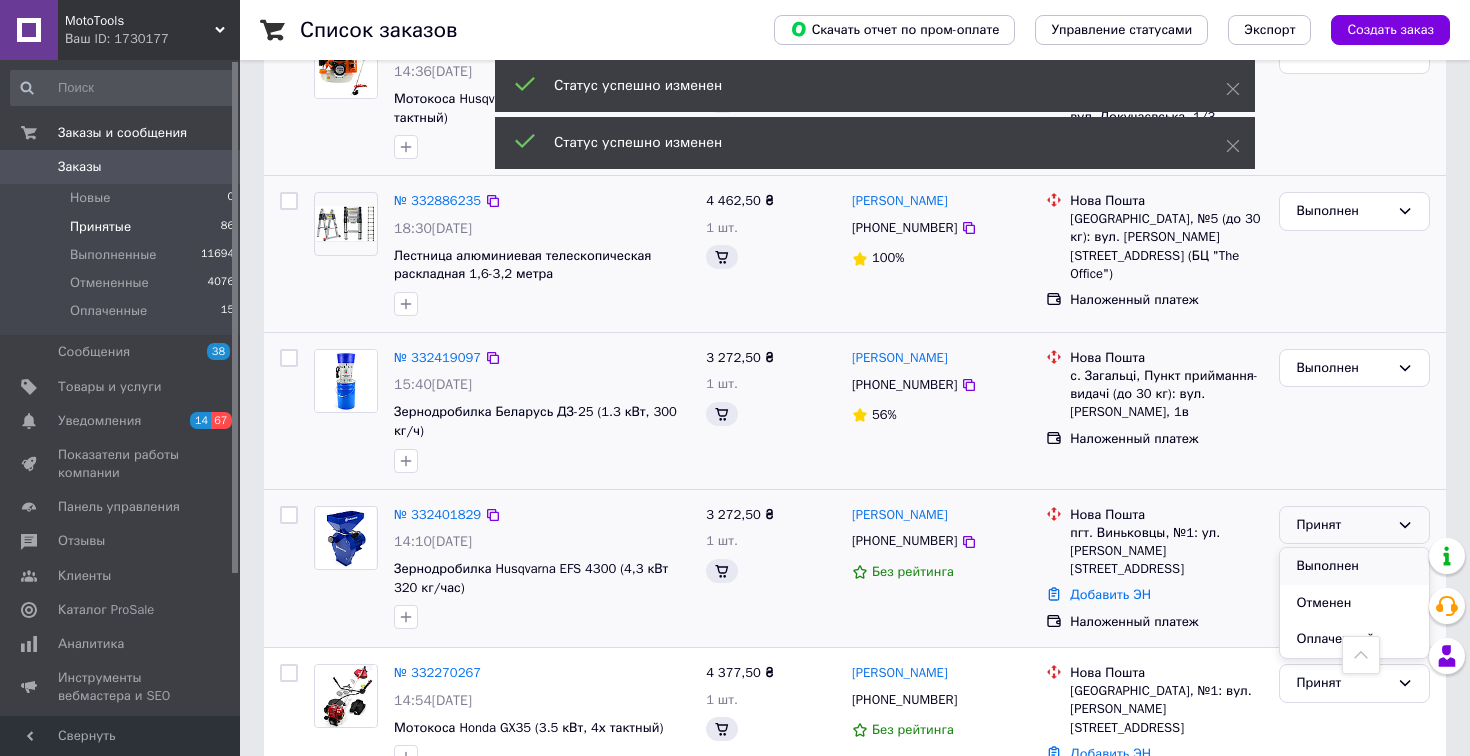 click on "Выполнен" at bounding box center [1354, 566] 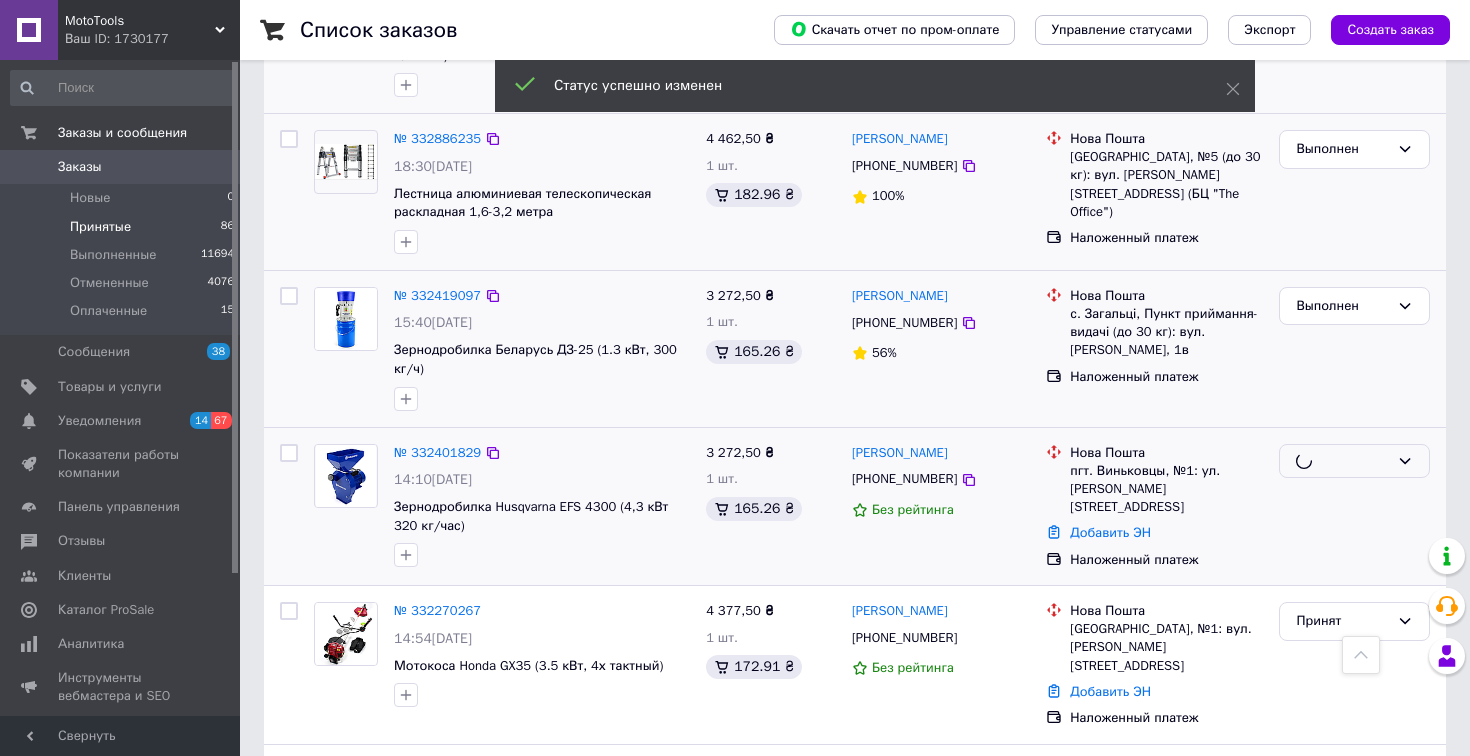 scroll, scrollTop: 1591, scrollLeft: 0, axis: vertical 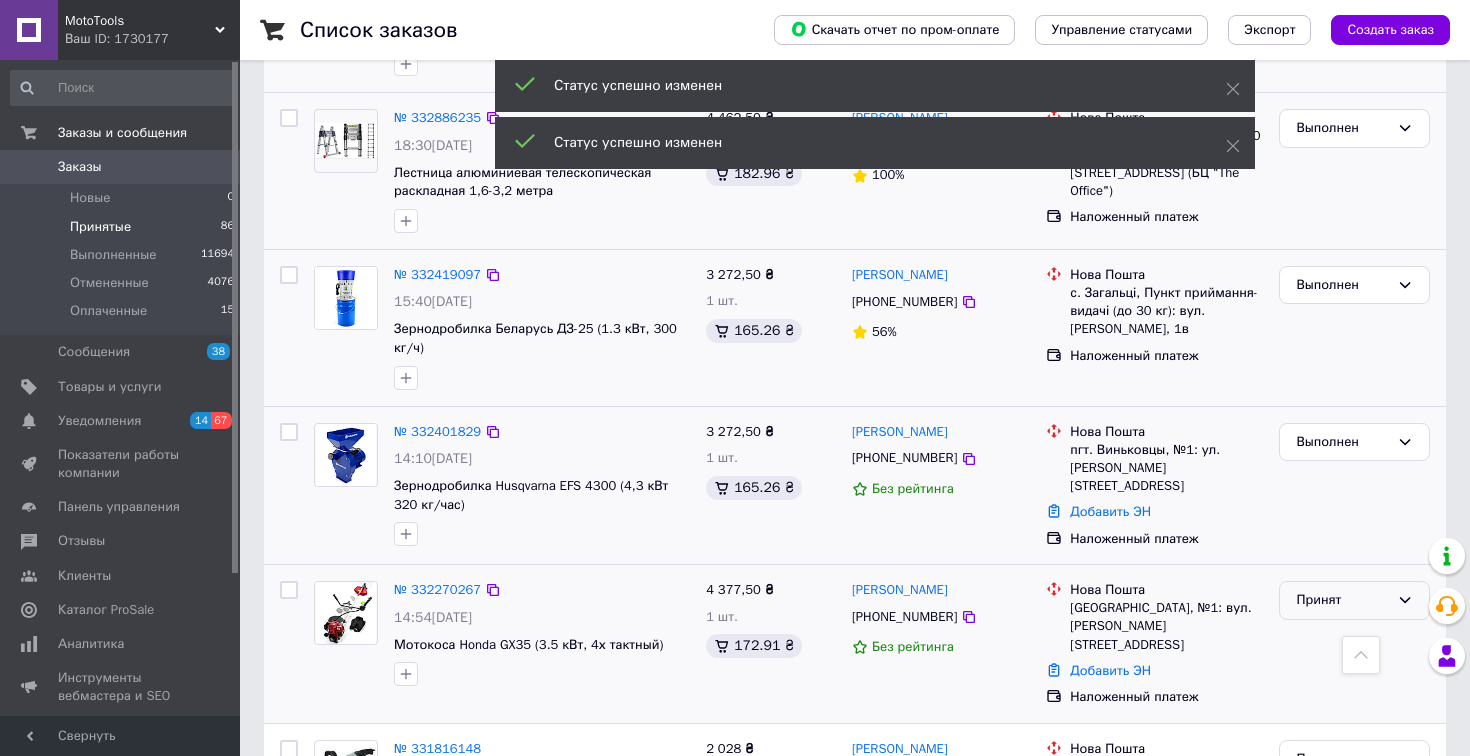 click on "Принят" at bounding box center (1342, 600) 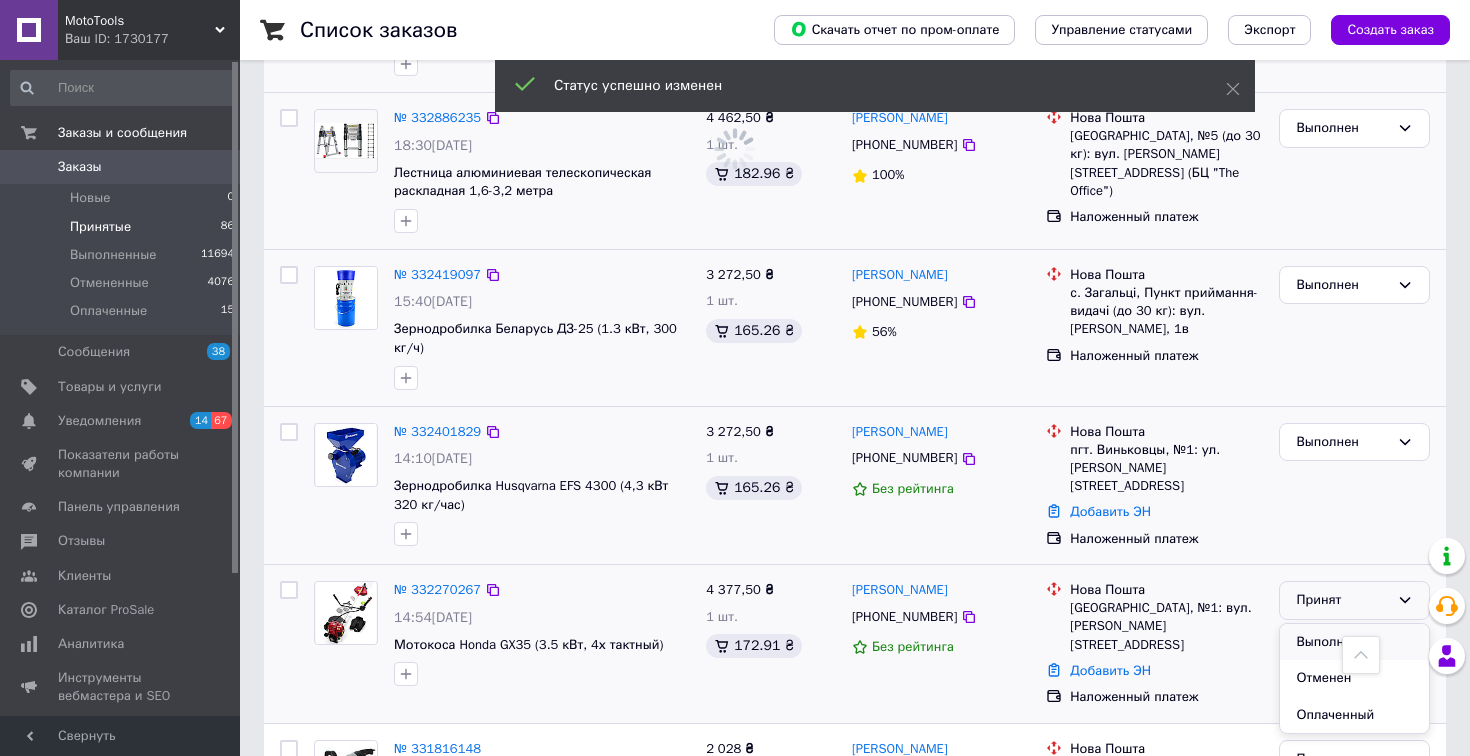 click on "Выполнен" at bounding box center (1354, 642) 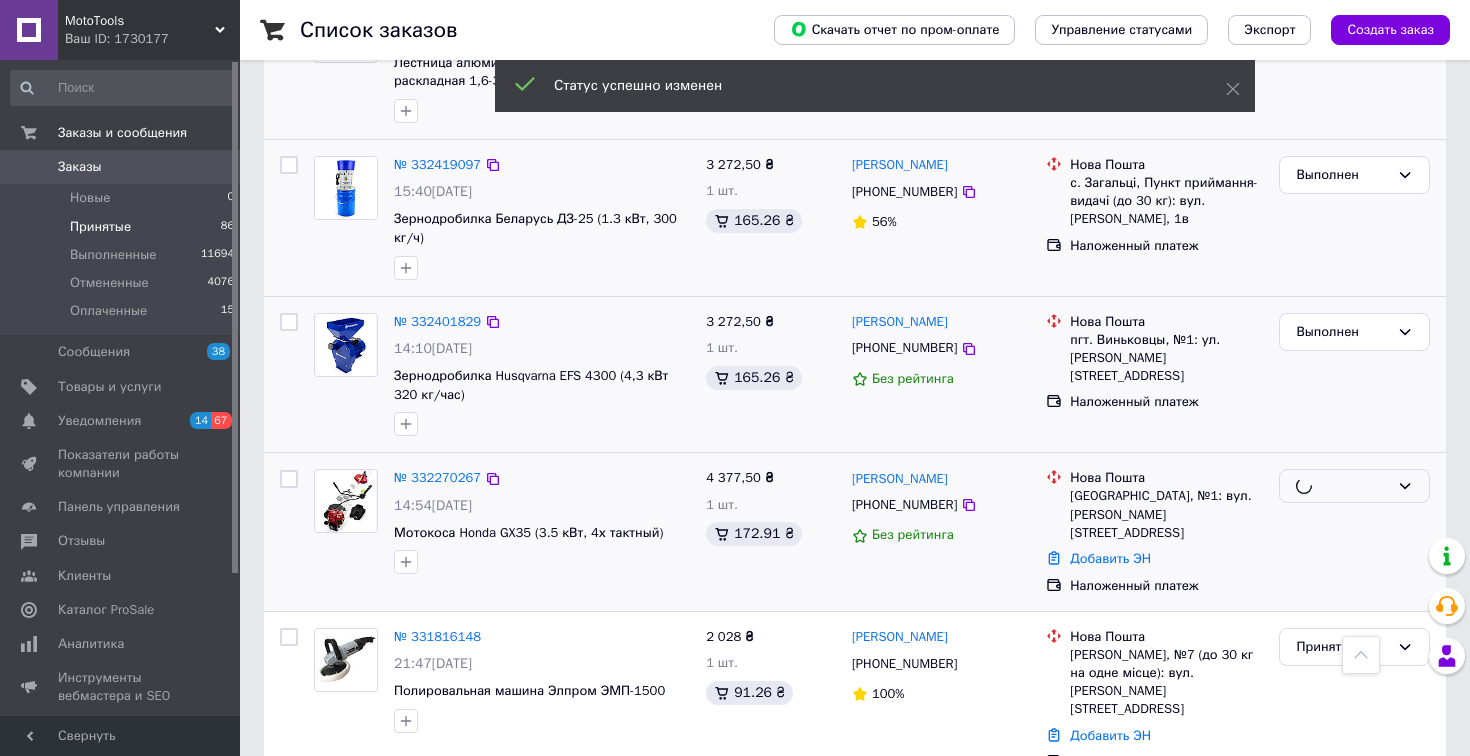 scroll, scrollTop: 1724, scrollLeft: 0, axis: vertical 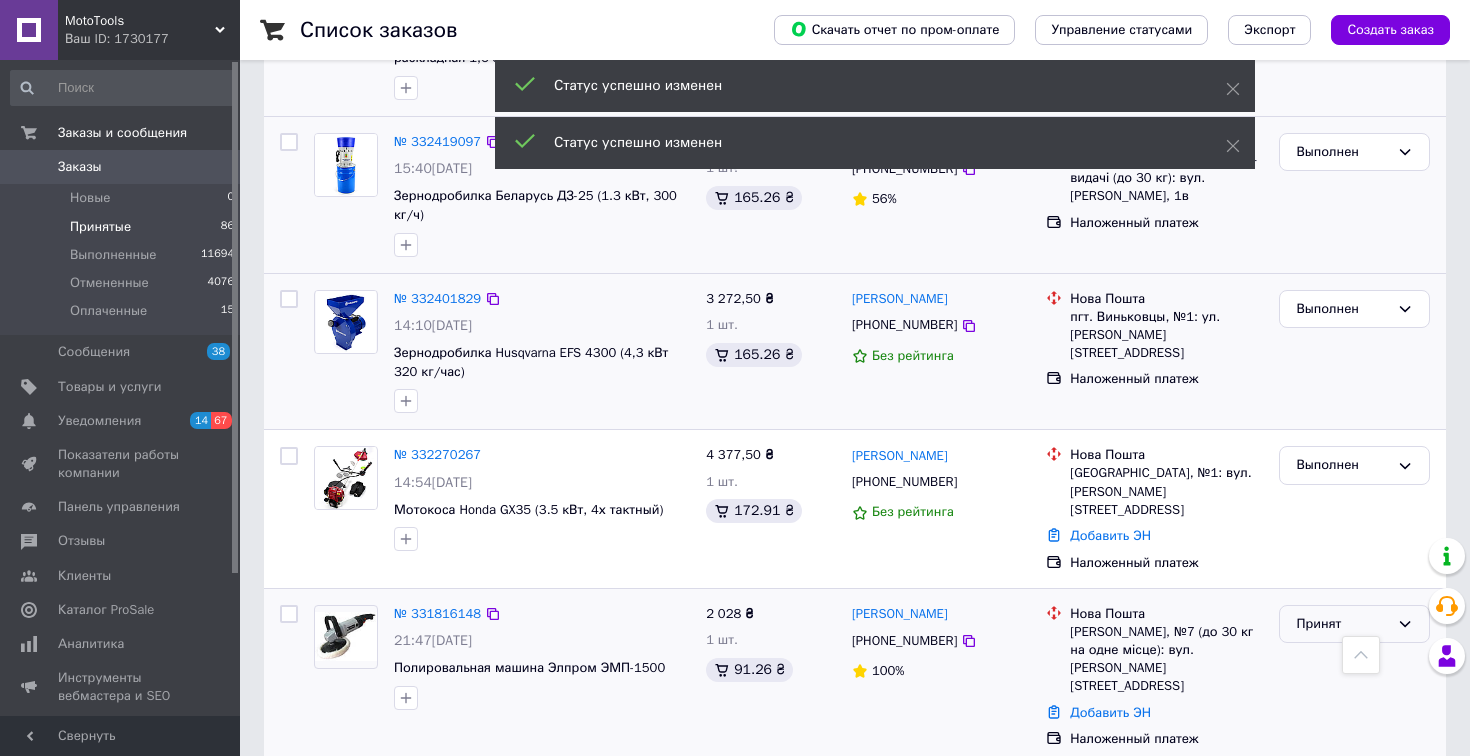 click on "Принят" at bounding box center (1354, 624) 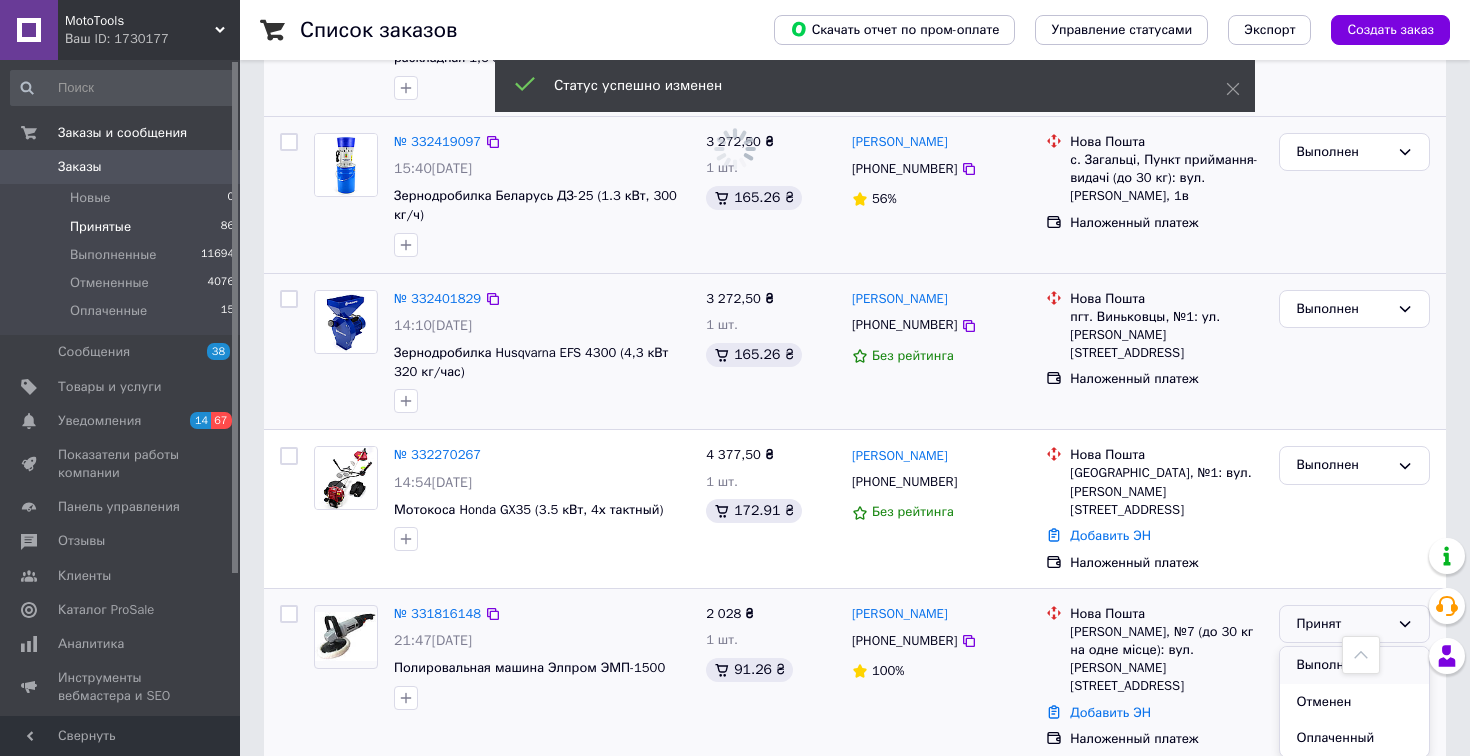 click on "Выполнен" at bounding box center (1354, 665) 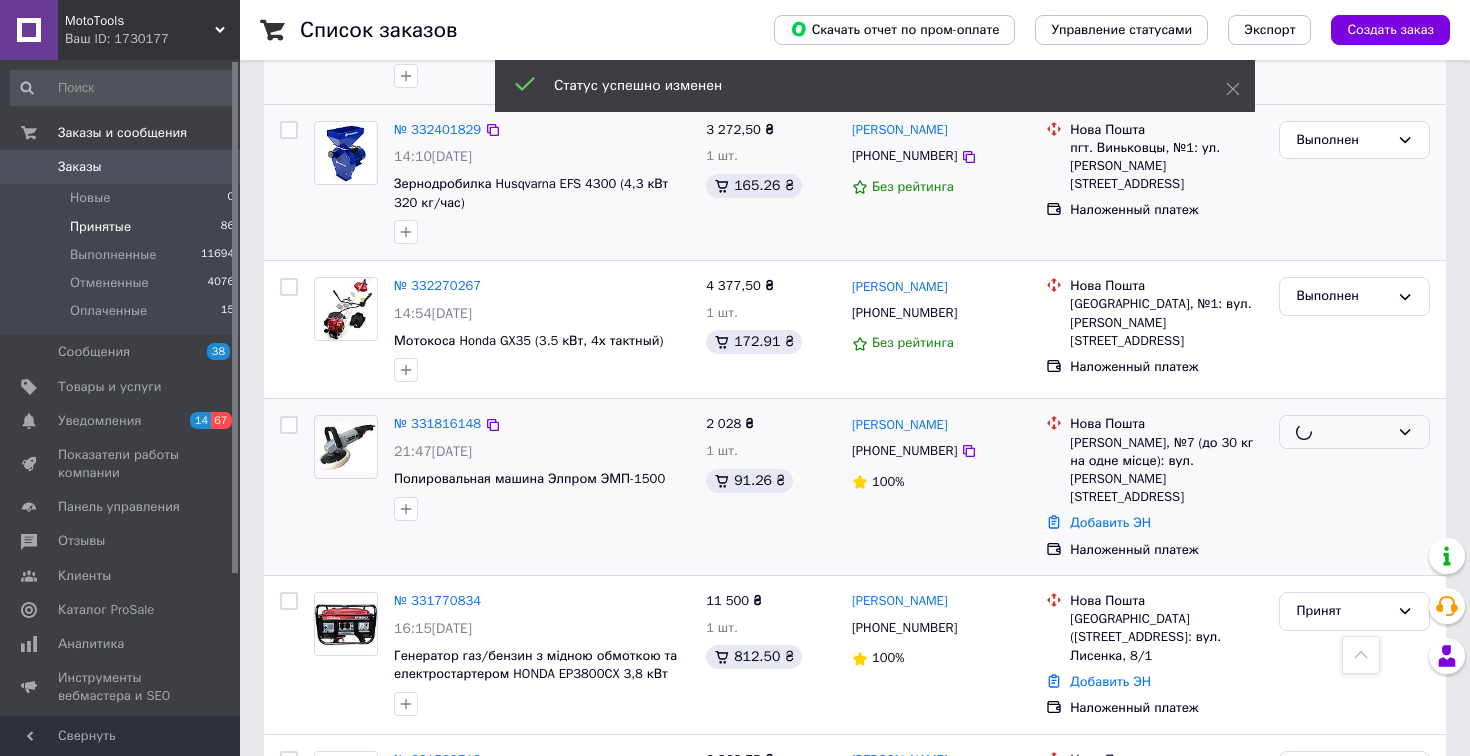 scroll, scrollTop: 1918, scrollLeft: 0, axis: vertical 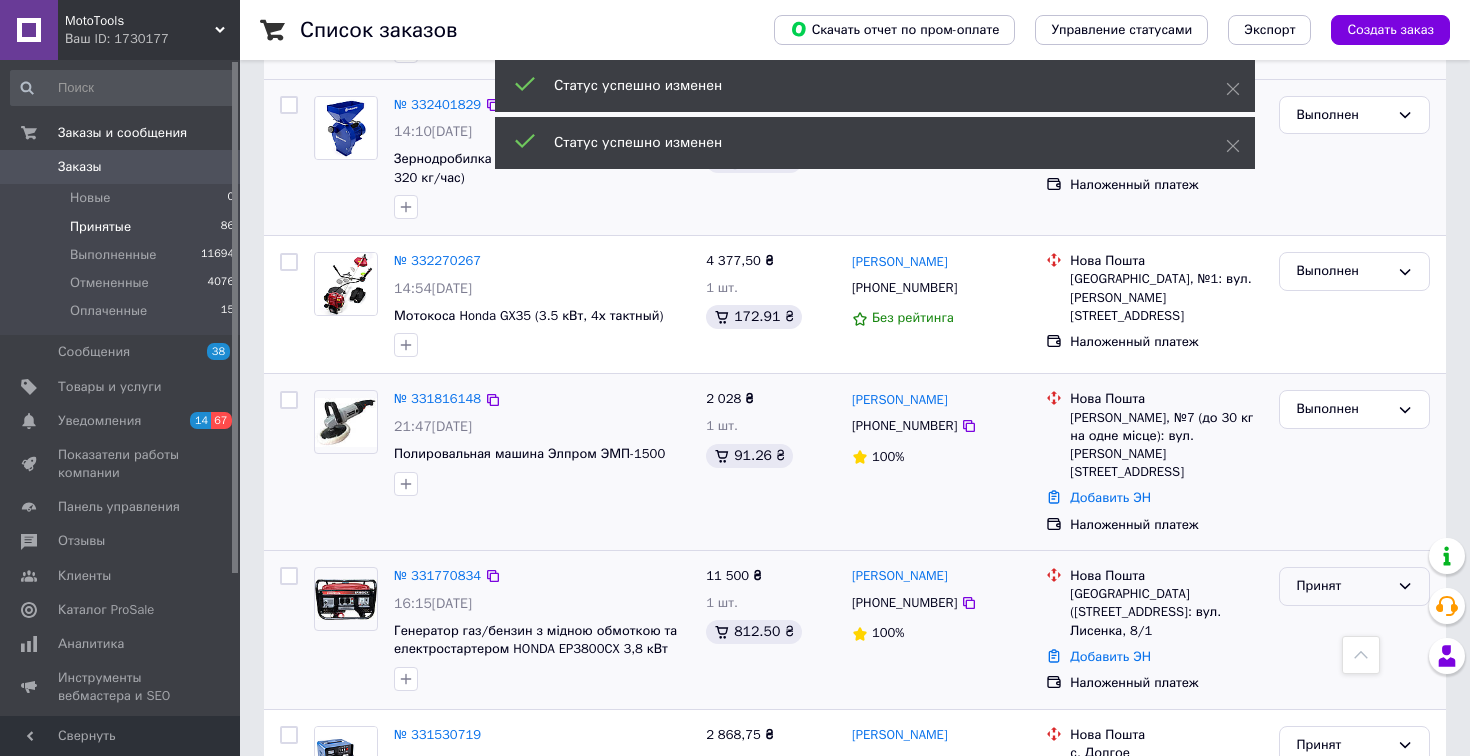 click on "Принят" at bounding box center [1342, 586] 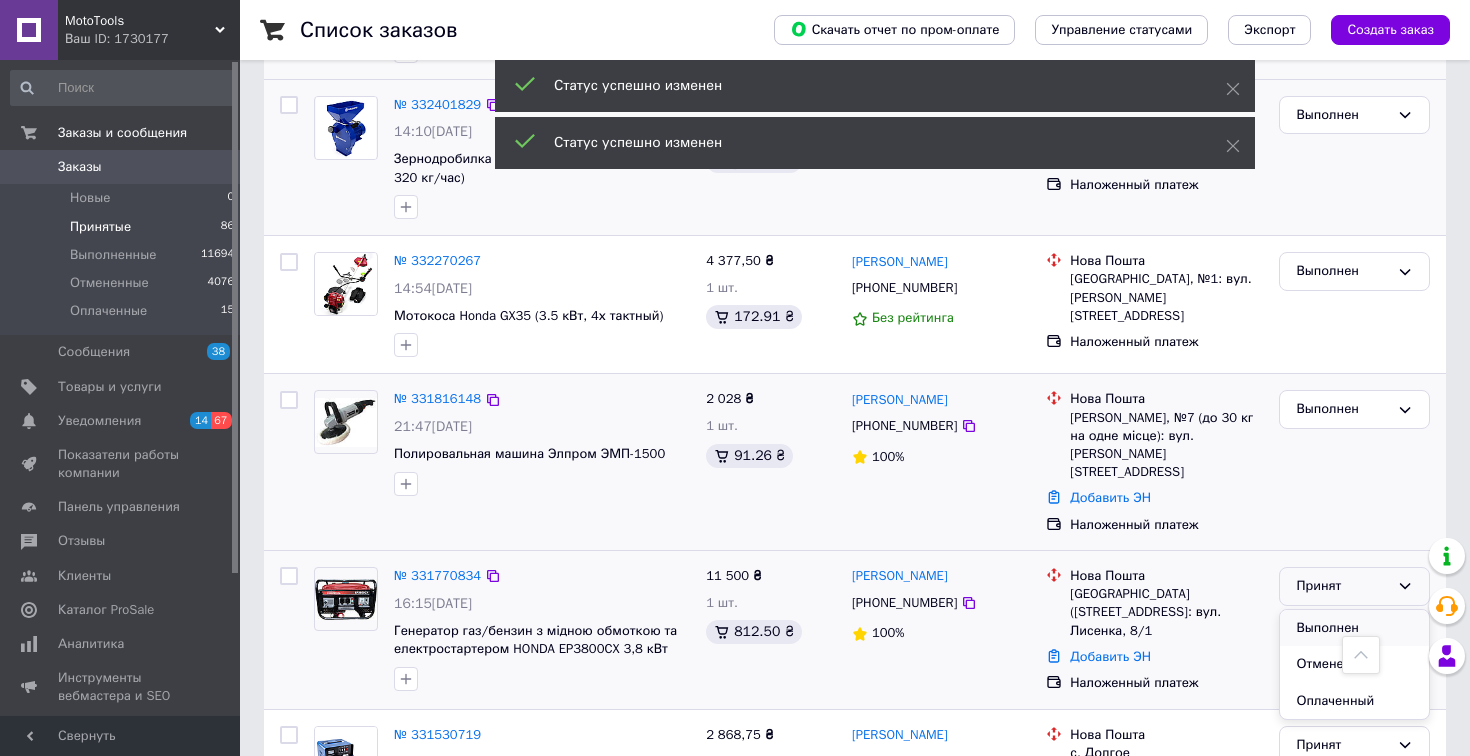 click on "Выполнен" at bounding box center [1354, 628] 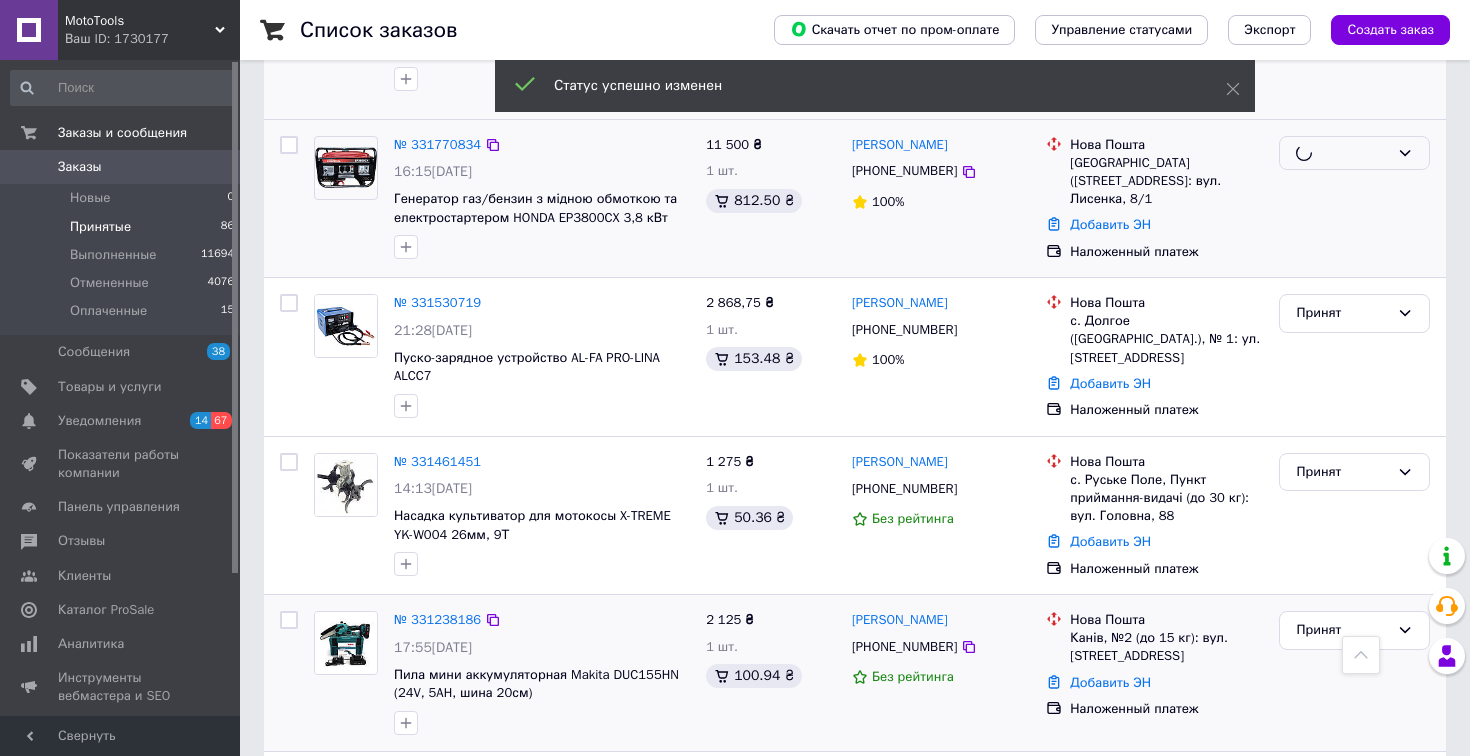 scroll, scrollTop: 2341, scrollLeft: 0, axis: vertical 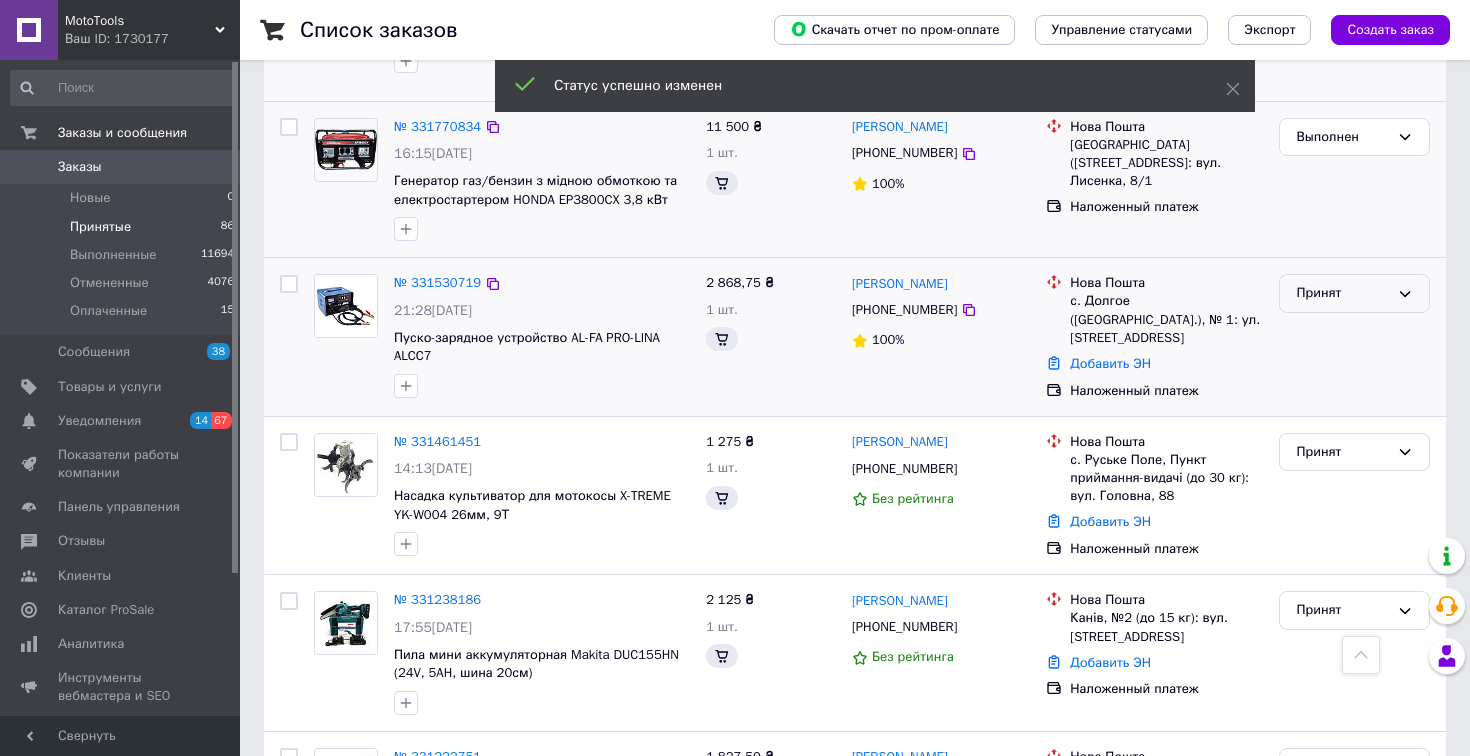 click on "Принят" at bounding box center [1342, 293] 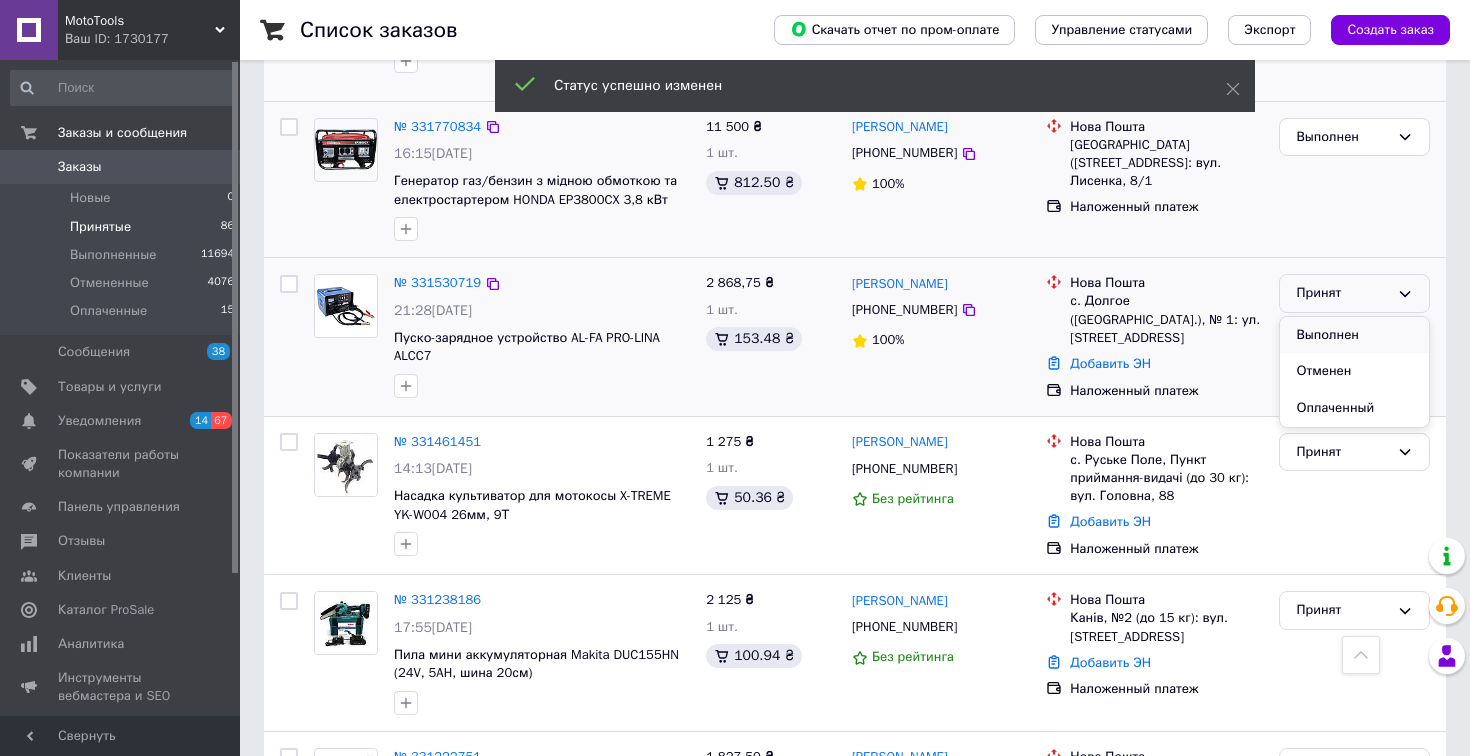 click on "Выполнен" at bounding box center (1354, 335) 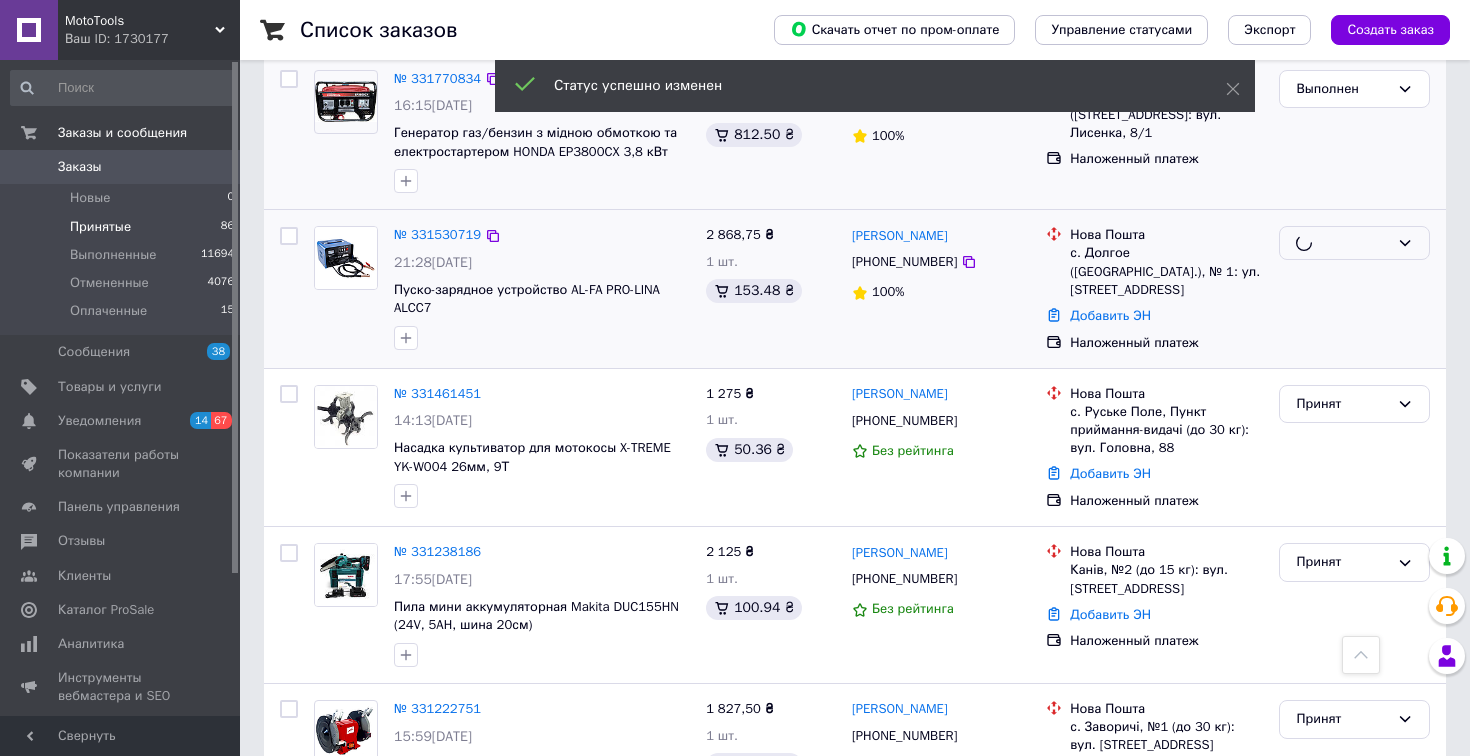 scroll, scrollTop: 2390, scrollLeft: 0, axis: vertical 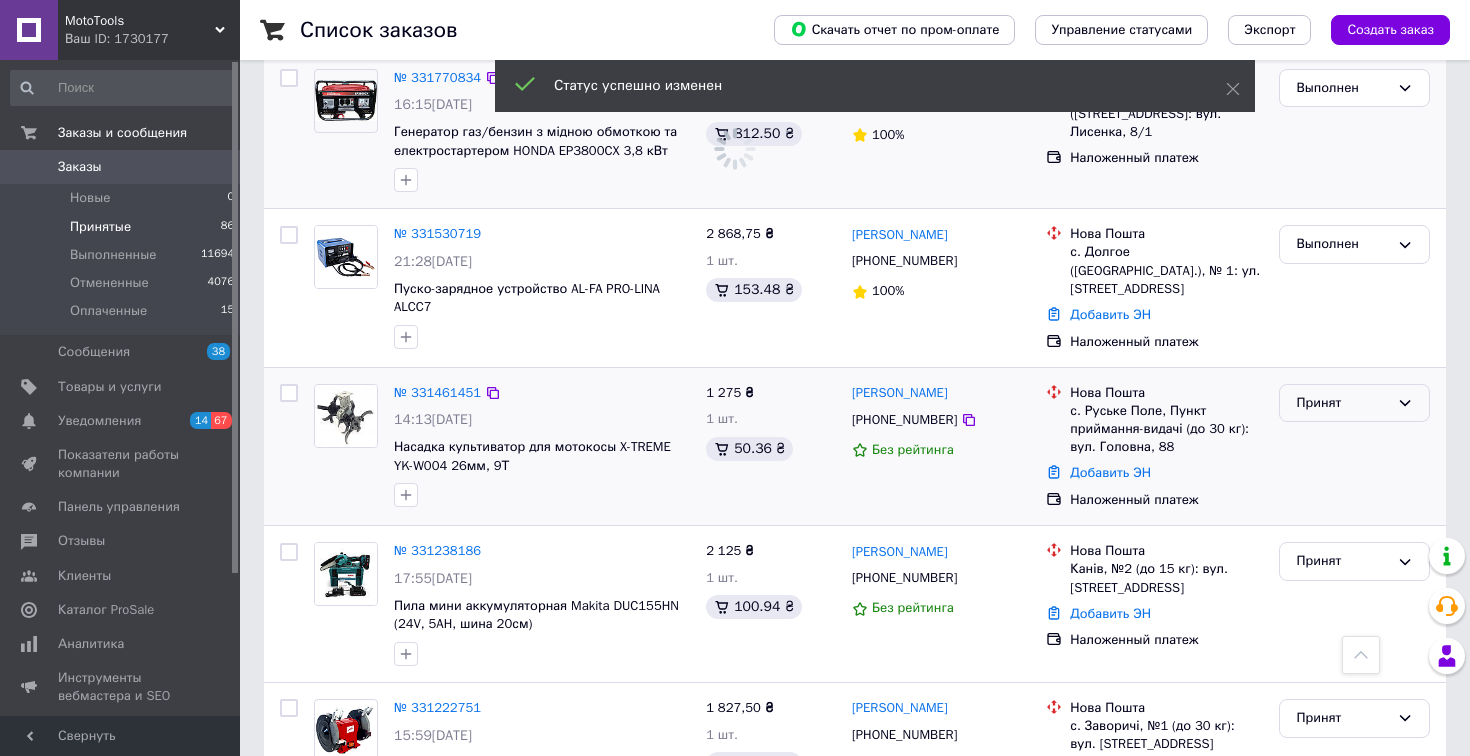 click on "Принят" at bounding box center (1342, 403) 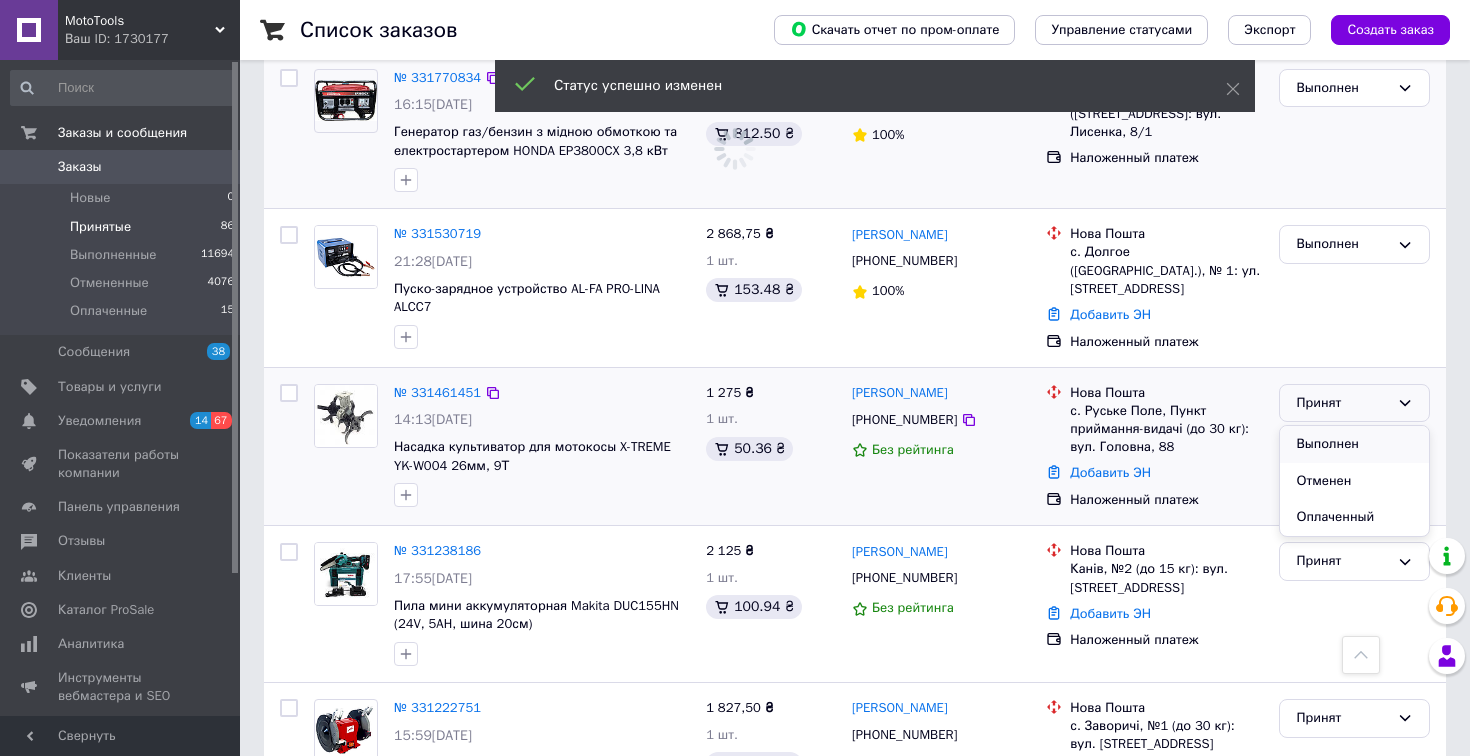 click on "Выполнен" at bounding box center [1354, 444] 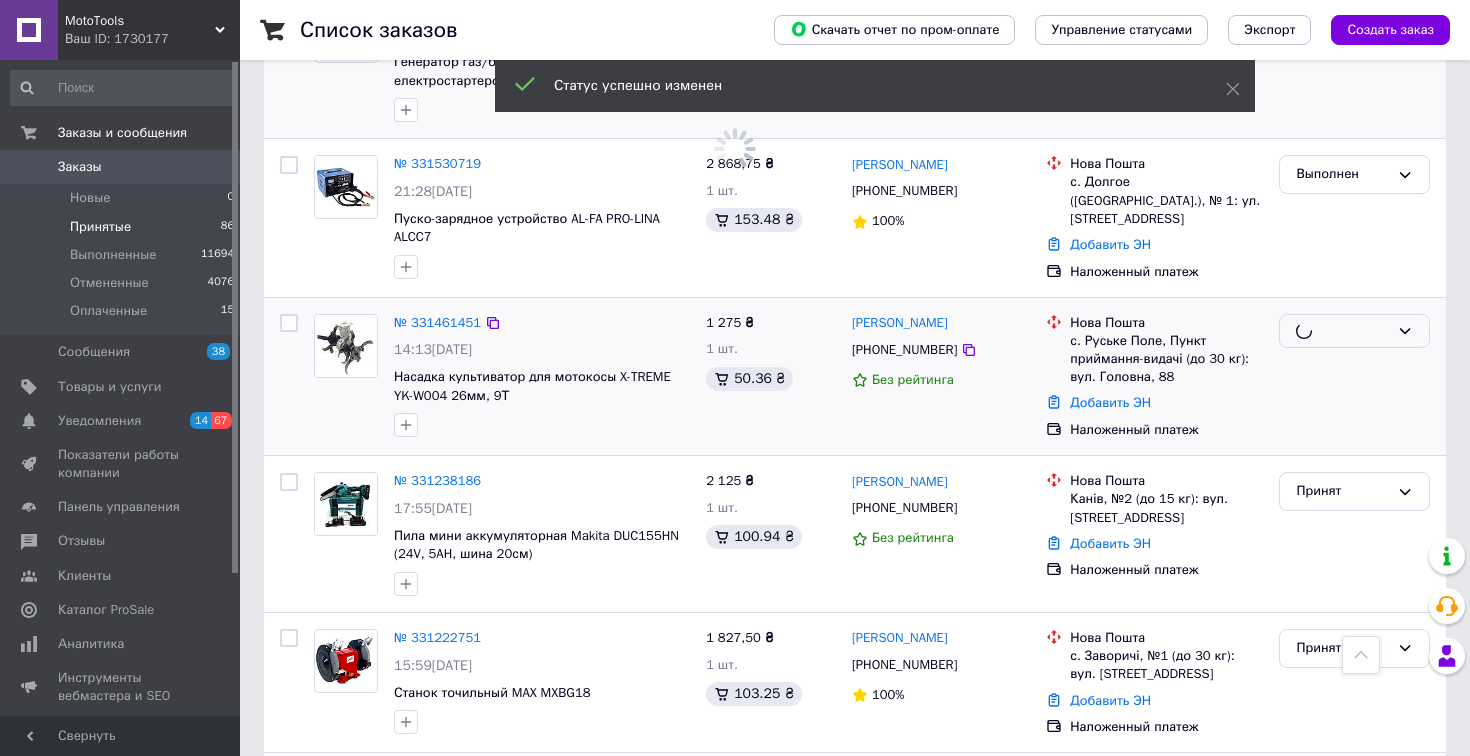 scroll, scrollTop: 2461, scrollLeft: 0, axis: vertical 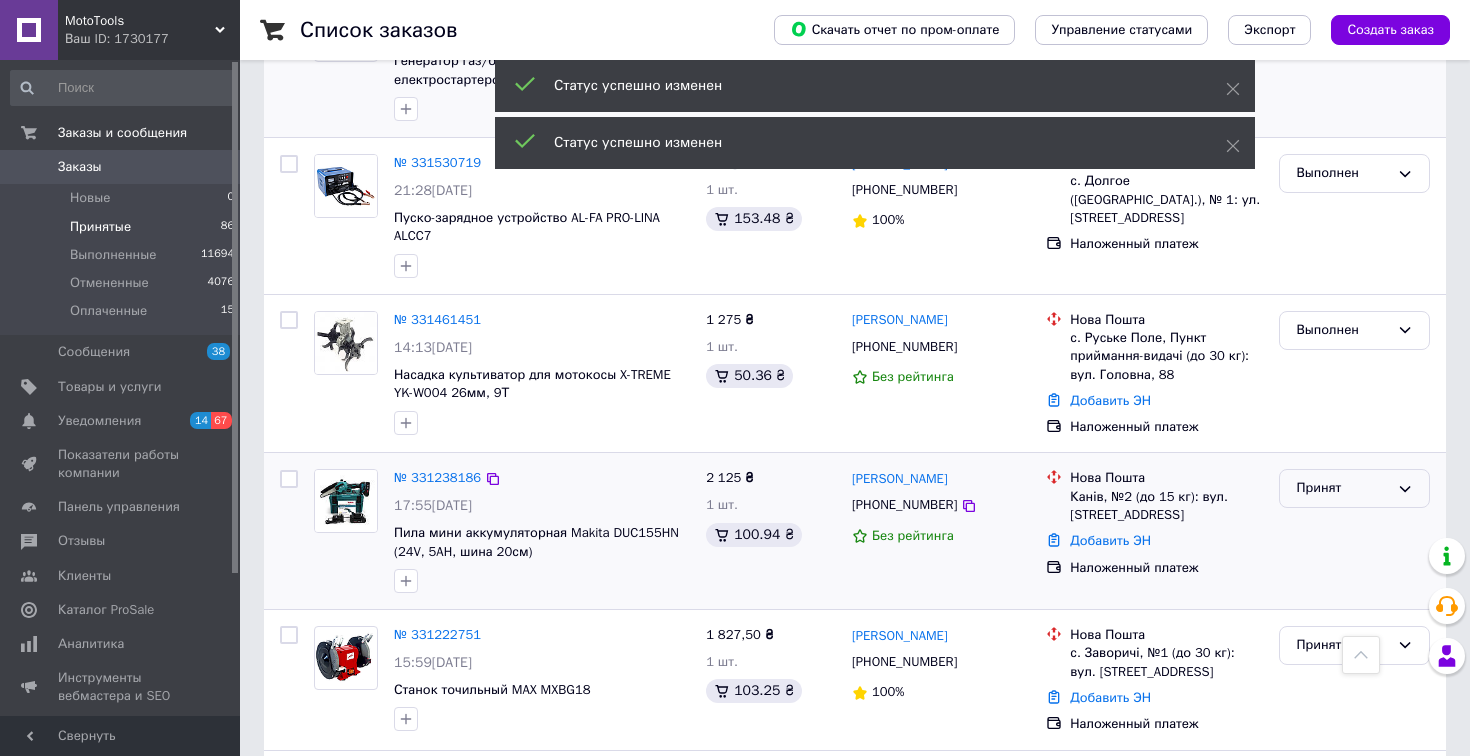 click on "Принят" at bounding box center (1342, 488) 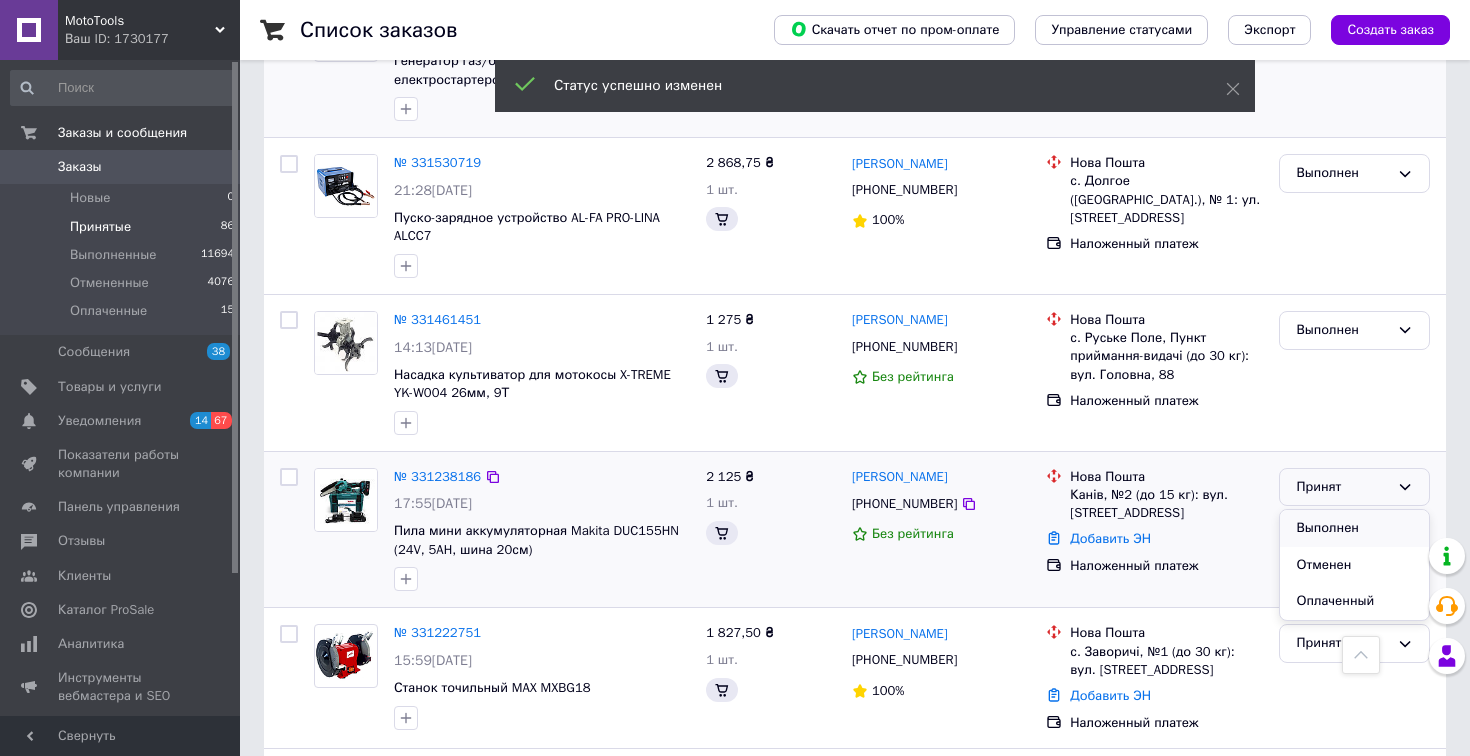 click on "Выполнен" at bounding box center (1354, 528) 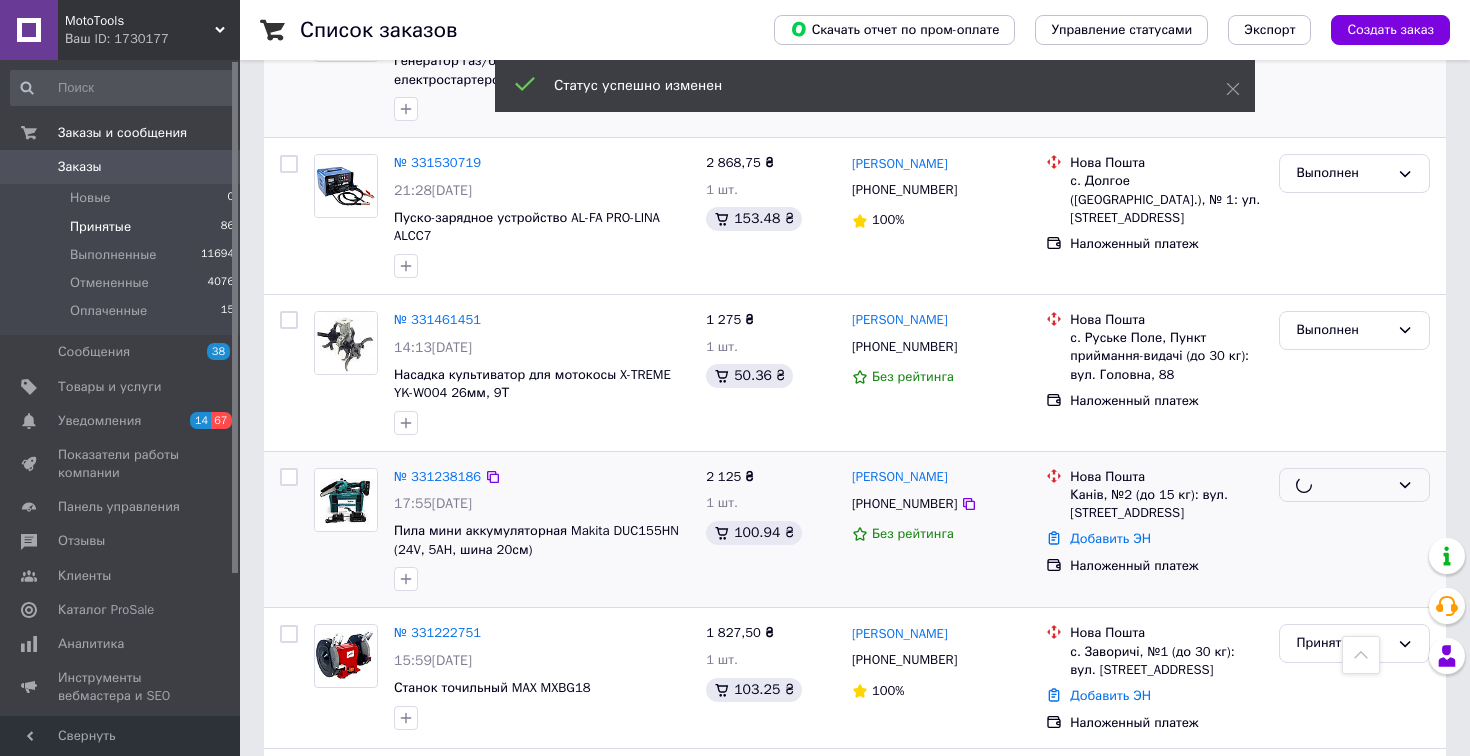 scroll, scrollTop: 2524, scrollLeft: 0, axis: vertical 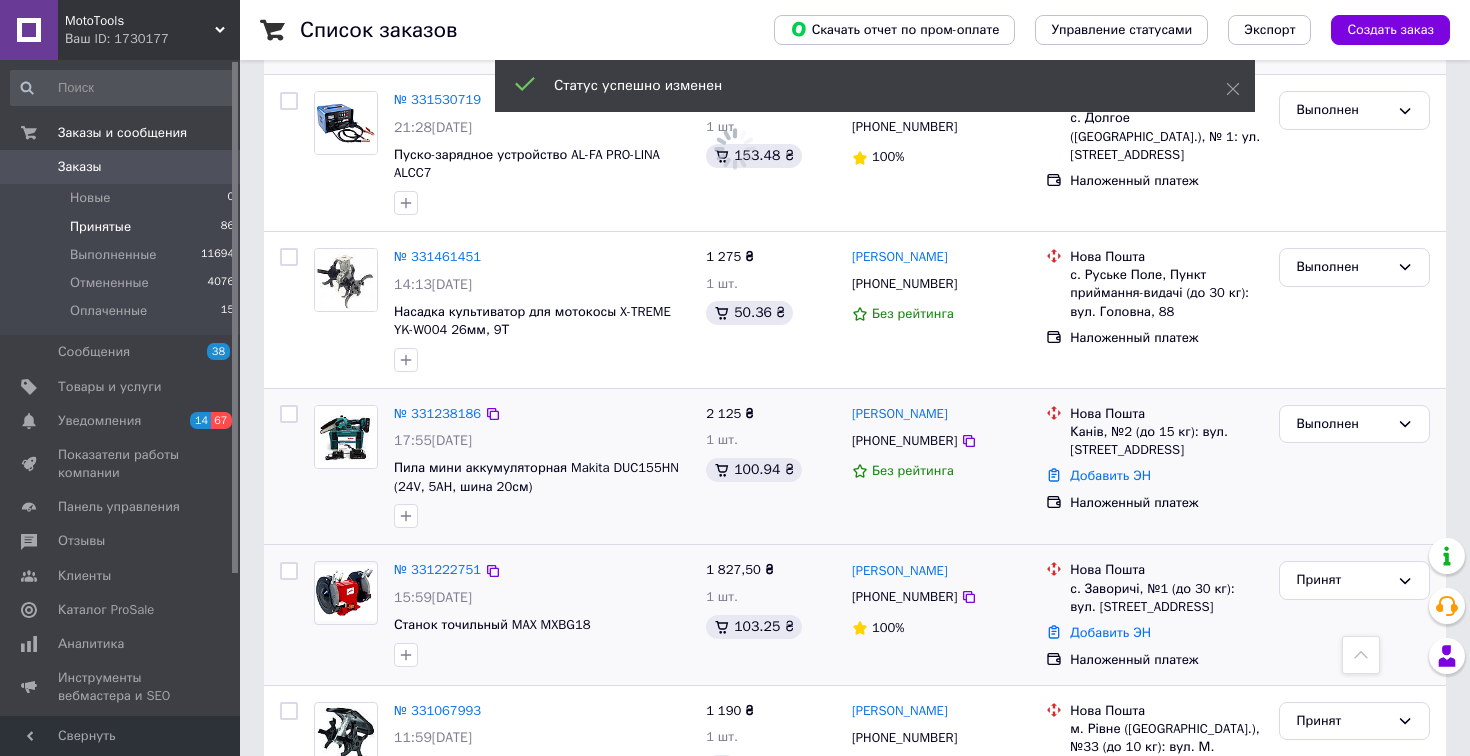 click on "Принят" at bounding box center (1354, 614) 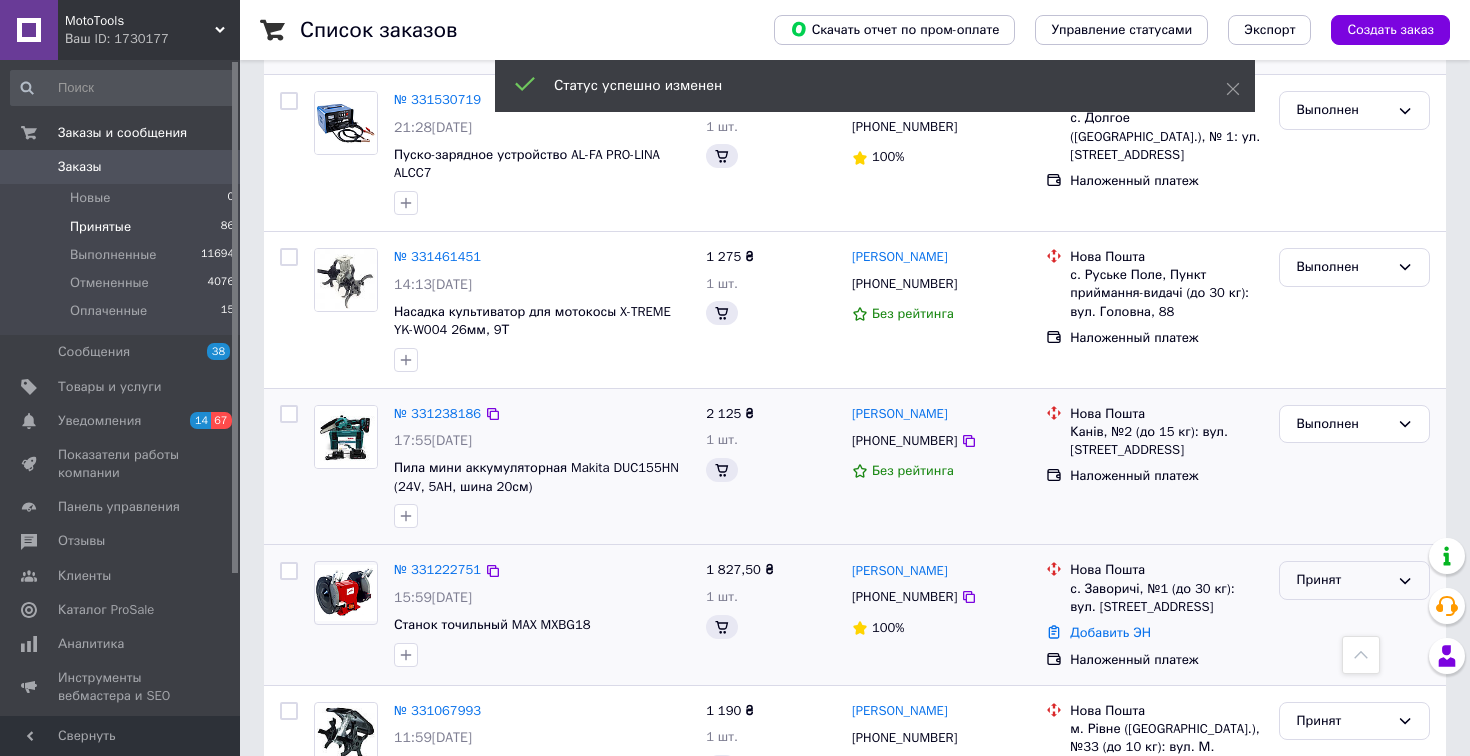 click on "Принят" at bounding box center (1342, 580) 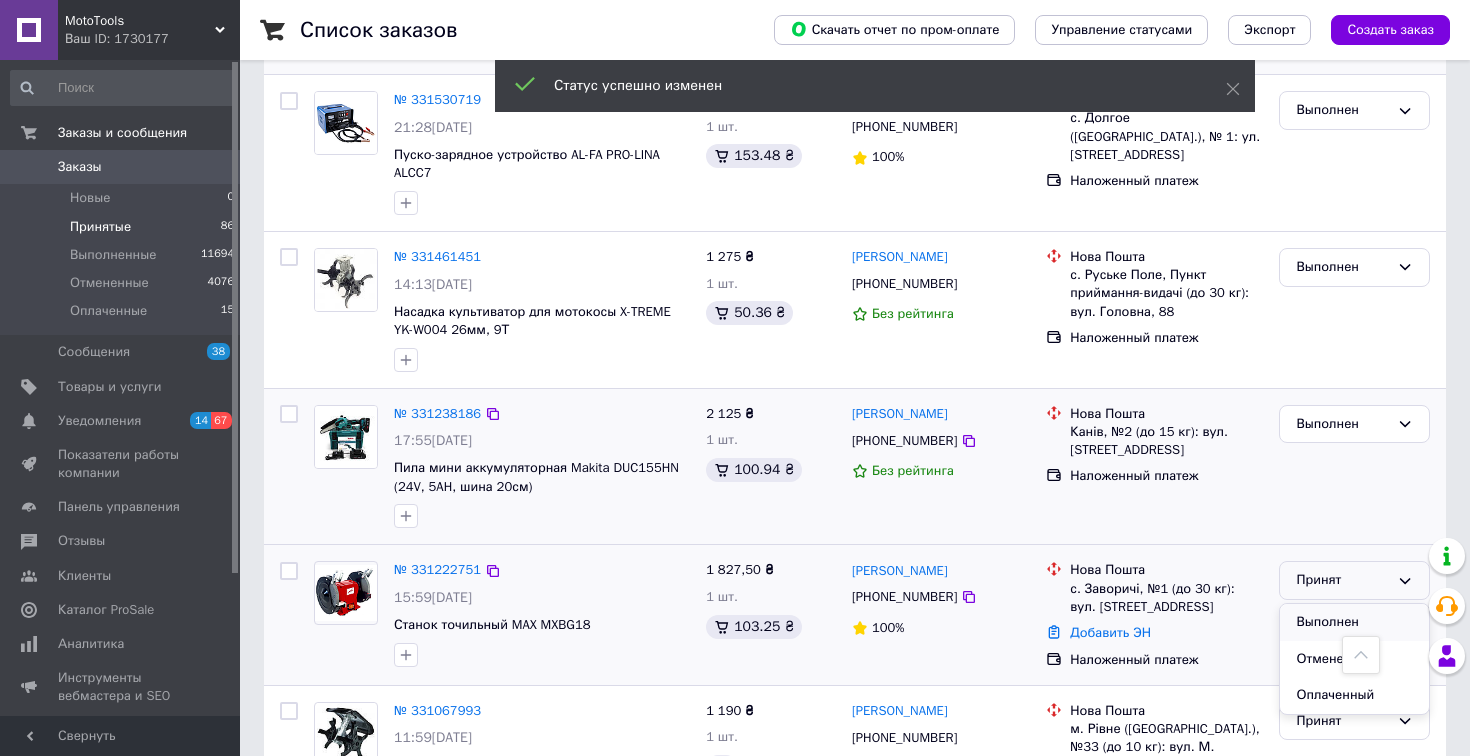 click on "Выполнен" at bounding box center (1354, 622) 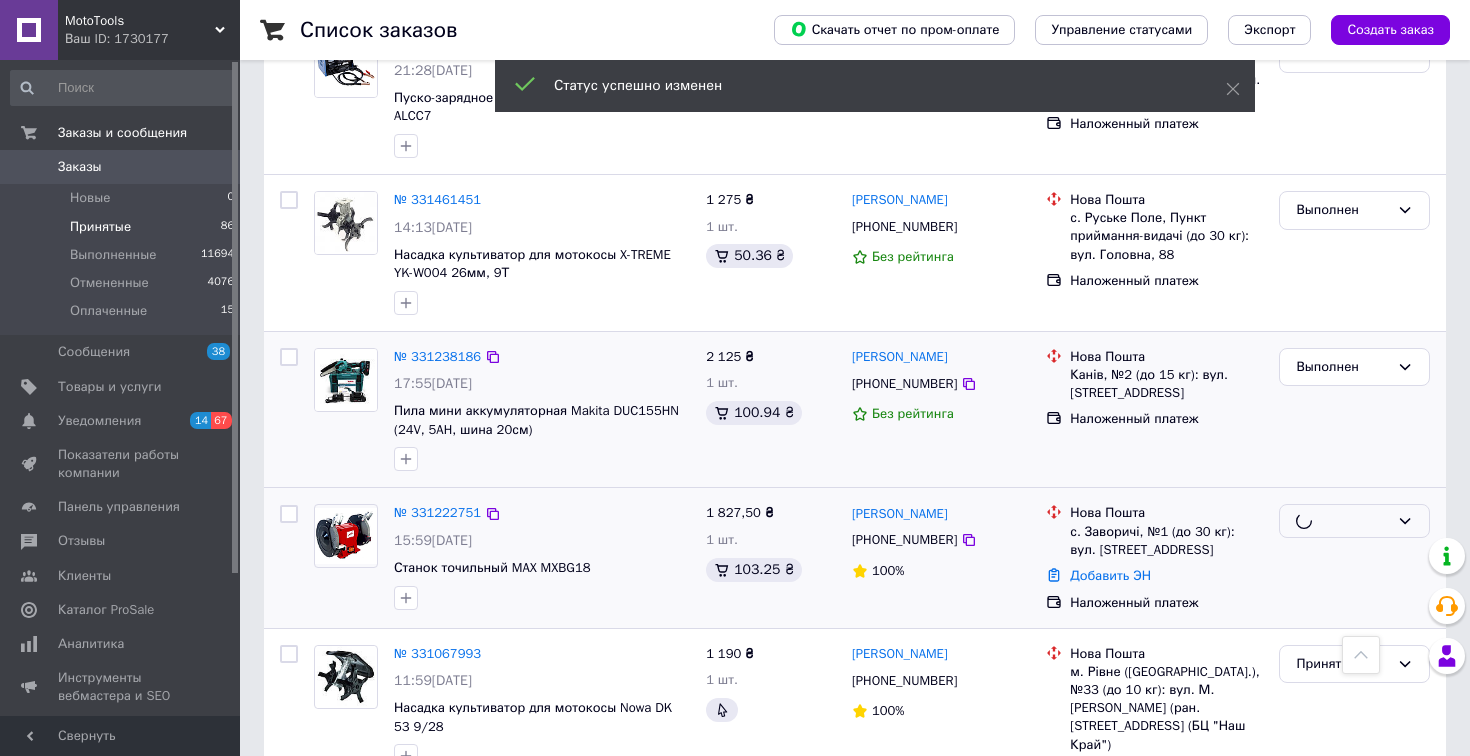 scroll, scrollTop: 2603, scrollLeft: 0, axis: vertical 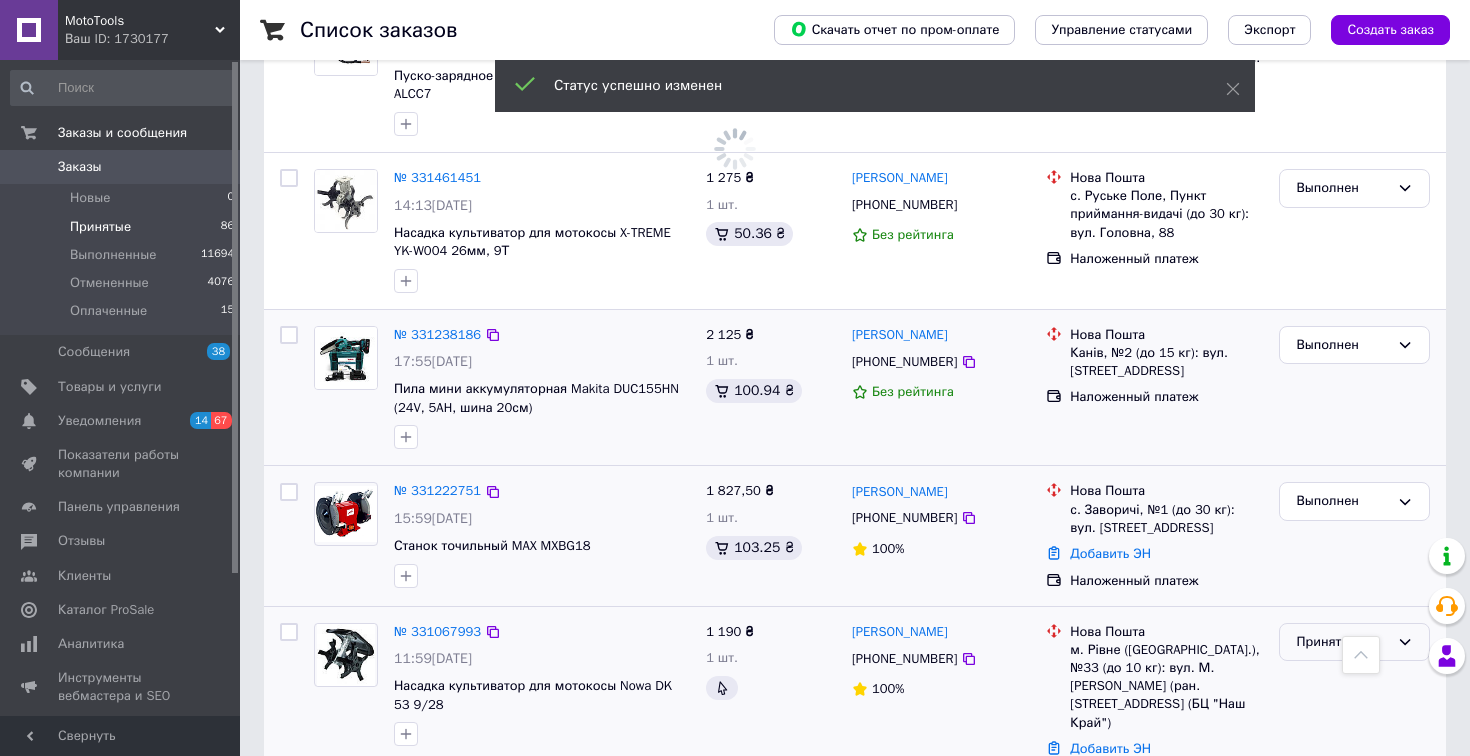 click on "Принят" at bounding box center (1342, 642) 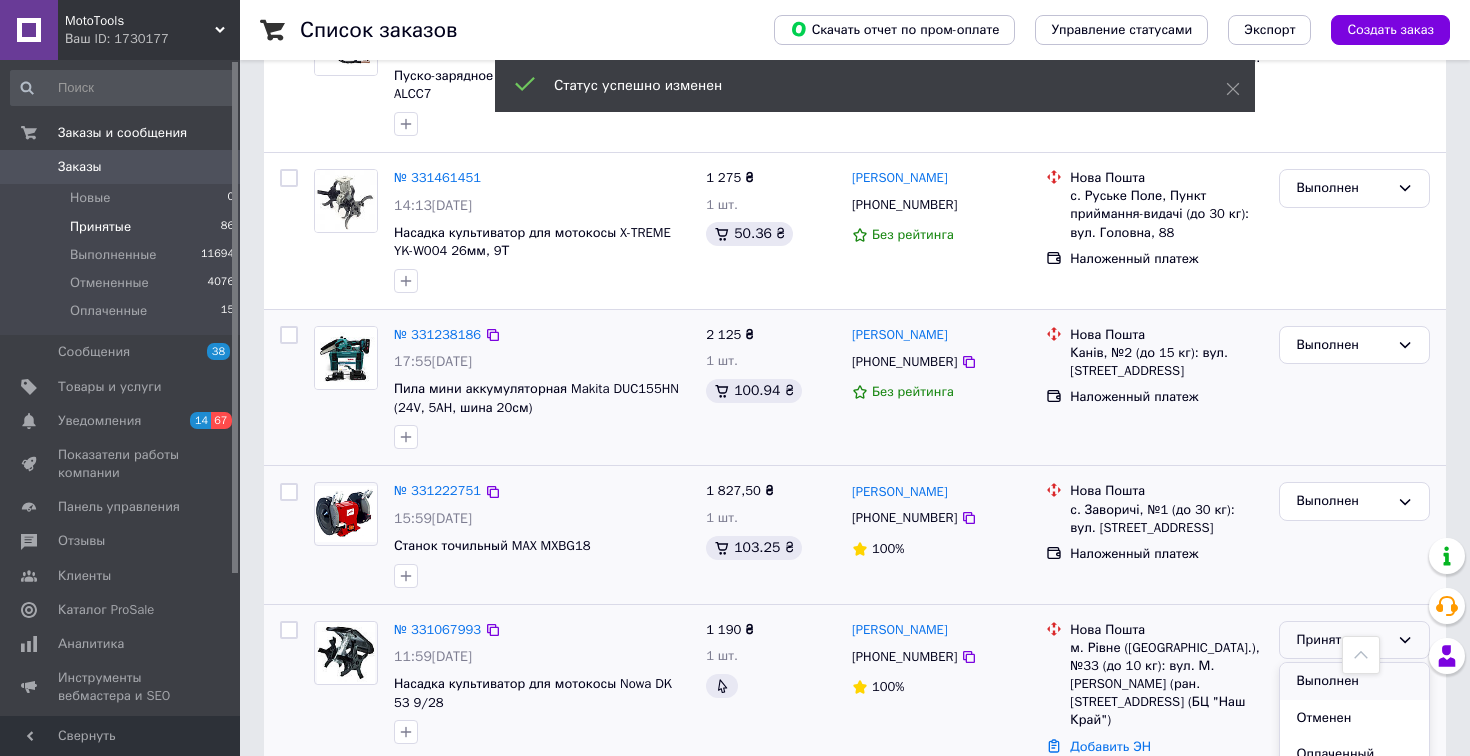 click on "Выполнен" at bounding box center [1354, 681] 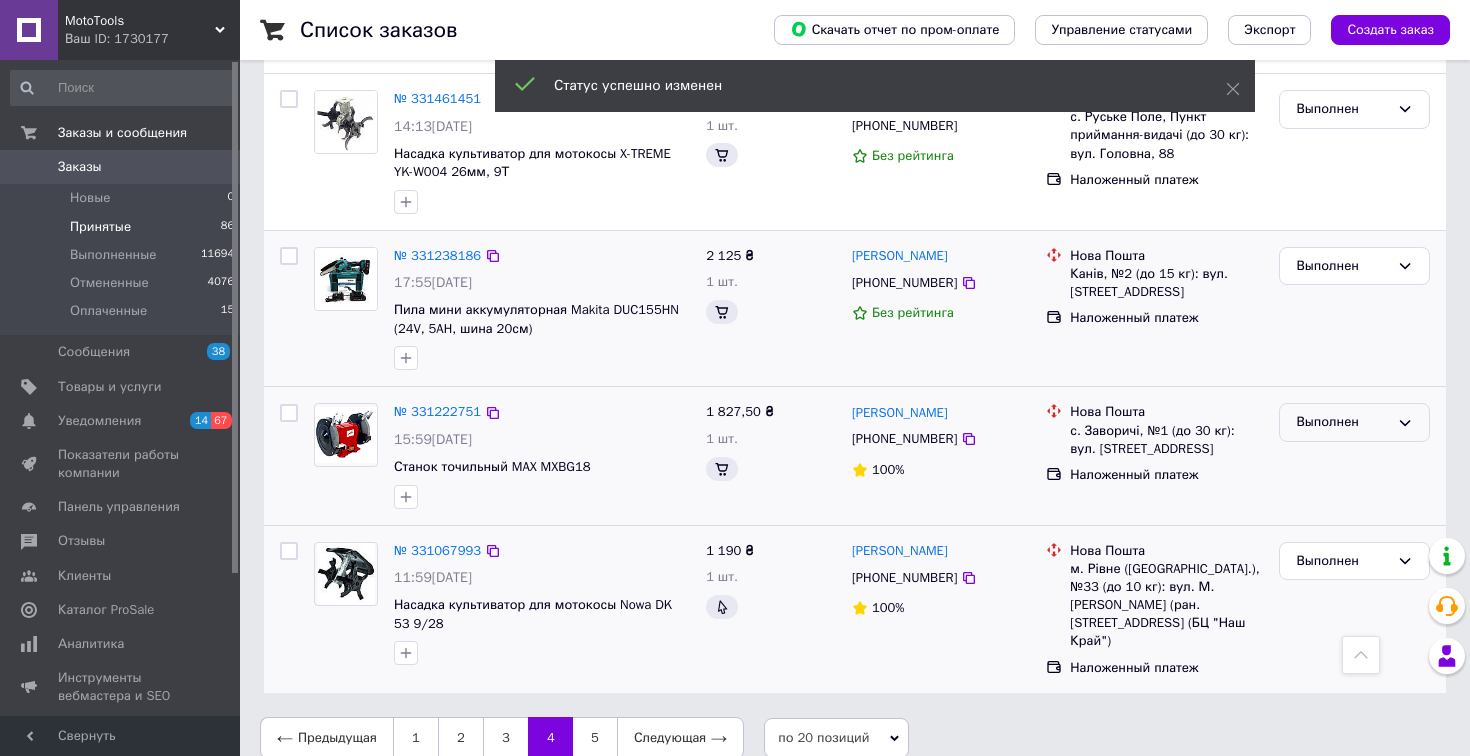 scroll, scrollTop: 2656, scrollLeft: 0, axis: vertical 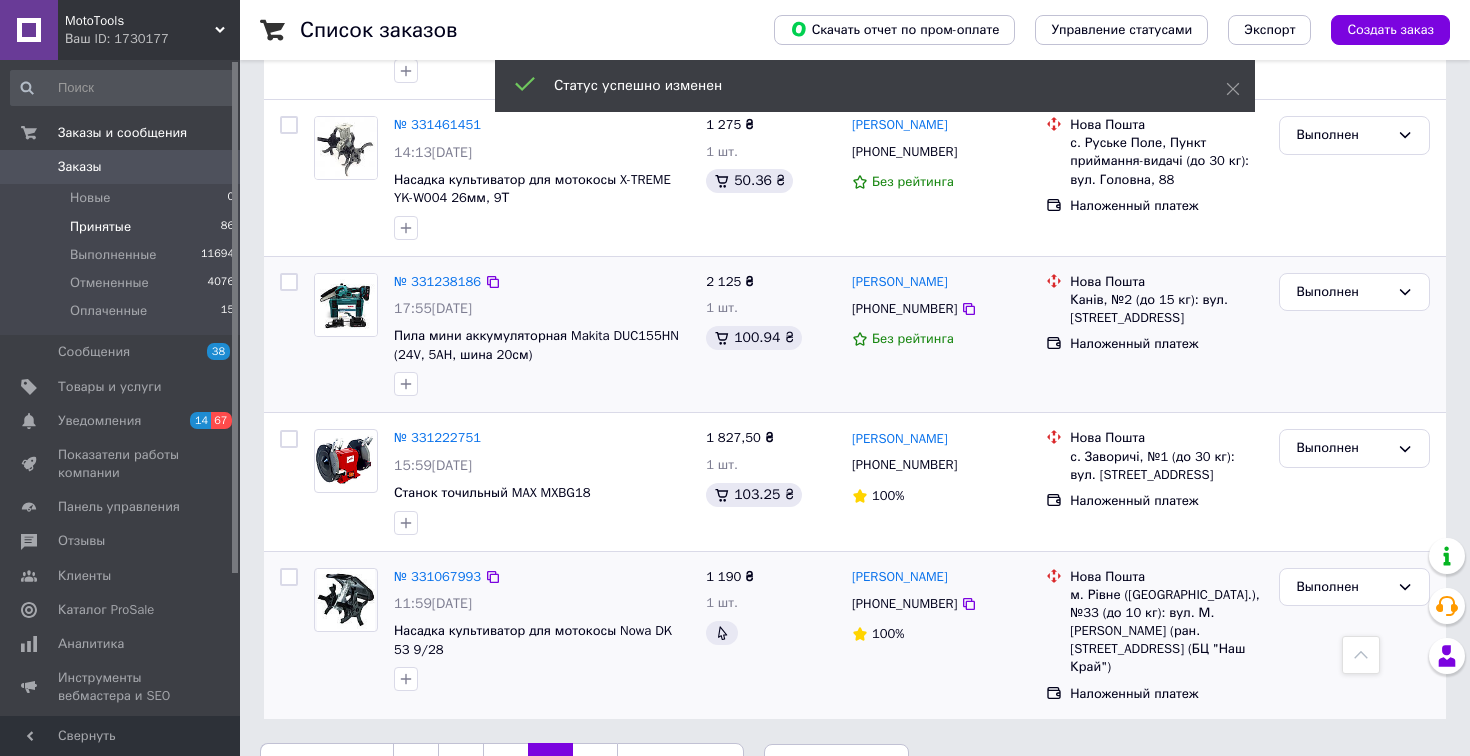 click on "3" at bounding box center [505, 764] 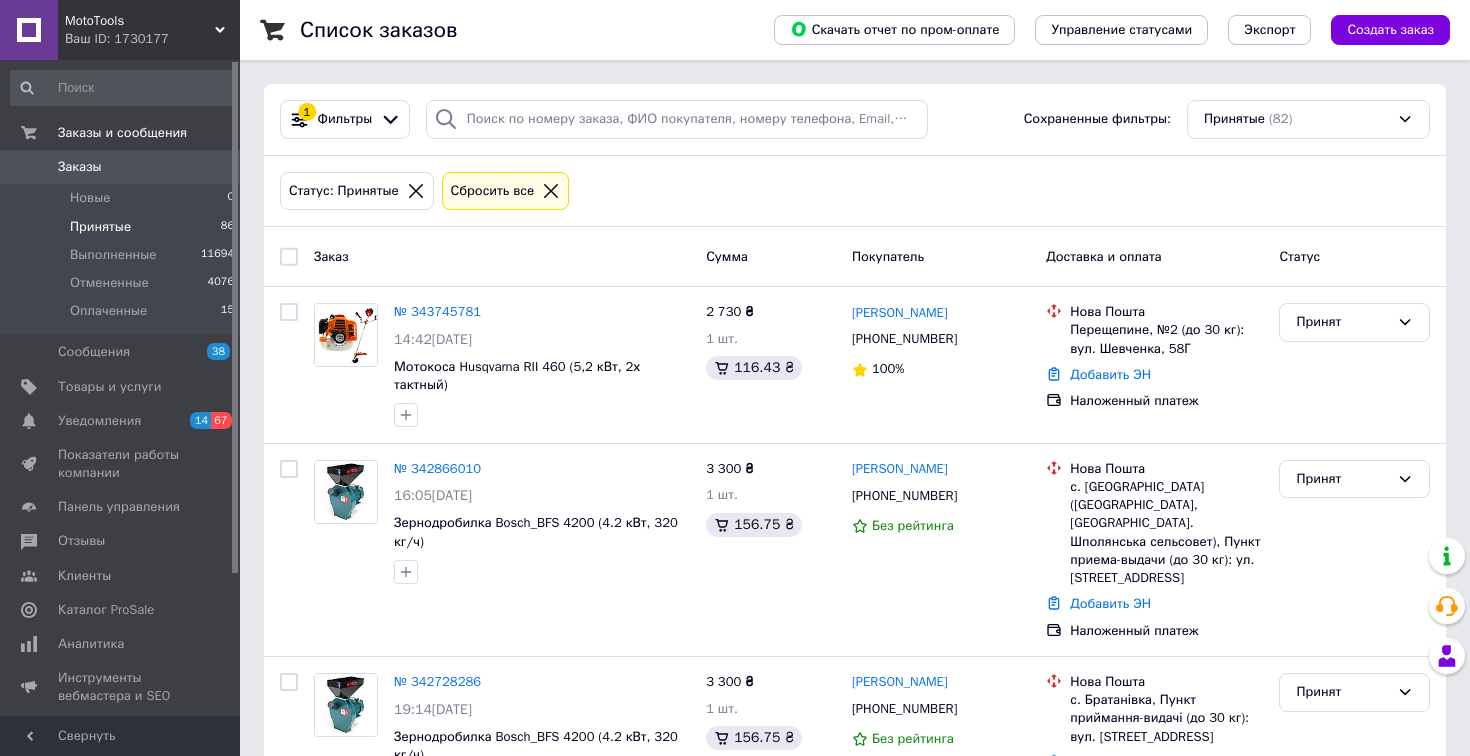 scroll, scrollTop: 0, scrollLeft: 0, axis: both 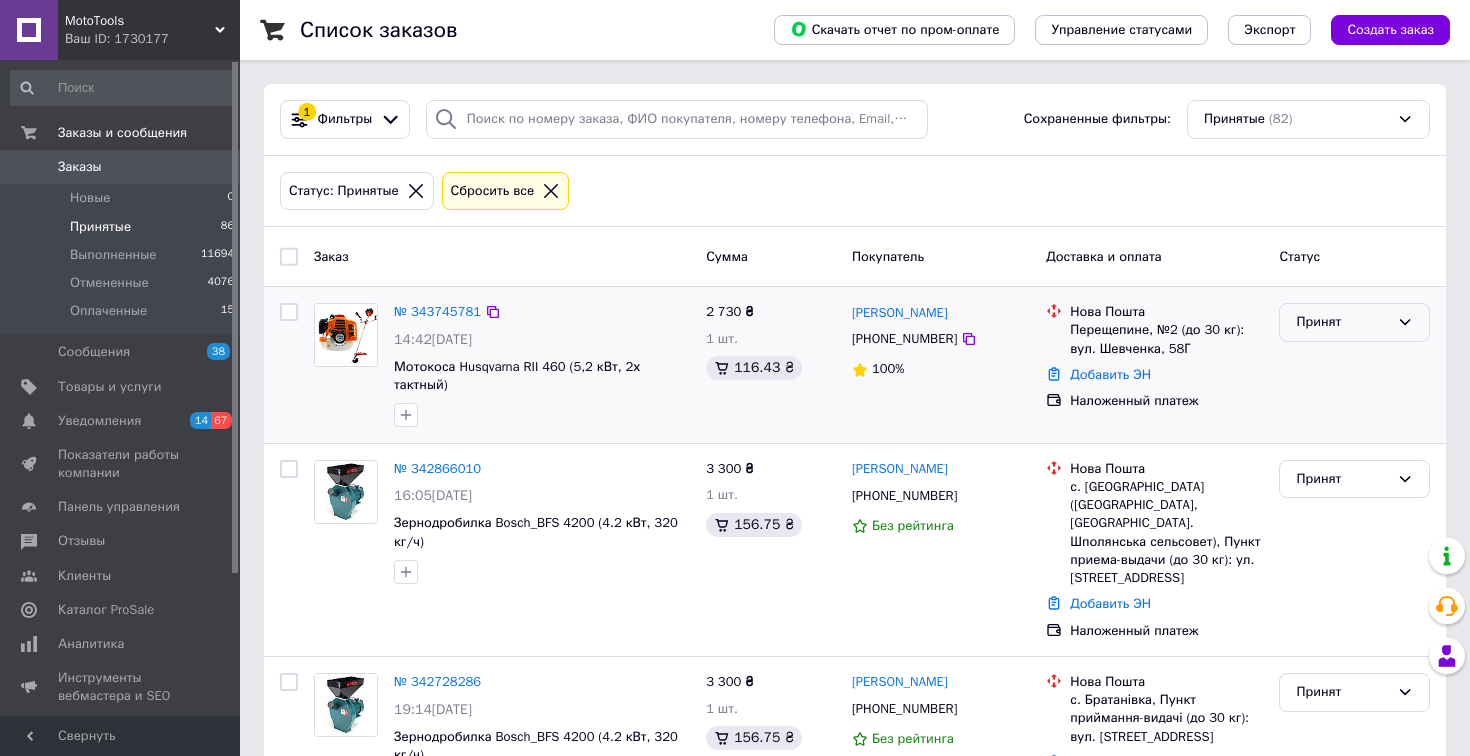 click on "Принят" at bounding box center [1342, 322] 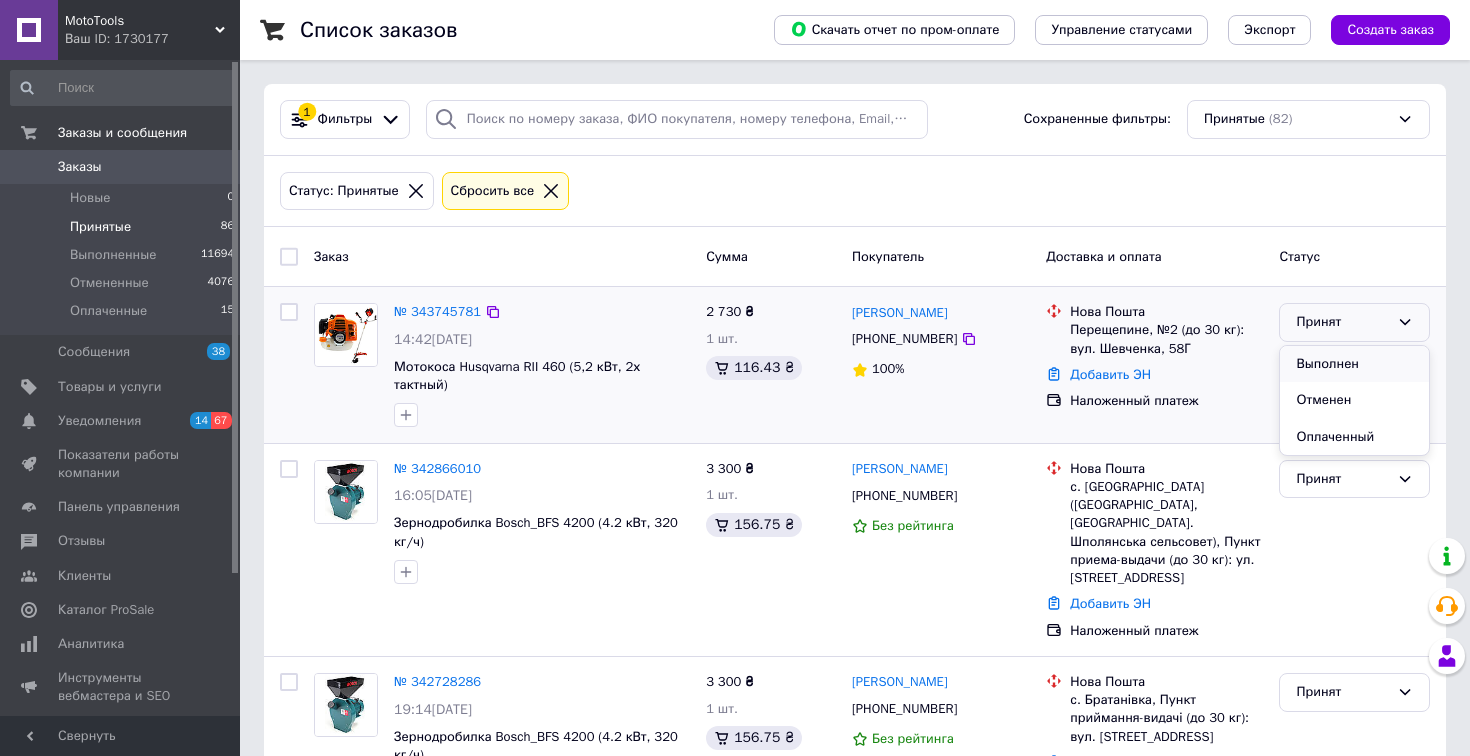 click on "Выполнен" at bounding box center (1354, 364) 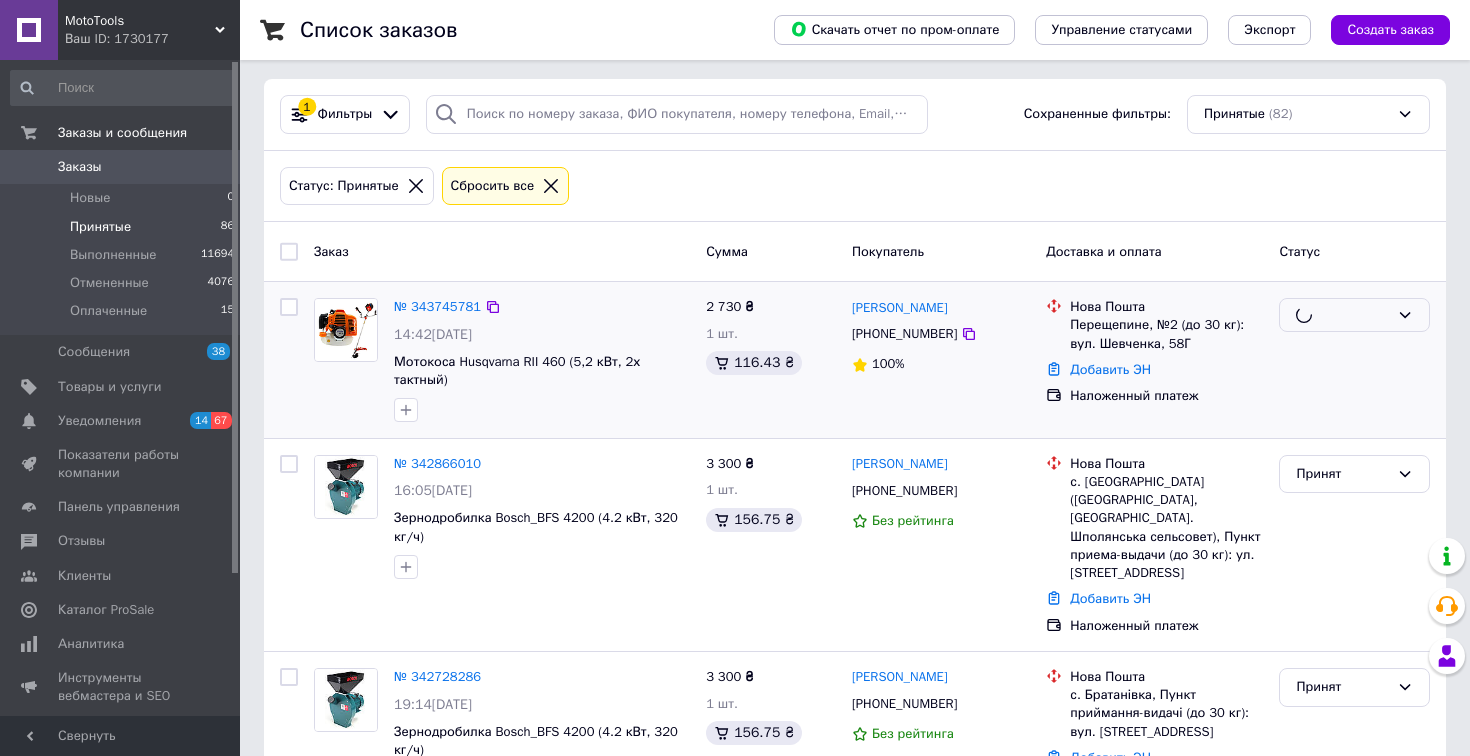 scroll, scrollTop: 52, scrollLeft: 0, axis: vertical 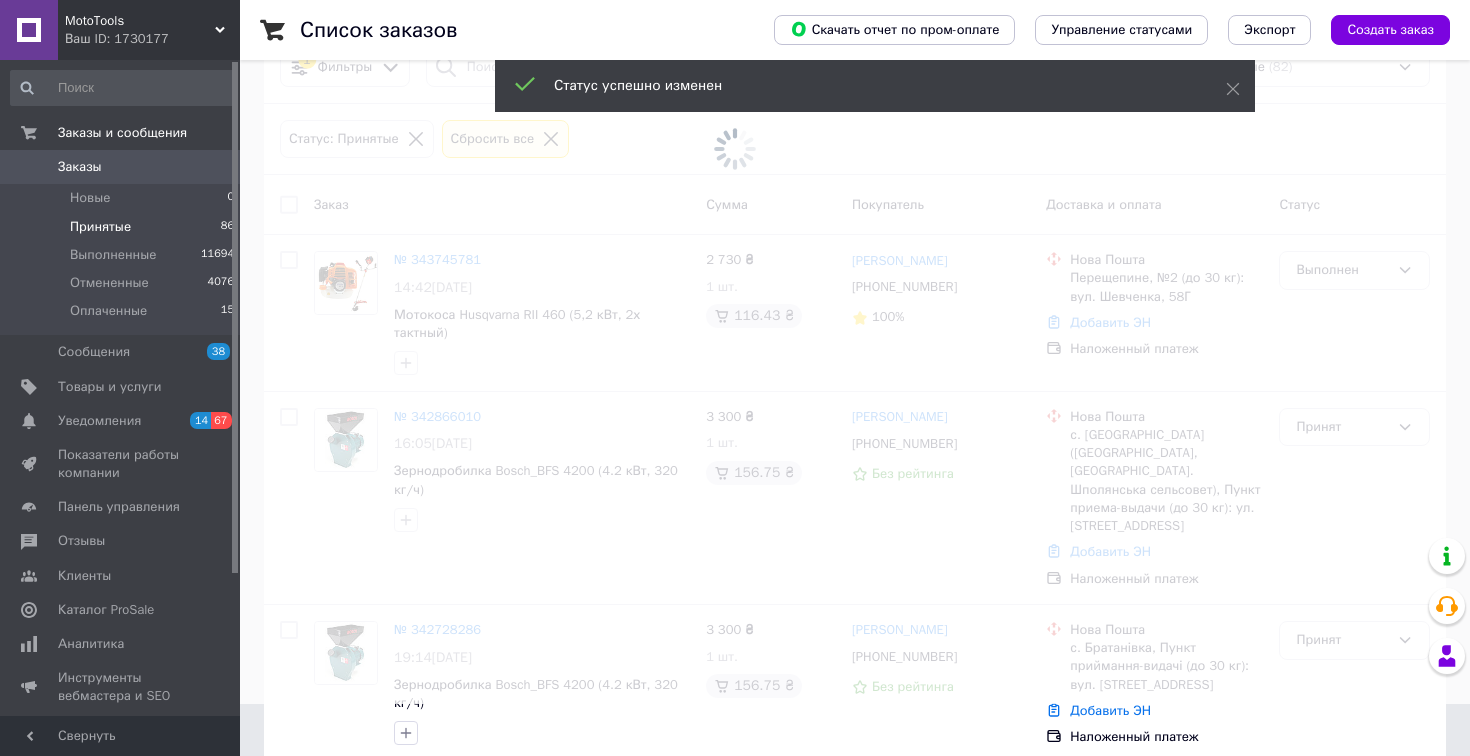 click at bounding box center (735, 326) 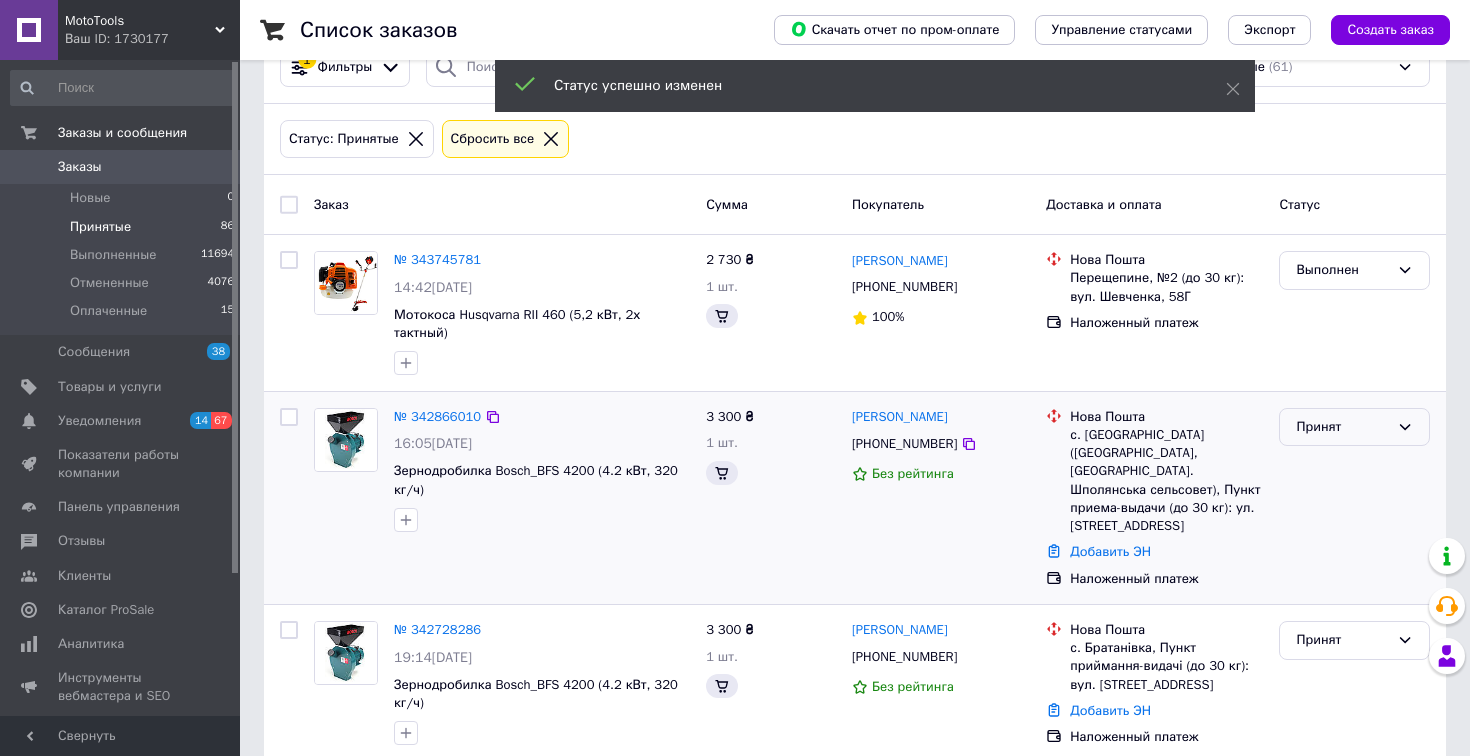 click on "Принят" at bounding box center (1342, 427) 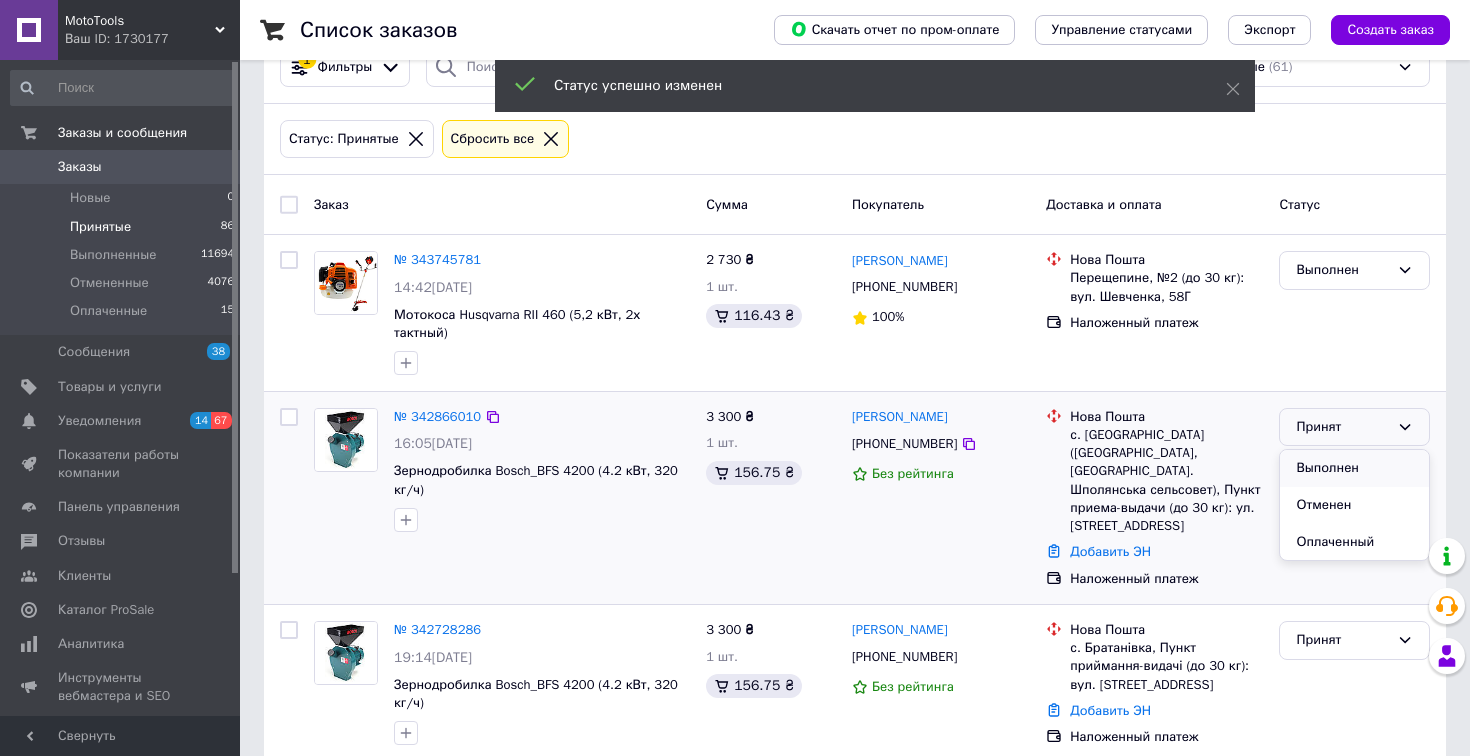 click on "Выполнен" at bounding box center [1354, 468] 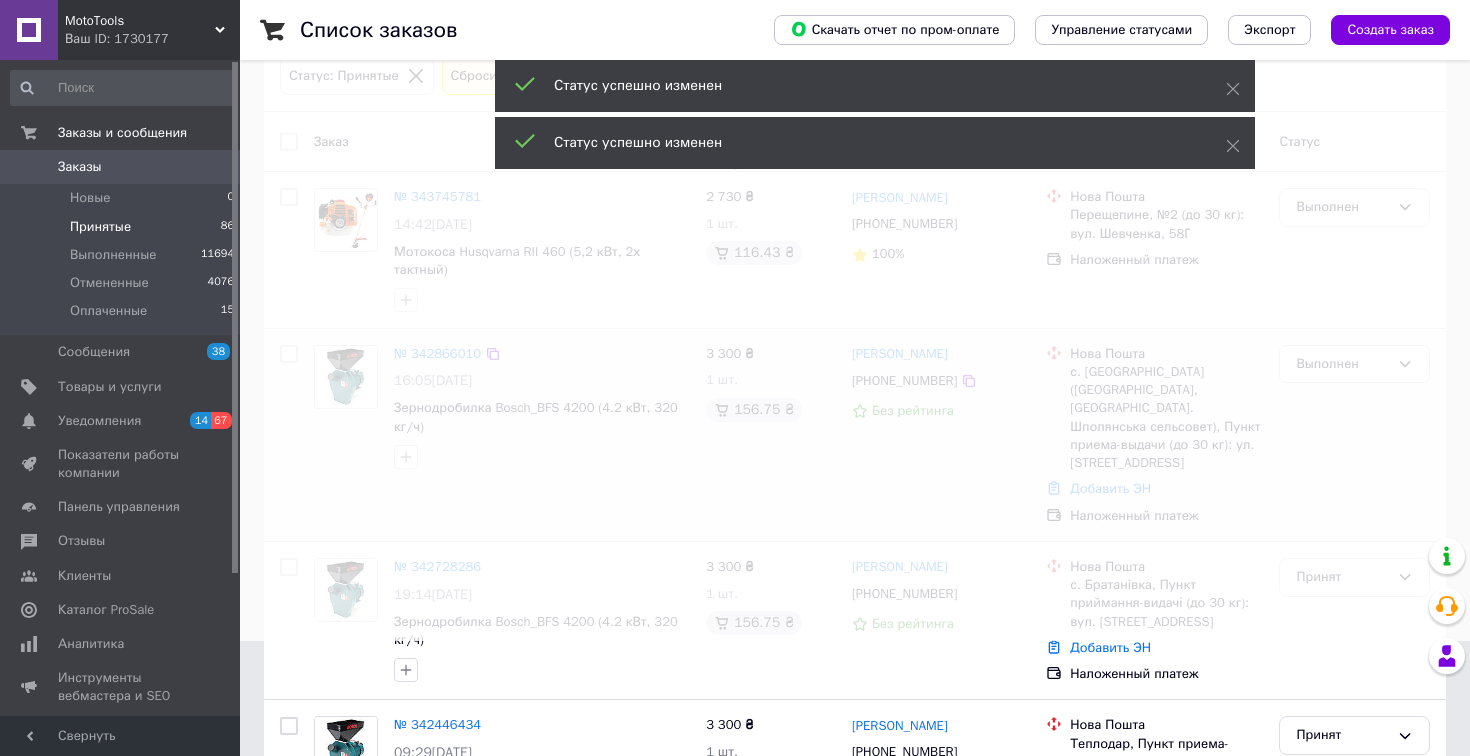 scroll, scrollTop: 131, scrollLeft: 0, axis: vertical 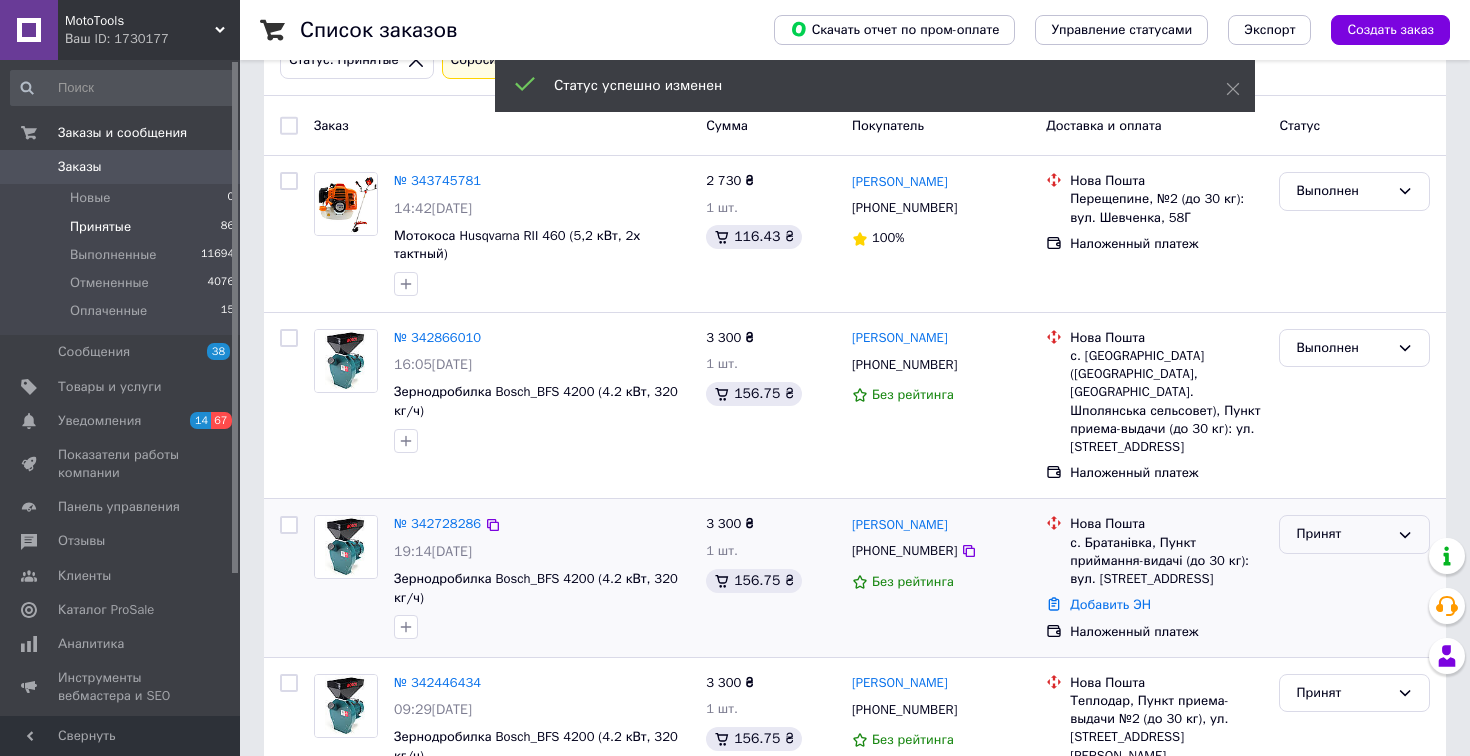 click on "Принят" at bounding box center [1342, 534] 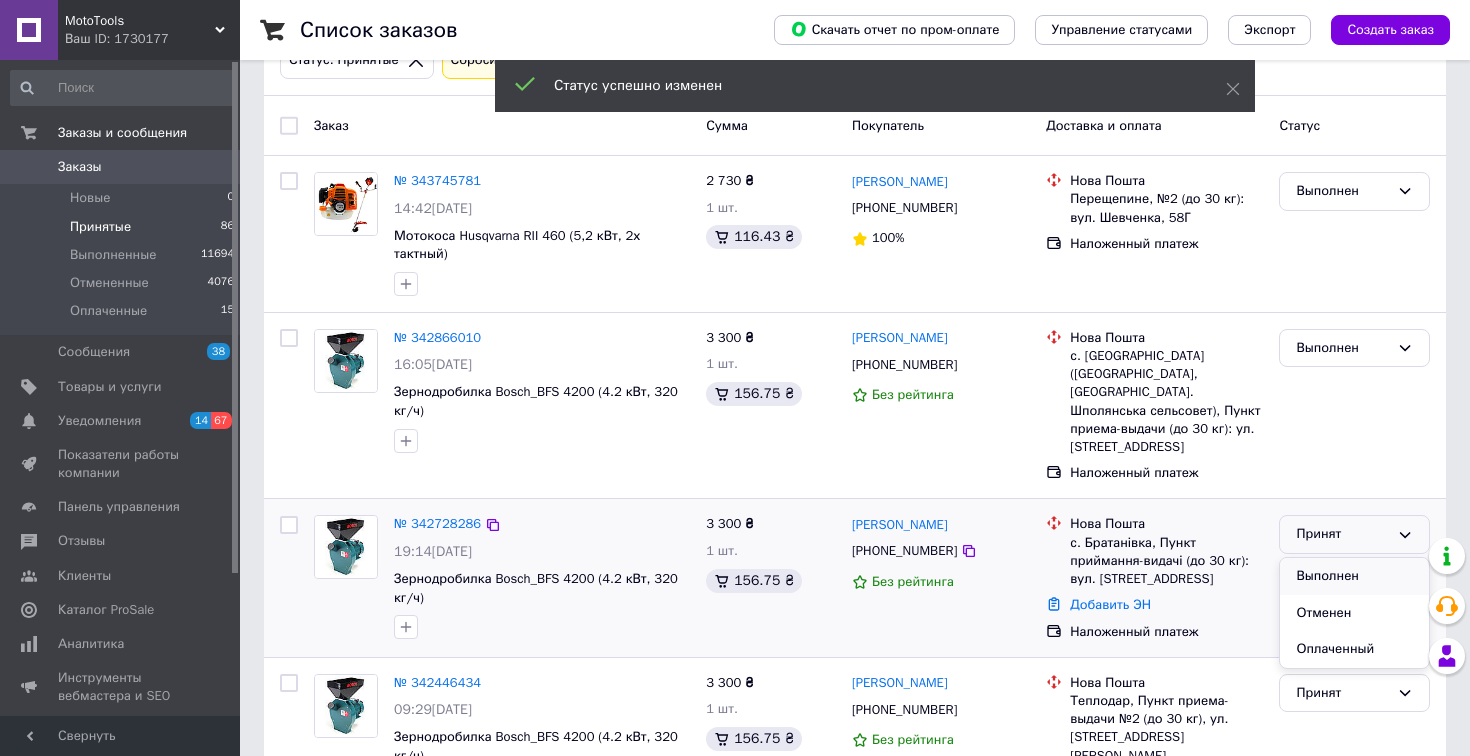 click on "Выполнен" at bounding box center (1354, 576) 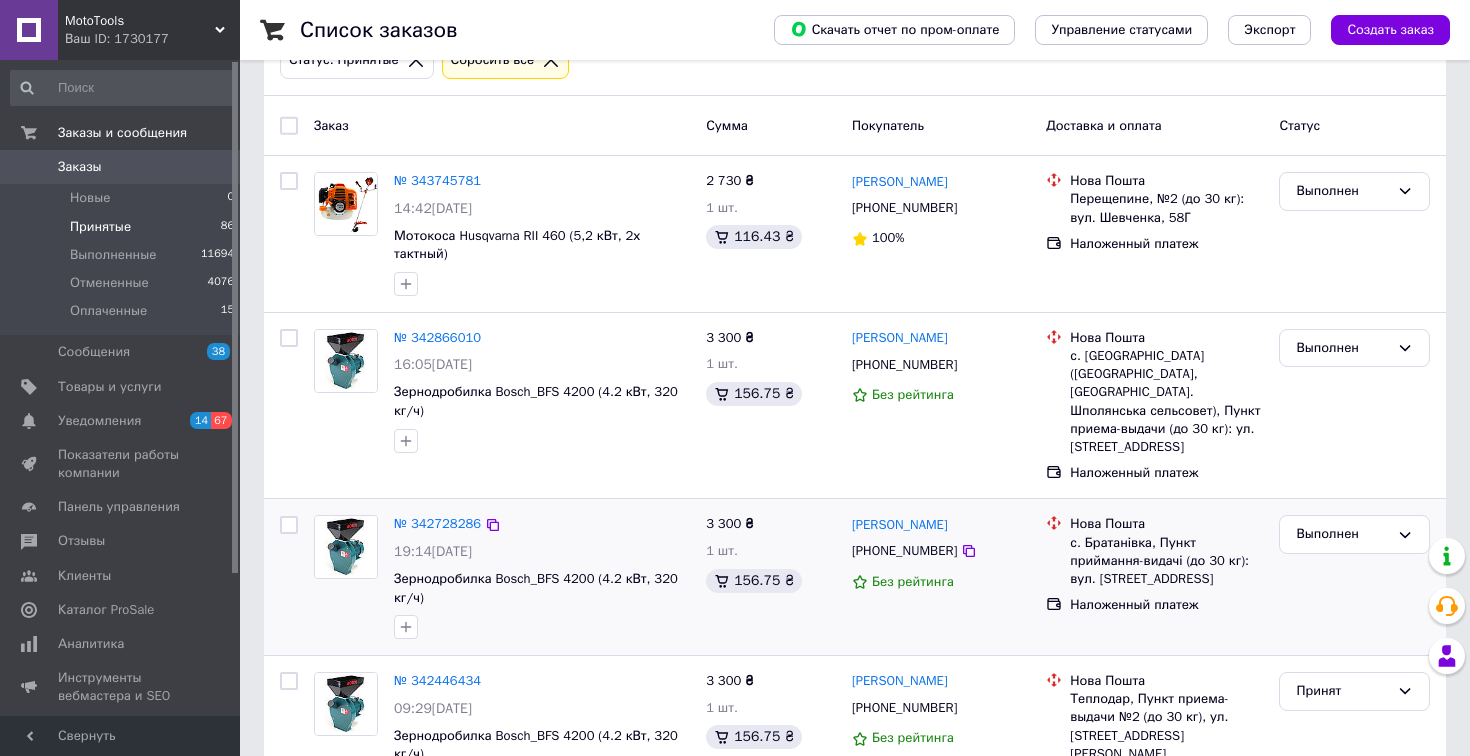 scroll, scrollTop: 225, scrollLeft: 0, axis: vertical 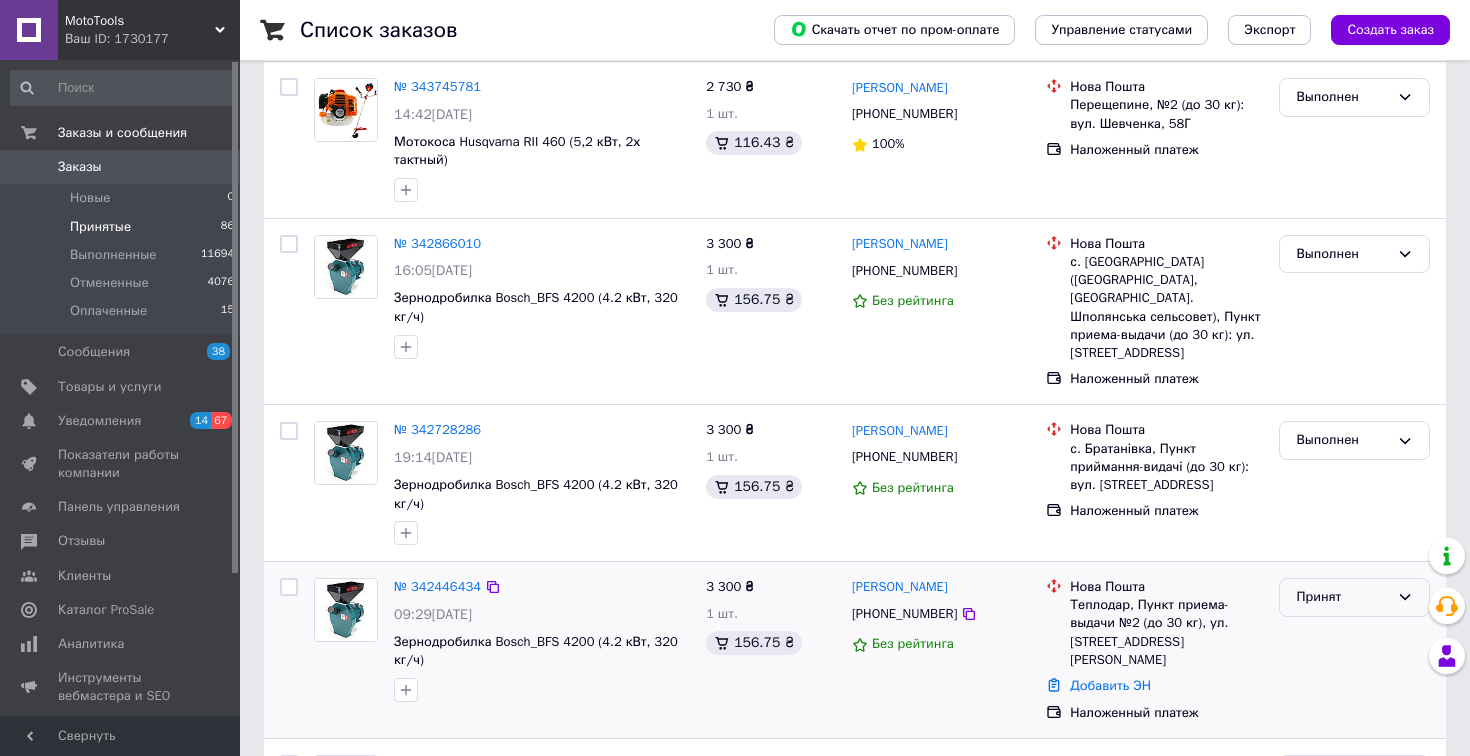 click on "Принят" at bounding box center [1342, 597] 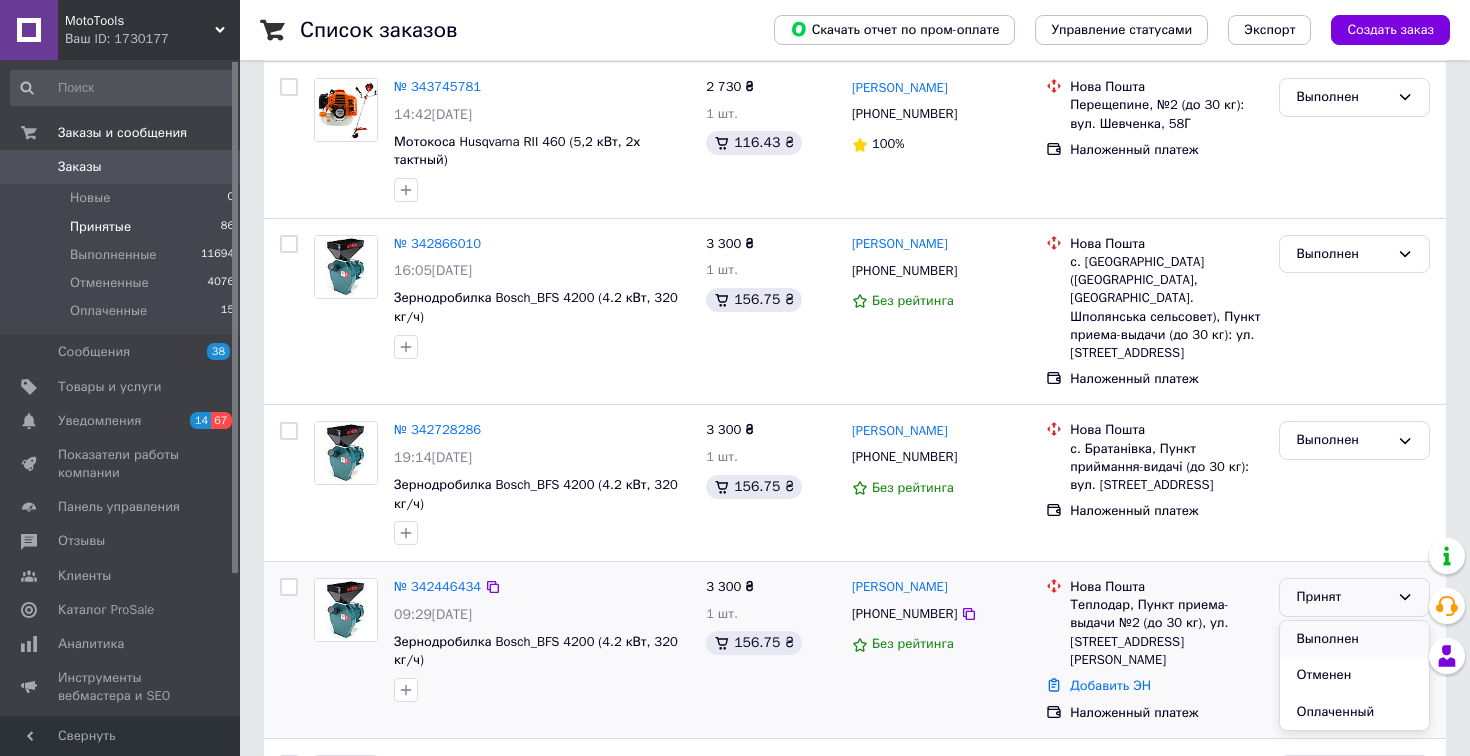 click on "Выполнен" at bounding box center (1354, 639) 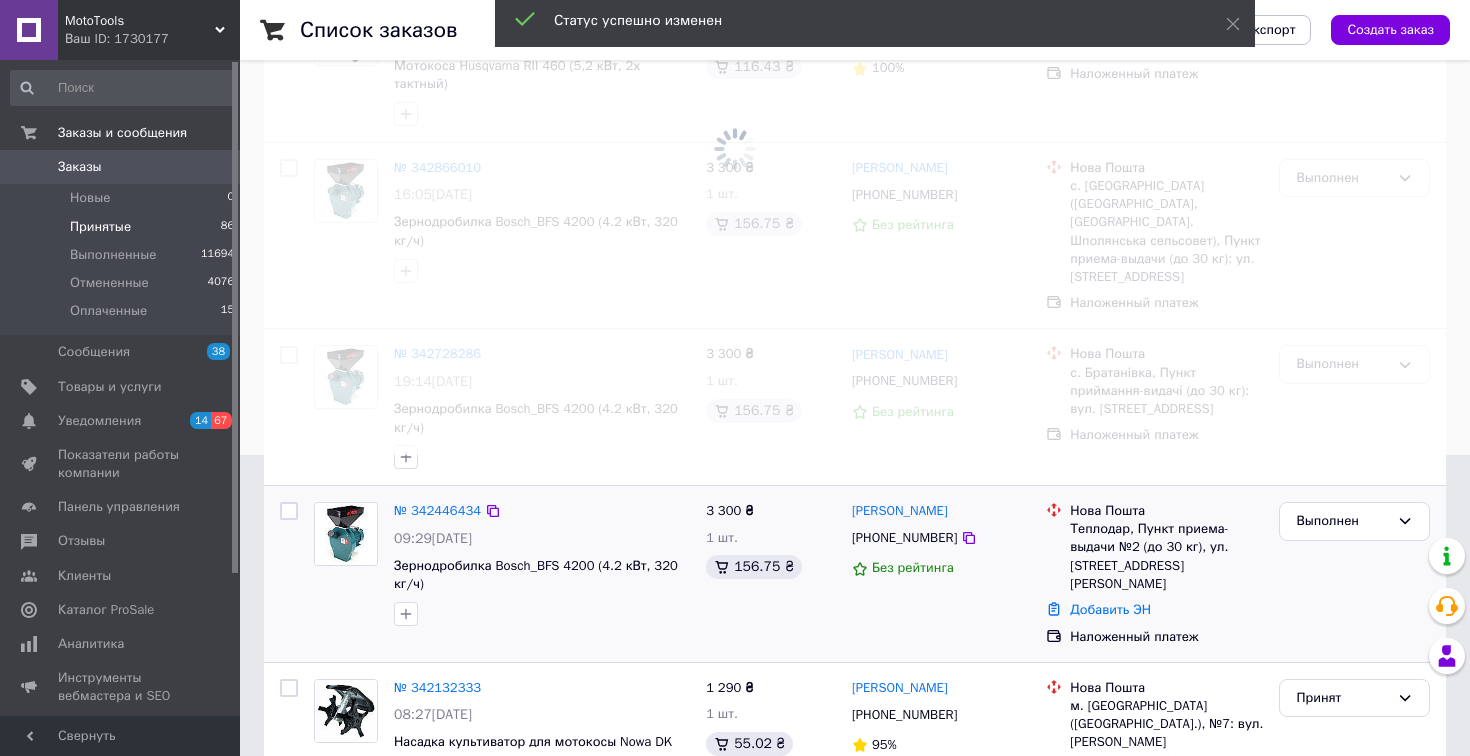 scroll, scrollTop: 302, scrollLeft: 0, axis: vertical 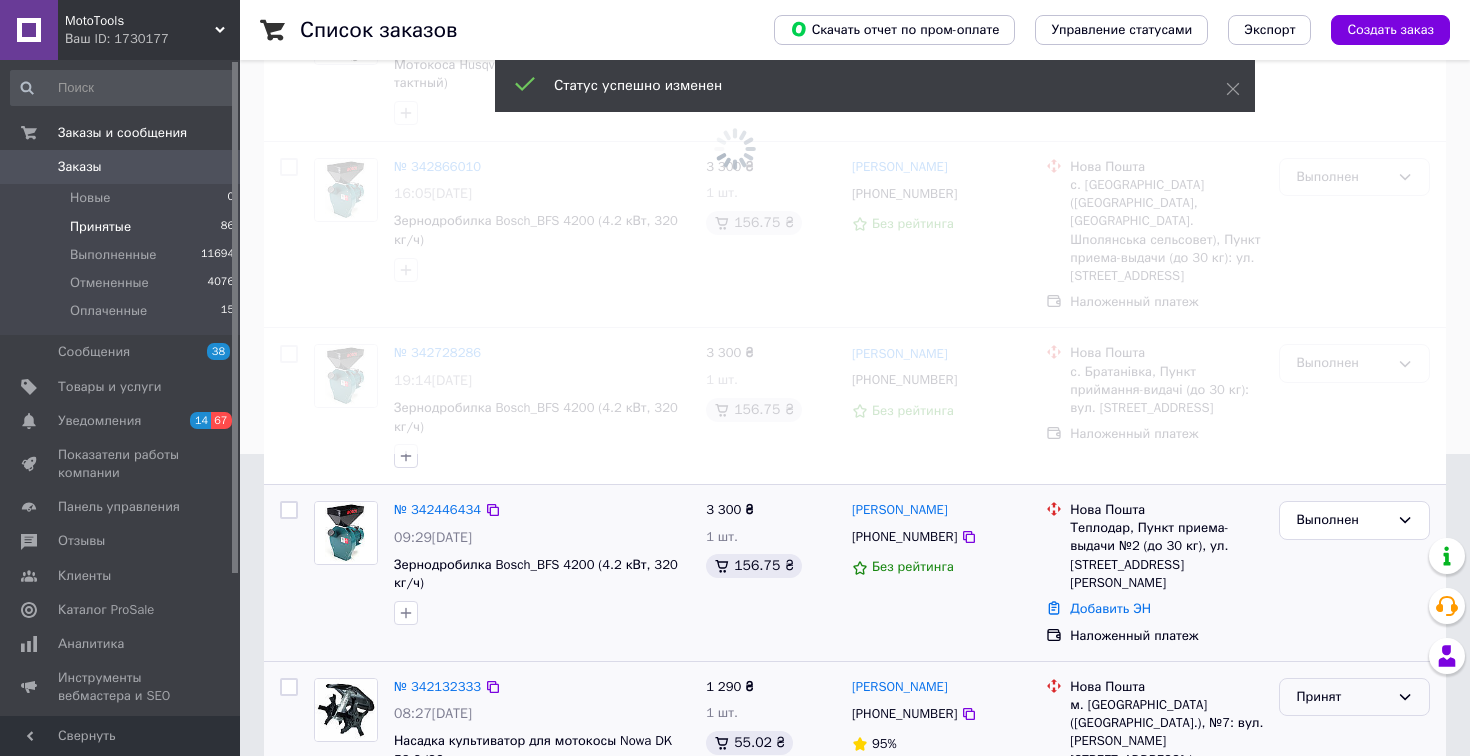 click on "Принят" at bounding box center [1342, 697] 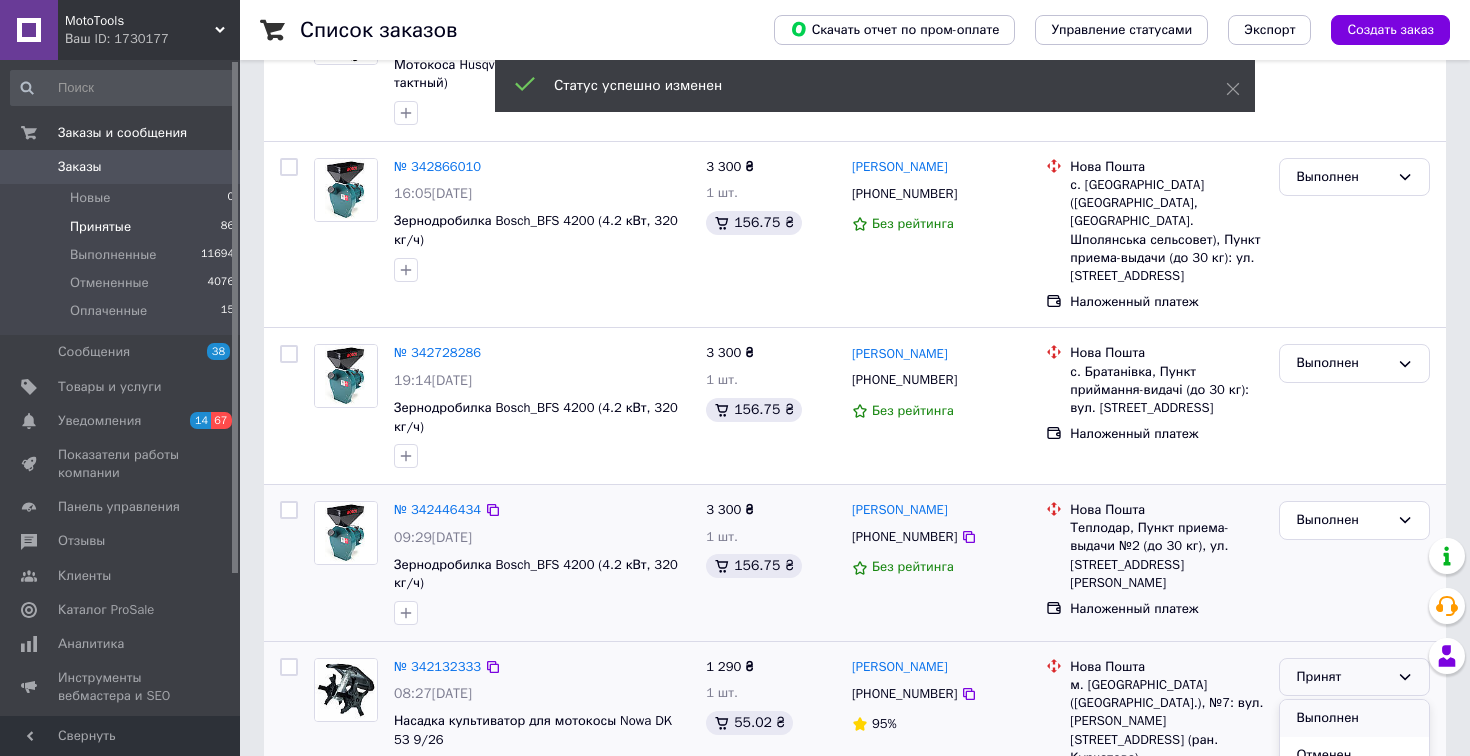 click on "Выполнен" at bounding box center [1354, 718] 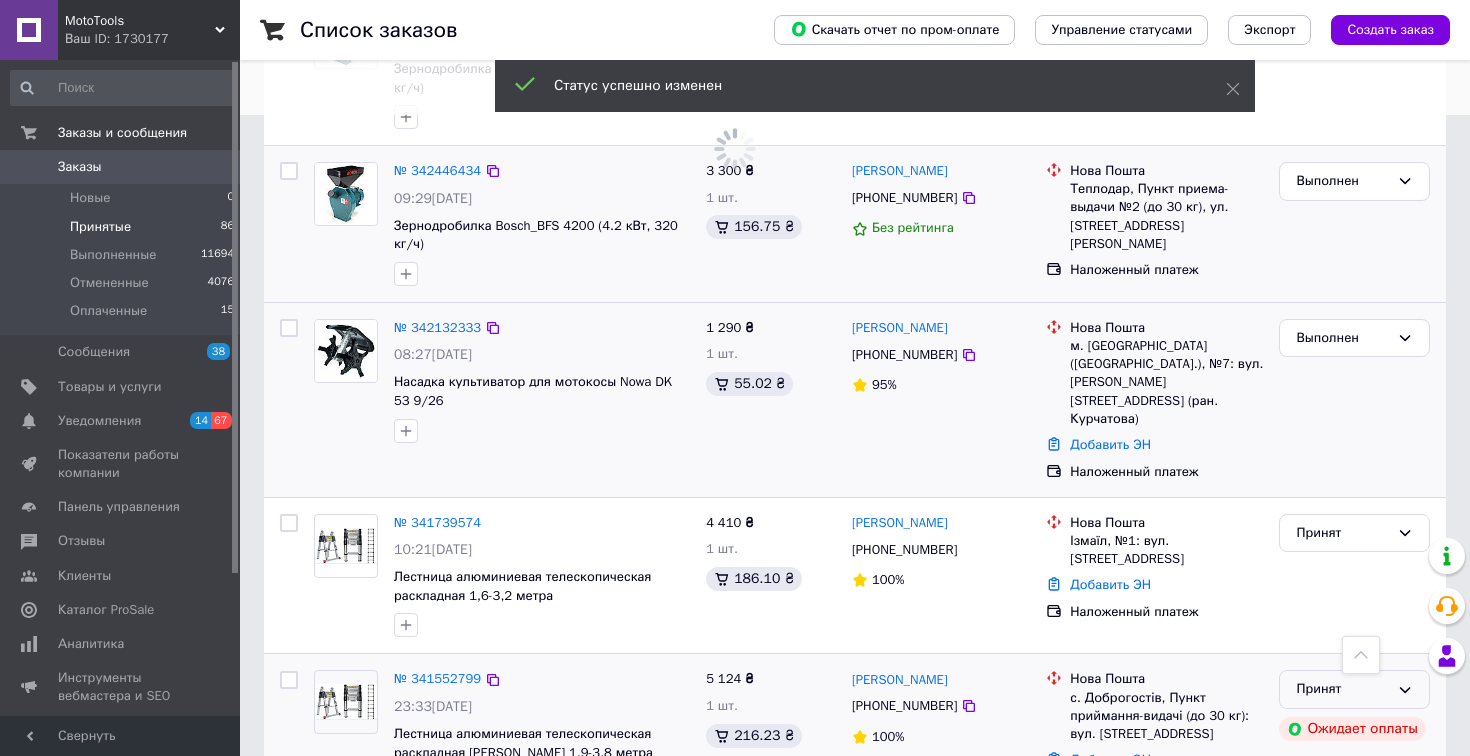 scroll, scrollTop: 643, scrollLeft: 0, axis: vertical 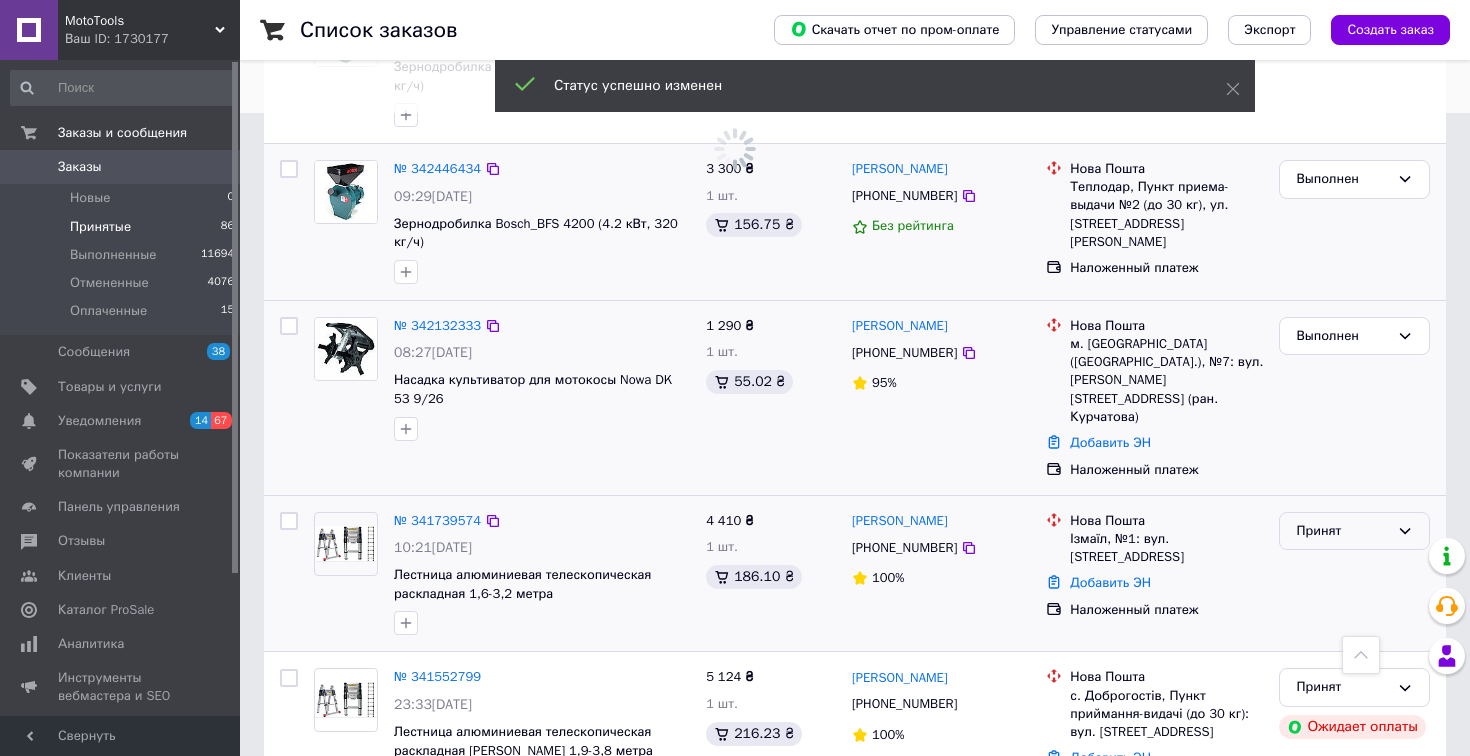 click on "Принят" at bounding box center [1342, 531] 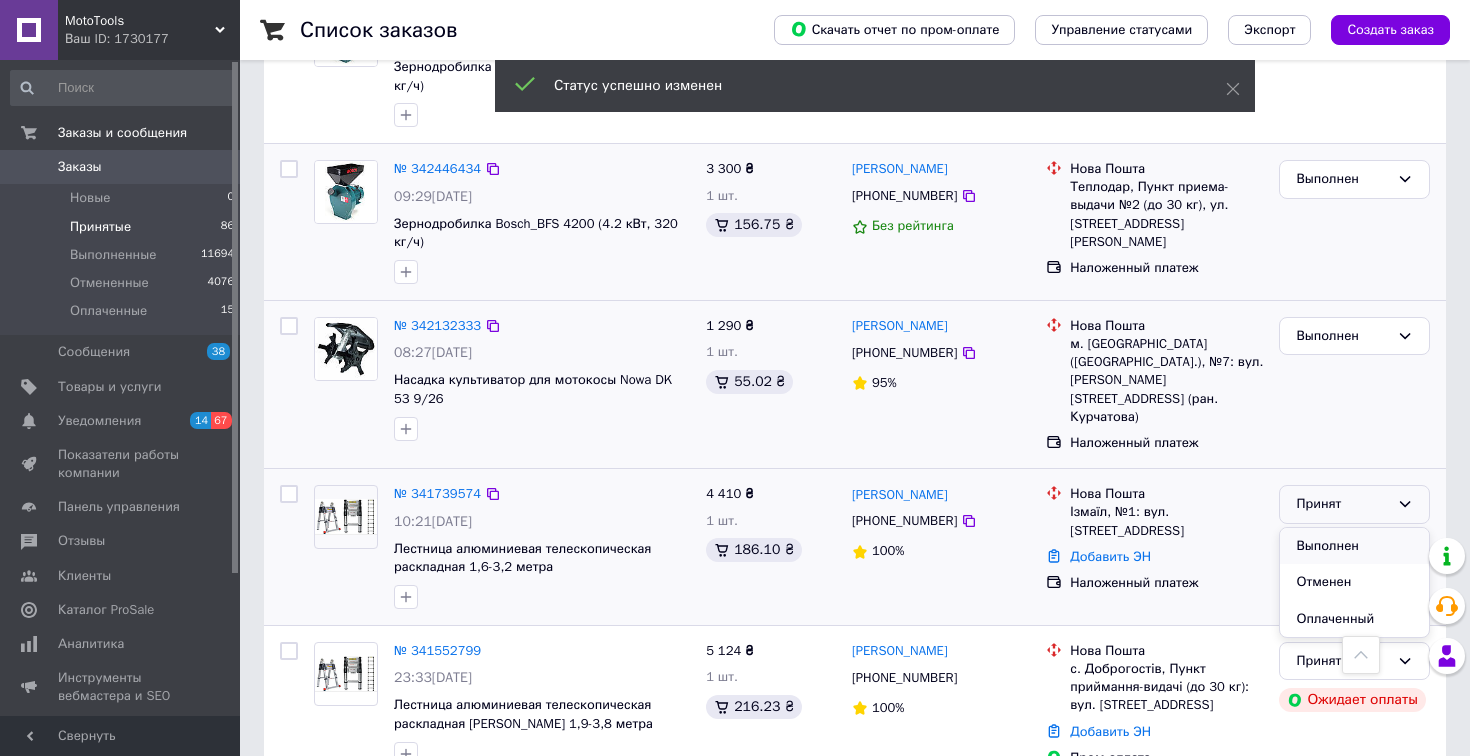 click on "Выполнен" at bounding box center [1354, 546] 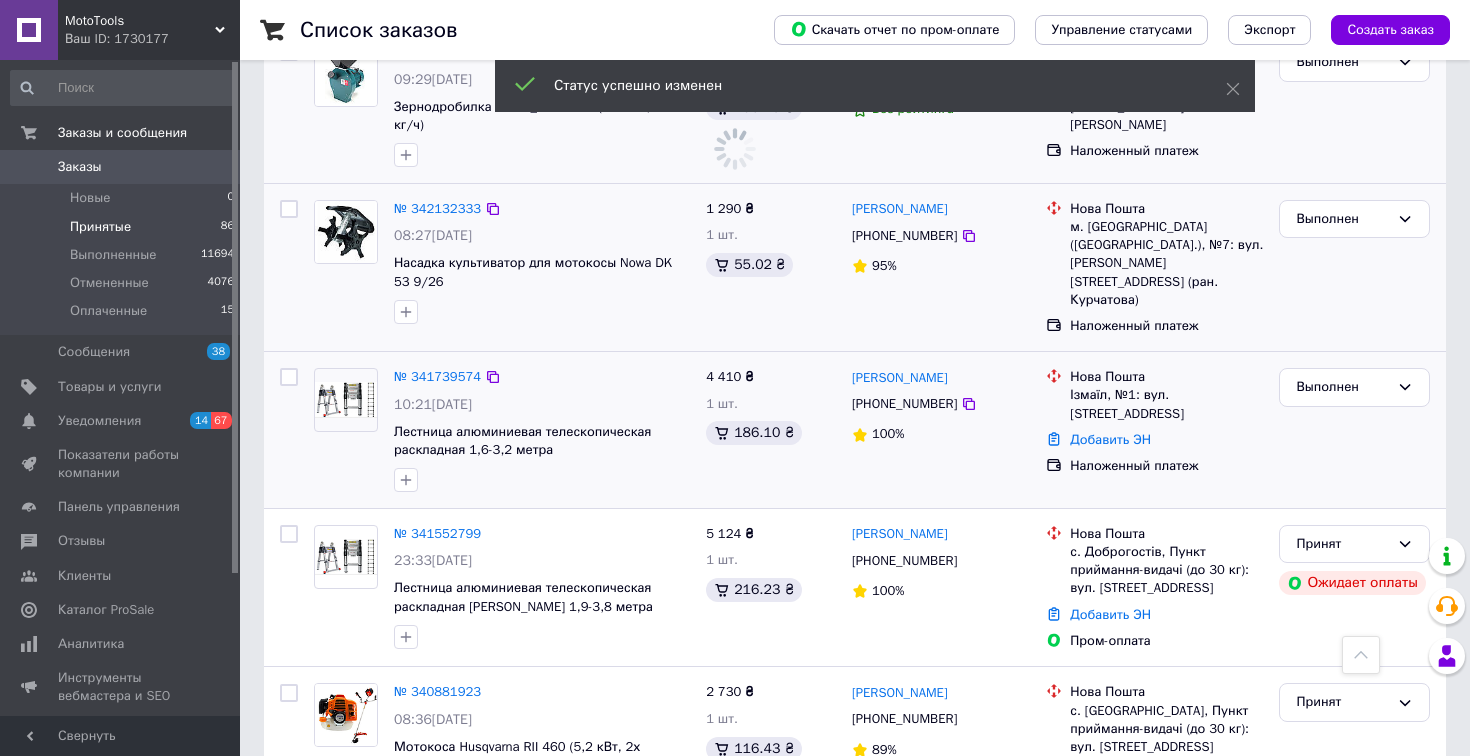 scroll, scrollTop: 762, scrollLeft: 0, axis: vertical 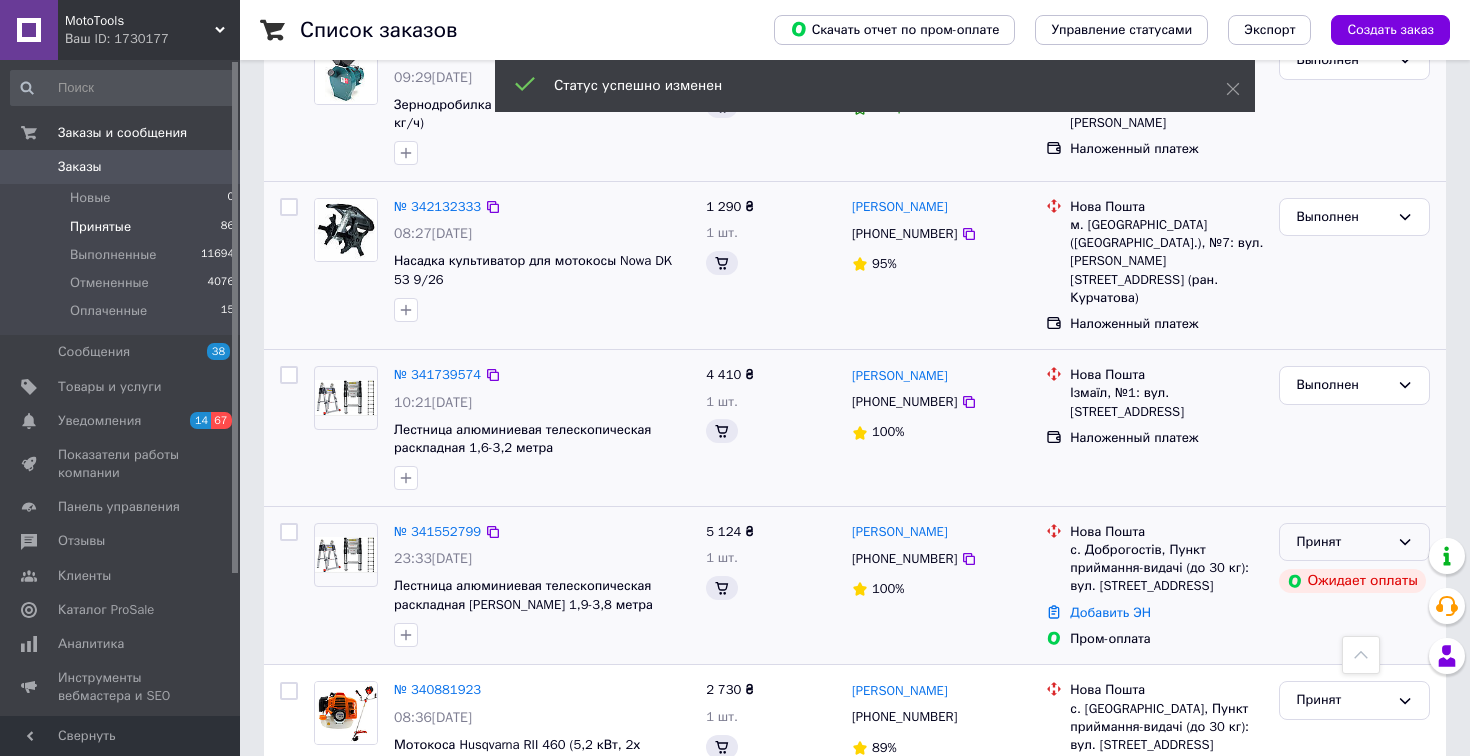 click on "Принят" at bounding box center (1342, 542) 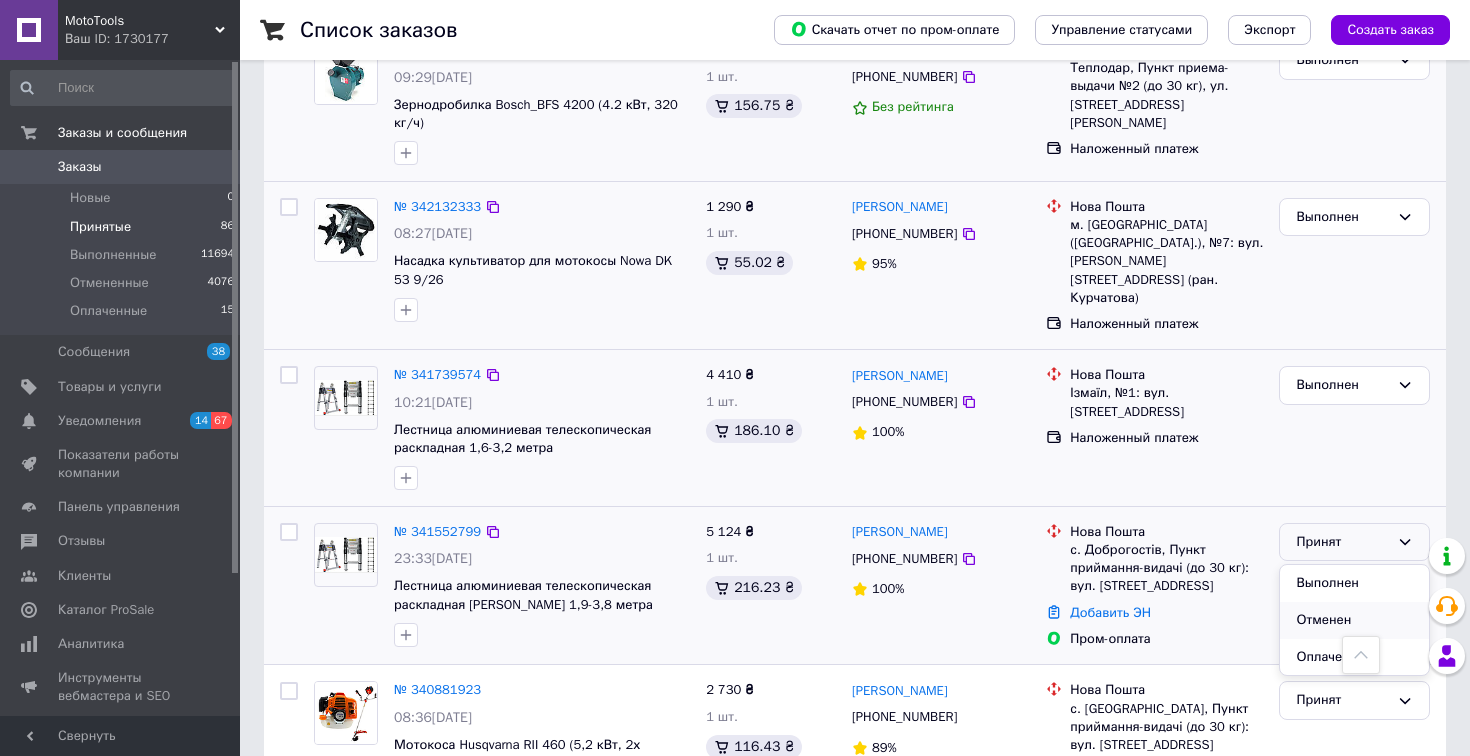 click on "Отменен" at bounding box center [1354, 620] 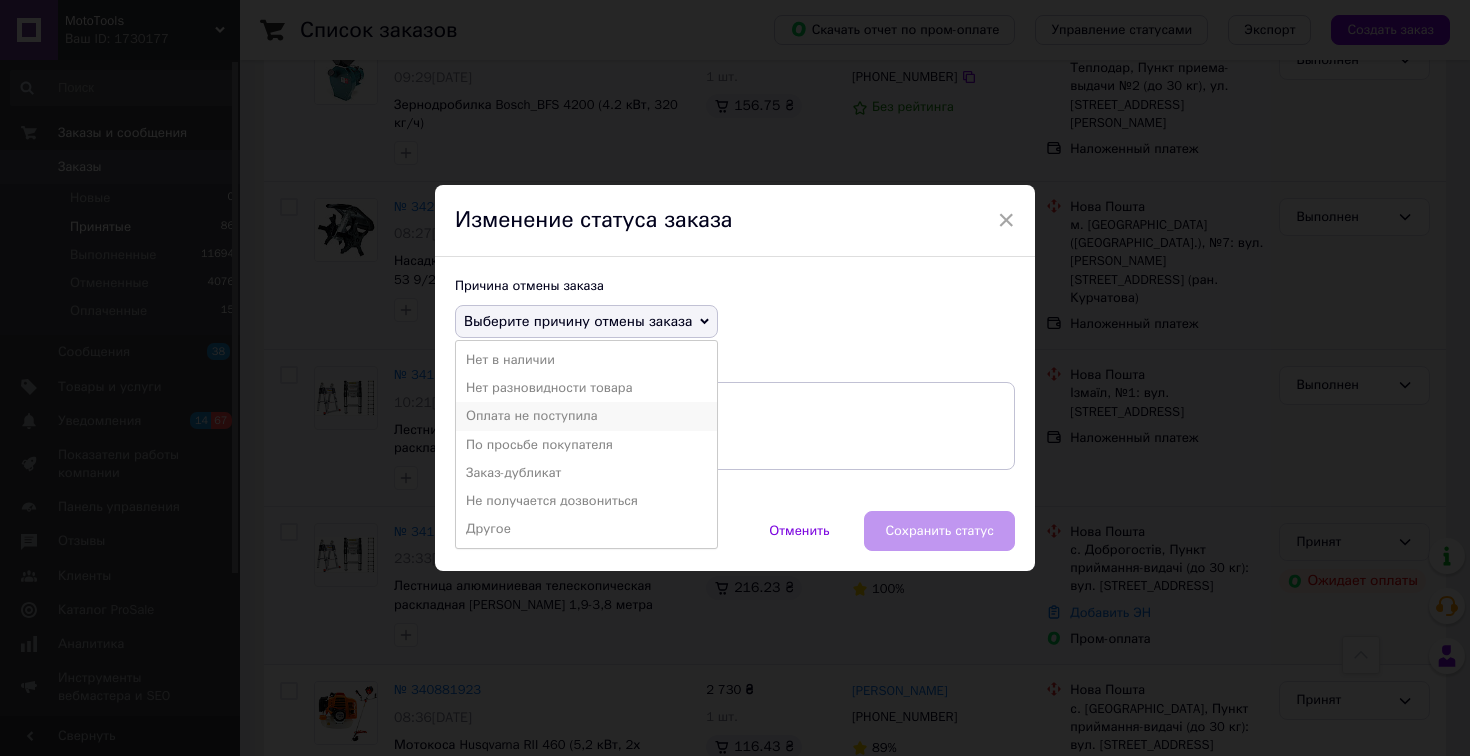 click on "Оплата не поступила" at bounding box center (586, 416) 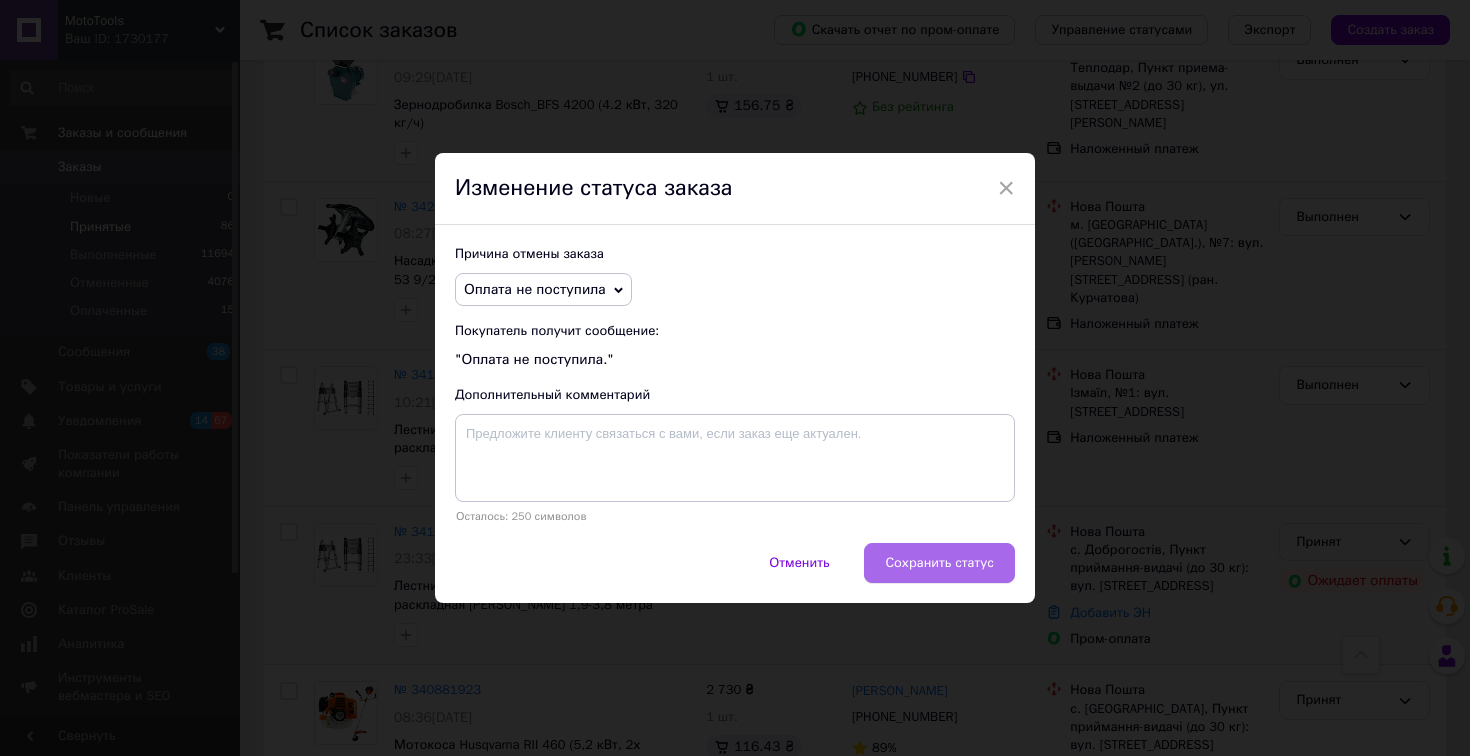 click on "Сохранить статус" at bounding box center (939, 563) 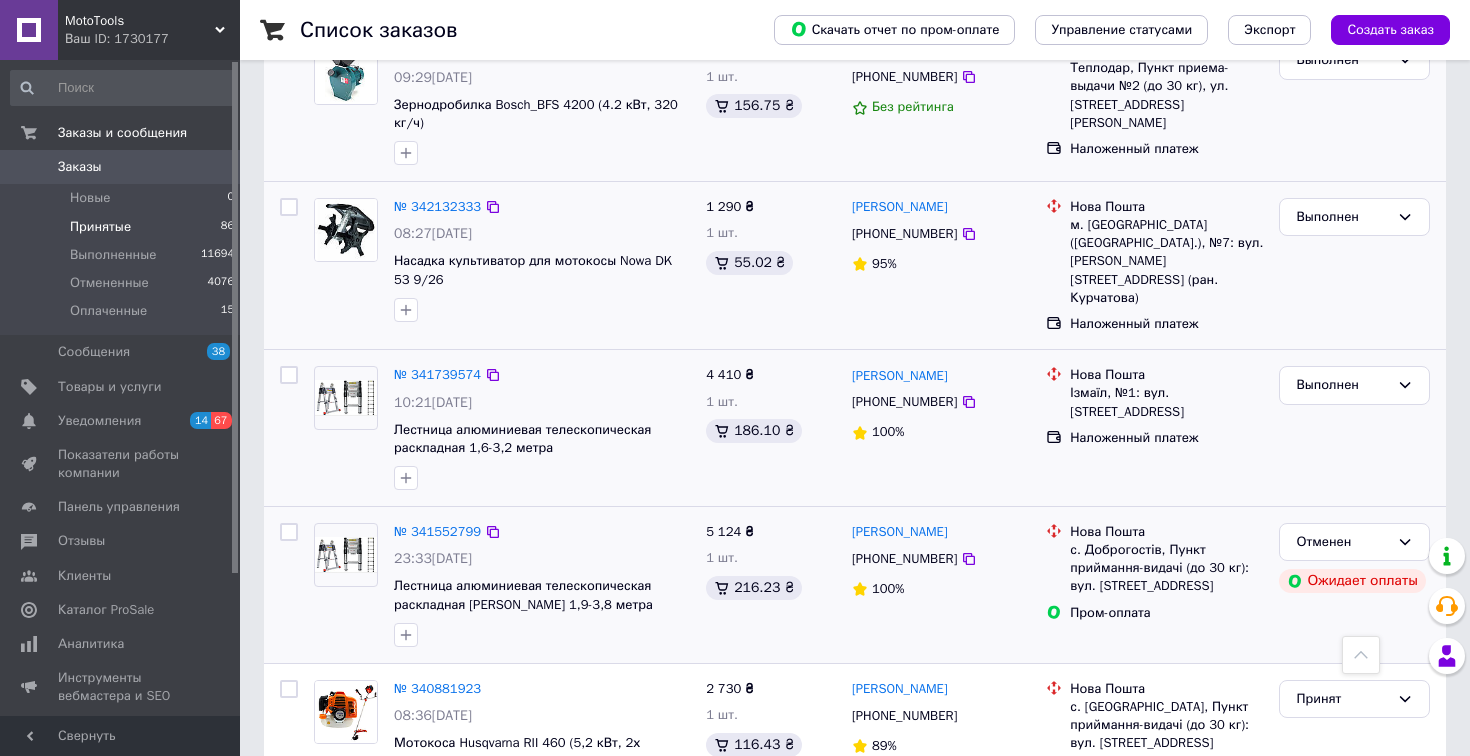 scroll, scrollTop: 859, scrollLeft: 0, axis: vertical 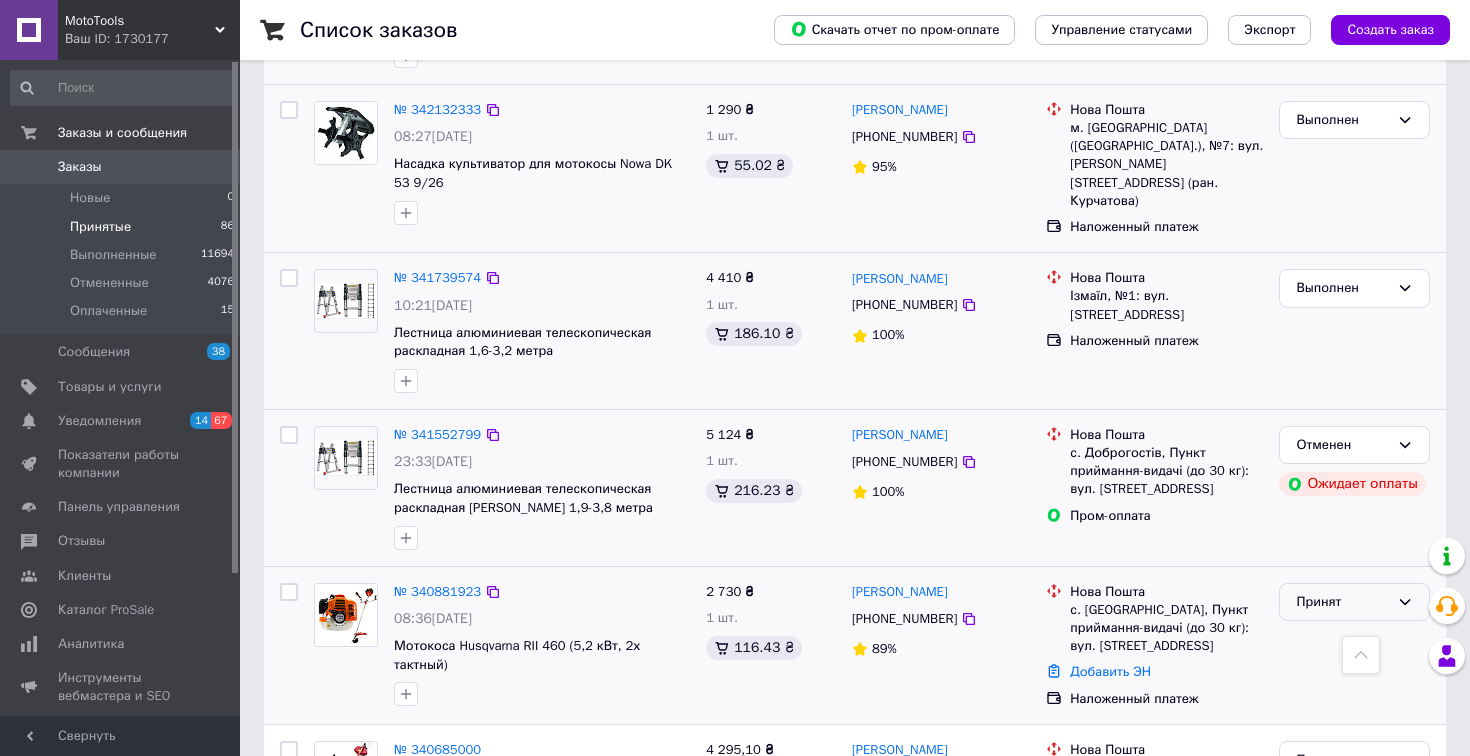 click on "Принят" at bounding box center (1342, 602) 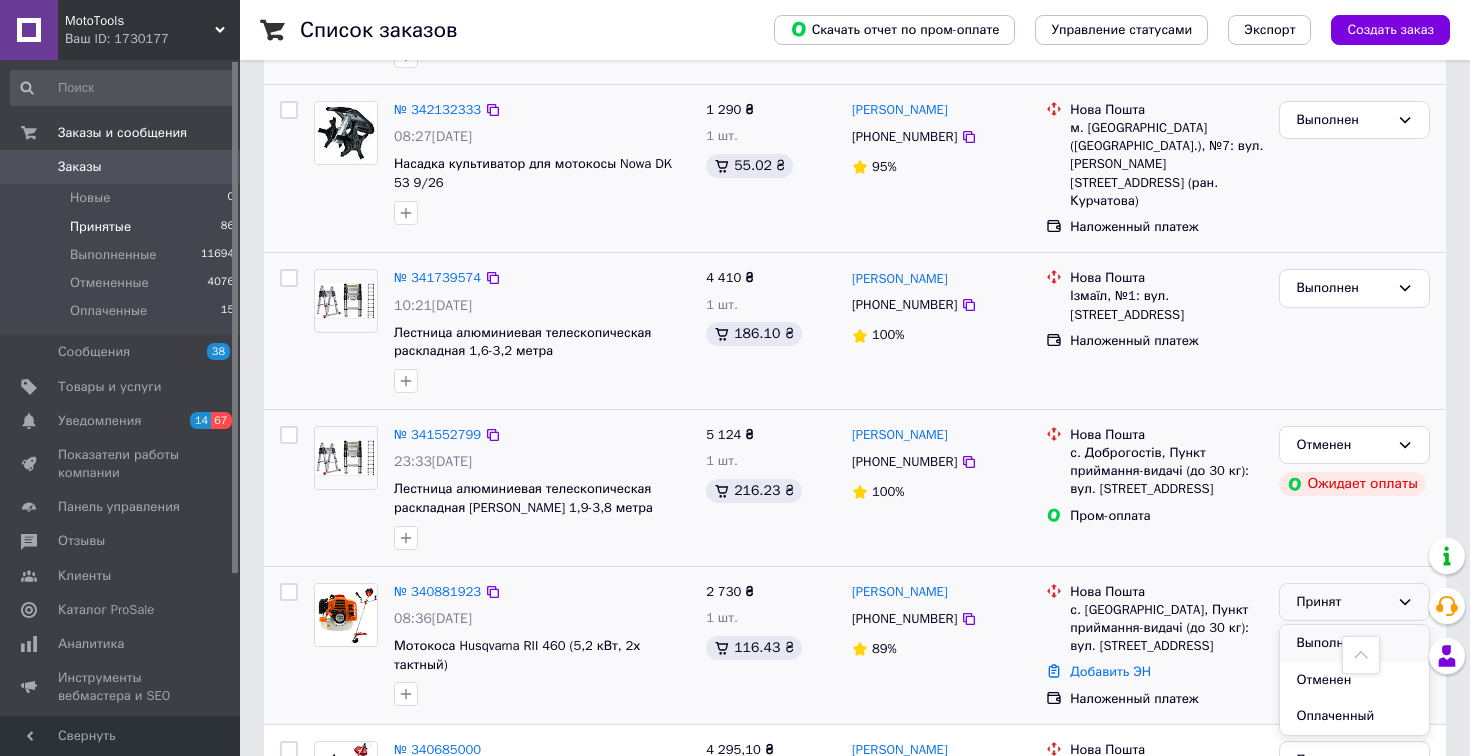 click on "Выполнен" at bounding box center [1354, 643] 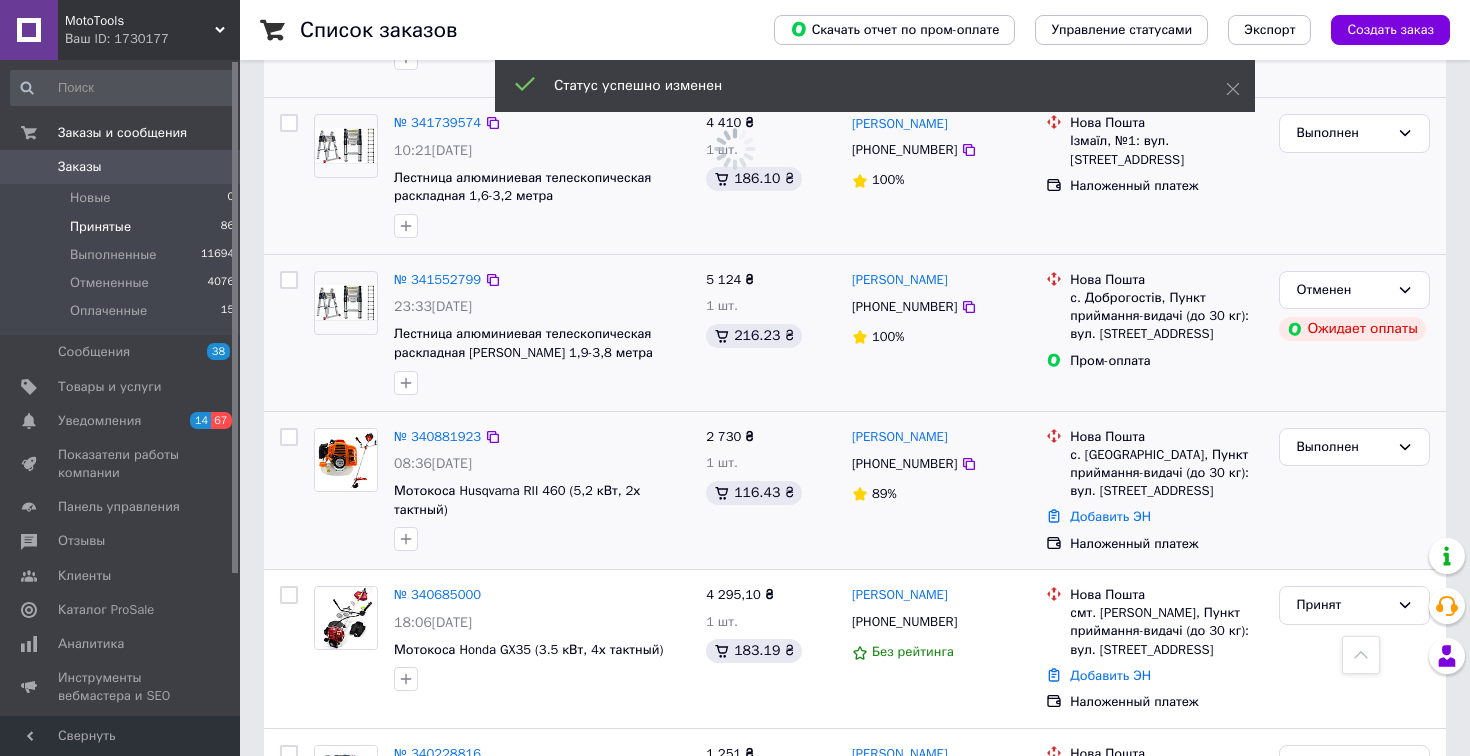 scroll, scrollTop: 1022, scrollLeft: 0, axis: vertical 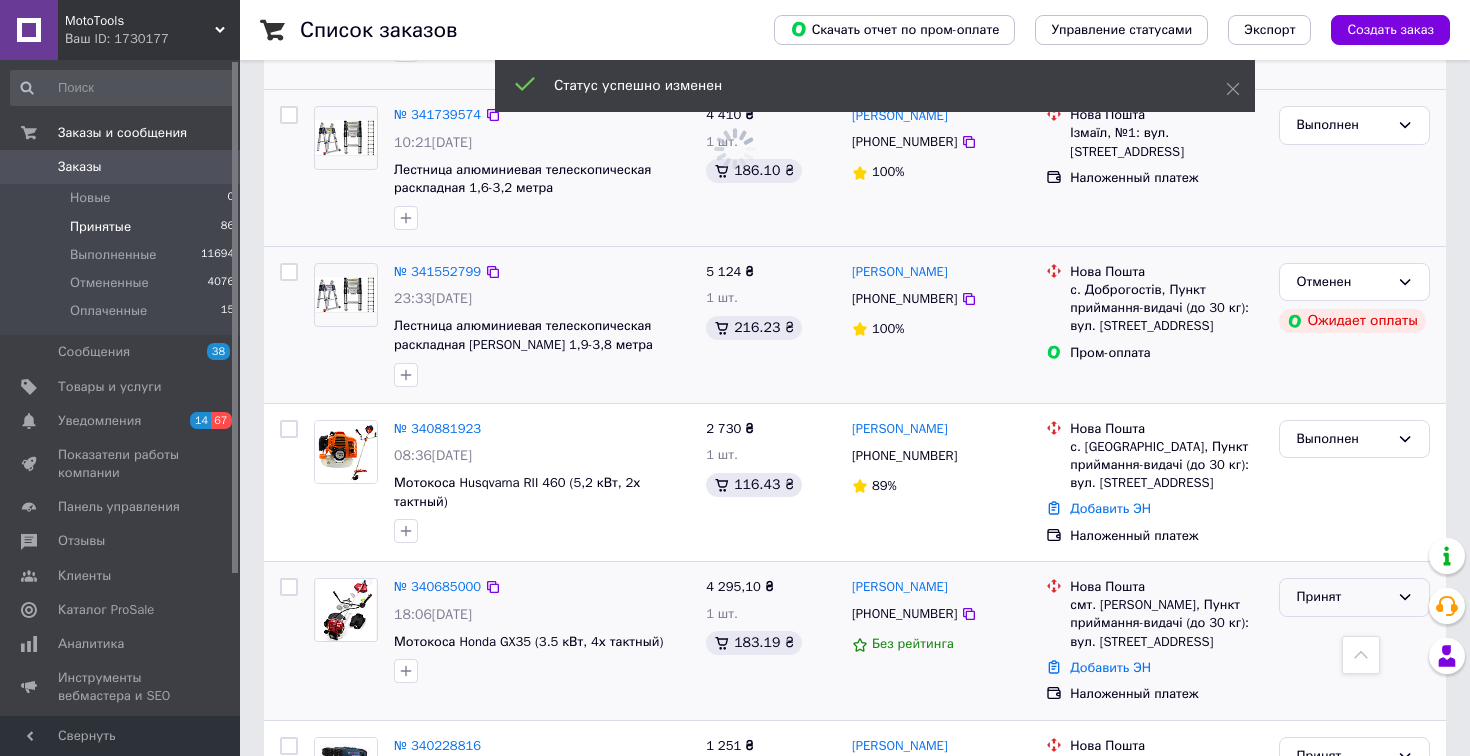 click on "Принят" at bounding box center (1354, 597) 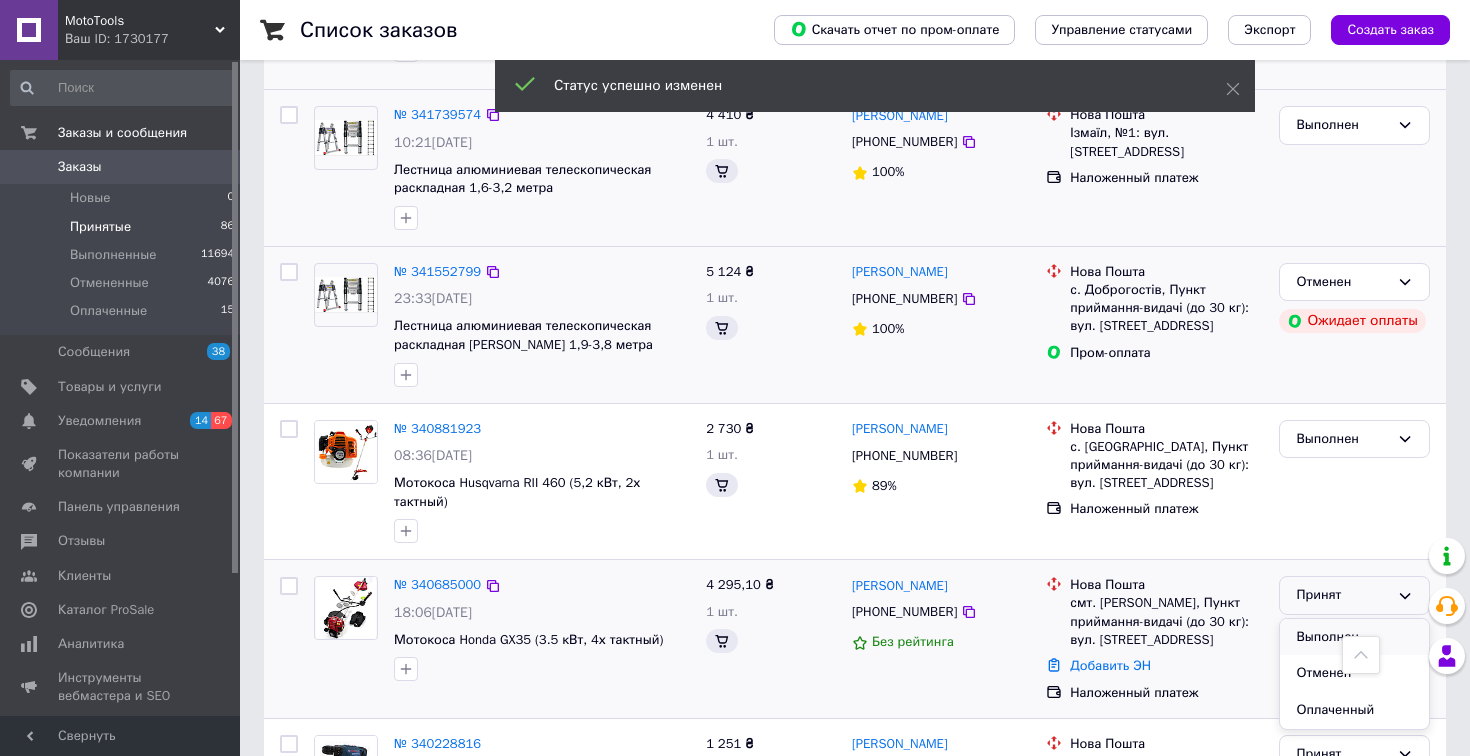 click on "Выполнен" at bounding box center [1354, 637] 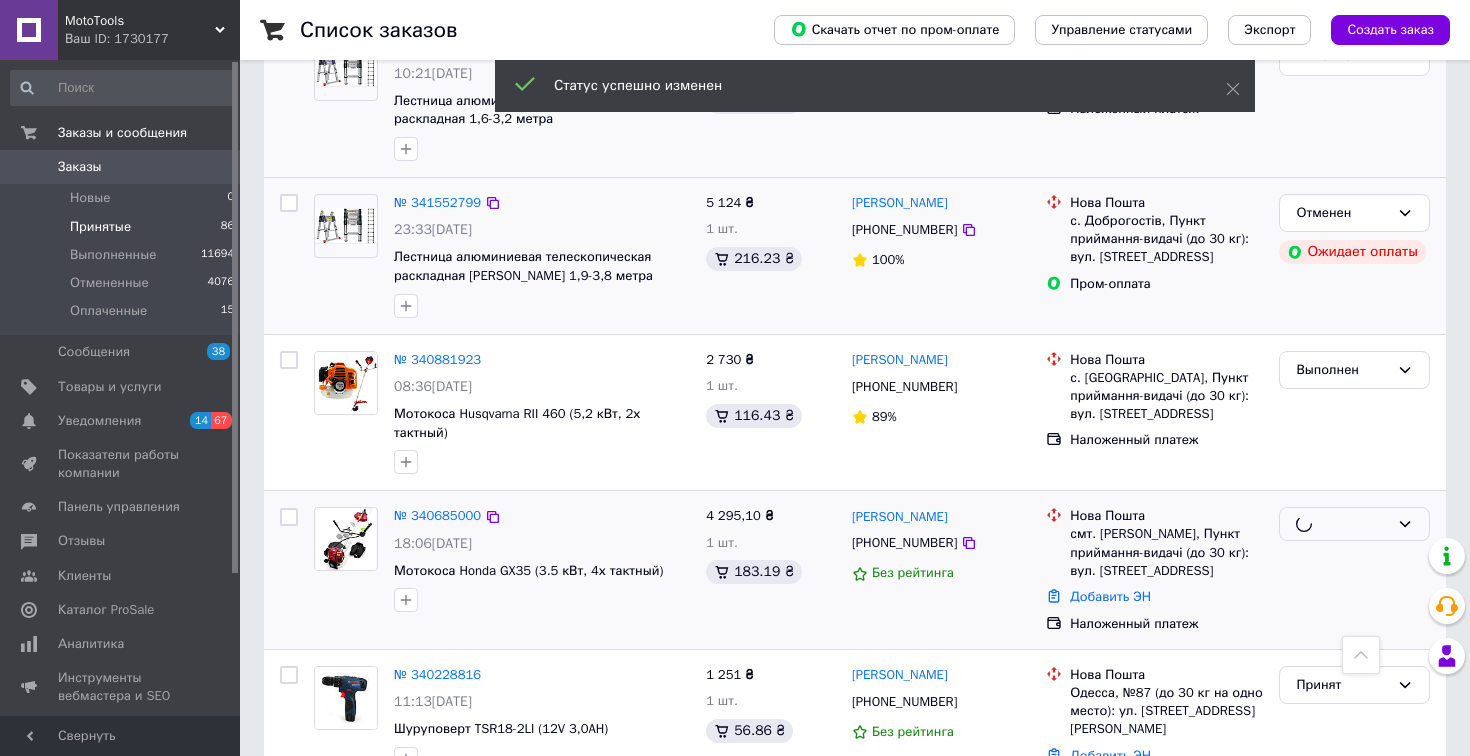 scroll, scrollTop: 1093, scrollLeft: 0, axis: vertical 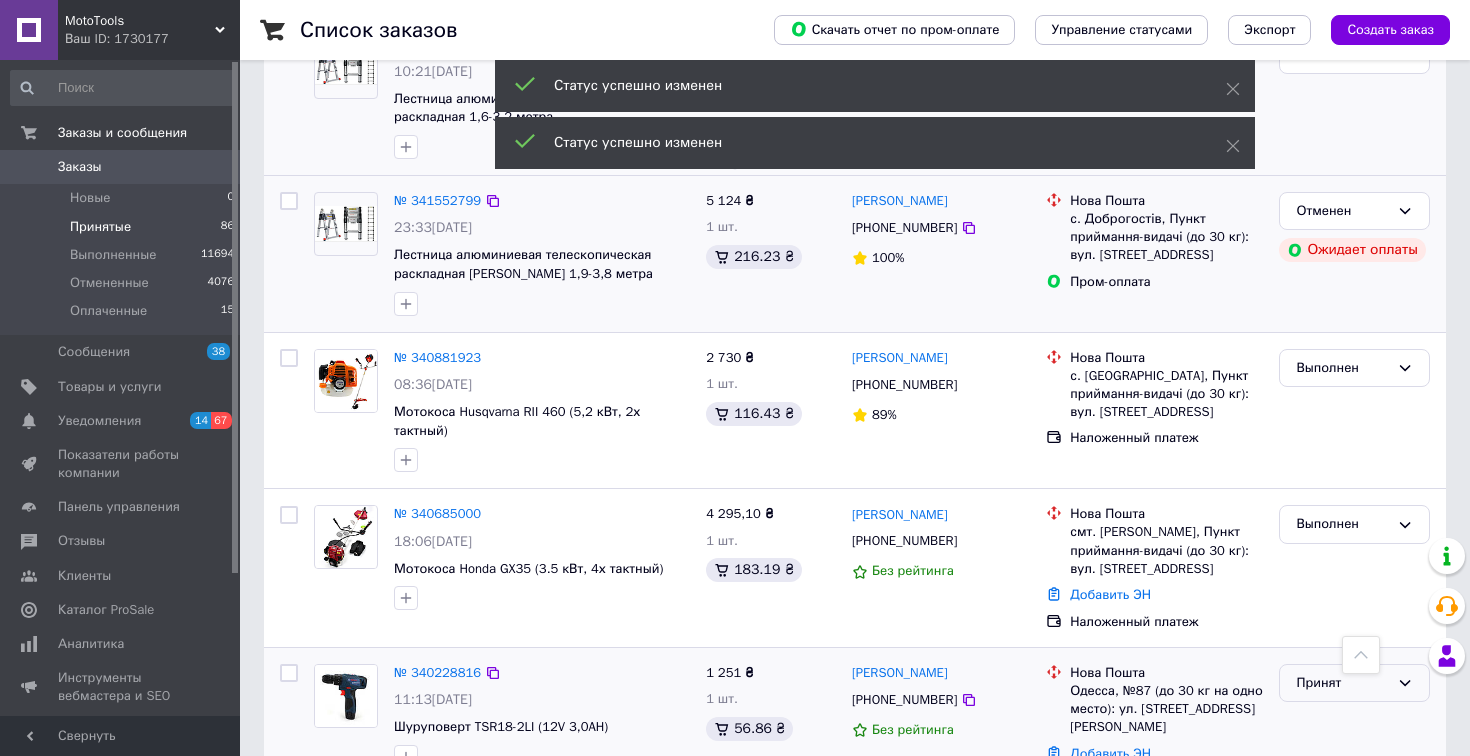 click on "Принят" at bounding box center [1342, 683] 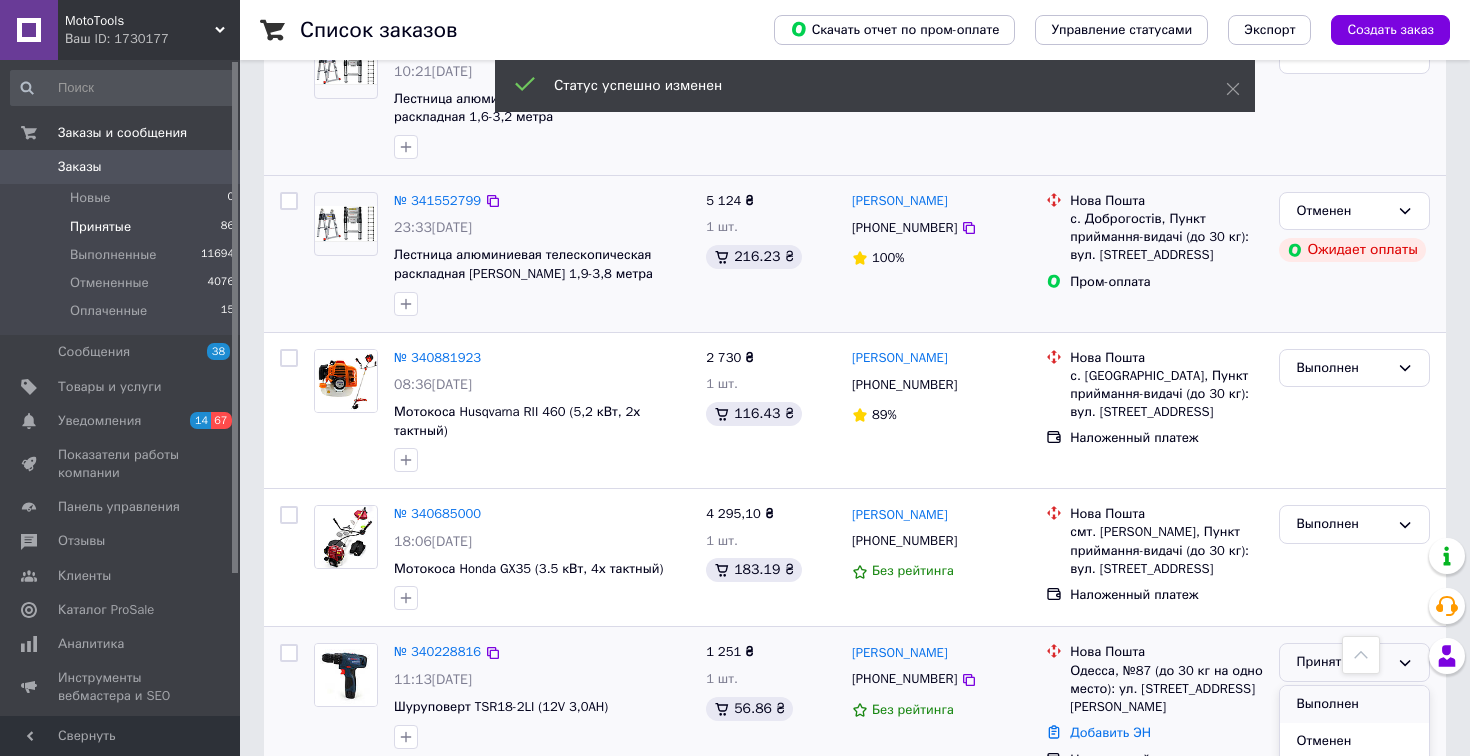click on "Выполнен" at bounding box center (1354, 704) 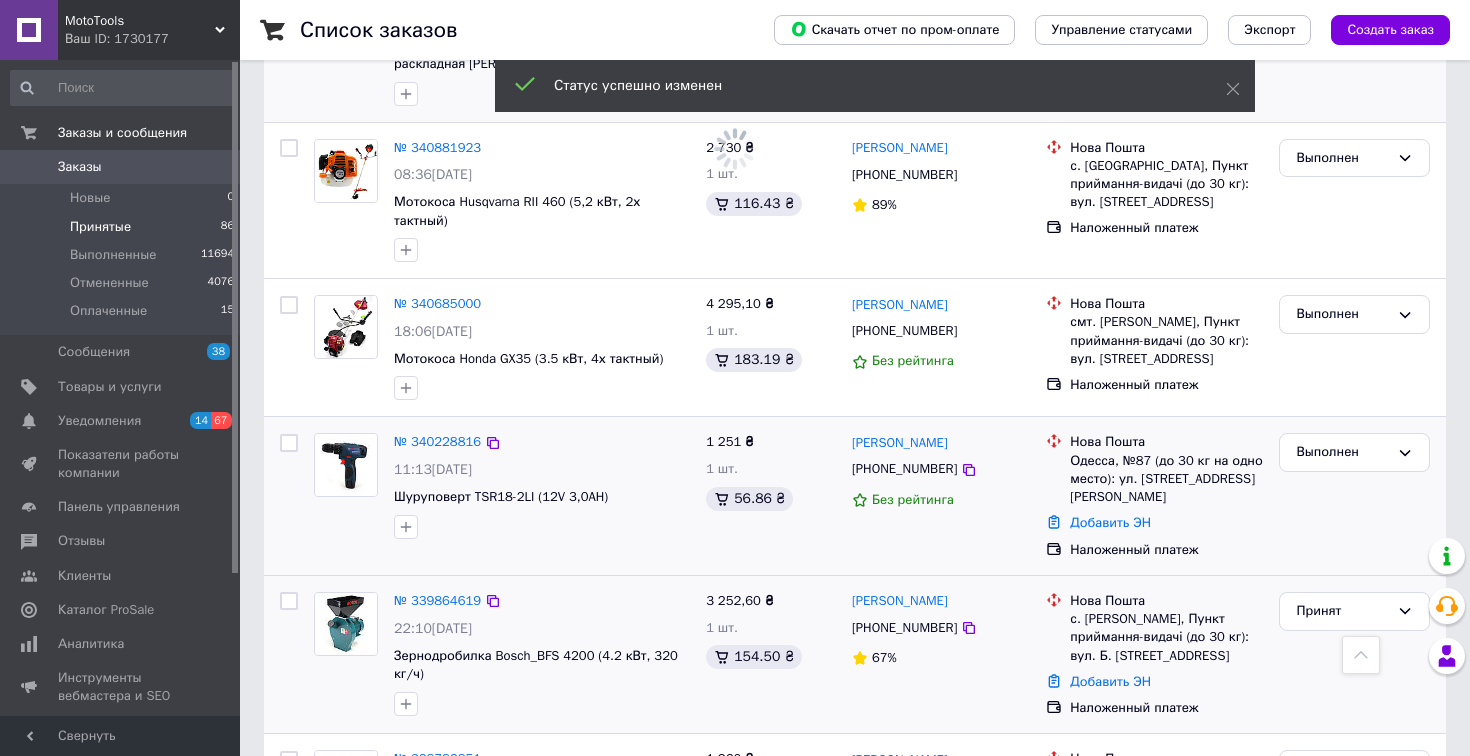 scroll, scrollTop: 1304, scrollLeft: 0, axis: vertical 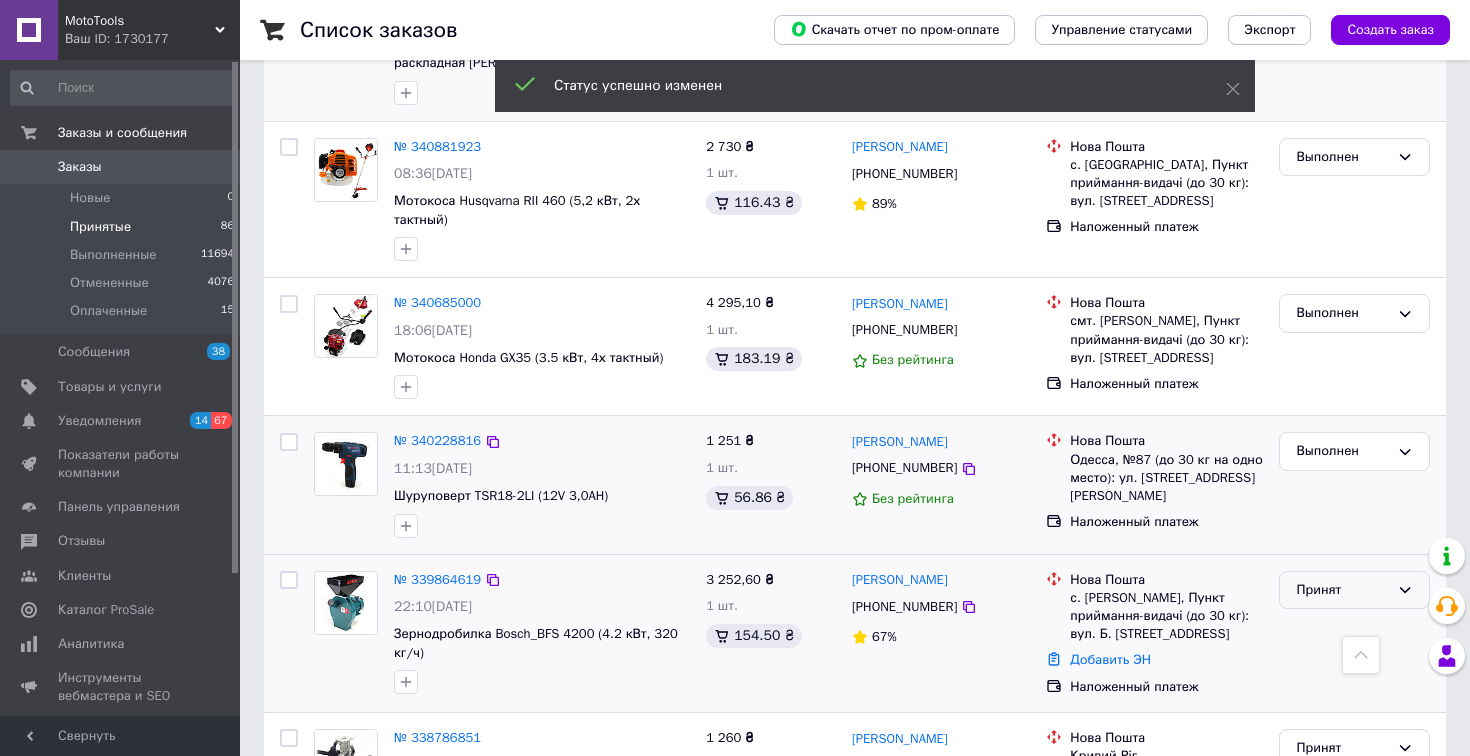 click on "Принят" at bounding box center (1342, 590) 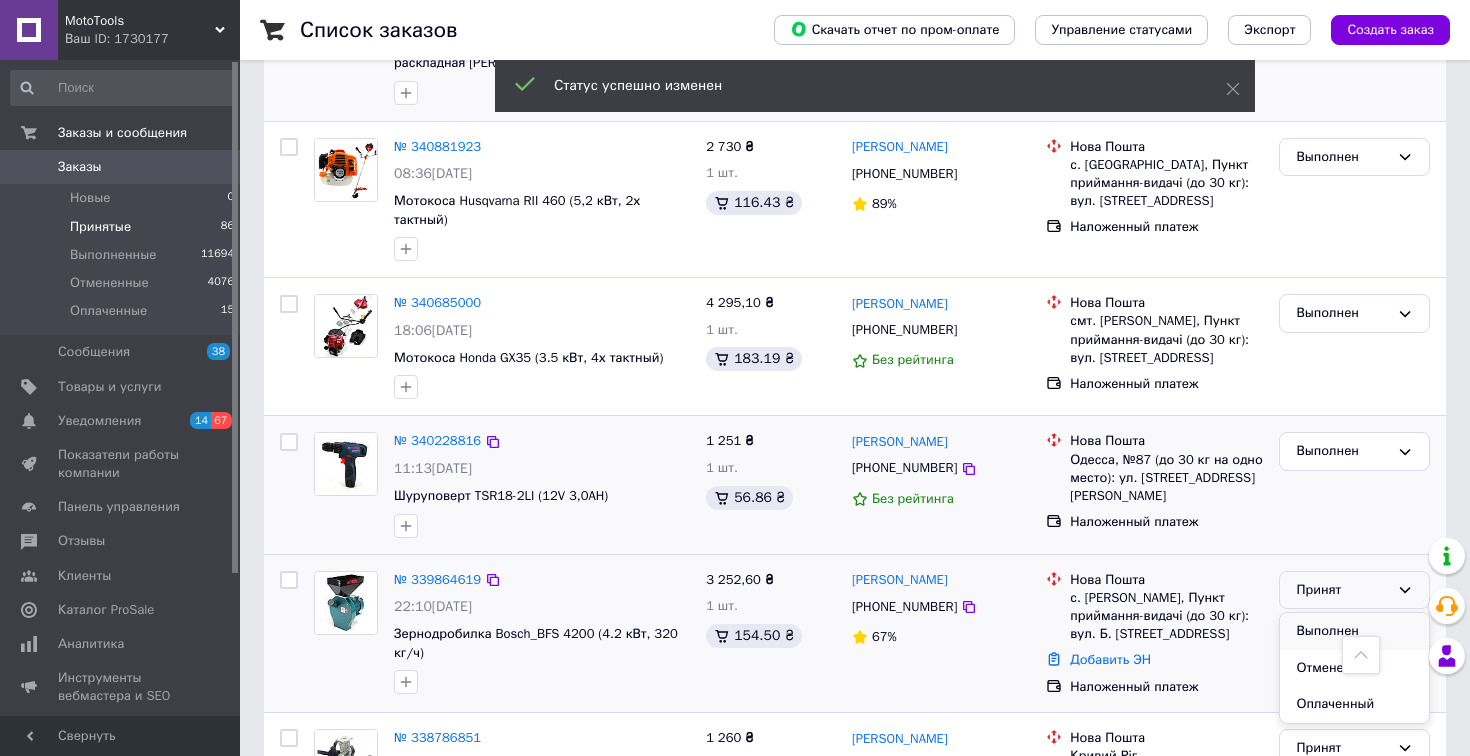 click on "Выполнен" at bounding box center (1354, 631) 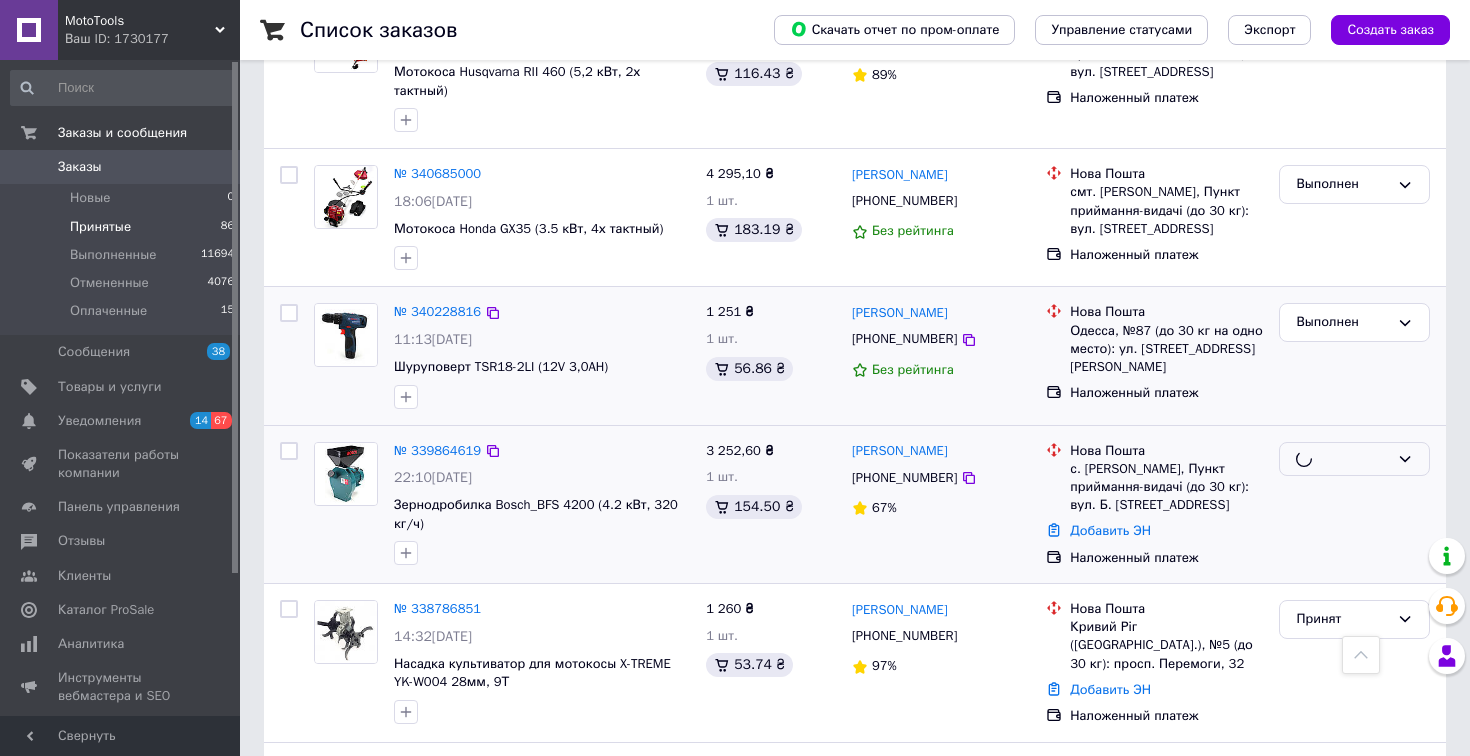 scroll, scrollTop: 1440, scrollLeft: 0, axis: vertical 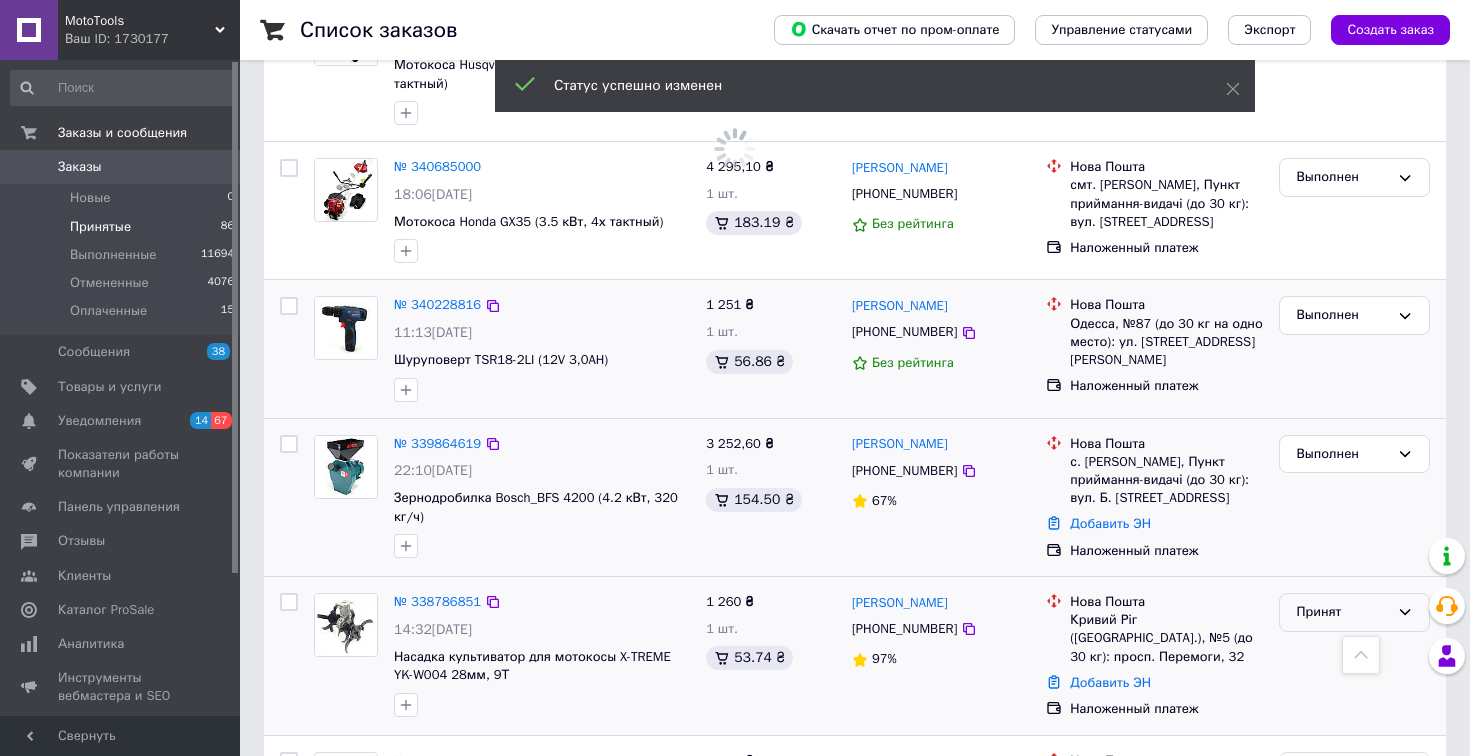 click on "Принят" at bounding box center (1342, 612) 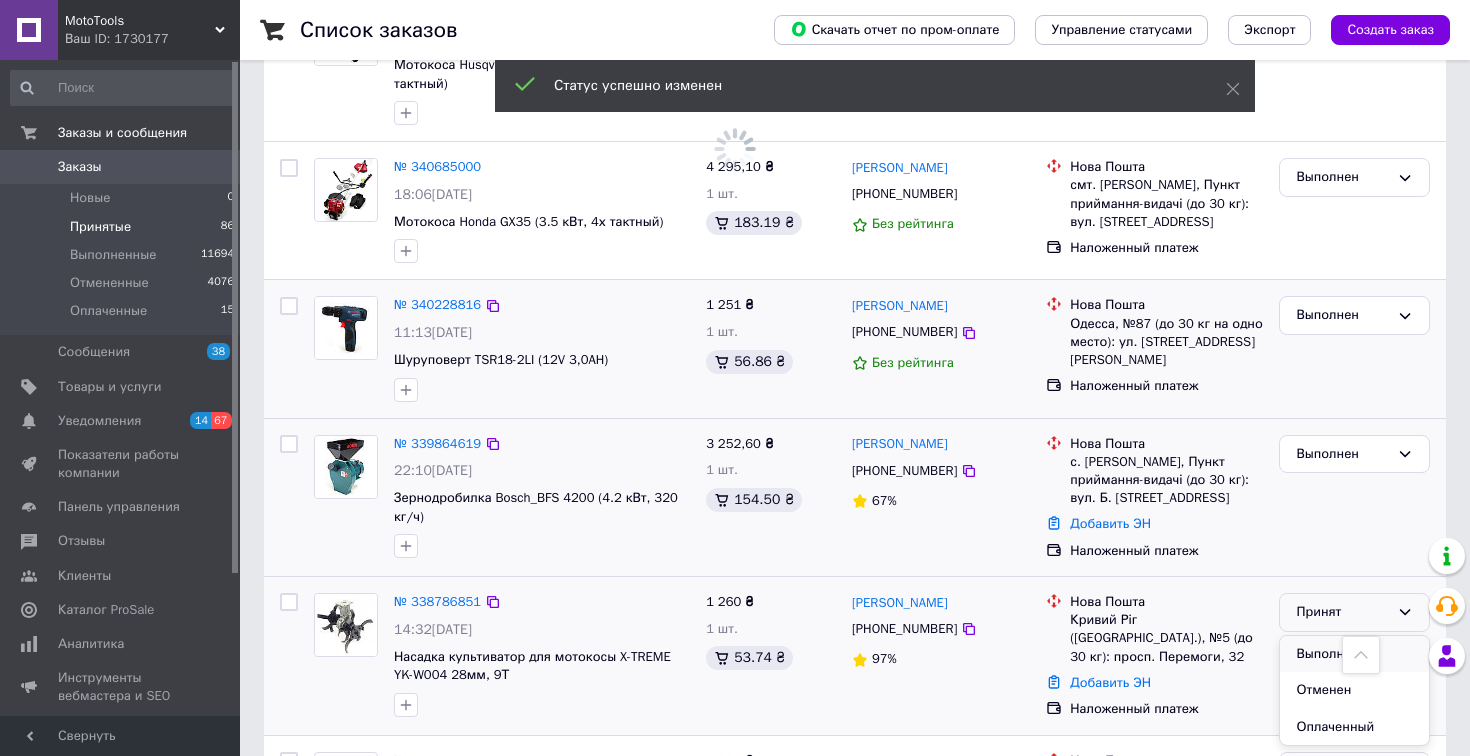 click on "Выполнен" at bounding box center [1354, 654] 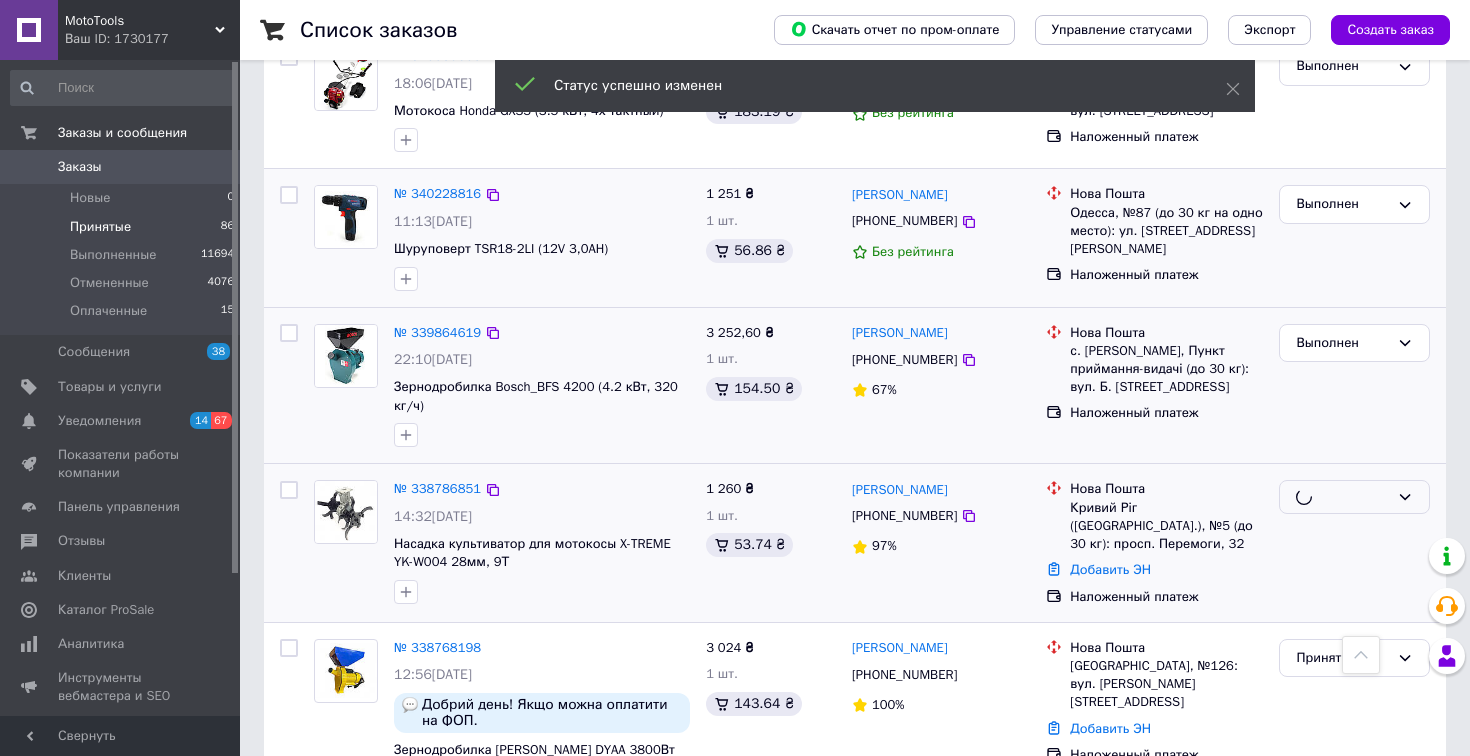 scroll, scrollTop: 1607, scrollLeft: 0, axis: vertical 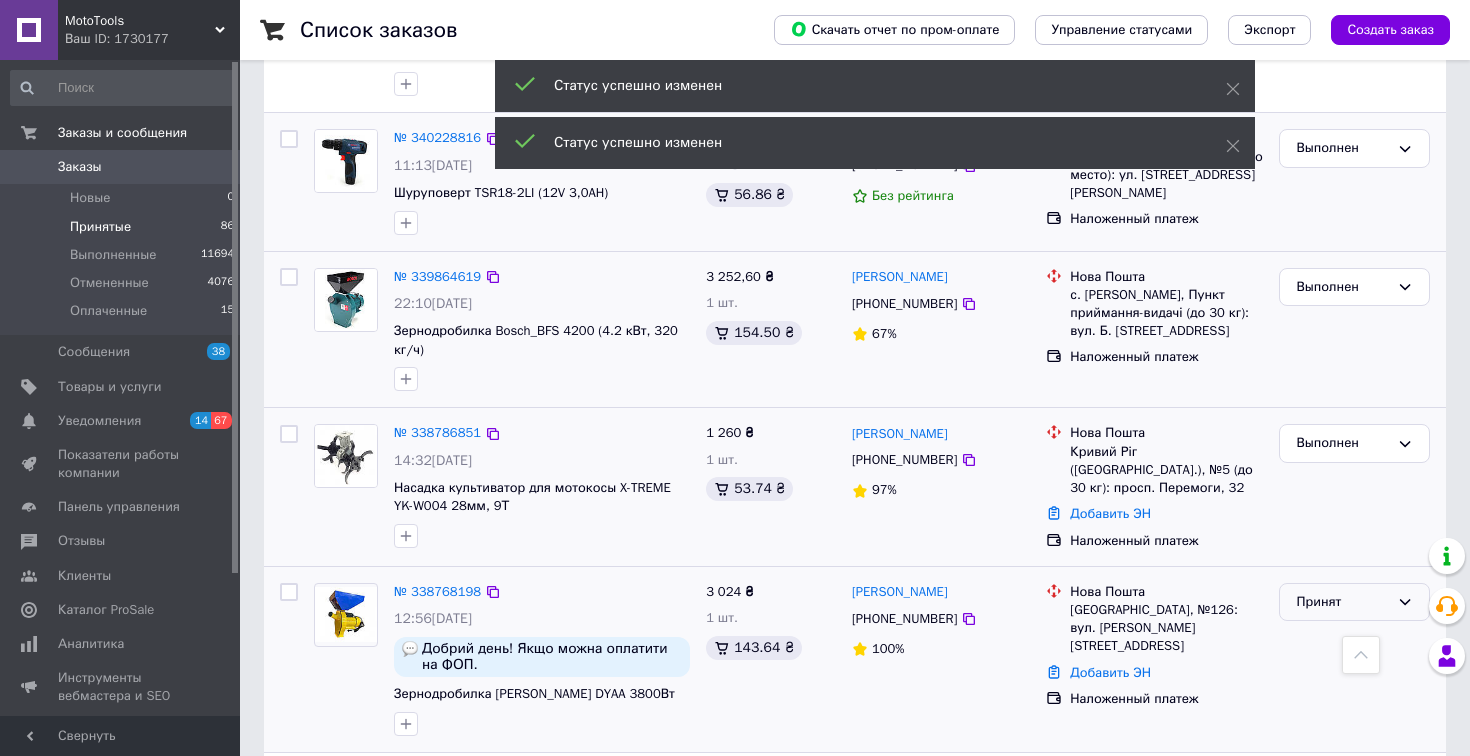 click on "Принят" at bounding box center (1342, 602) 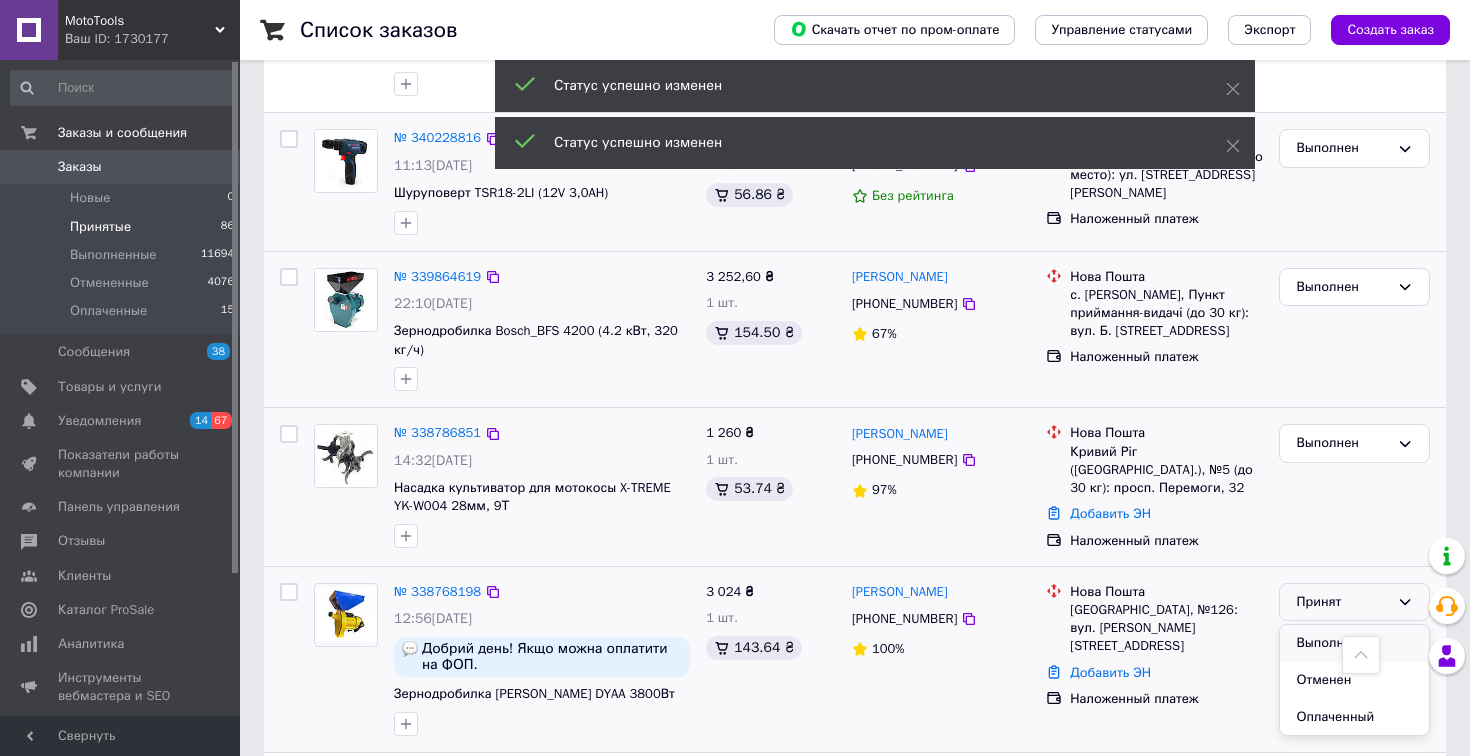 click on "Выполнен" at bounding box center (1354, 643) 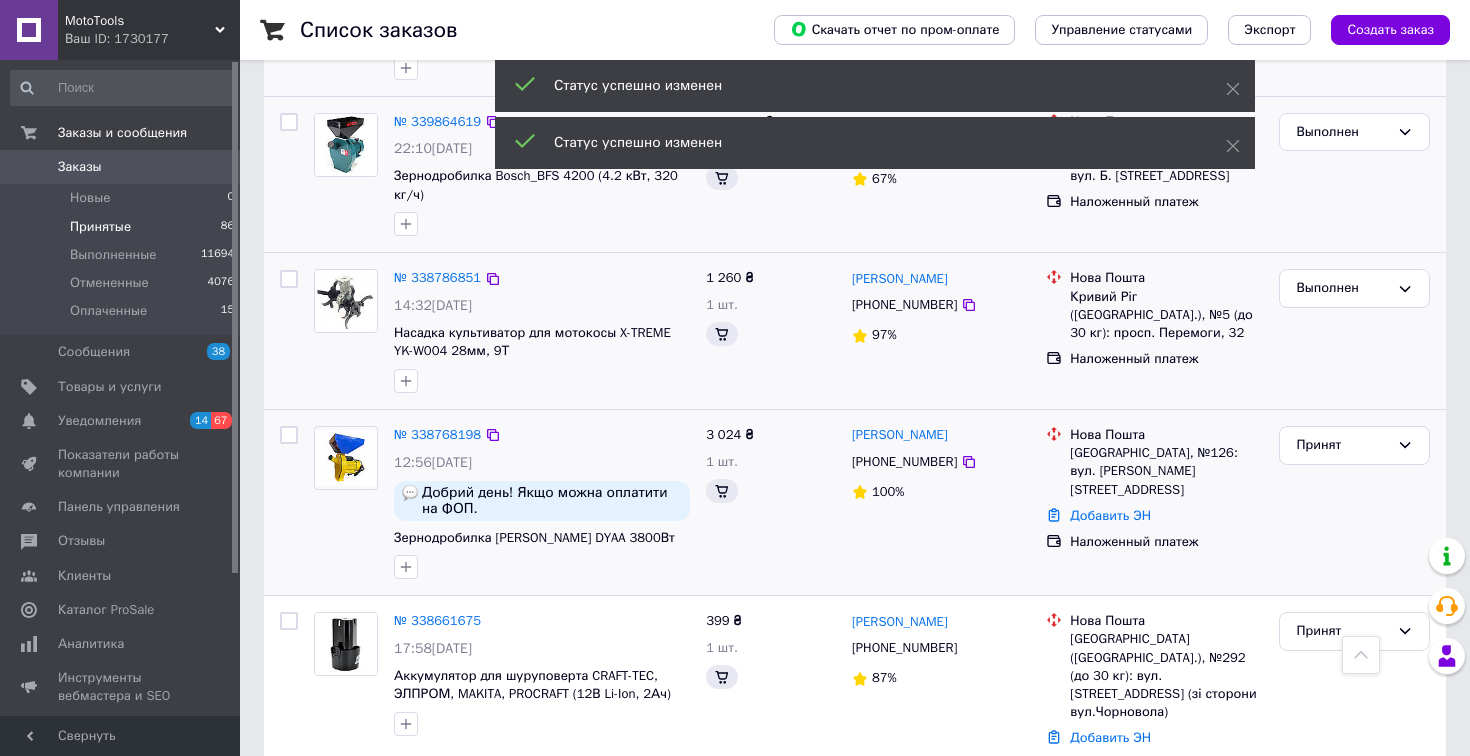 scroll, scrollTop: 1783, scrollLeft: 0, axis: vertical 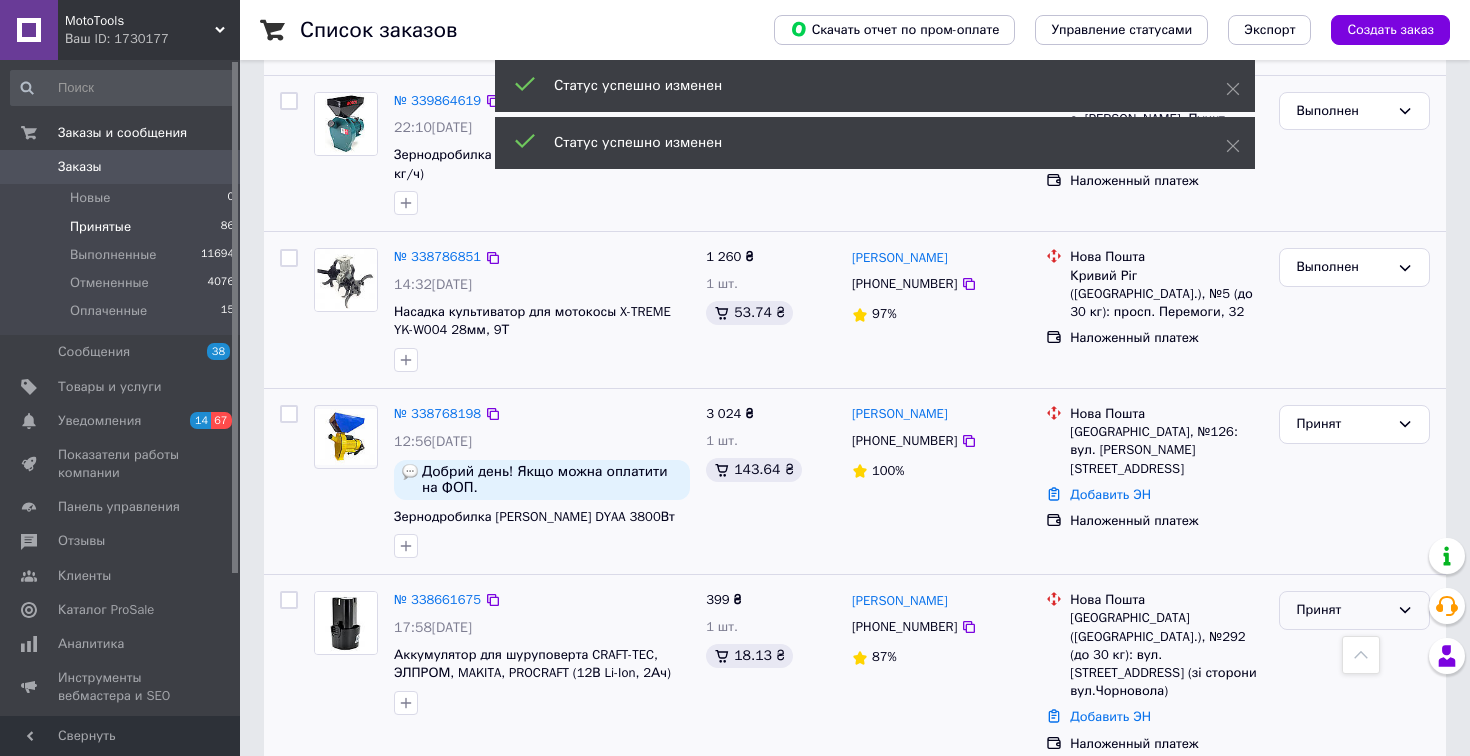 click on "Принят" at bounding box center [1342, 610] 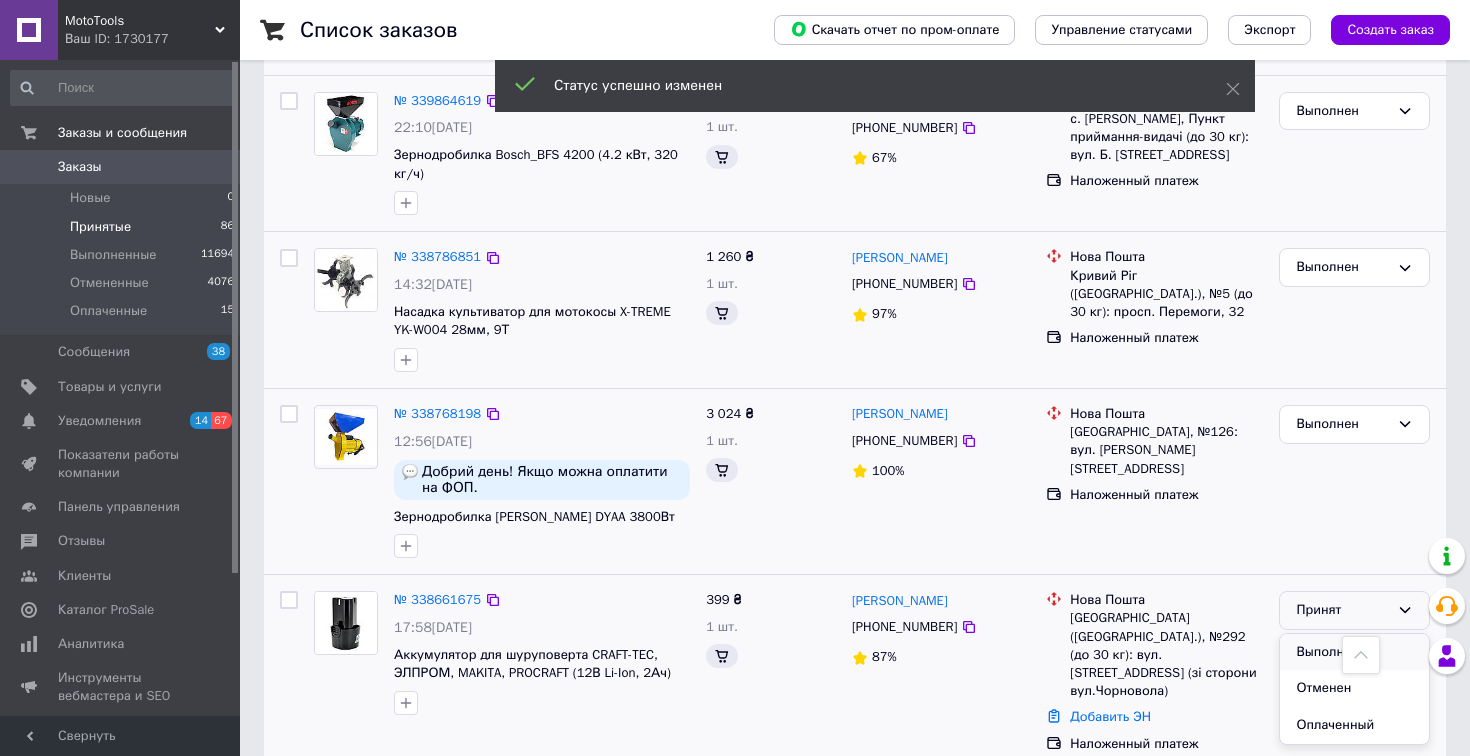 click on "Выполнен" at bounding box center [1354, 652] 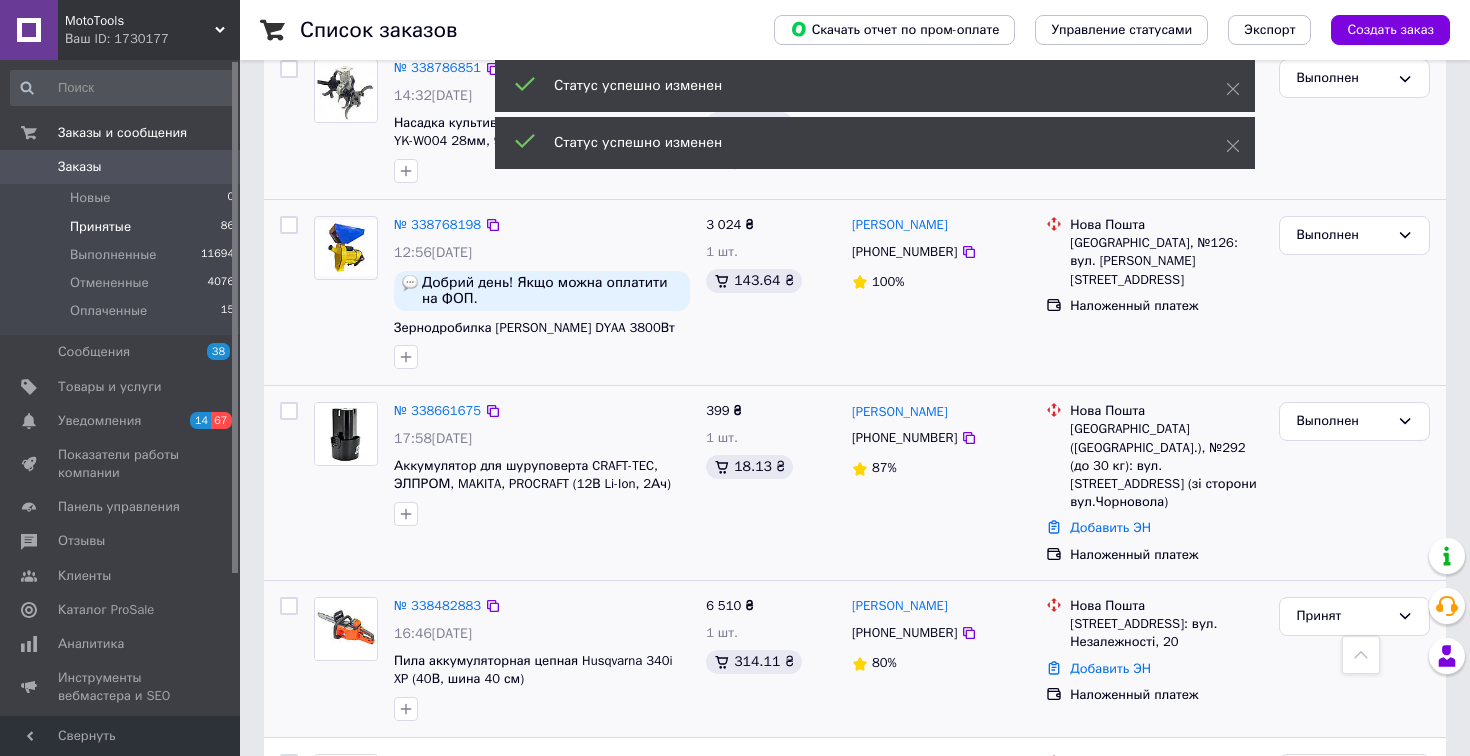scroll, scrollTop: 1973, scrollLeft: 0, axis: vertical 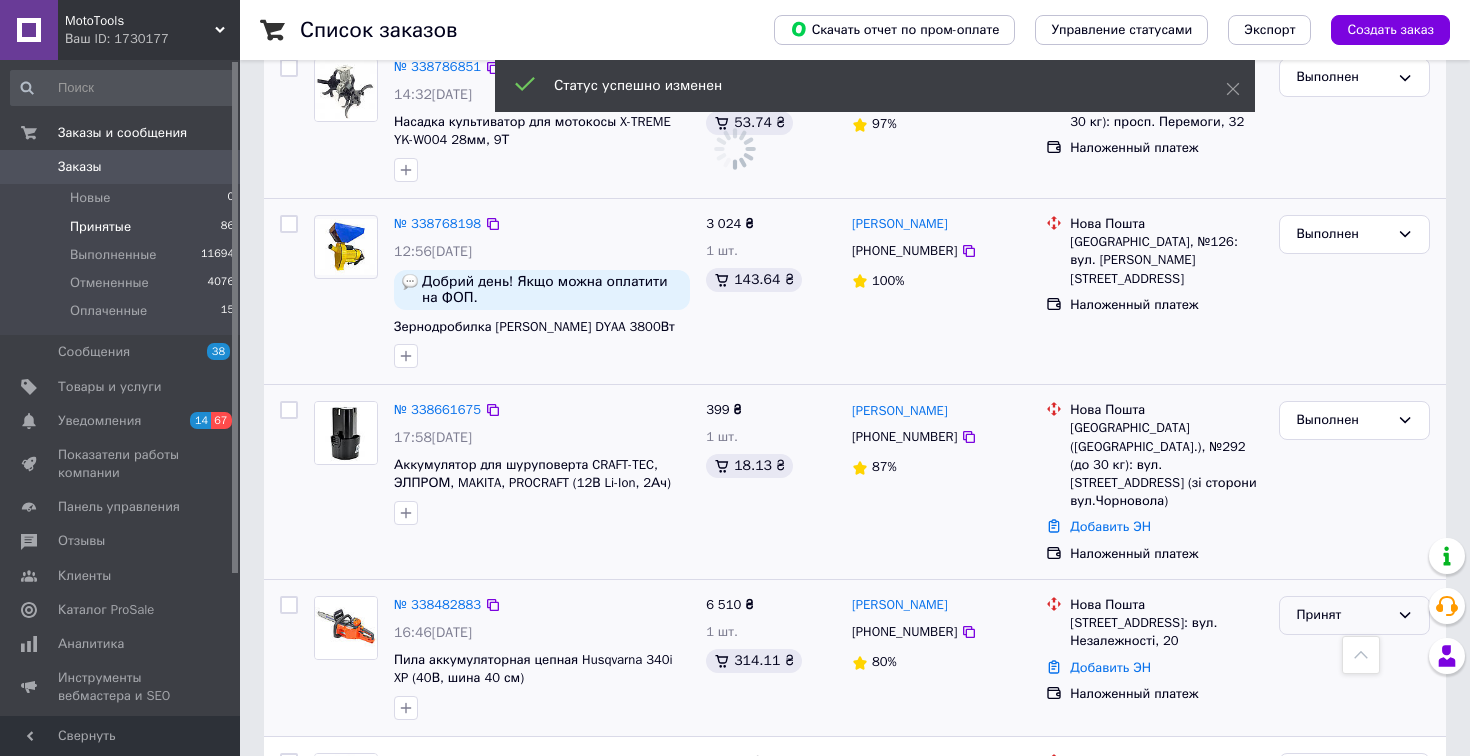 click on "Принят" at bounding box center [1342, 615] 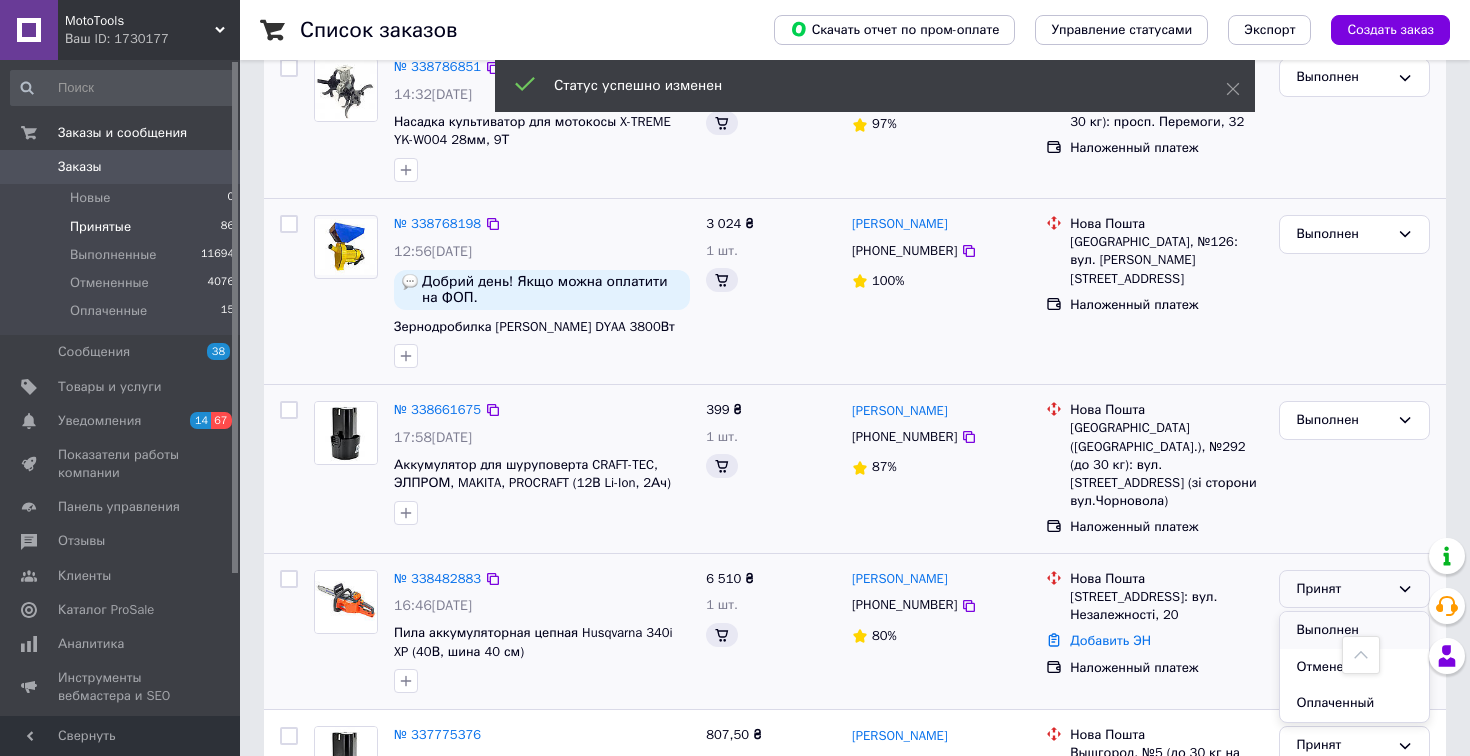 click on "Выполнен" at bounding box center (1354, 630) 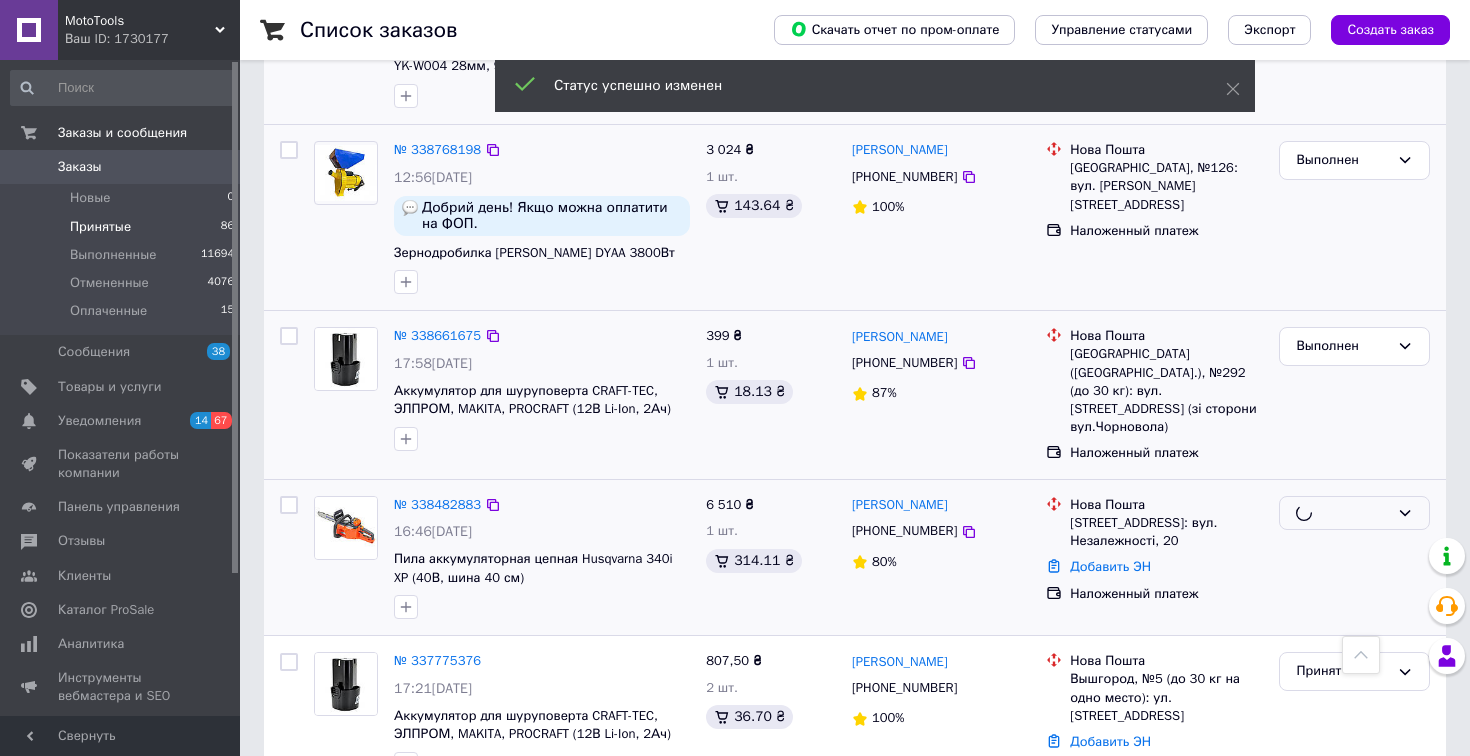 scroll, scrollTop: 2079, scrollLeft: 0, axis: vertical 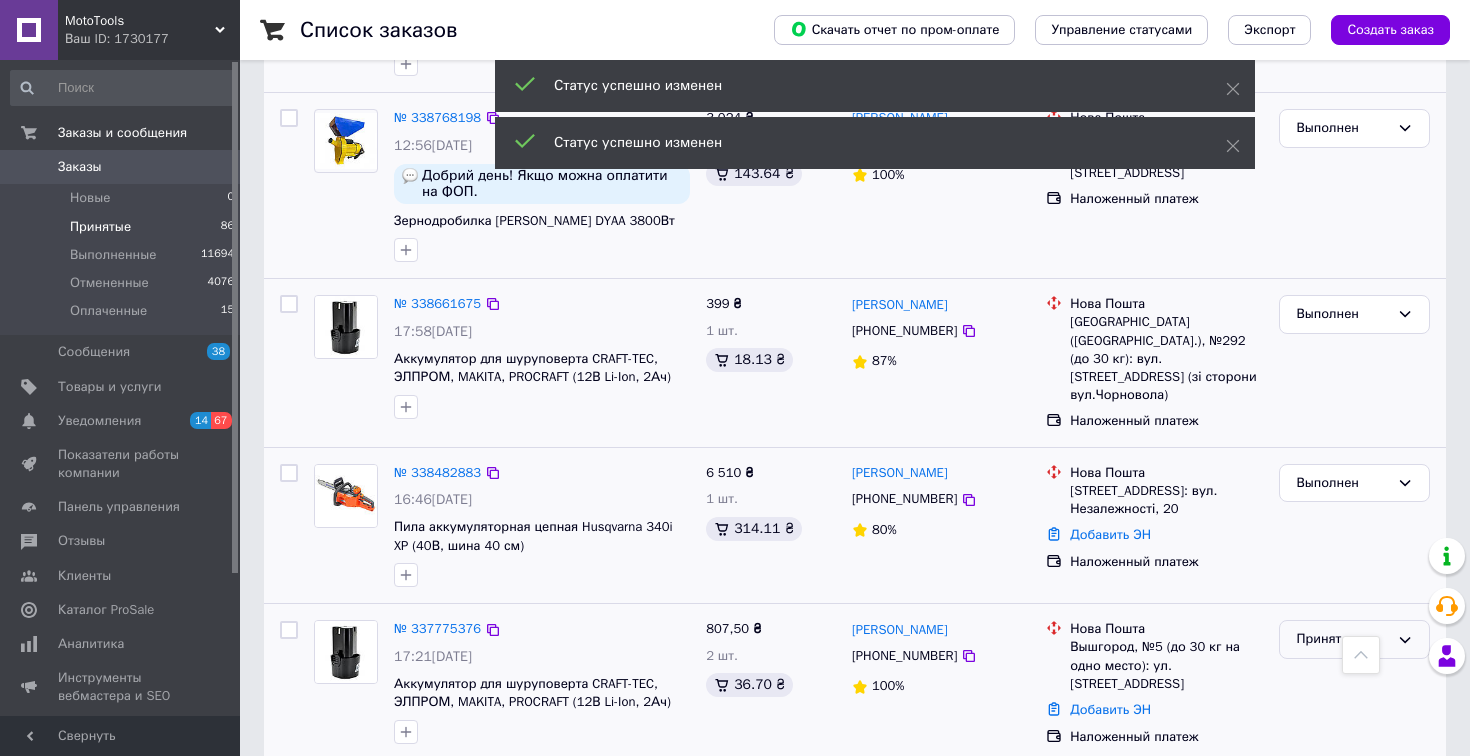 click on "Принят" at bounding box center [1342, 639] 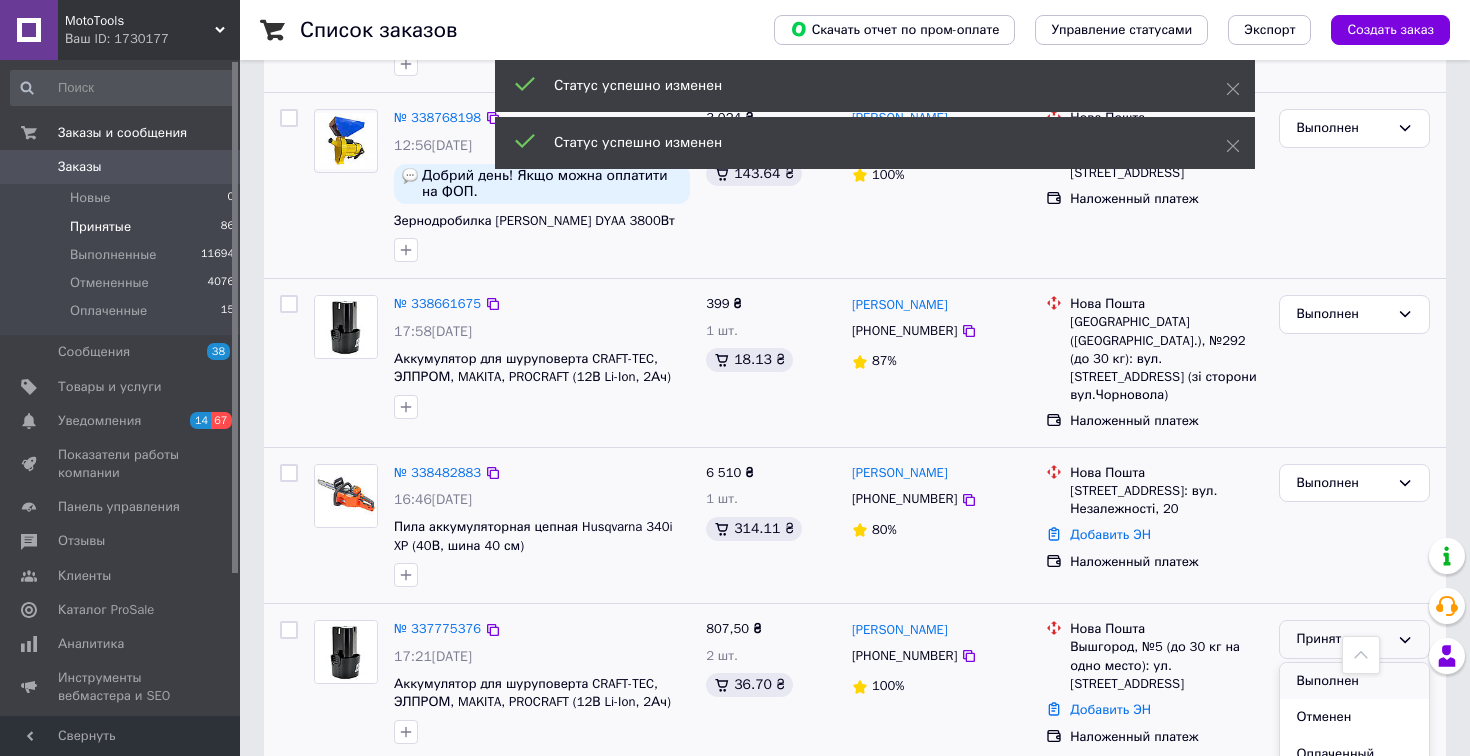 click on "Выполнен" at bounding box center (1354, 681) 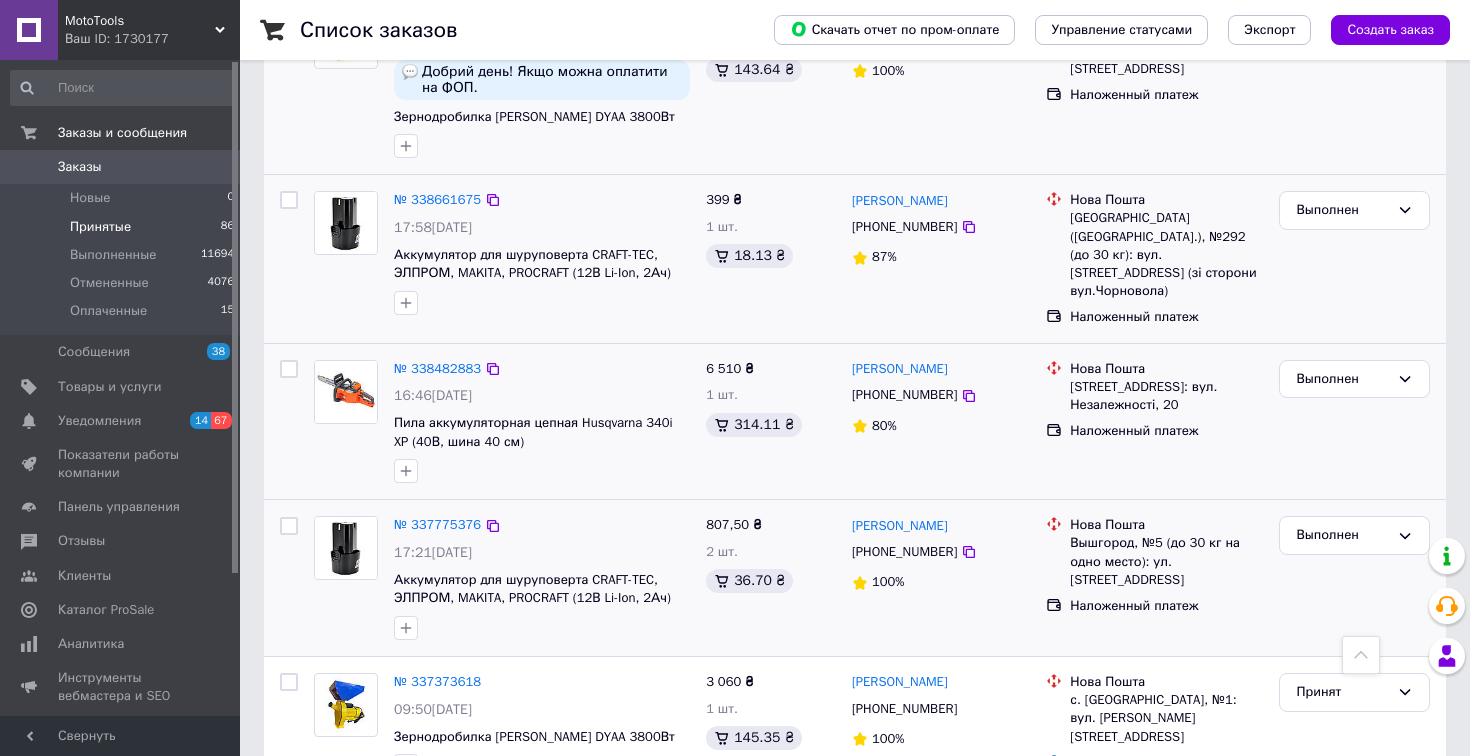 scroll, scrollTop: 2206, scrollLeft: 0, axis: vertical 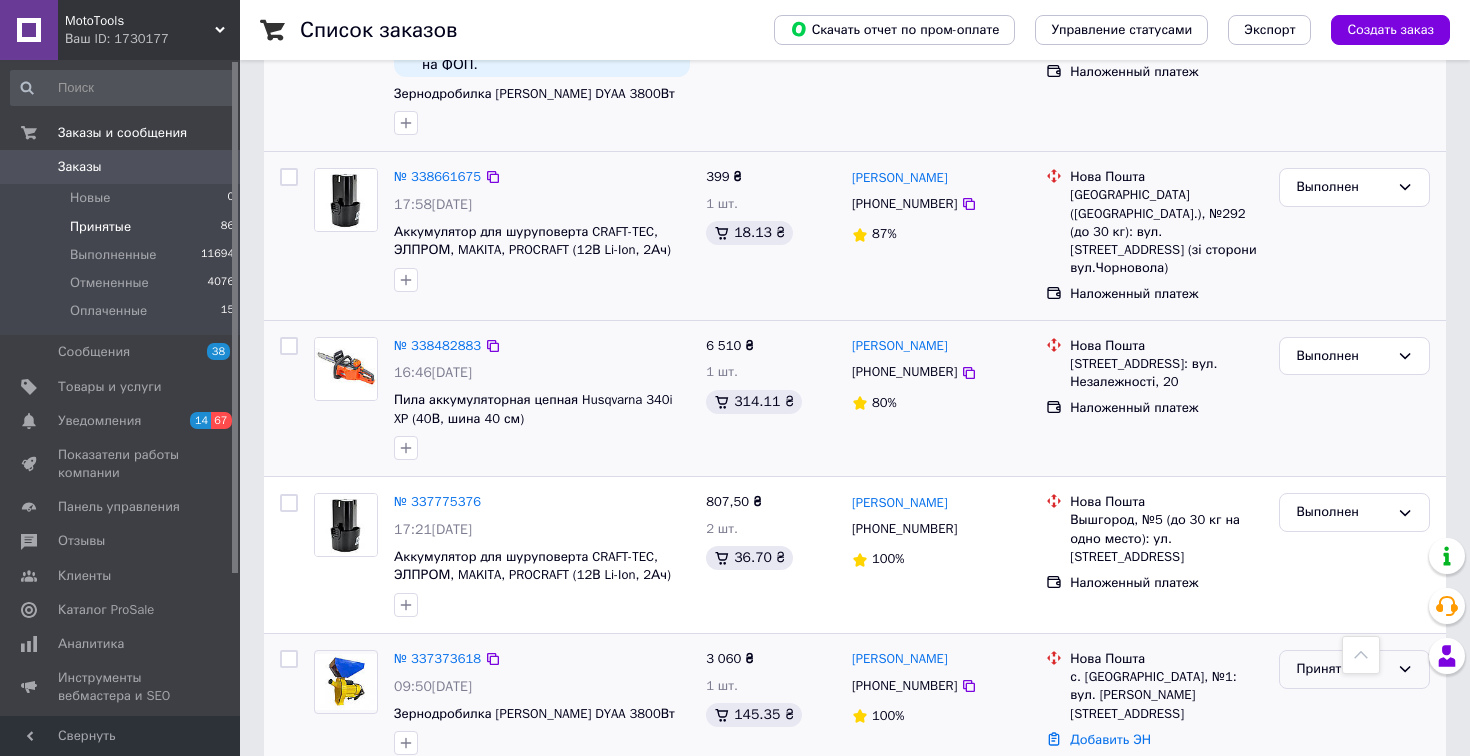 click on "Принят" at bounding box center (1342, 669) 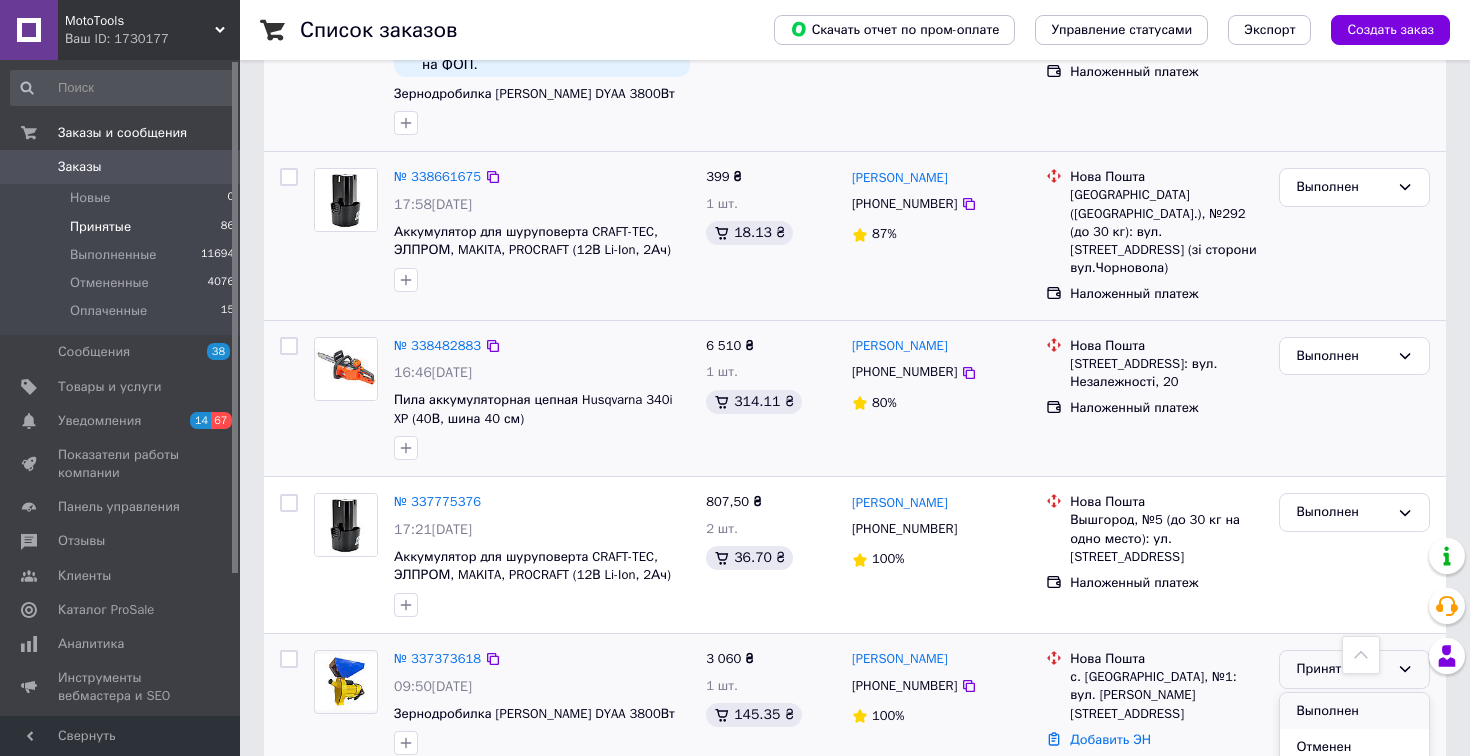 click on "Выполнен" at bounding box center [1354, 711] 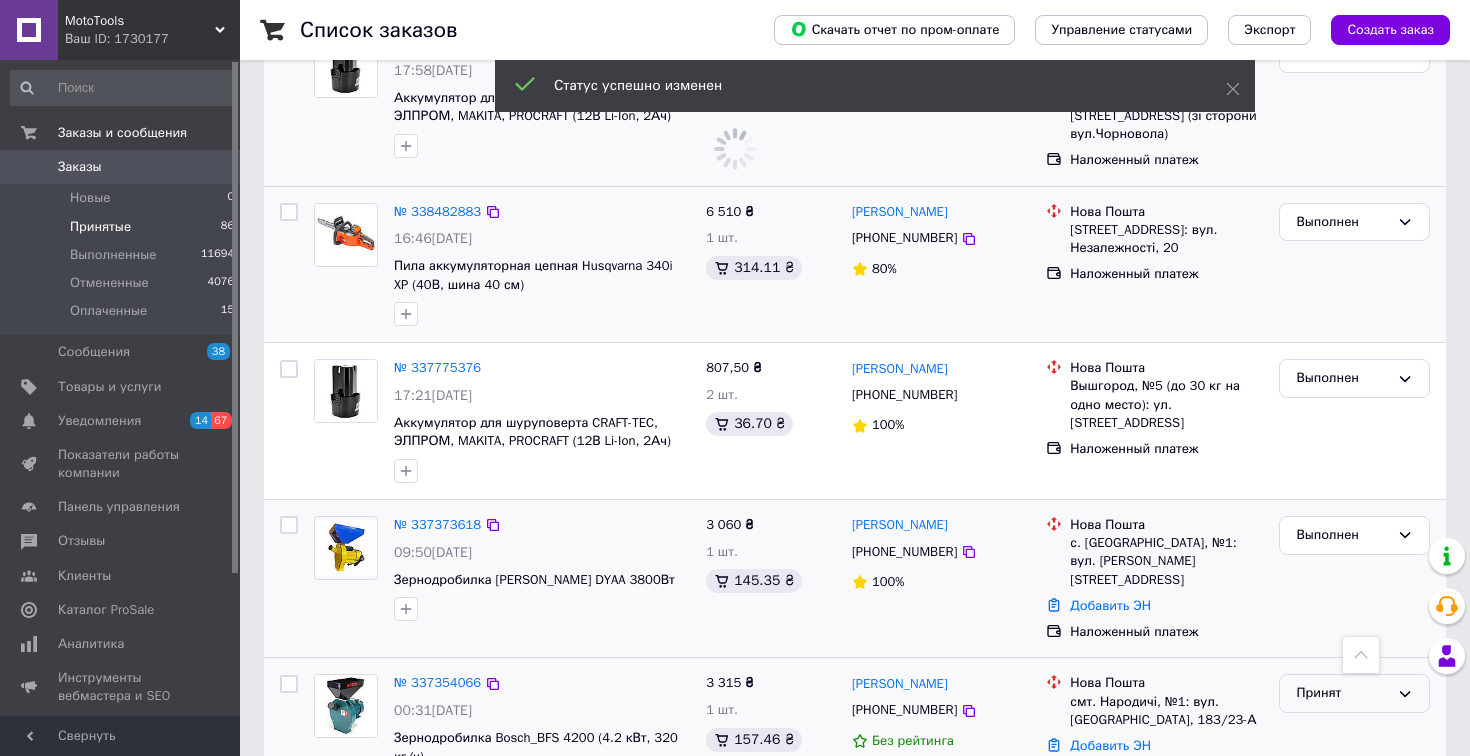scroll, scrollTop: 685, scrollLeft: 0, axis: vertical 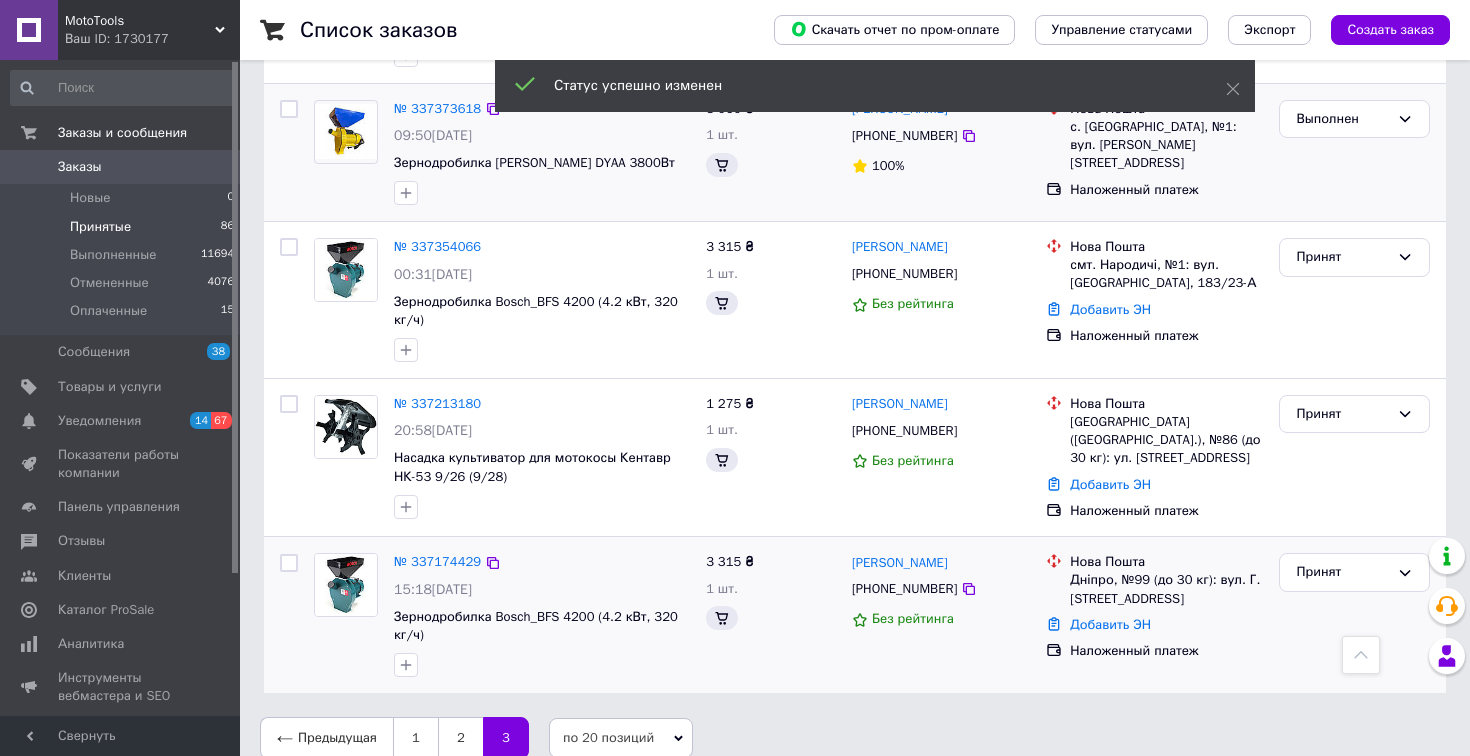 click on "Принят" at bounding box center [1354, 615] 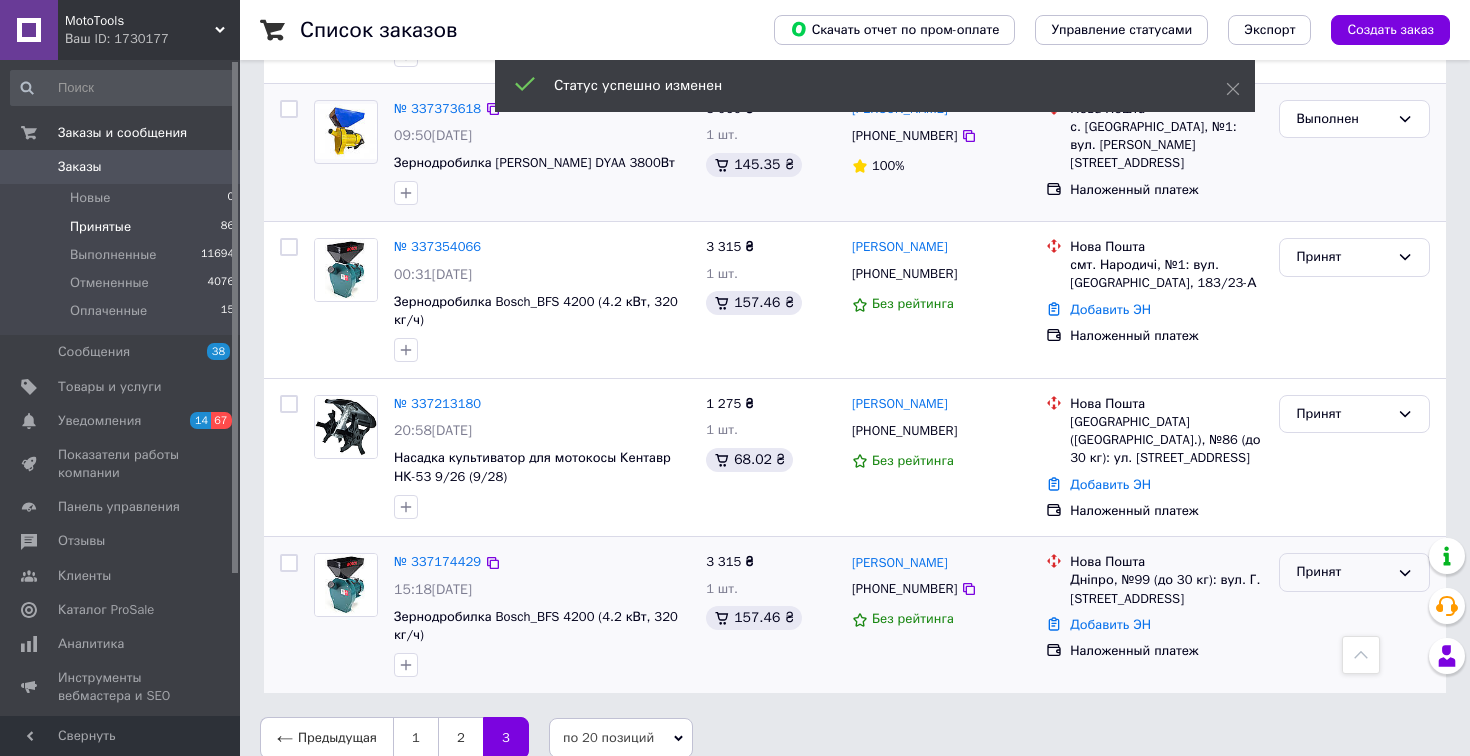 click on "Принят" at bounding box center (1342, 572) 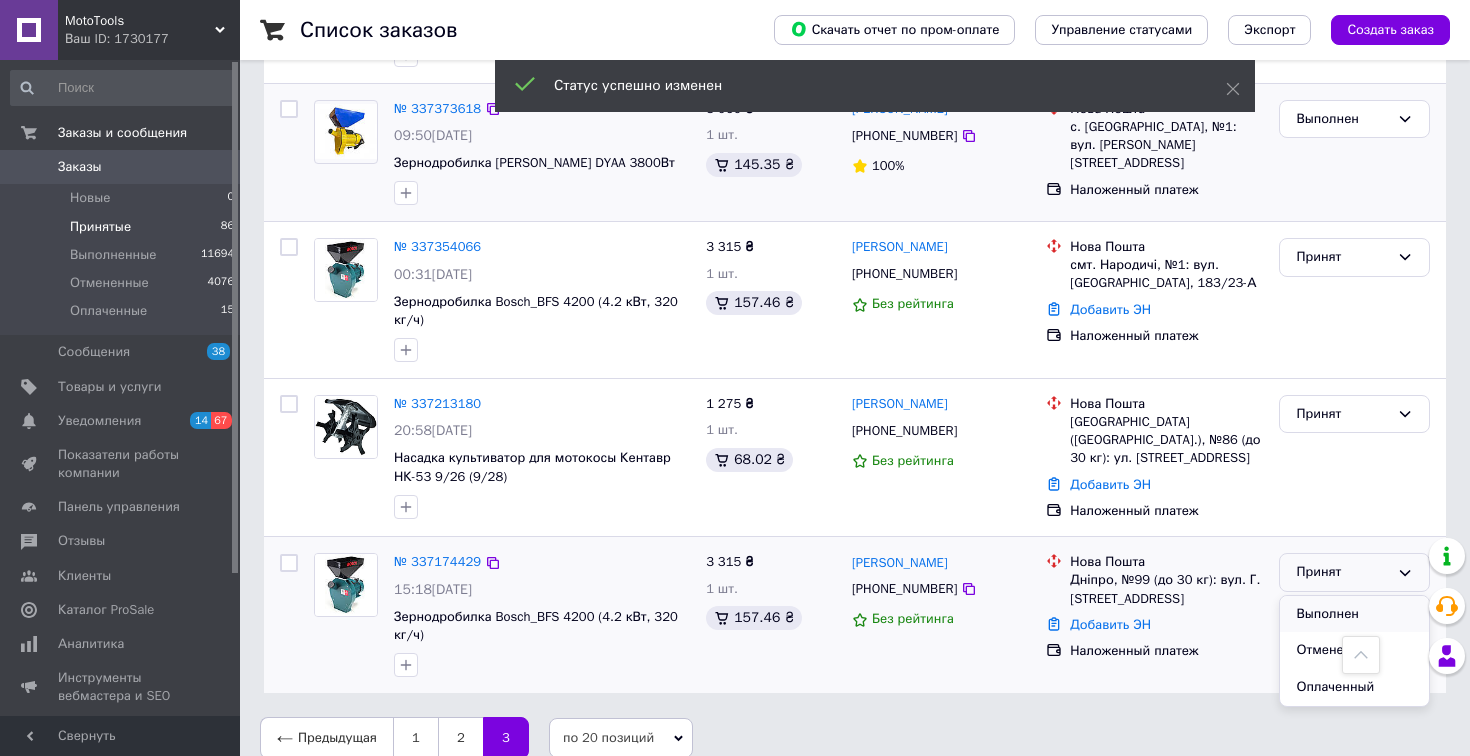 click on "Выполнен" at bounding box center [1354, 614] 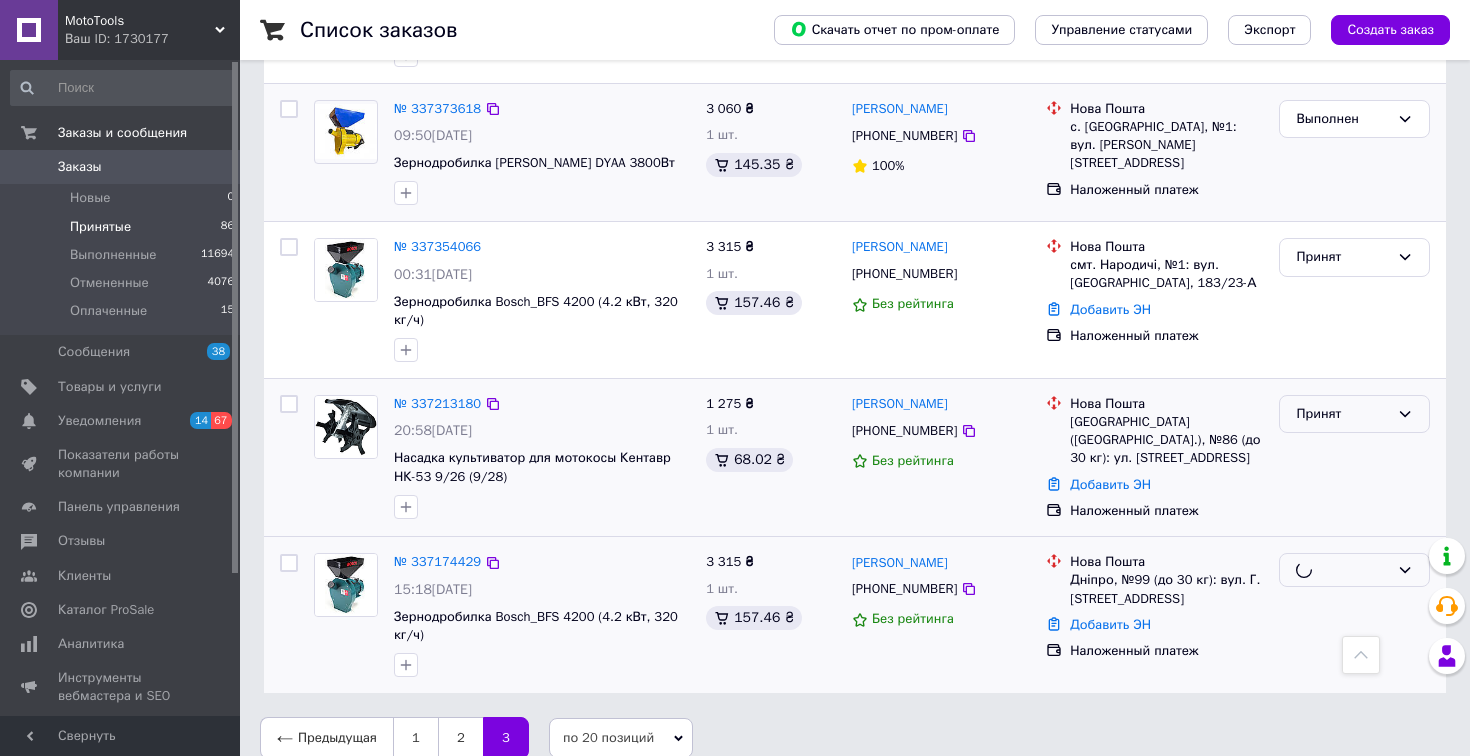 click on "Принят" at bounding box center [1342, 414] 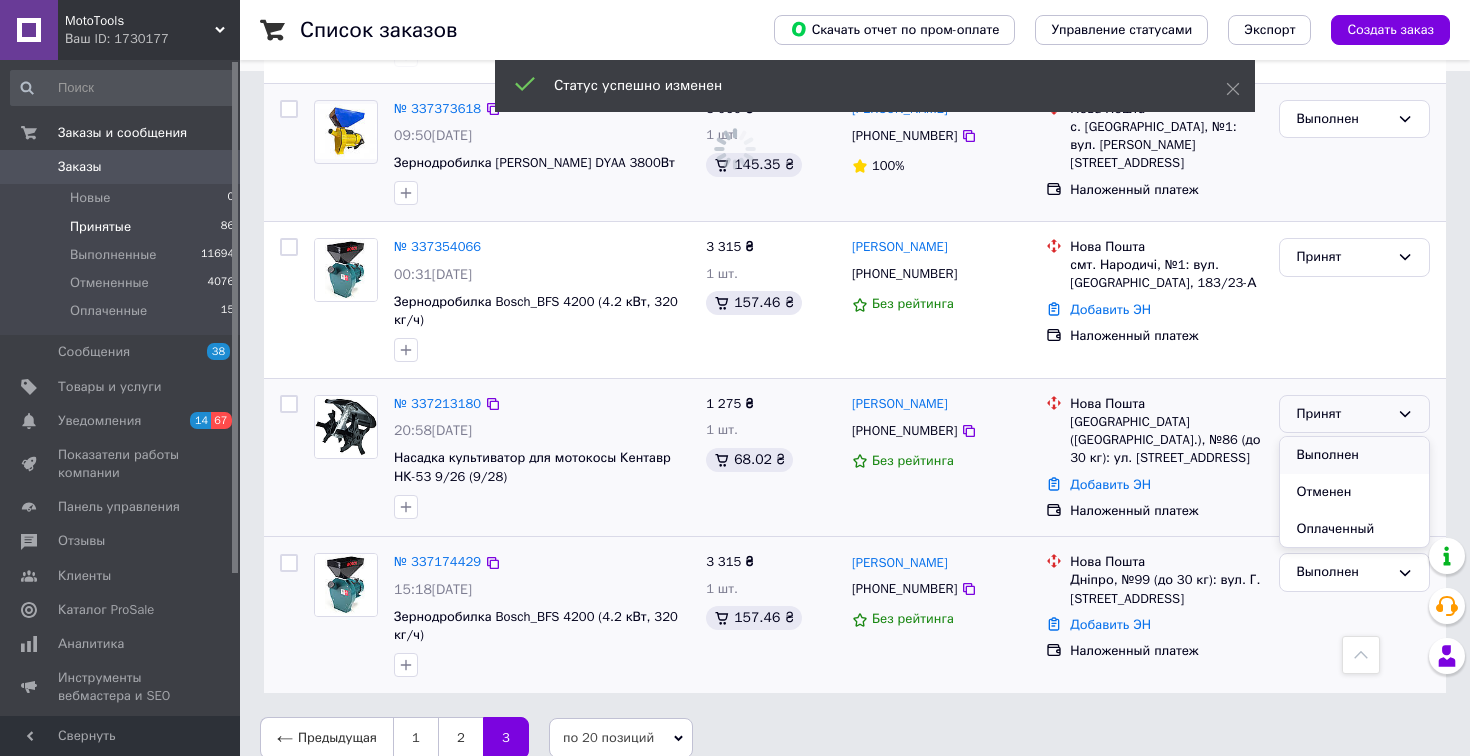 click on "Выполнен" at bounding box center [1354, 455] 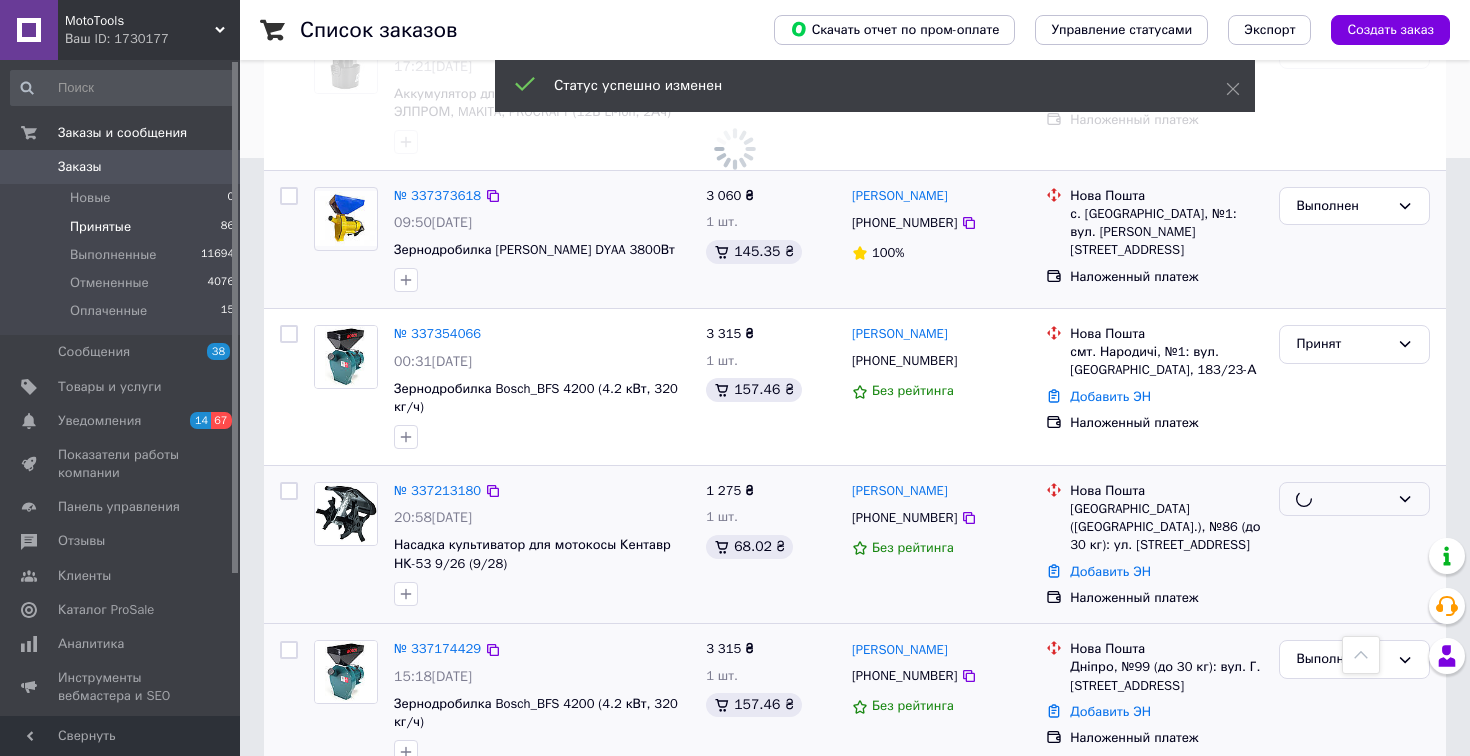 scroll, scrollTop: 535, scrollLeft: 0, axis: vertical 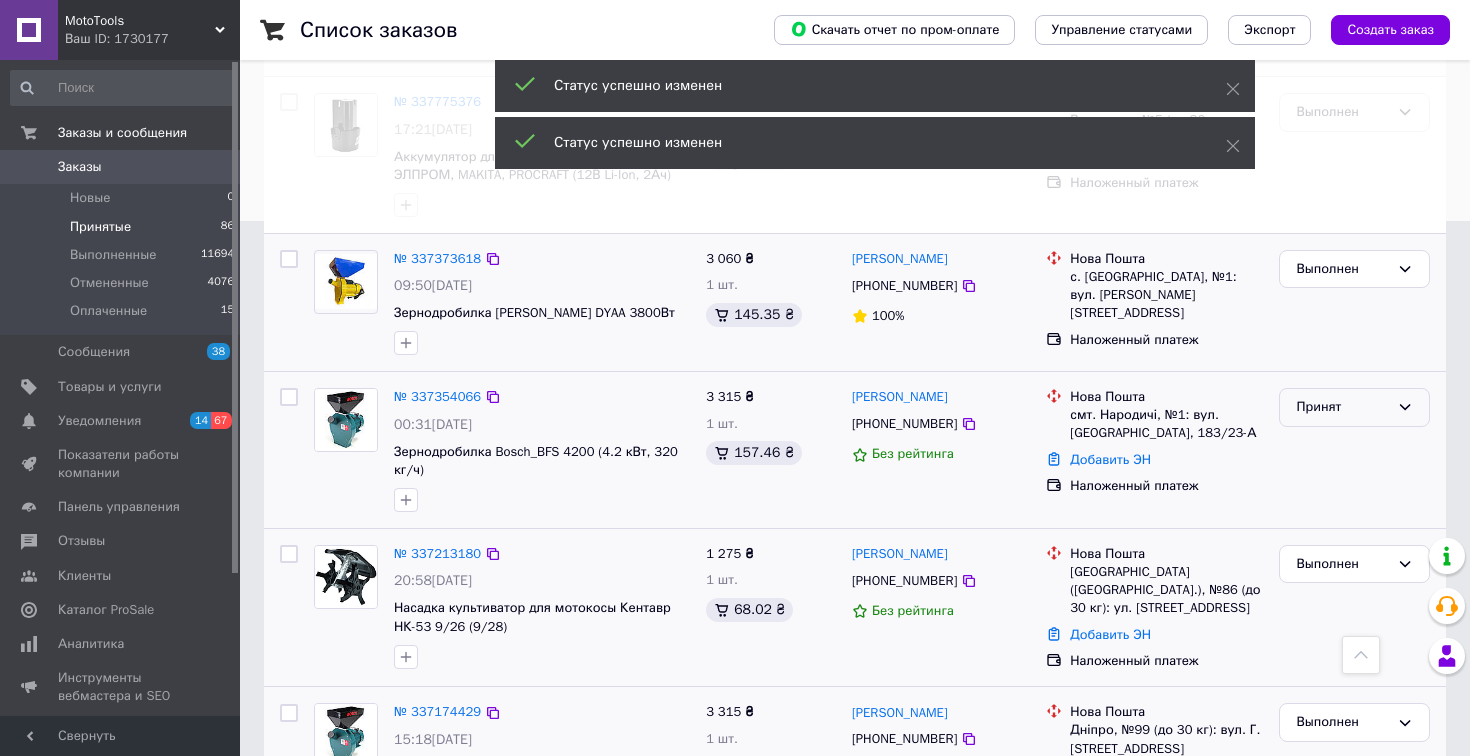 click on "Принят" at bounding box center (1342, 407) 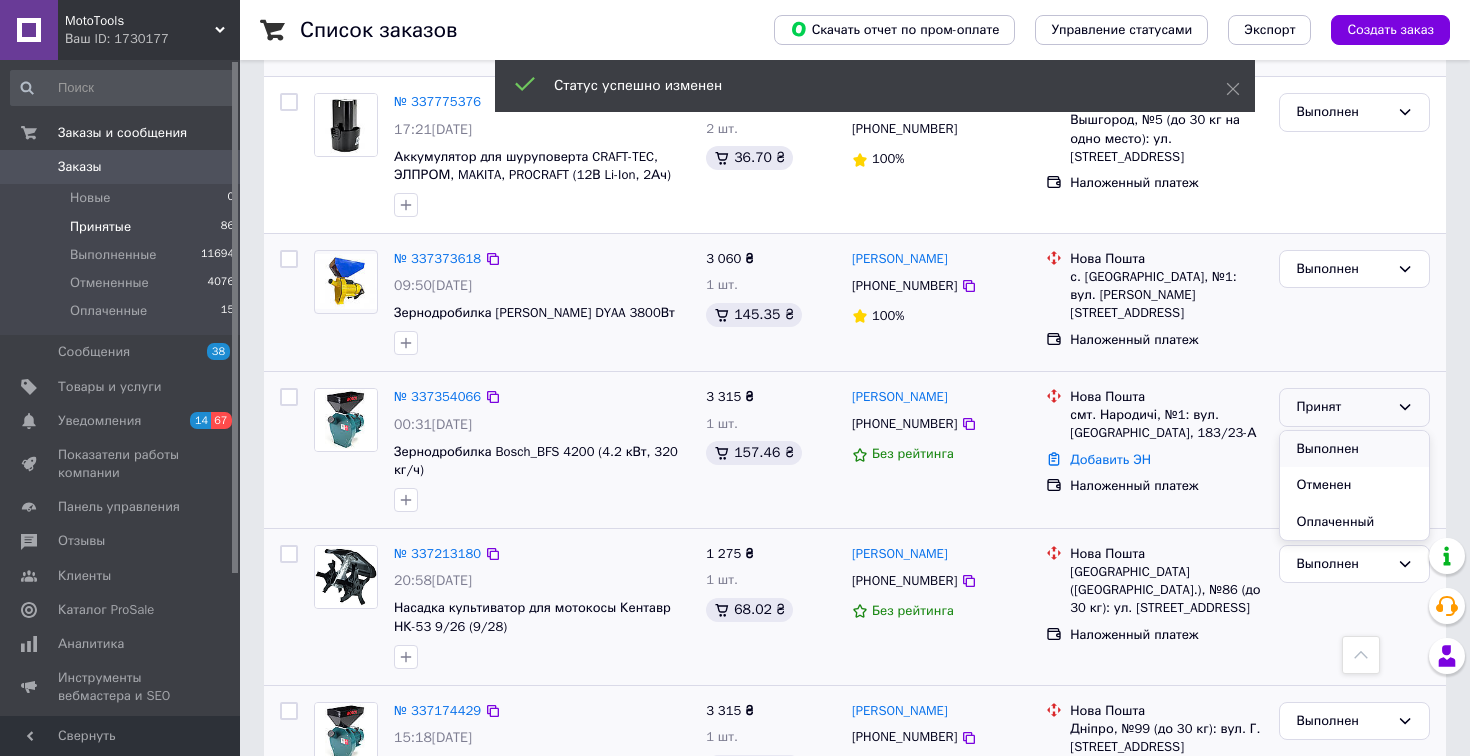 click on "Выполнен" at bounding box center [1354, 449] 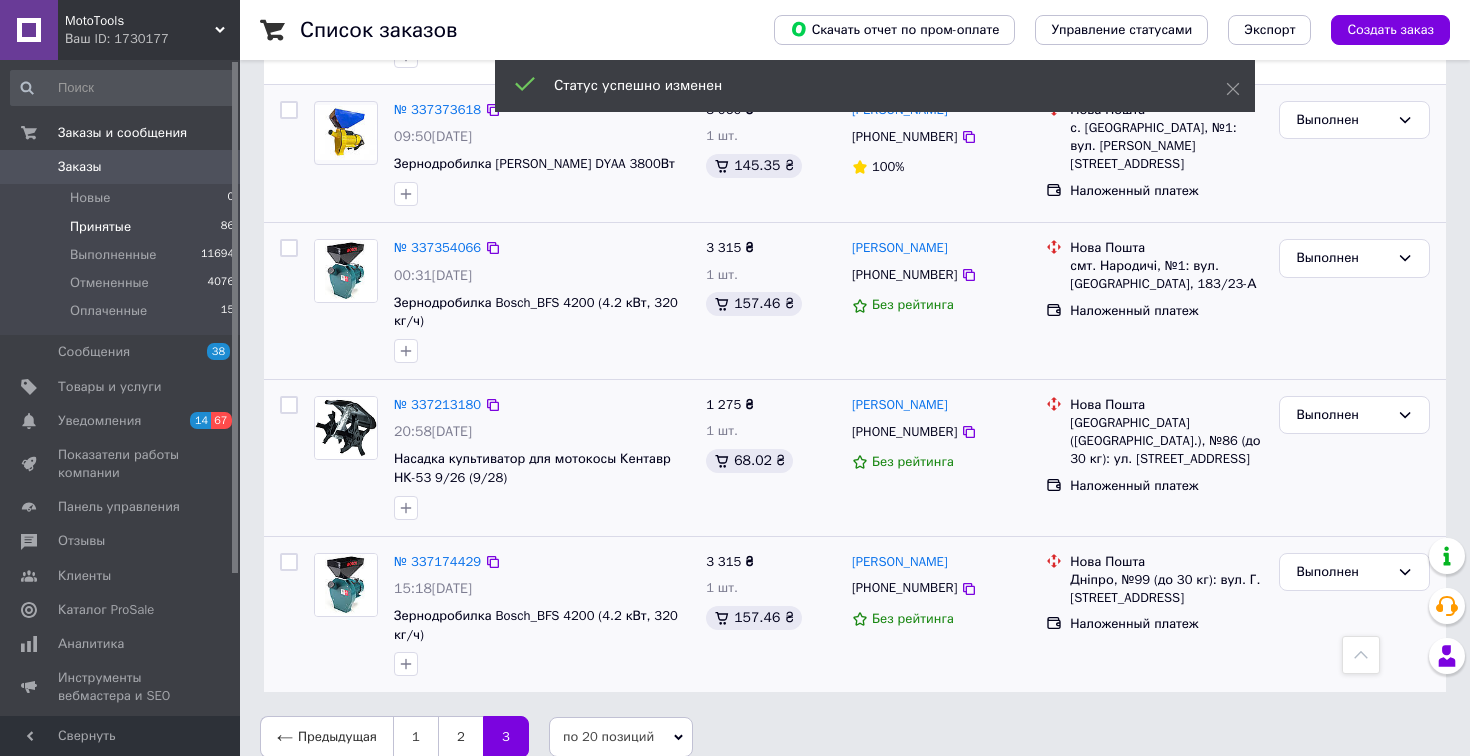 scroll, scrollTop: 683, scrollLeft: 0, axis: vertical 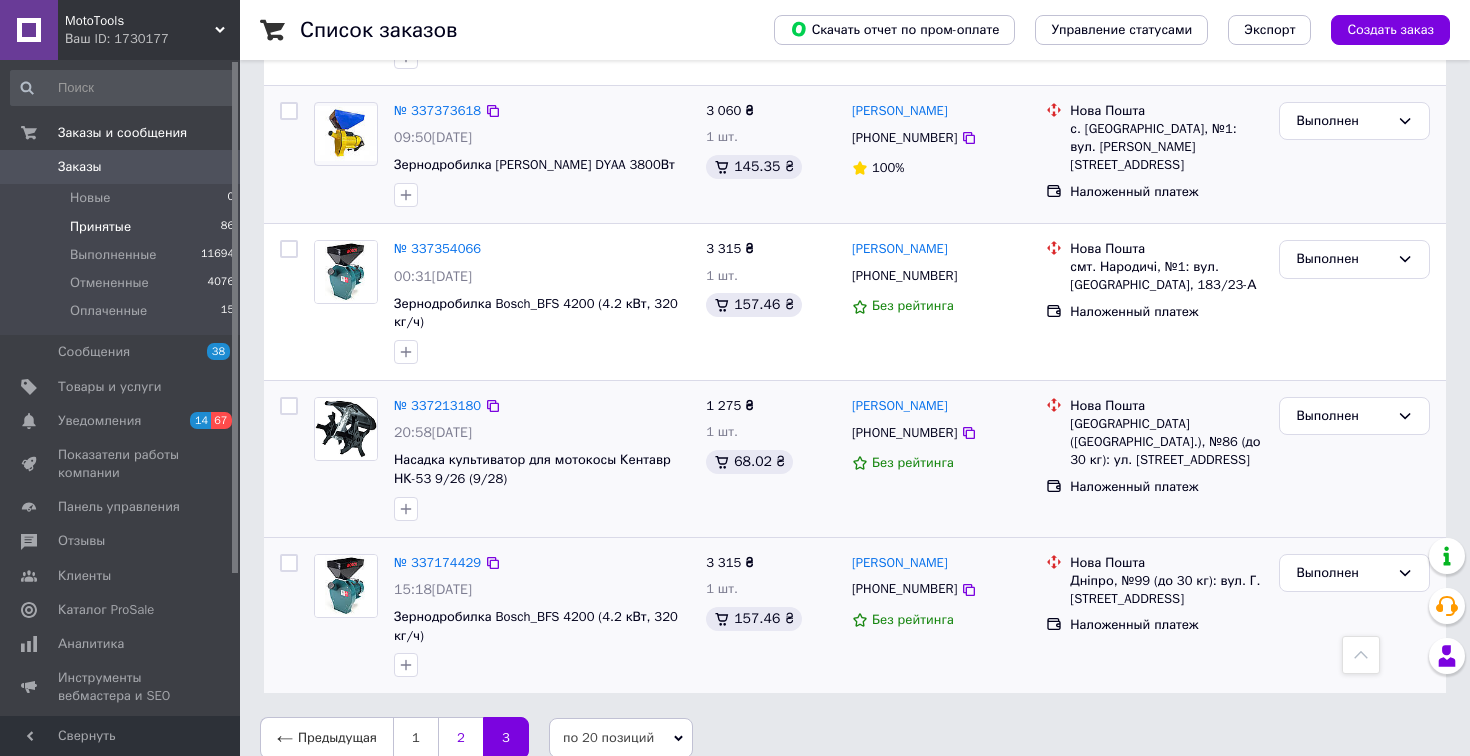 click on "2" at bounding box center [460, 738] 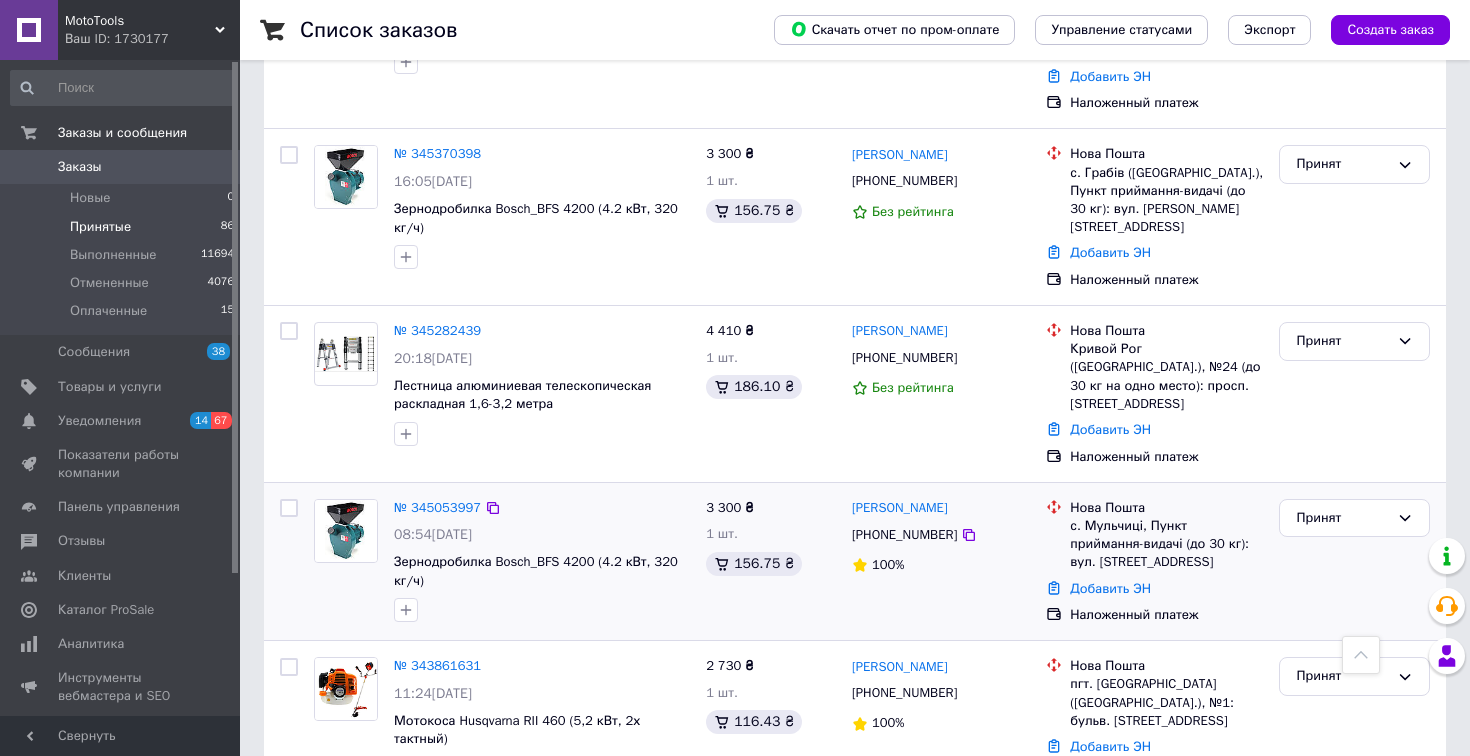 scroll, scrollTop: 2784, scrollLeft: 0, axis: vertical 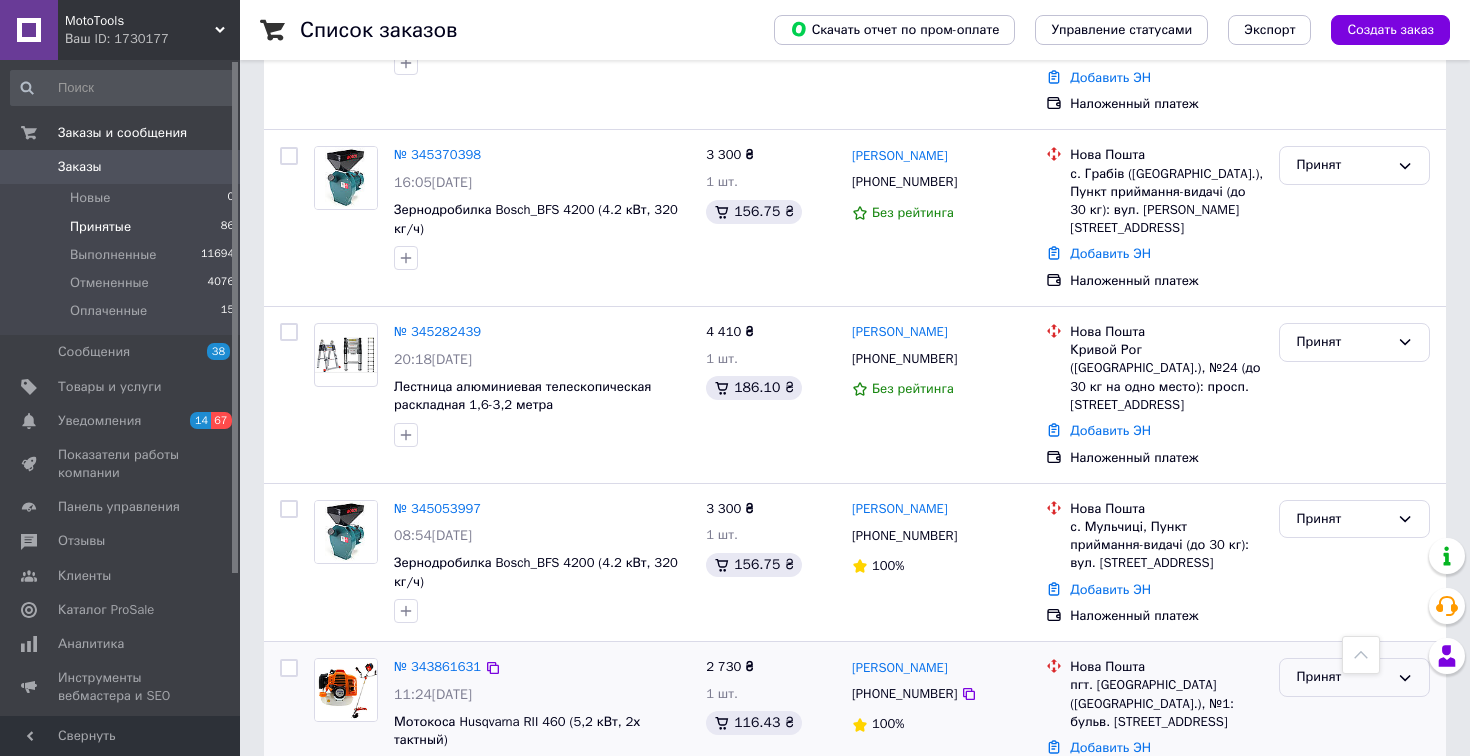 click on "Принят" at bounding box center (1342, 677) 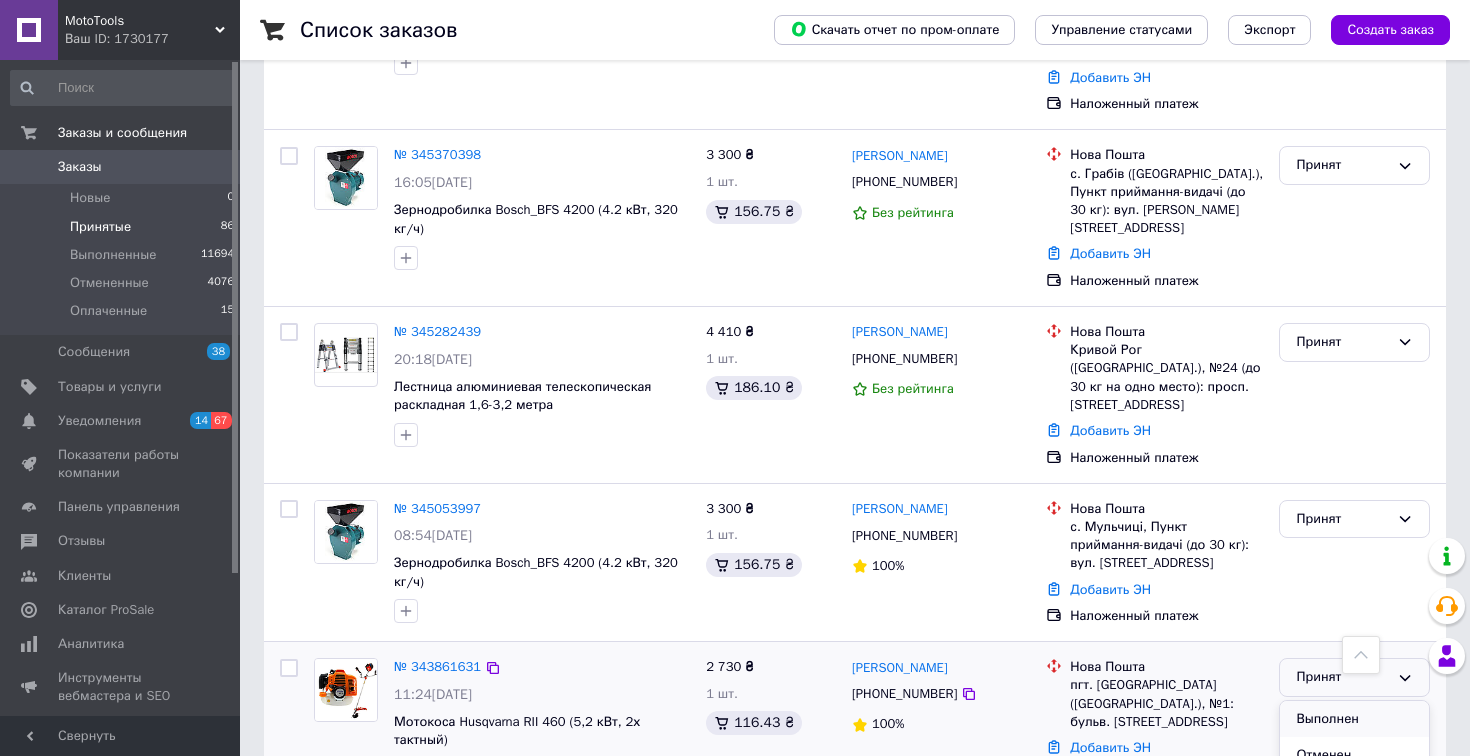 click on "Выполнен" at bounding box center (1354, 719) 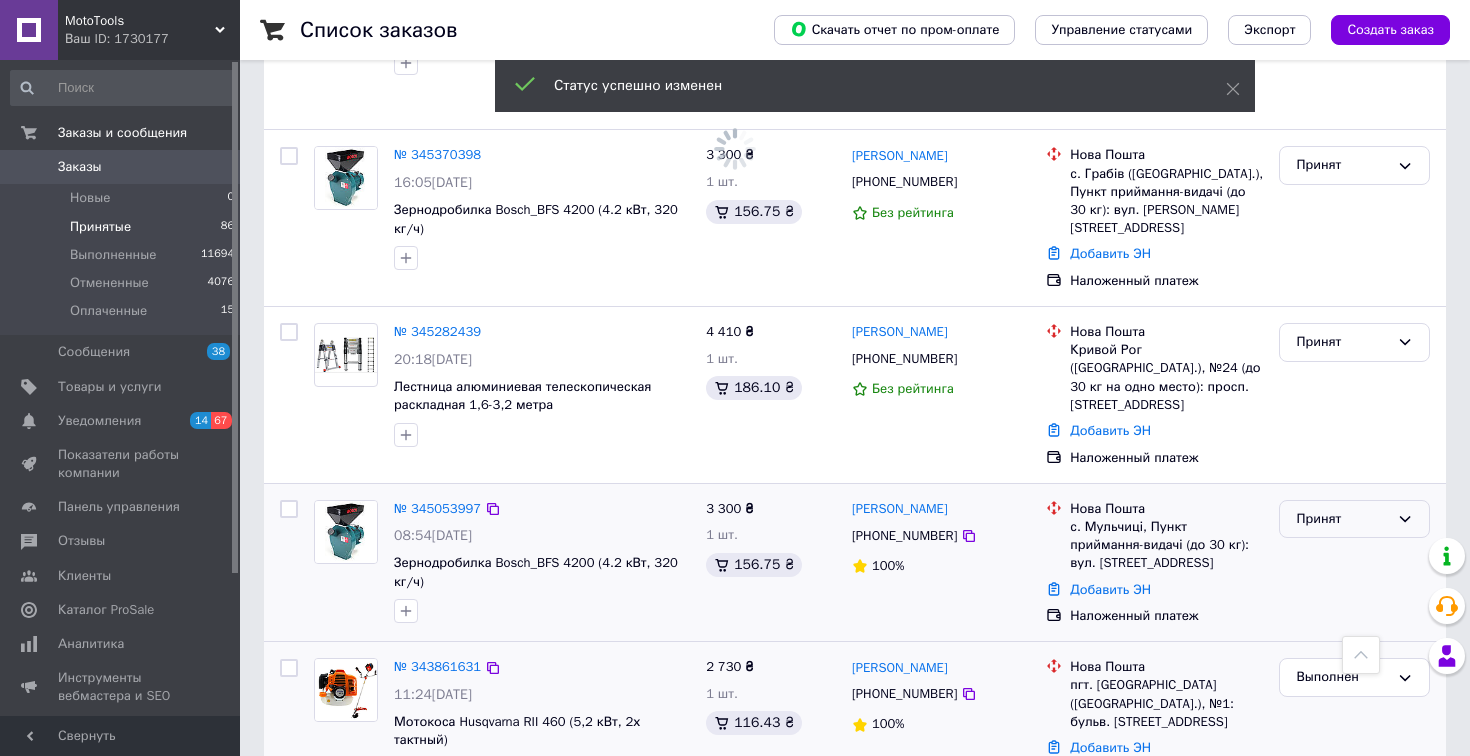 click on "Принят" at bounding box center (1342, 519) 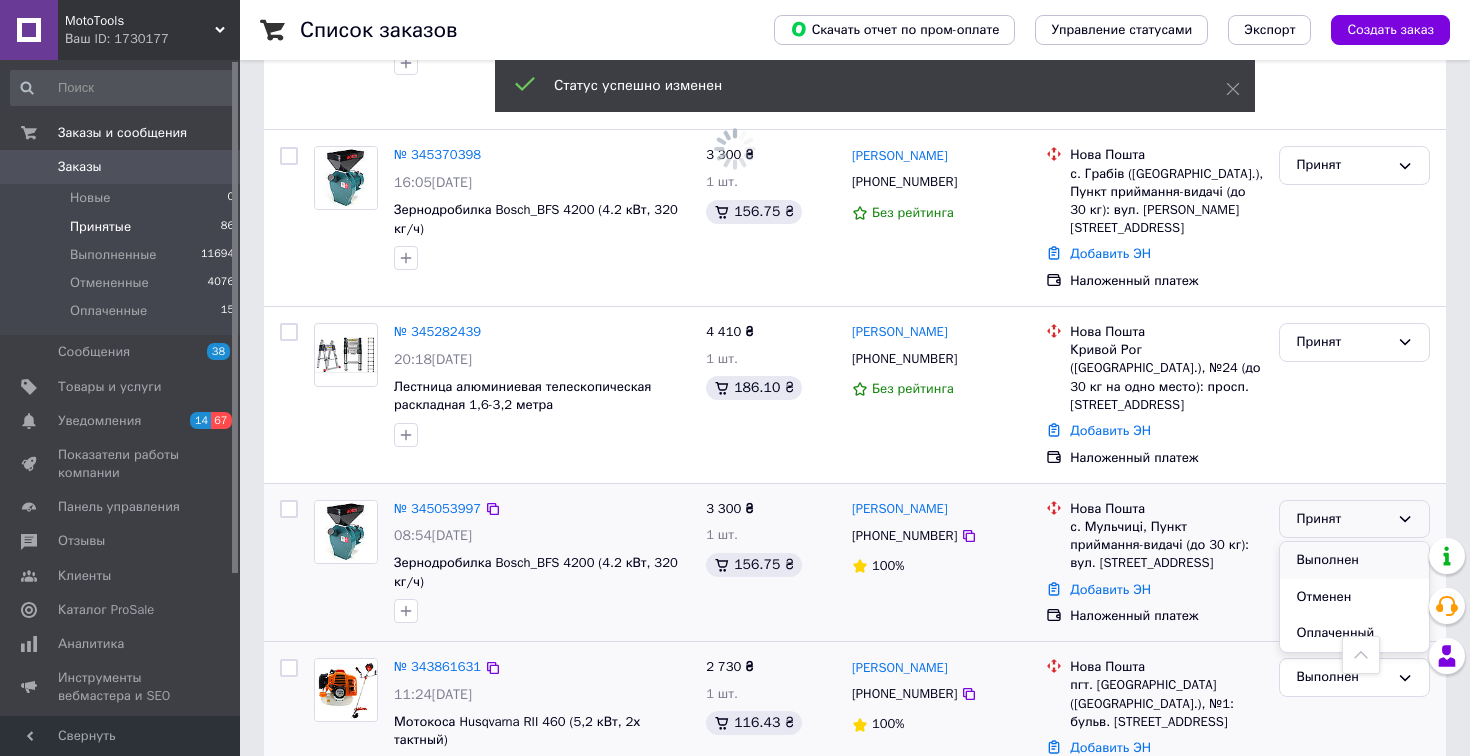 click on "Выполнен" at bounding box center (1354, 560) 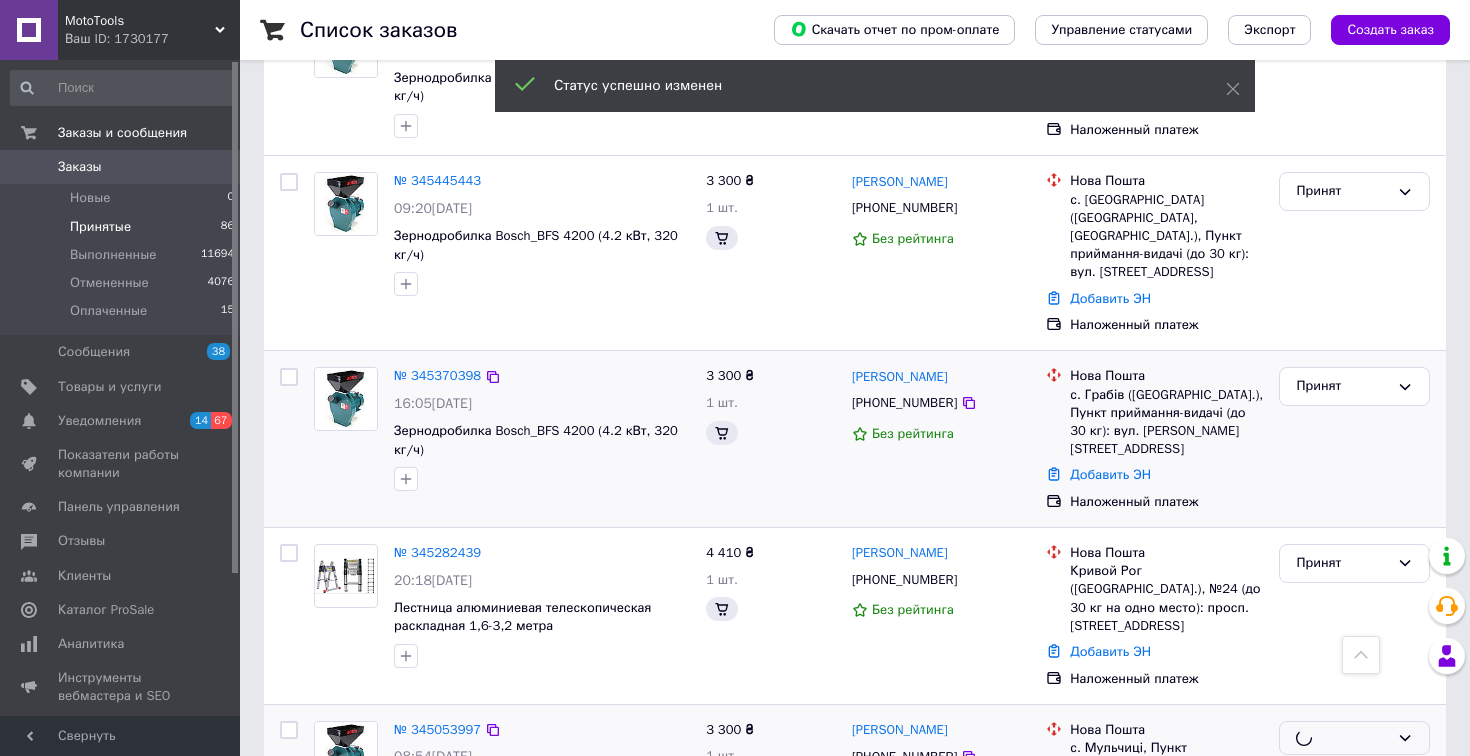 scroll, scrollTop: 2516, scrollLeft: 0, axis: vertical 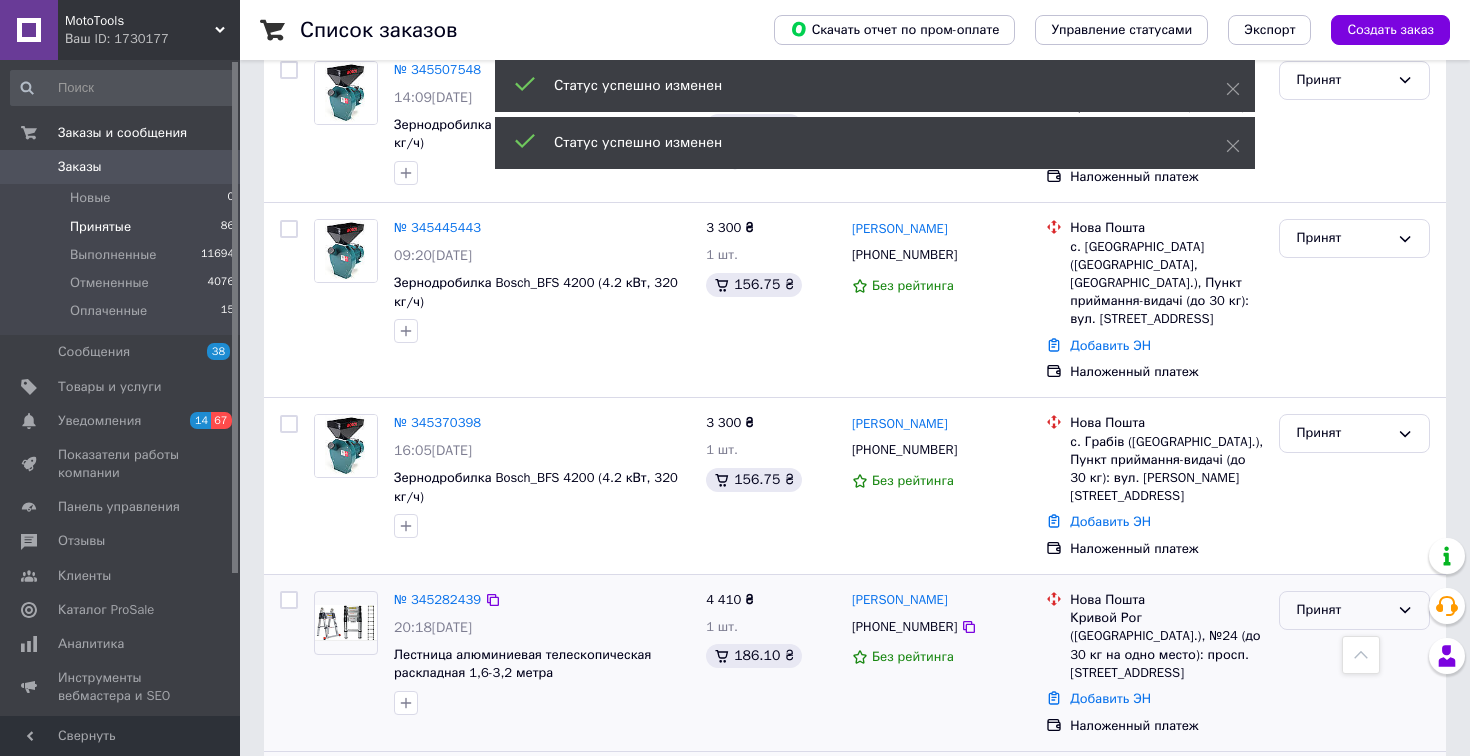 click on "Принят" at bounding box center [1342, 610] 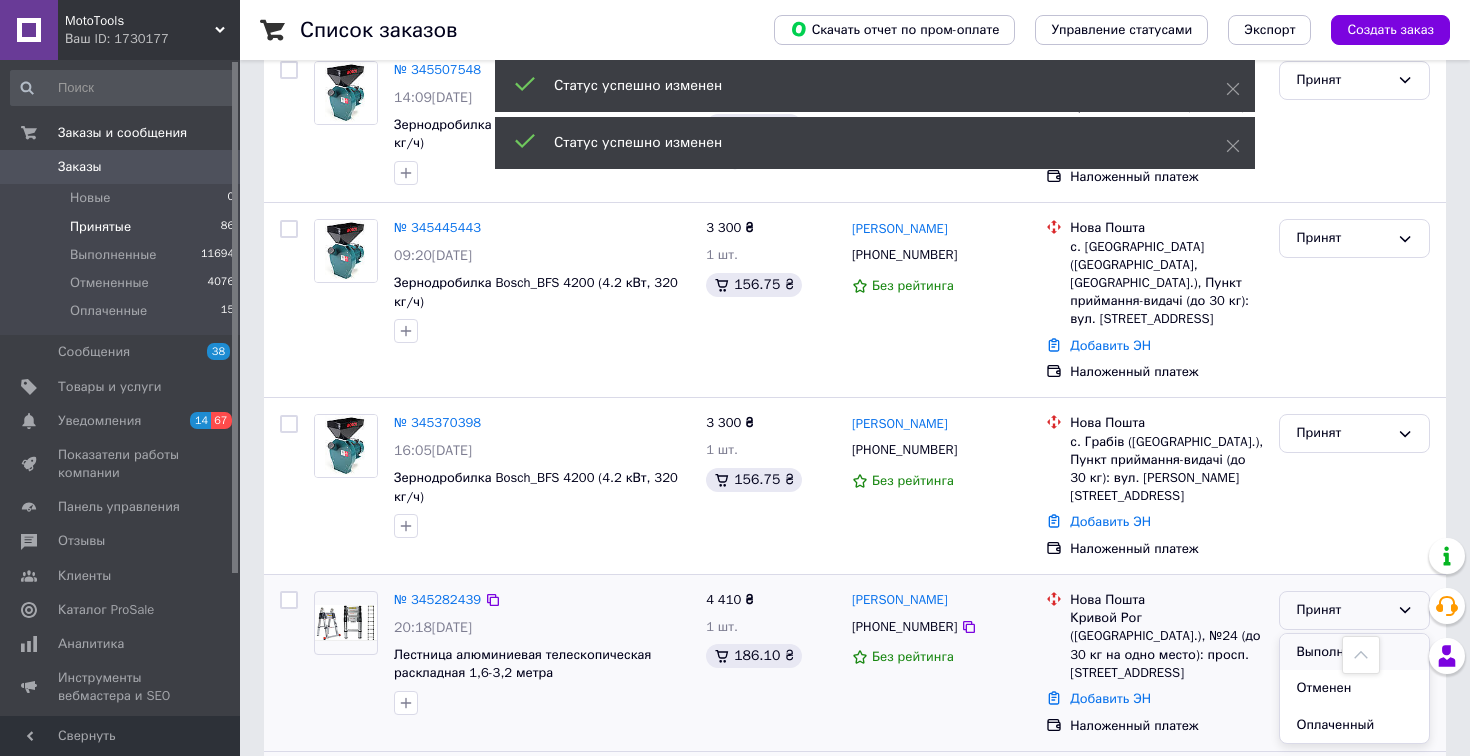 click on "Выполнен" at bounding box center (1354, 652) 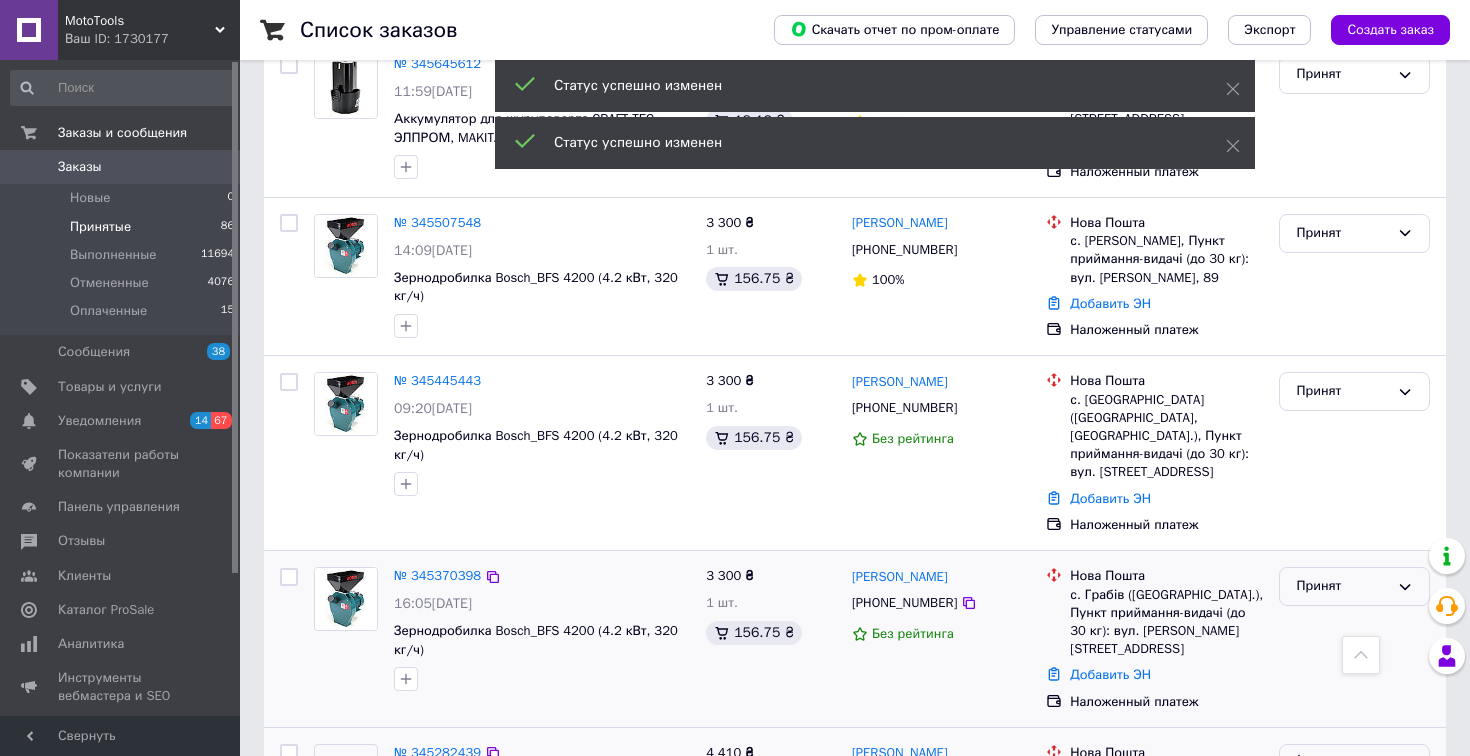 scroll, scrollTop: 2331, scrollLeft: 0, axis: vertical 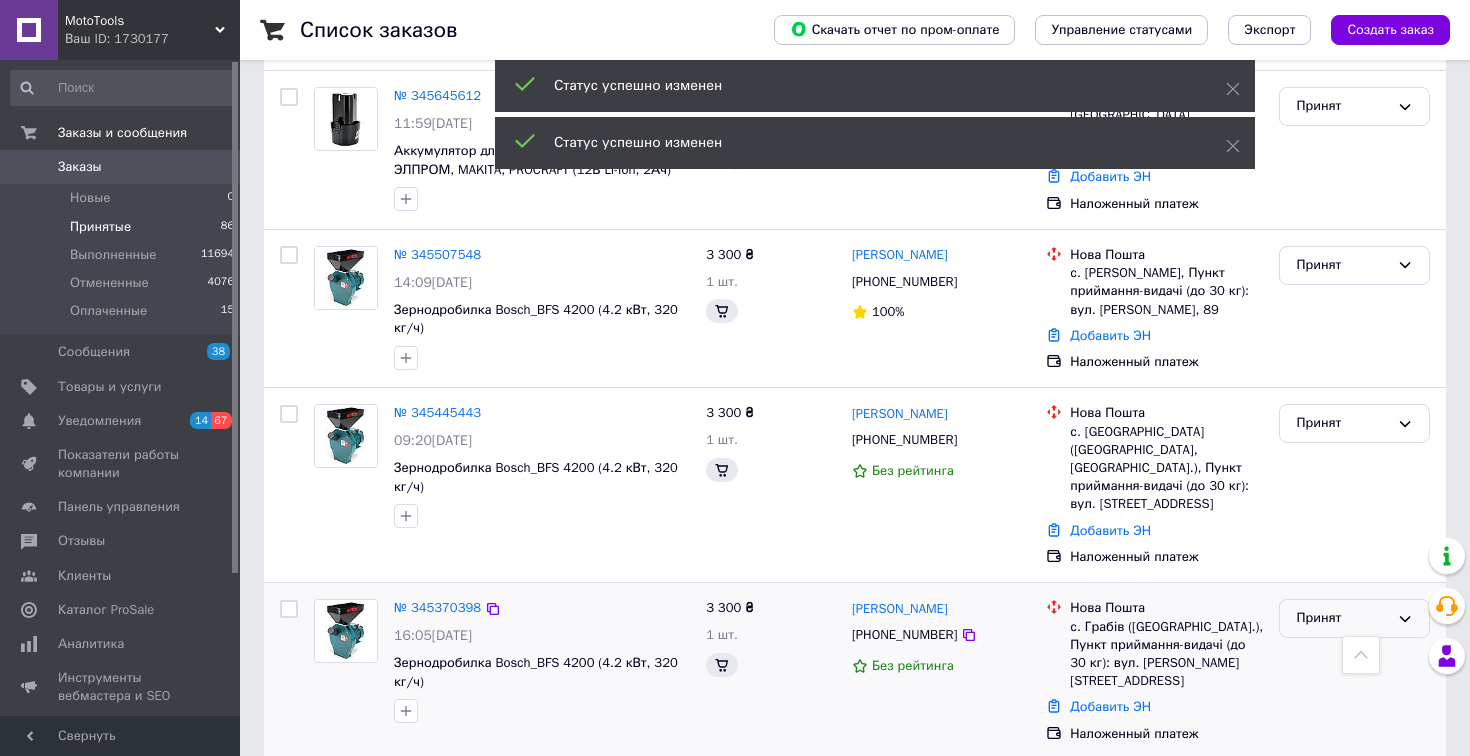 click on "Принят" at bounding box center (1342, 618) 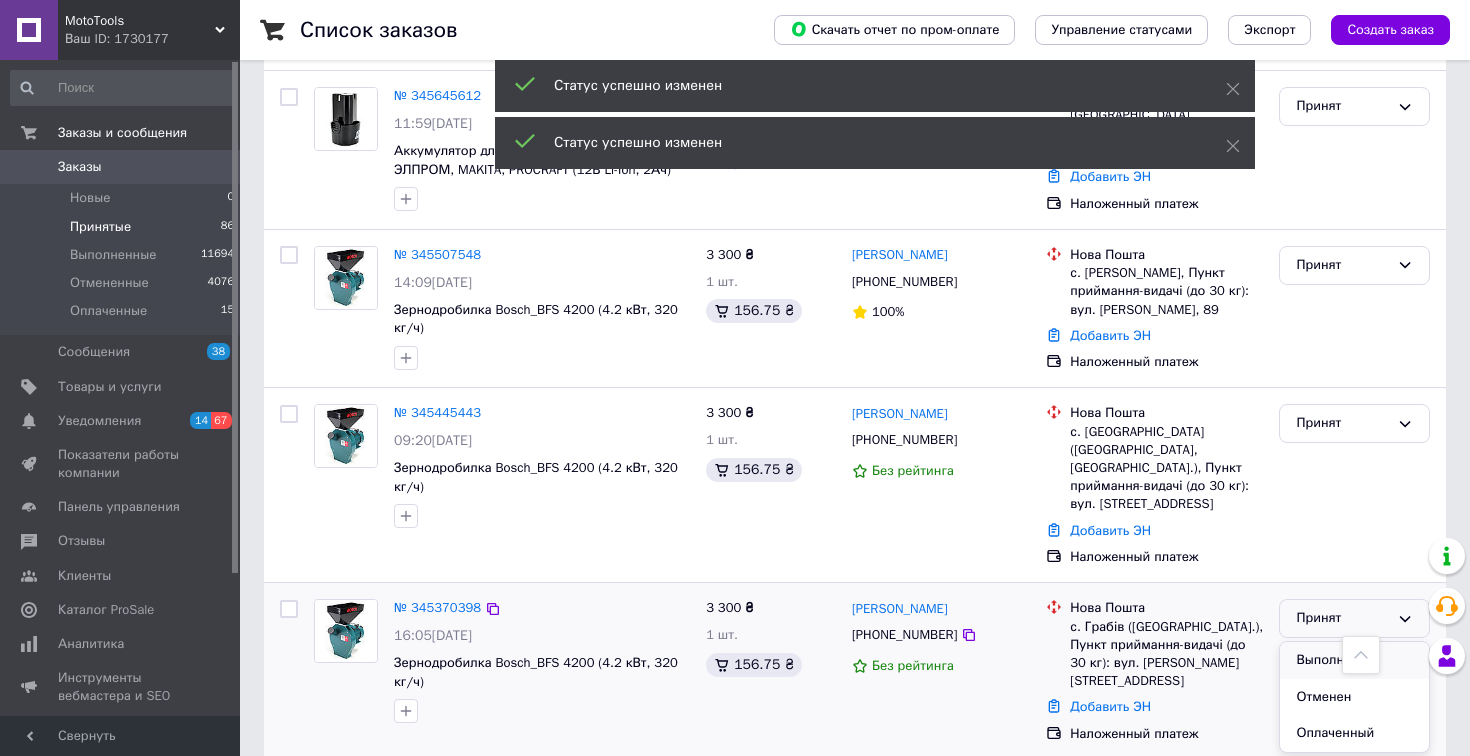 click on "Выполнен" at bounding box center (1354, 660) 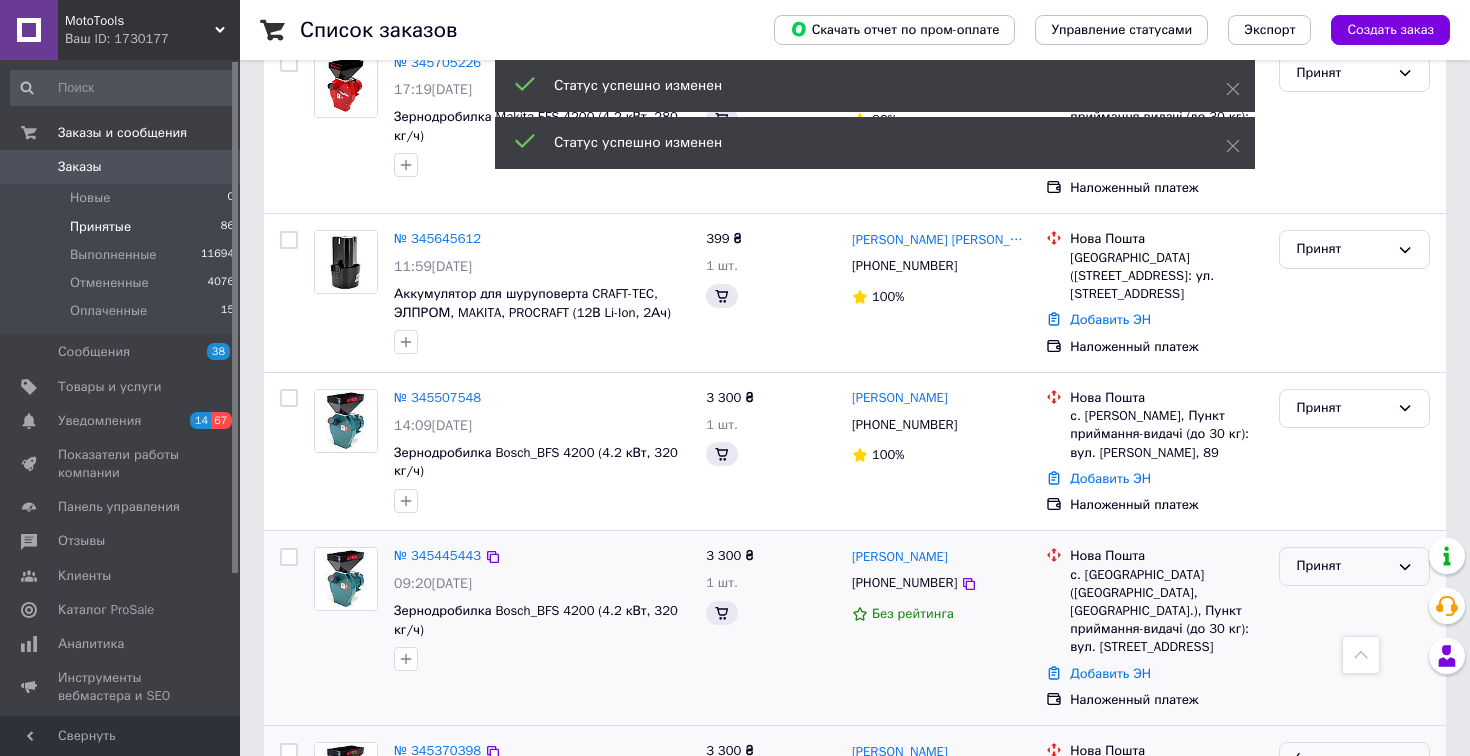 scroll, scrollTop: 2150, scrollLeft: 0, axis: vertical 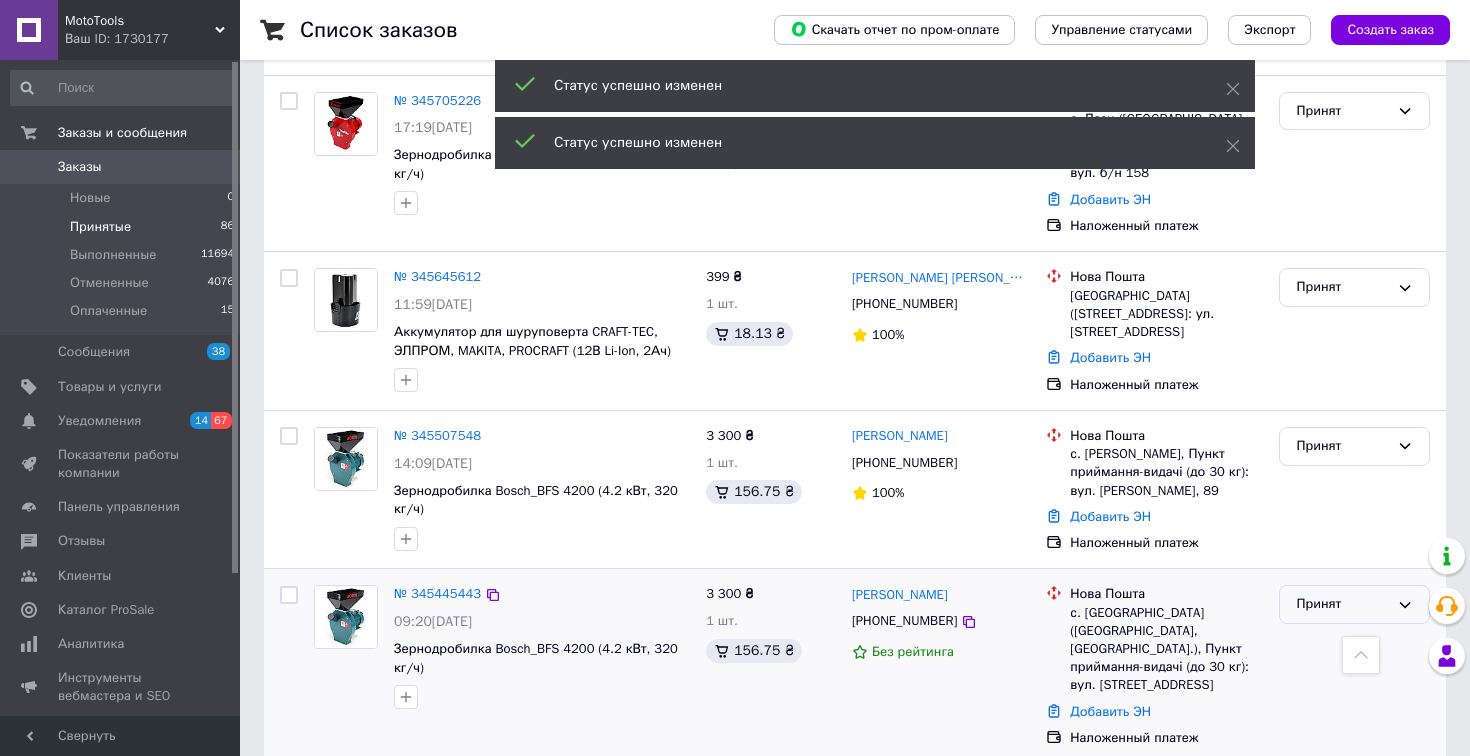 click on "Принят" at bounding box center (1354, 604) 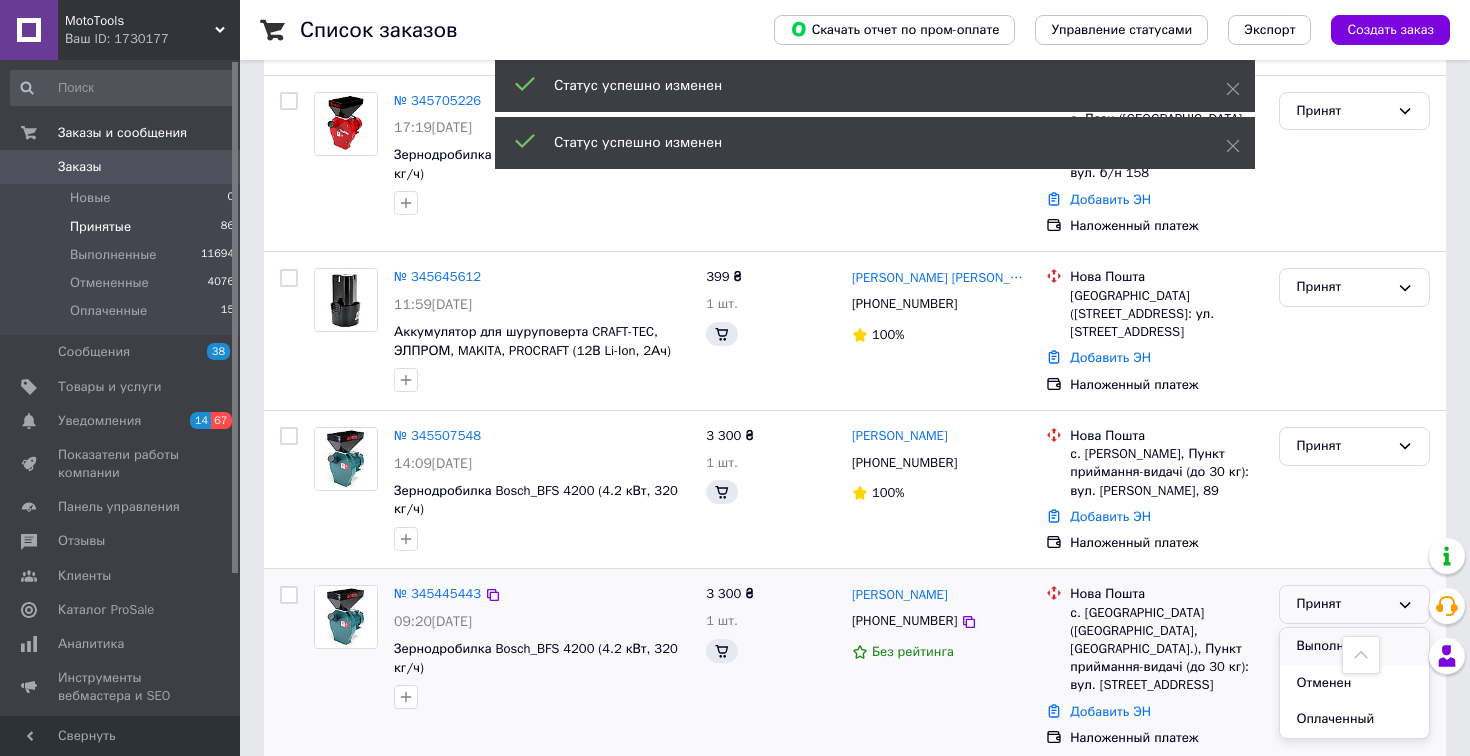 click on "Выполнен" at bounding box center [1354, 646] 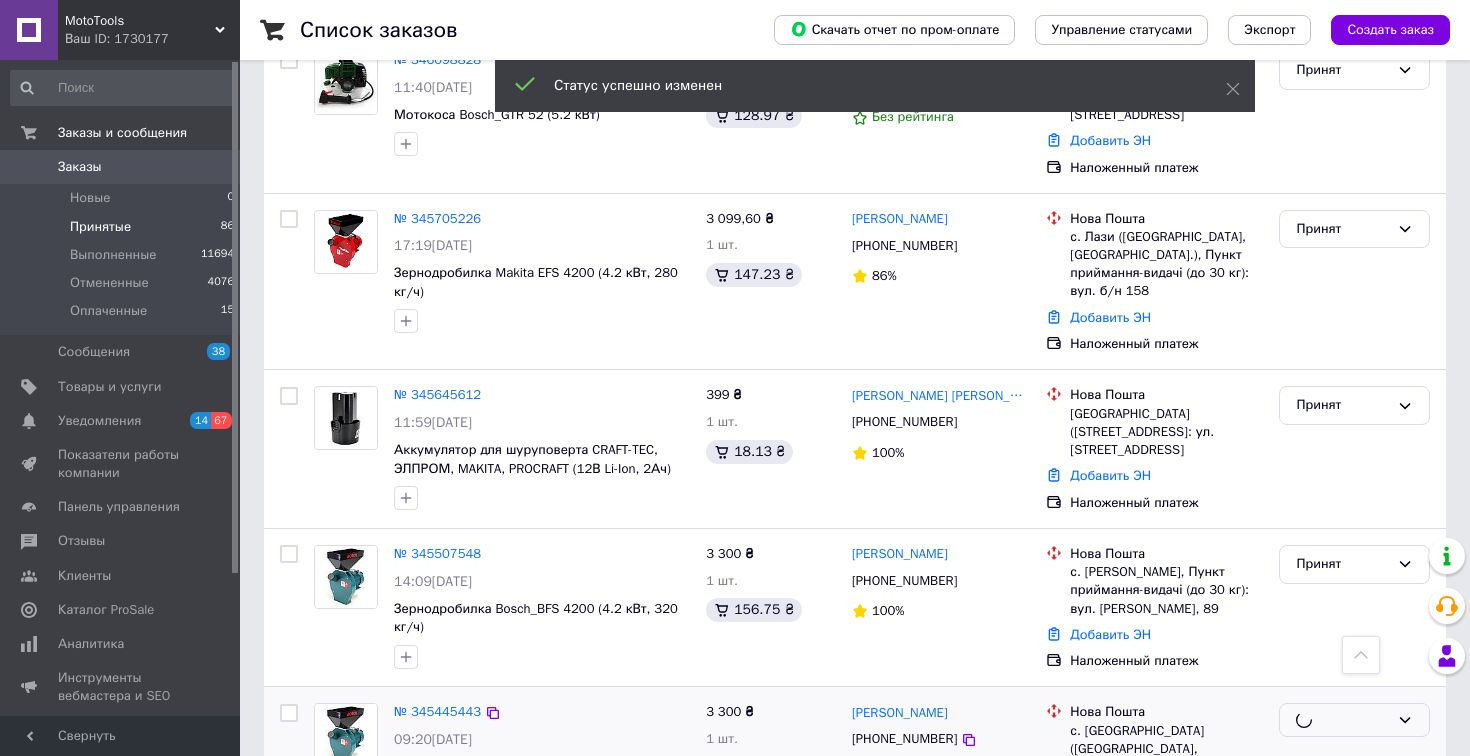 scroll, scrollTop: 2004, scrollLeft: 0, axis: vertical 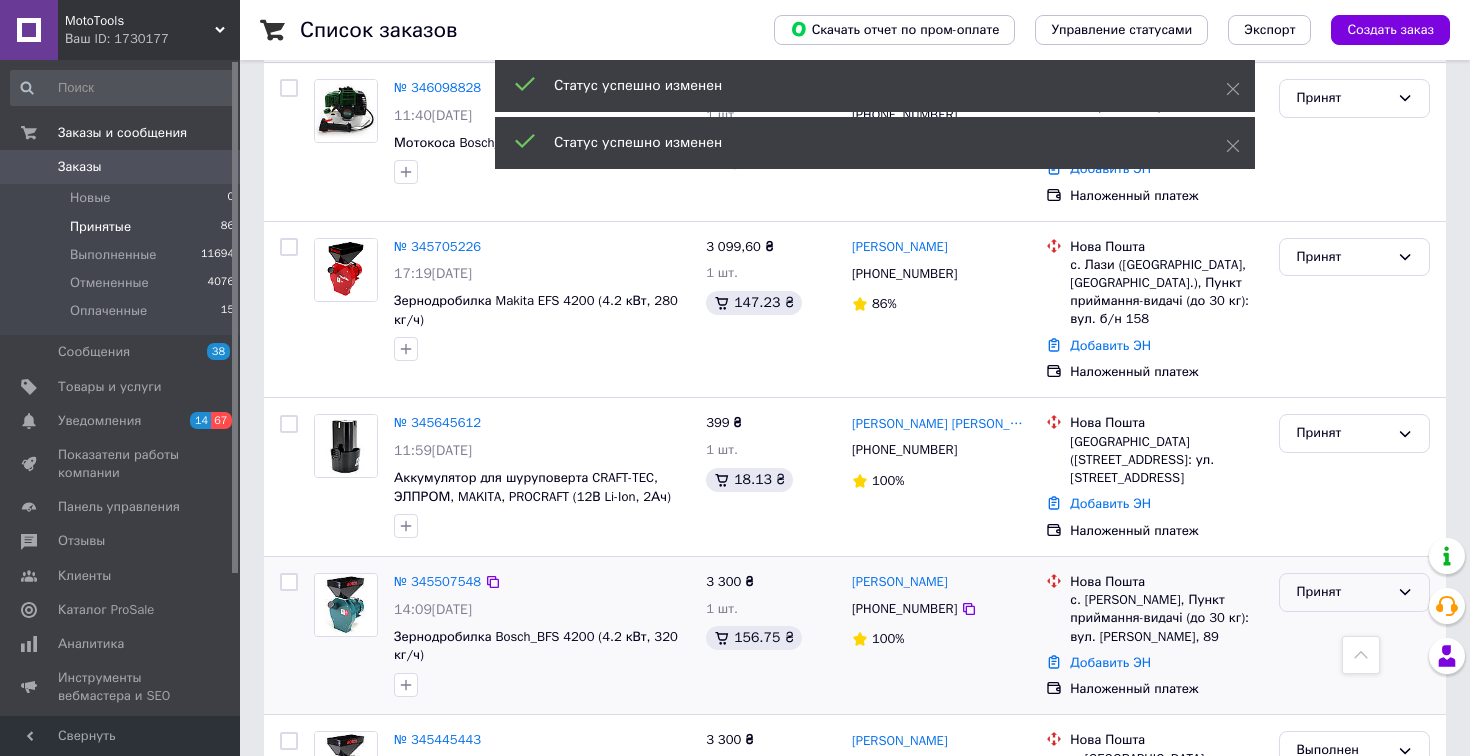 click on "Принят" at bounding box center [1342, 592] 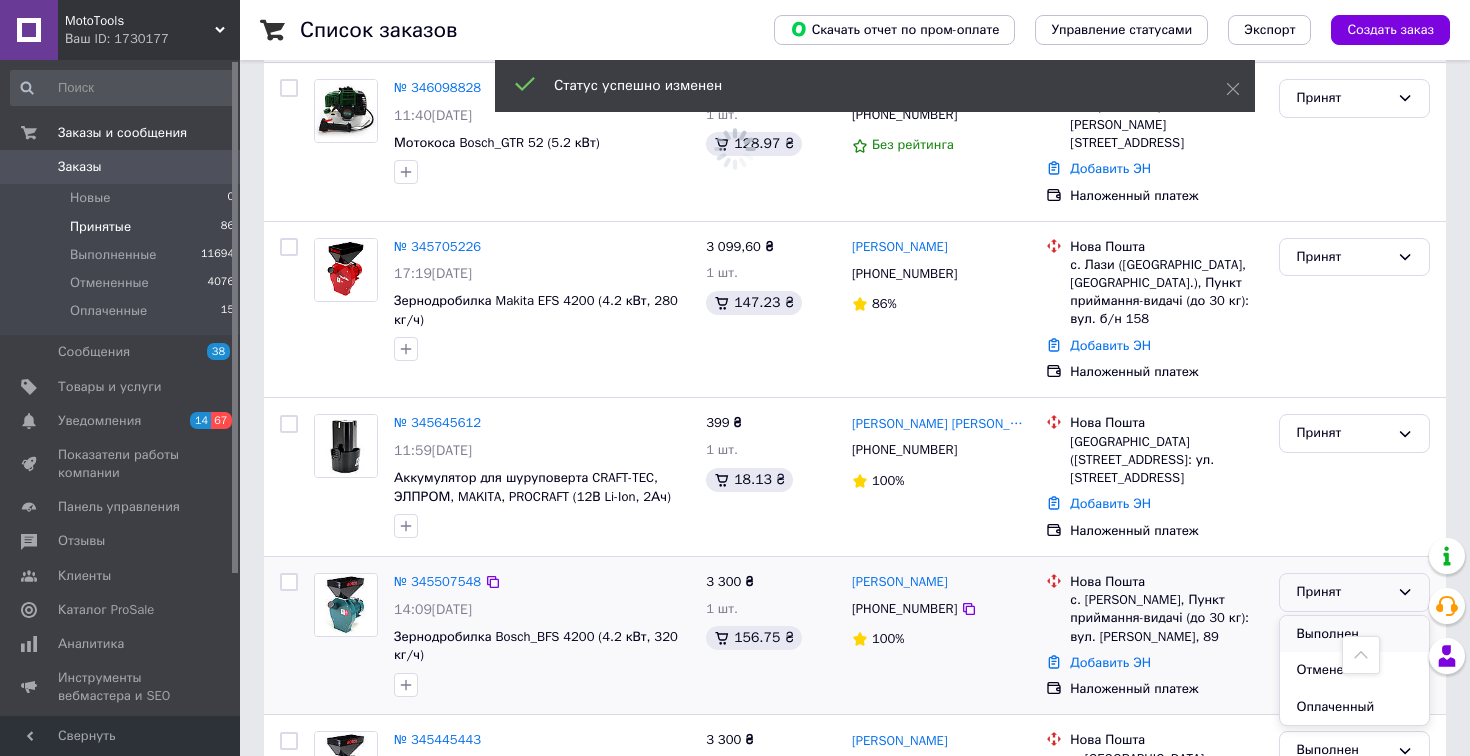click on "Выполнен" at bounding box center [1354, 634] 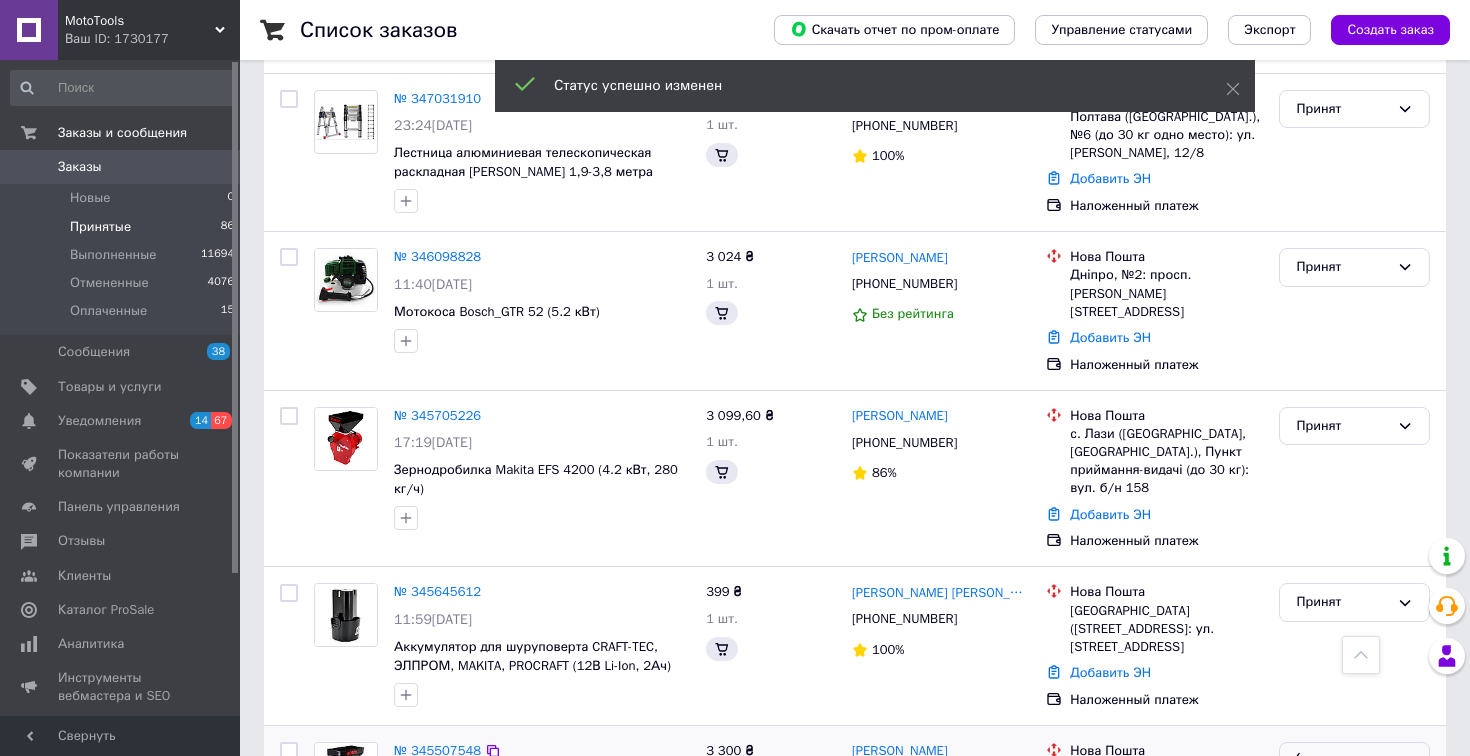 scroll, scrollTop: 1750, scrollLeft: 0, axis: vertical 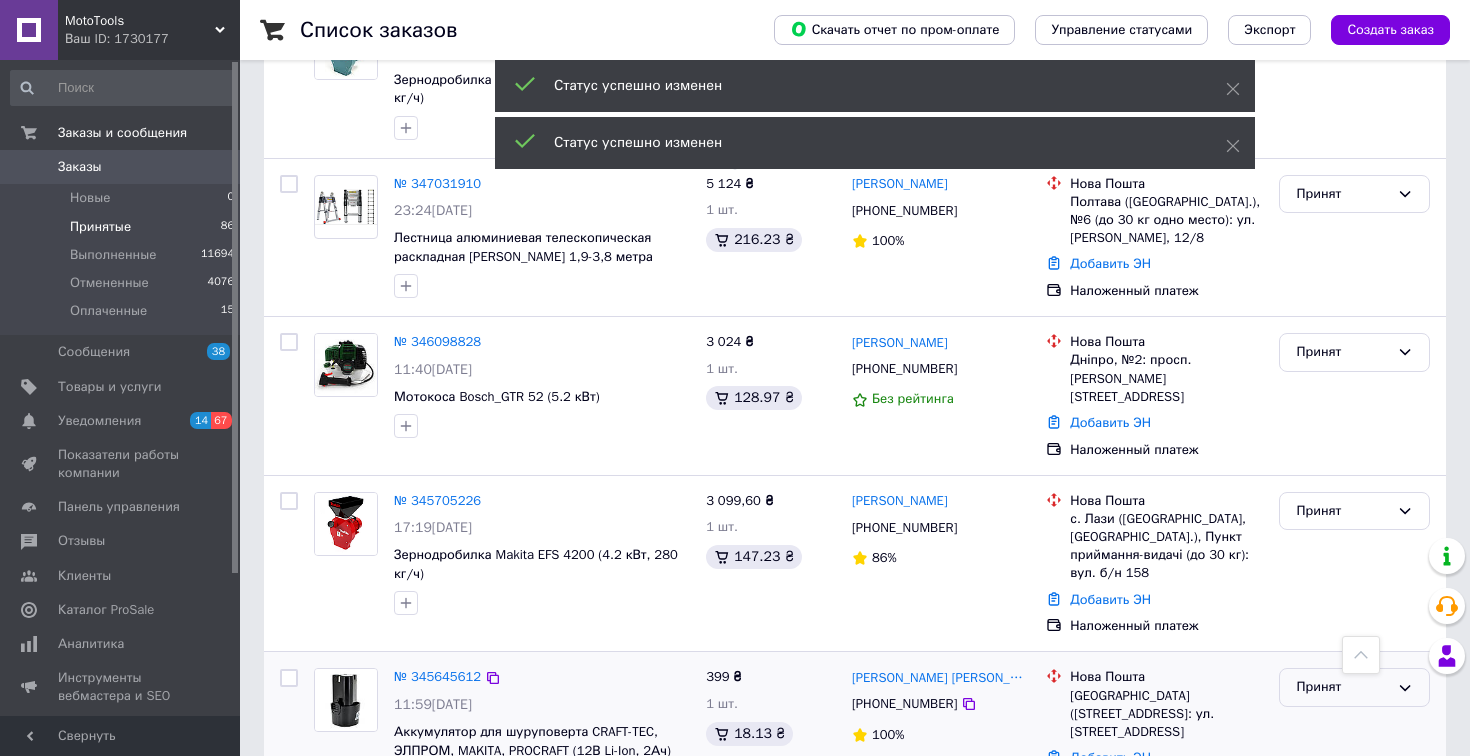 click on "Принят" at bounding box center [1354, 687] 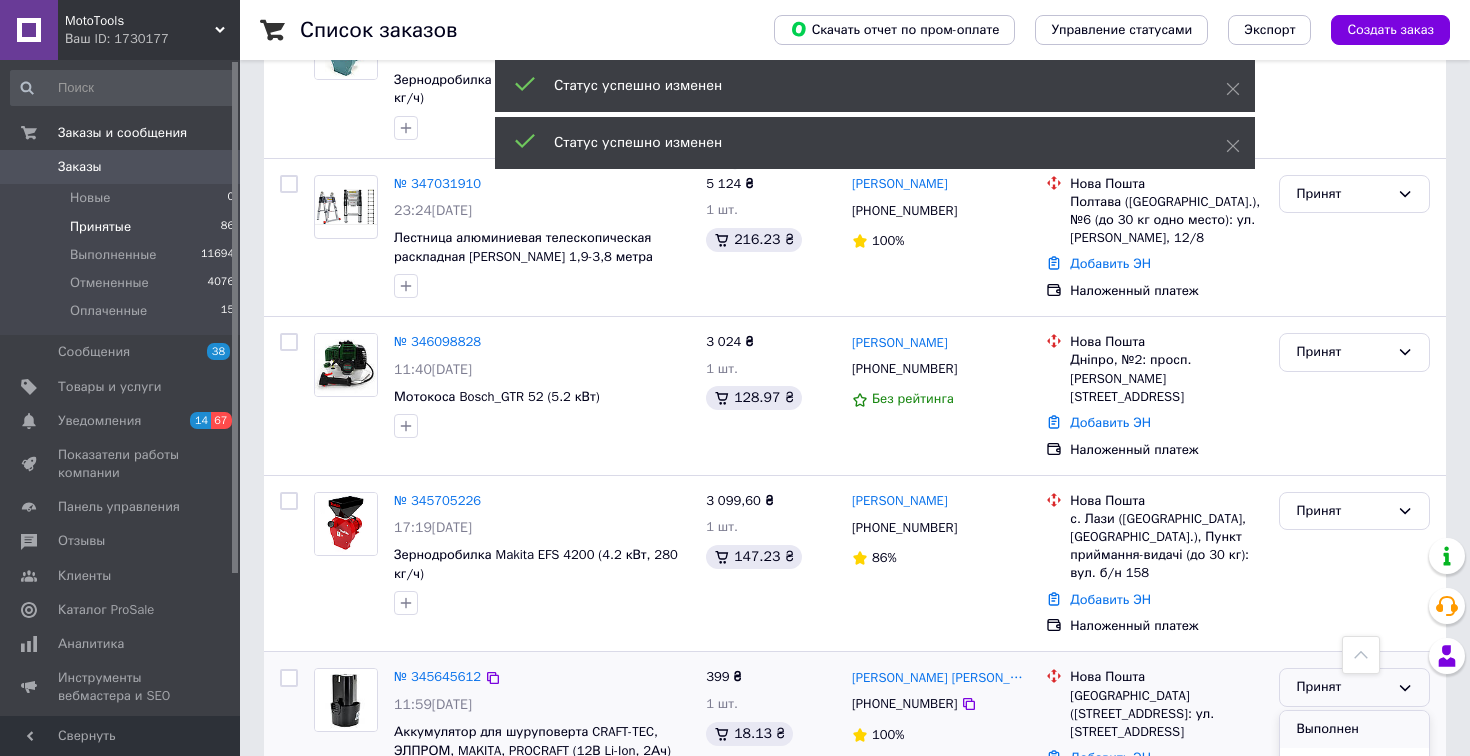 click on "Выполнен" at bounding box center (1354, 729) 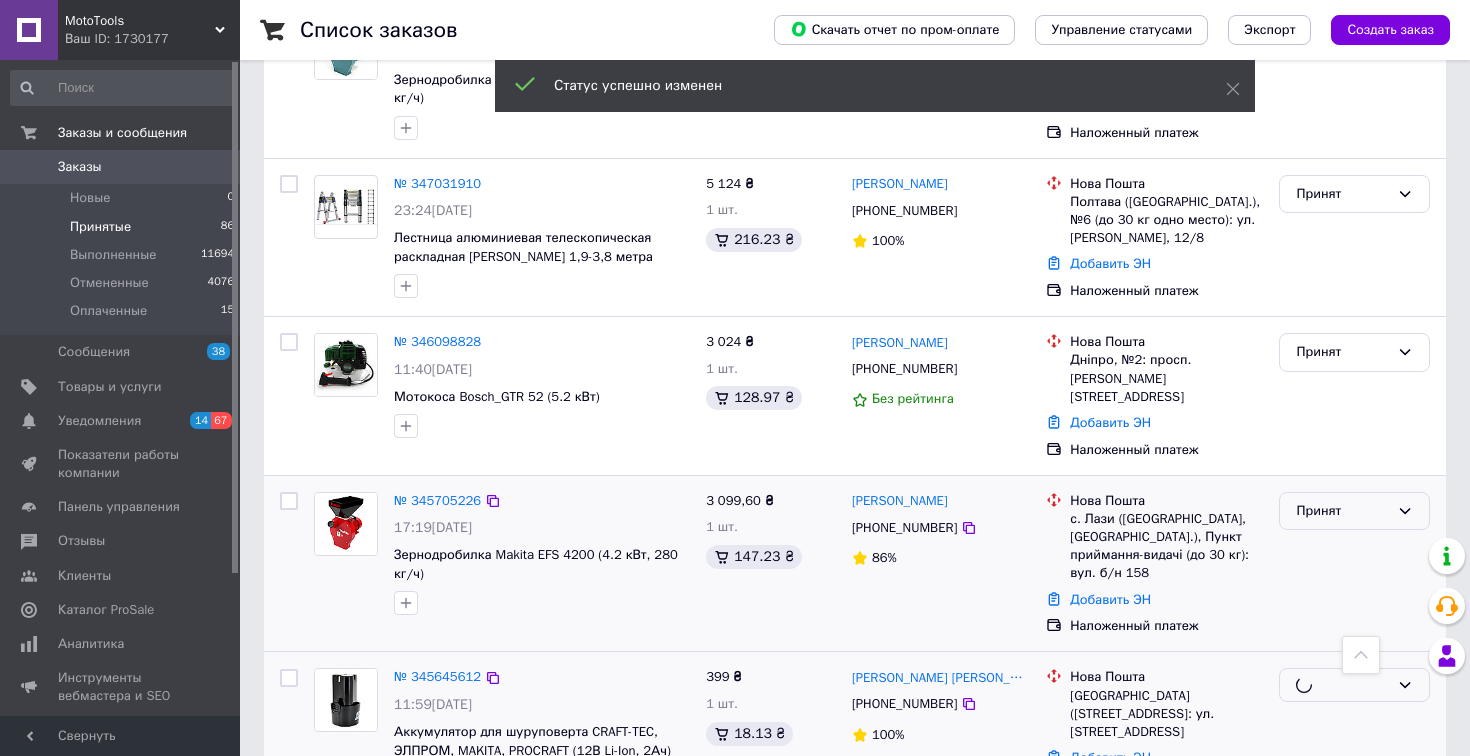 click on "Принят" at bounding box center [1342, 511] 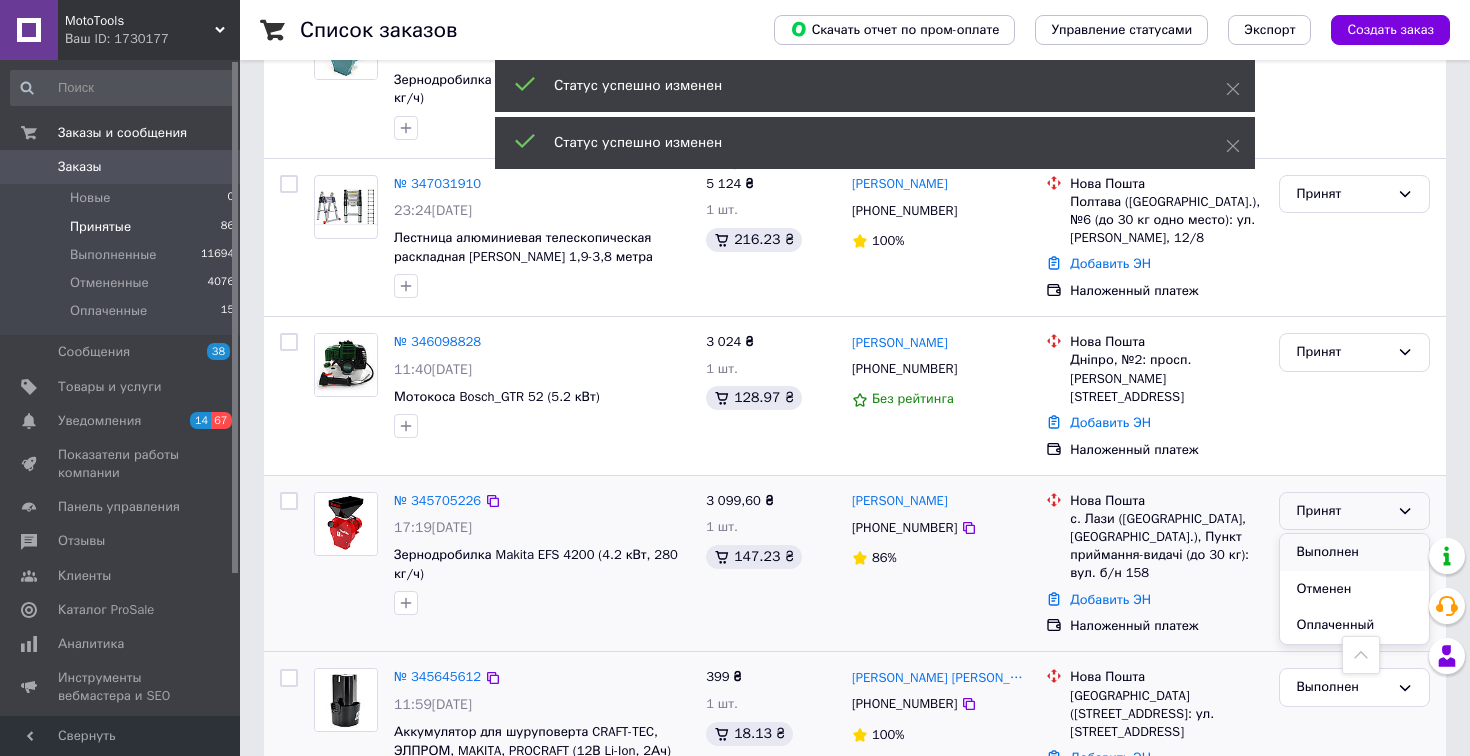 click on "Выполнен" at bounding box center (1354, 552) 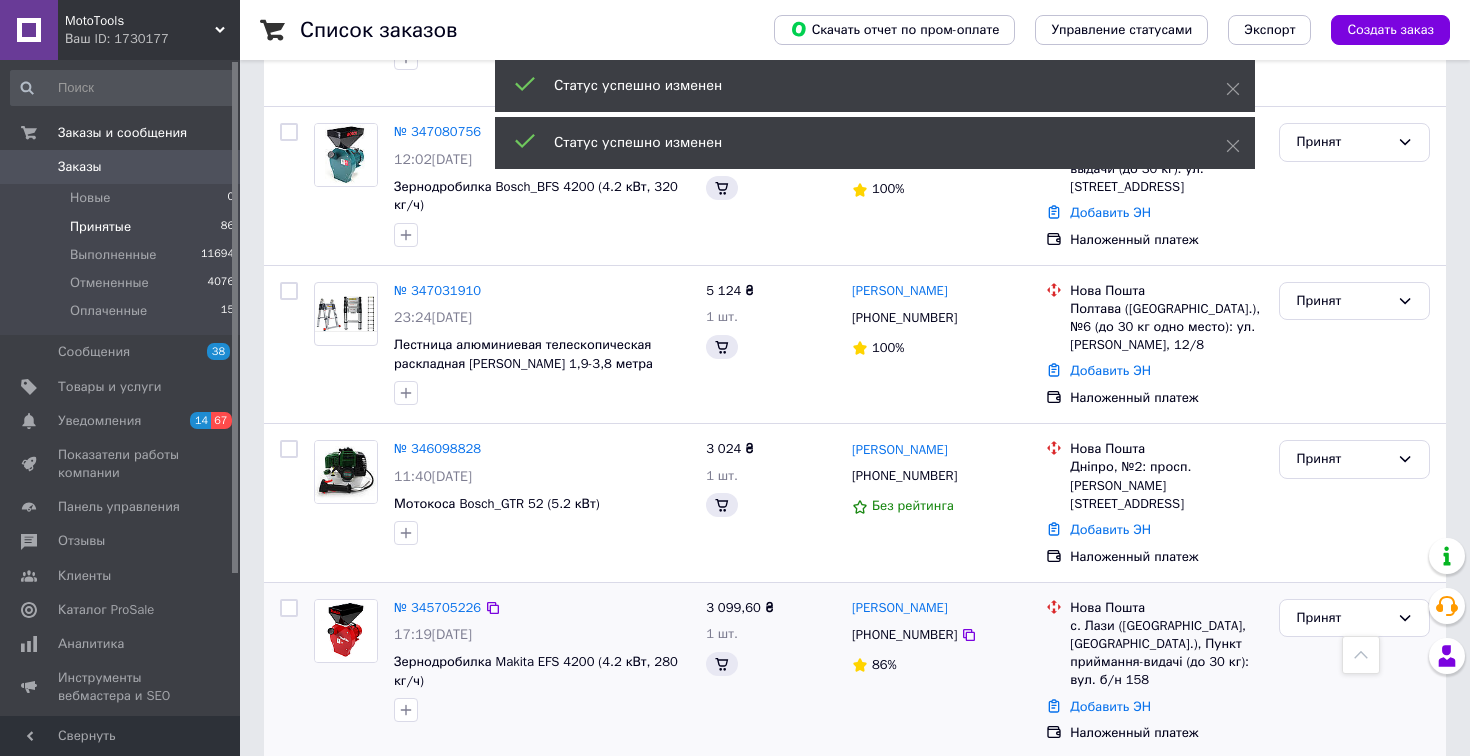 scroll, scrollTop: 1620, scrollLeft: 0, axis: vertical 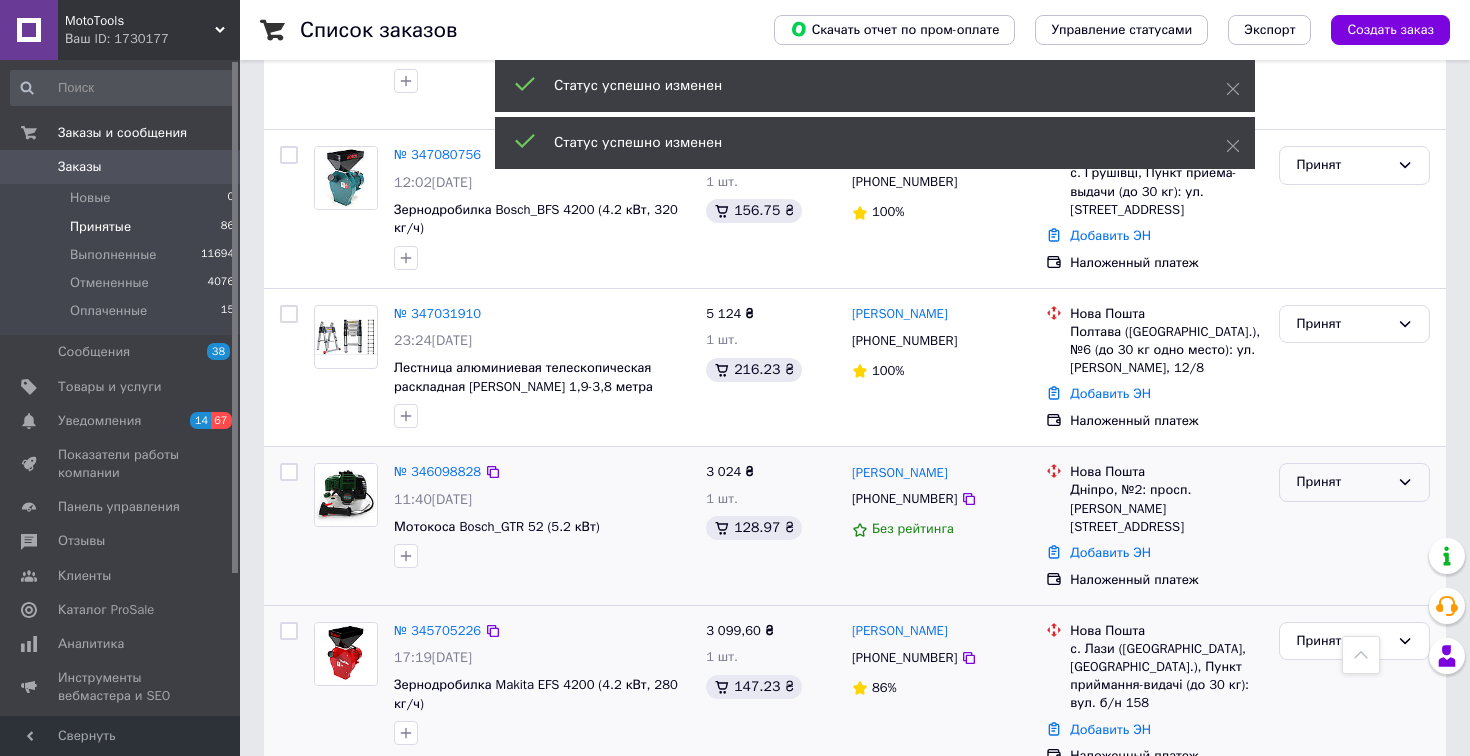 click on "Принят" at bounding box center (1342, 482) 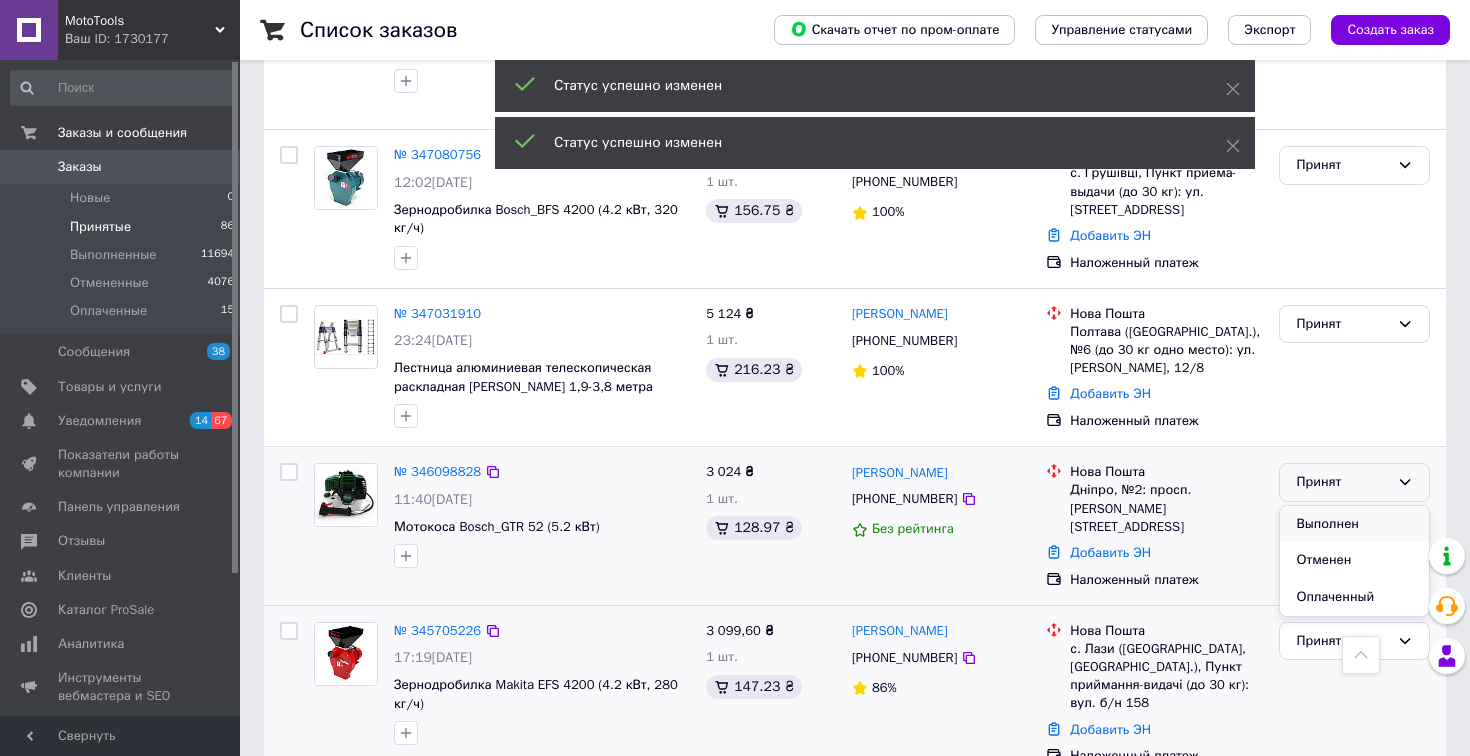 click on "Выполнен" at bounding box center (1354, 524) 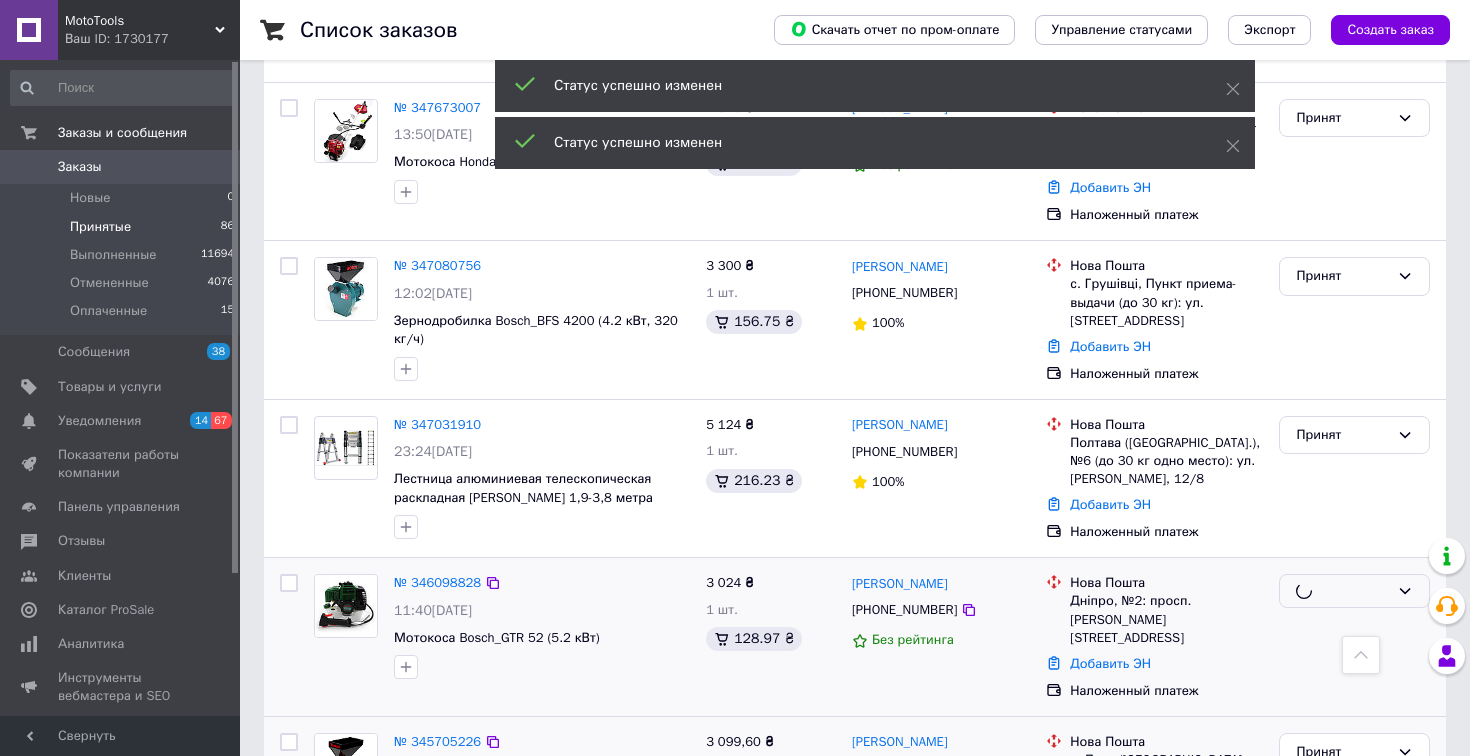 scroll, scrollTop: 1460, scrollLeft: 0, axis: vertical 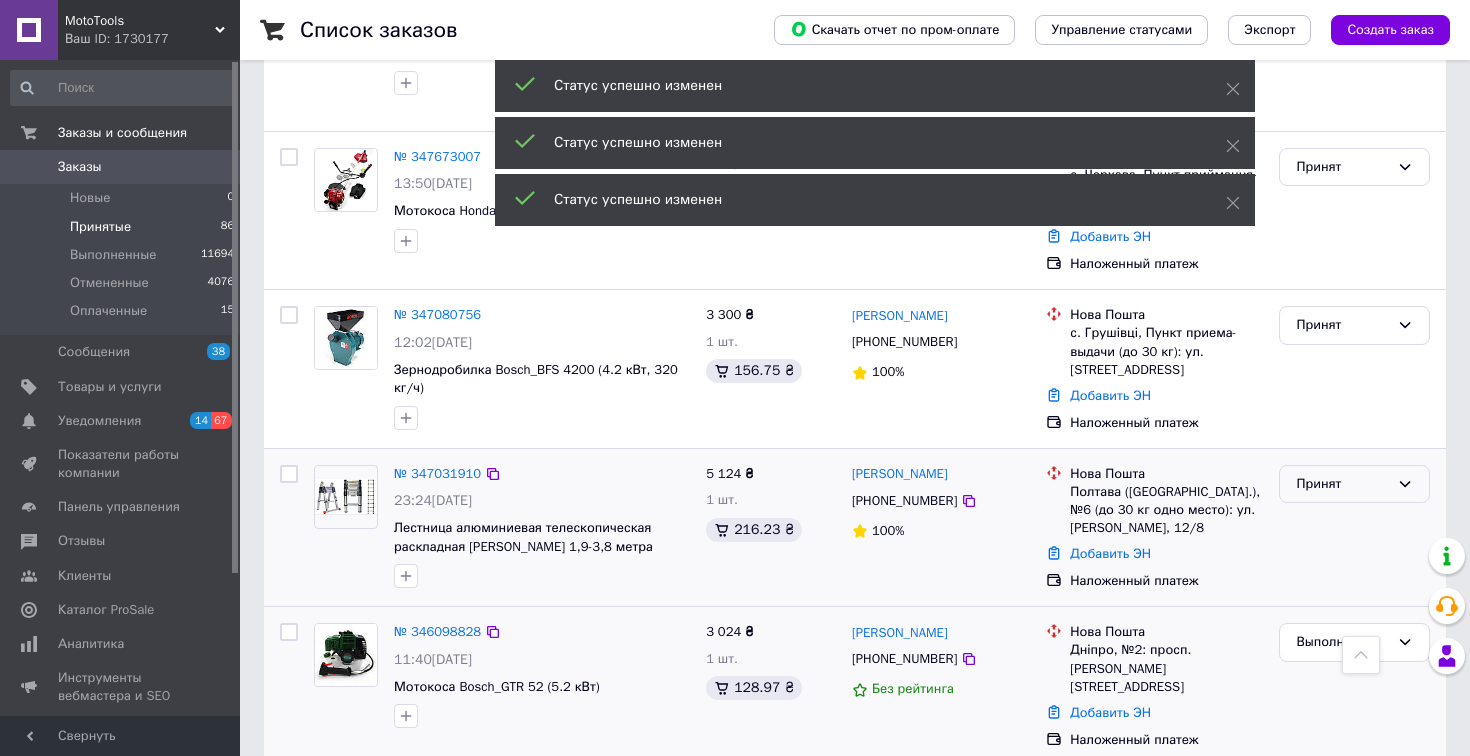 click on "Принят" at bounding box center (1342, 484) 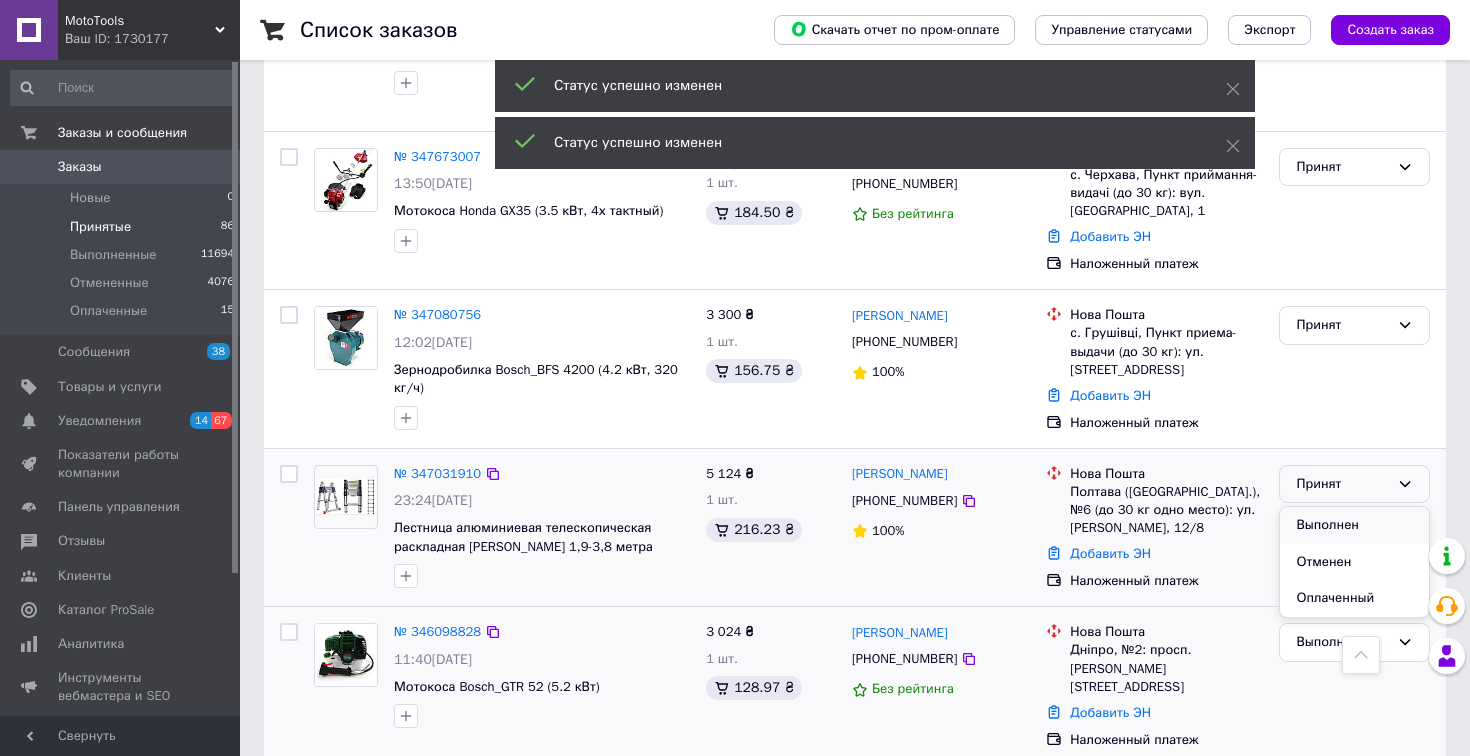click on "Выполнен" at bounding box center [1354, 525] 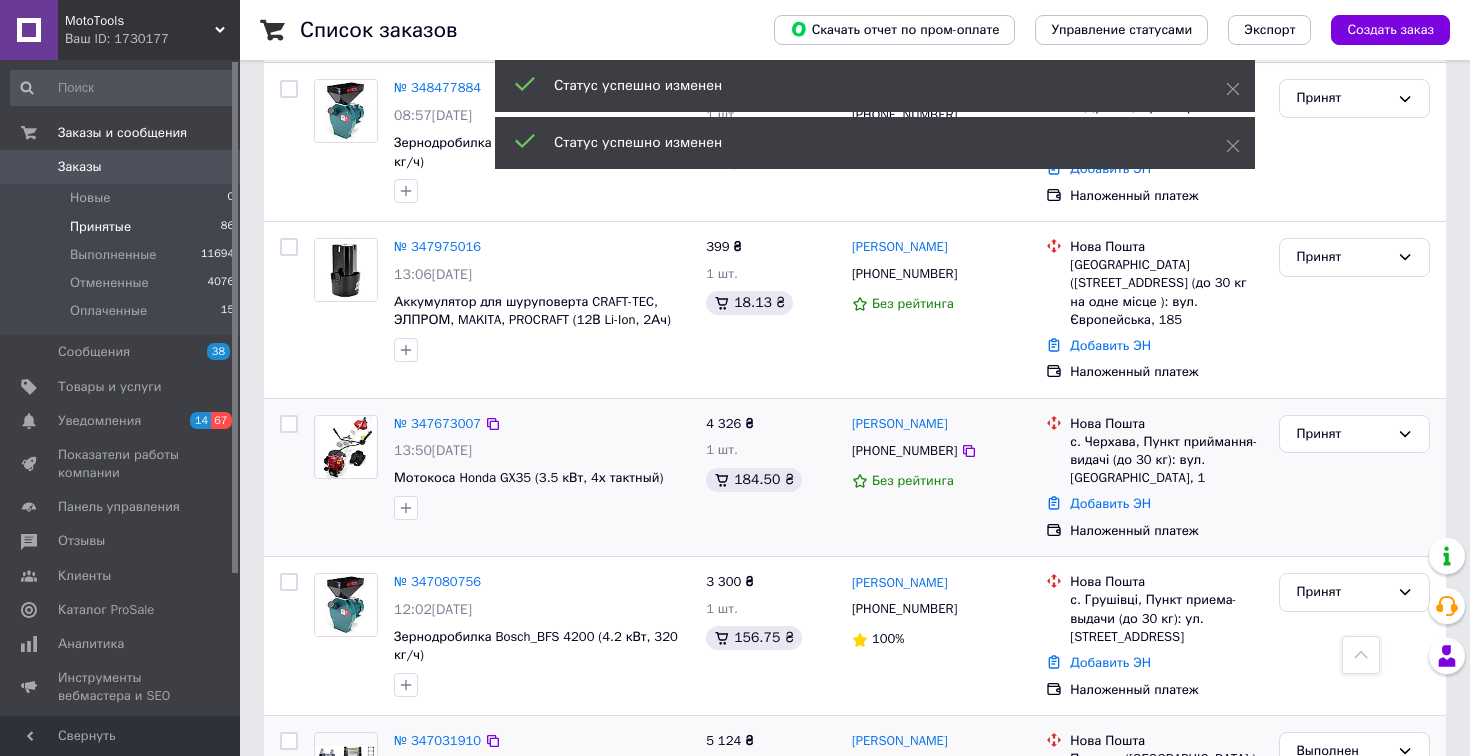 scroll, scrollTop: 1189, scrollLeft: 0, axis: vertical 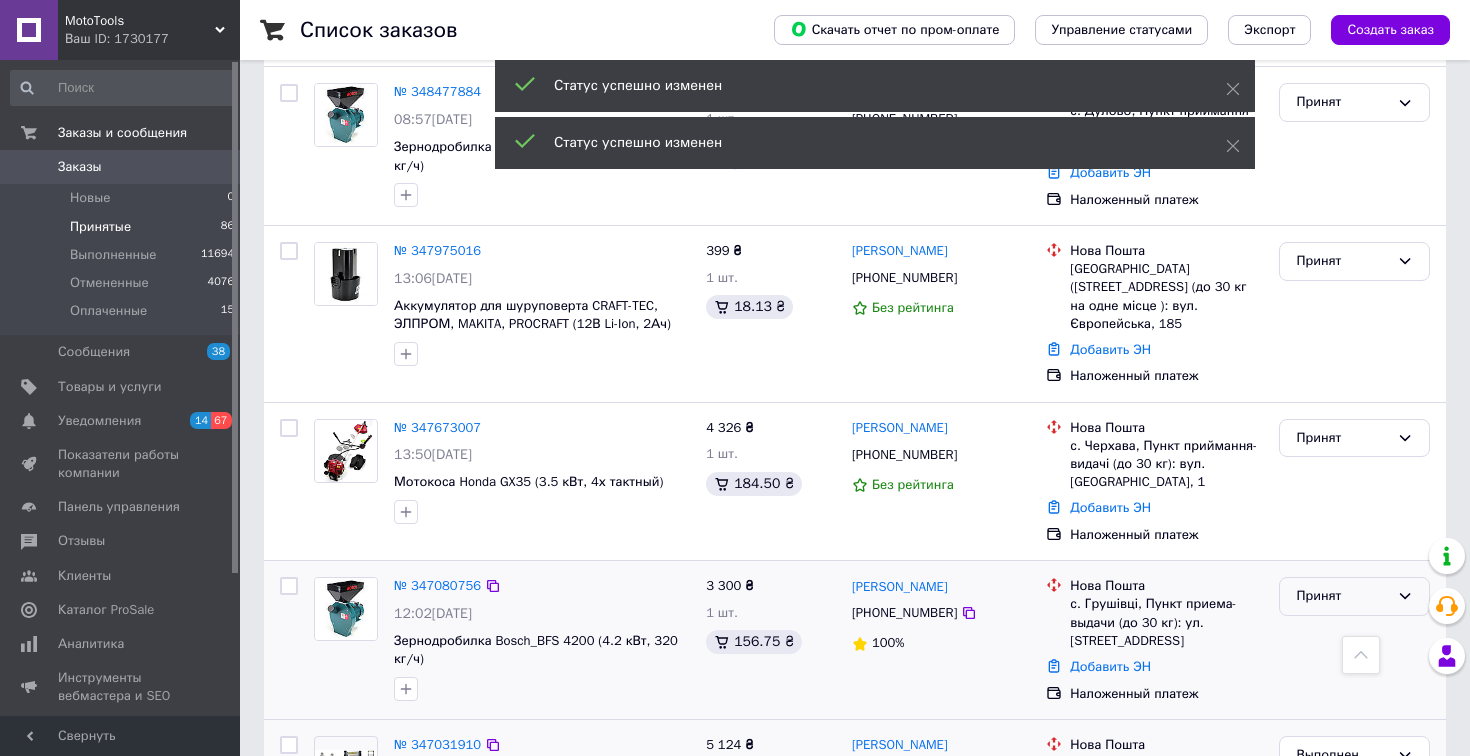 click on "Принят" at bounding box center (1342, 596) 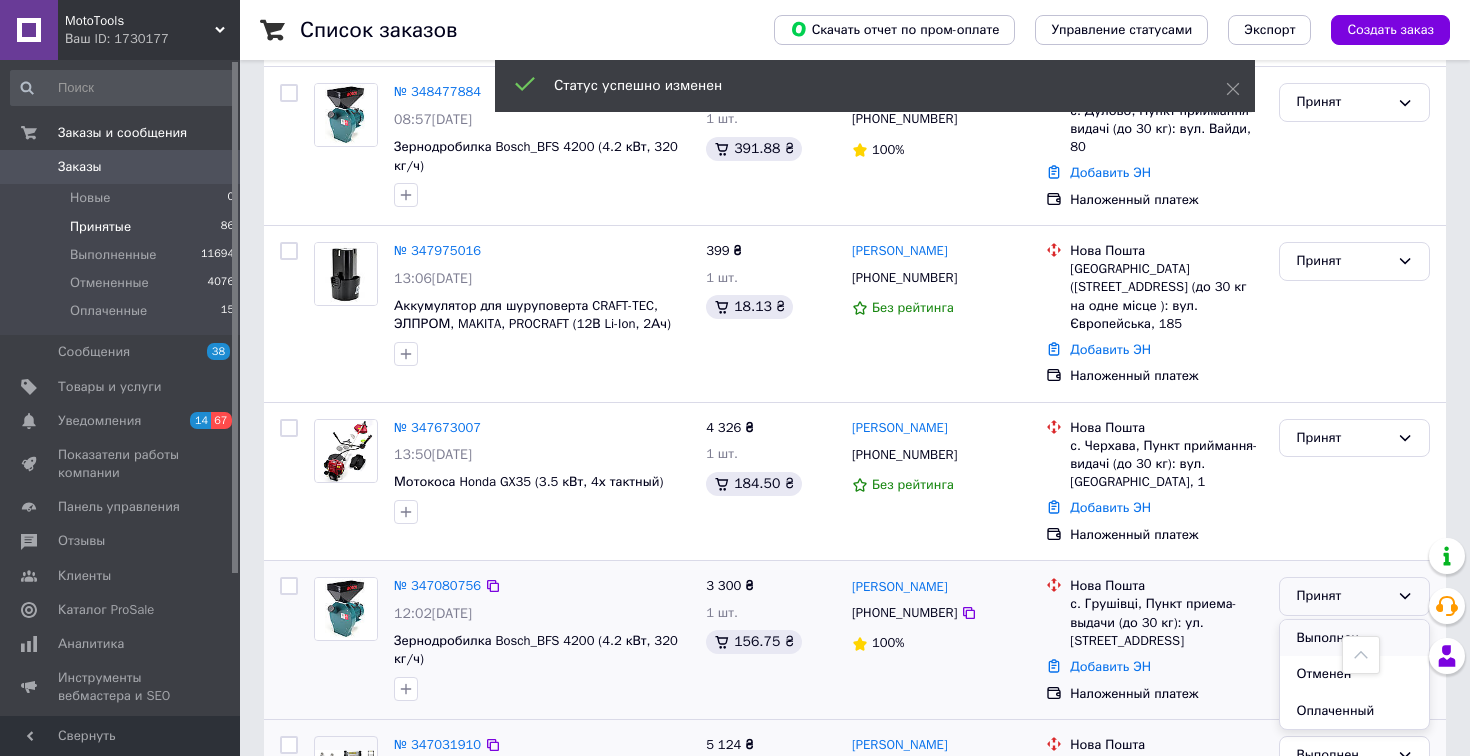 click on "Выполнен" at bounding box center [1354, 638] 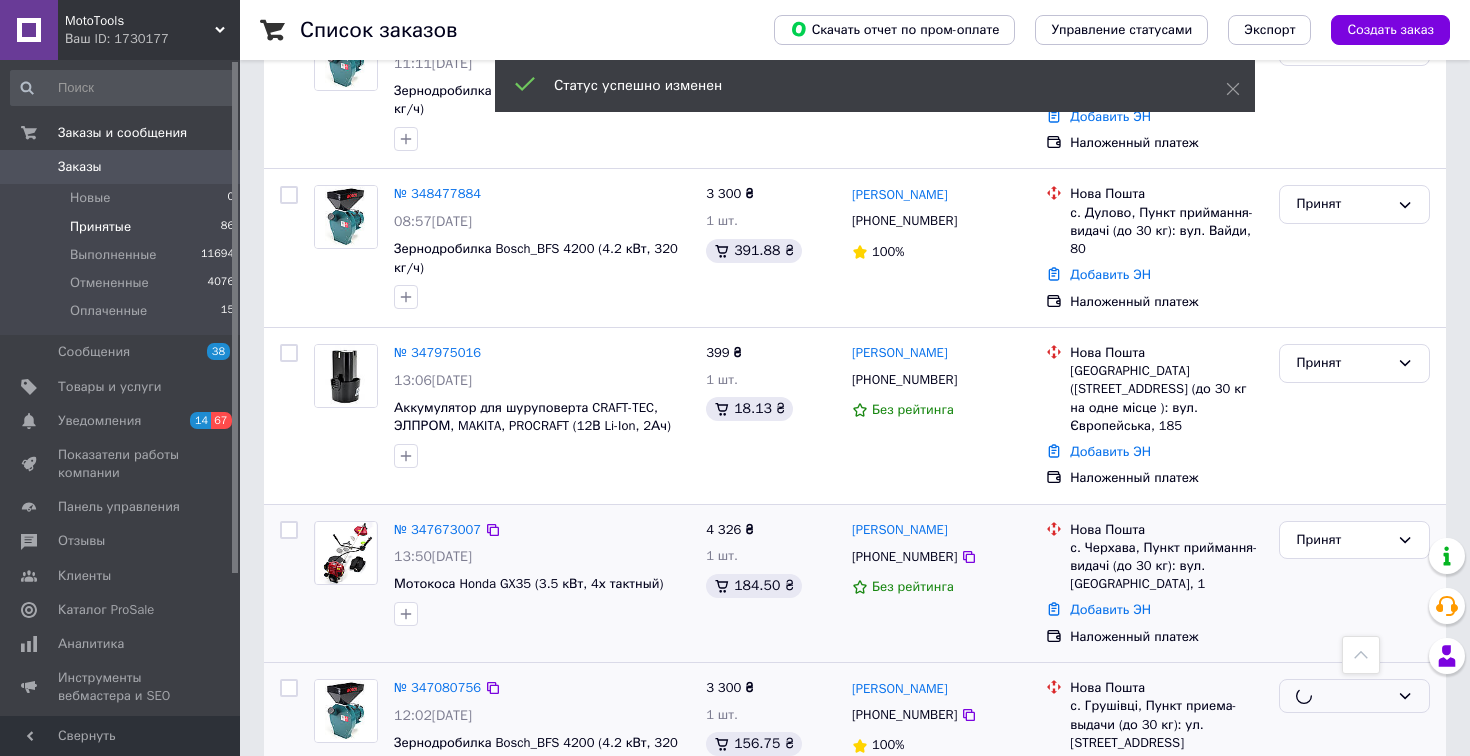 scroll, scrollTop: 1068, scrollLeft: 0, axis: vertical 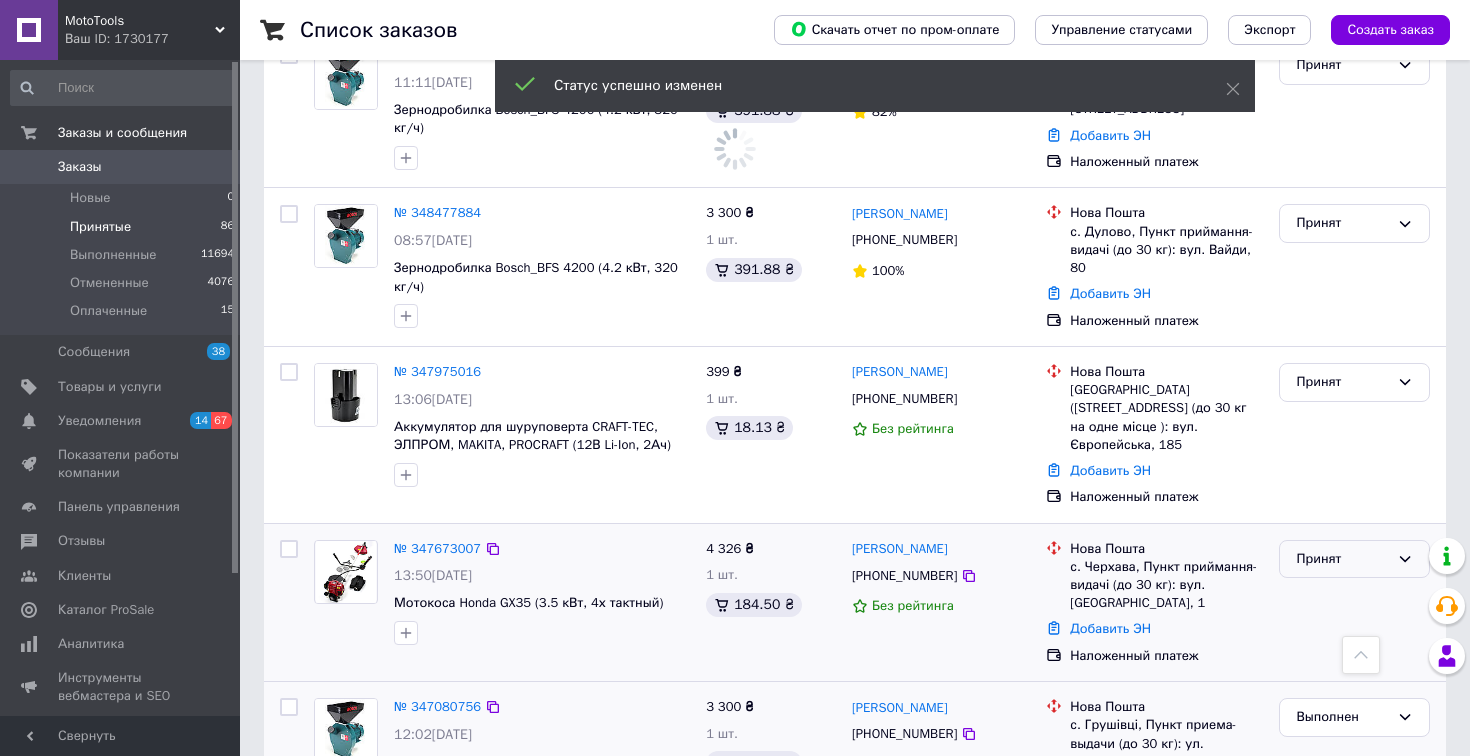 click on "Принят" at bounding box center (1342, 559) 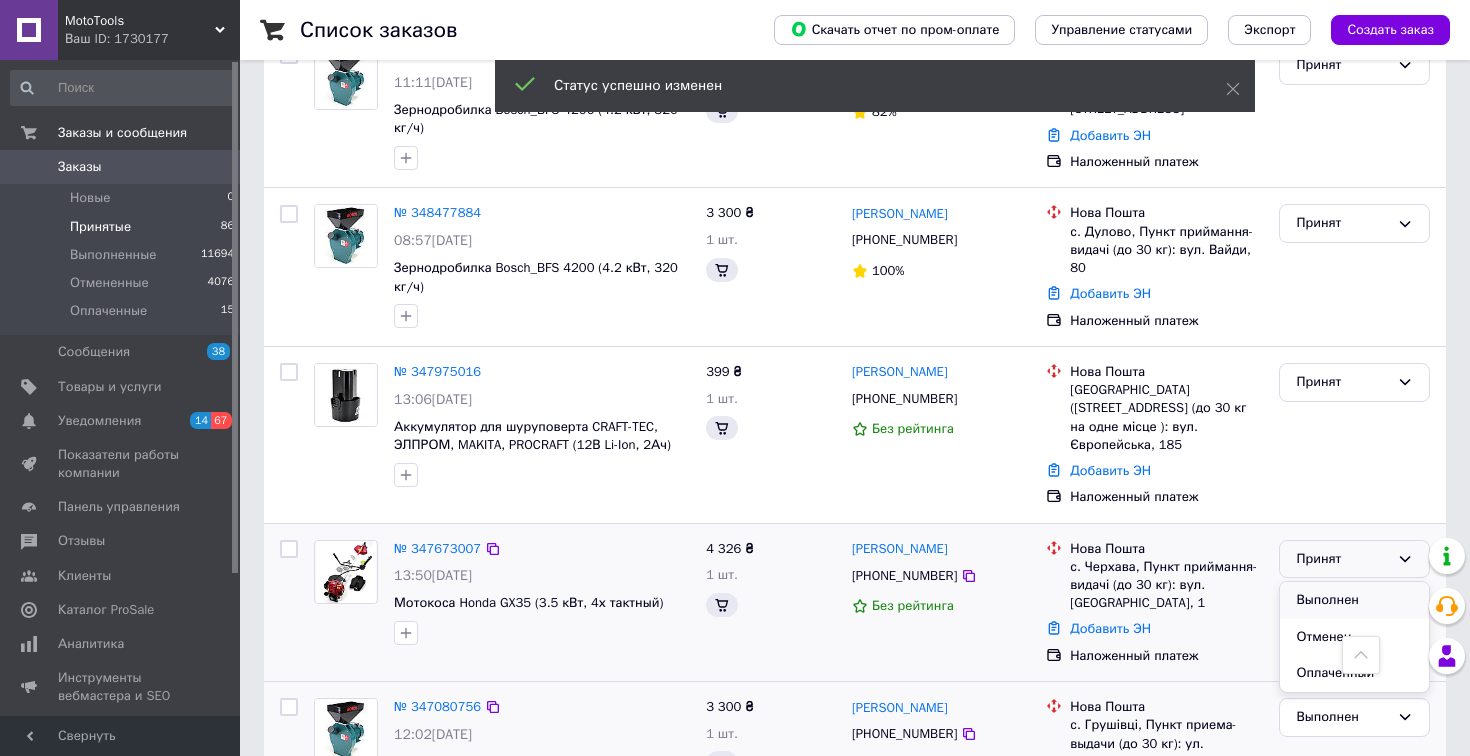 click on "Выполнен" at bounding box center [1354, 600] 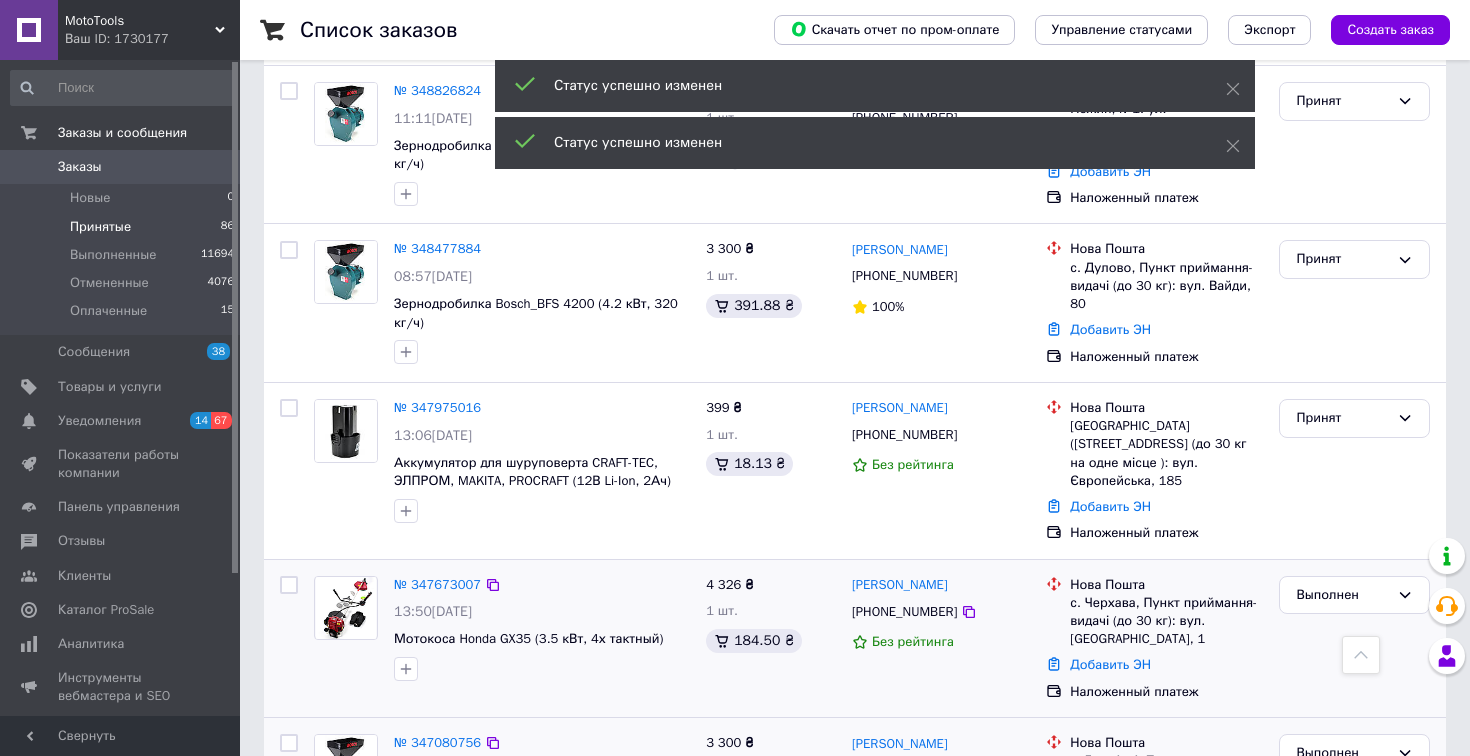 scroll, scrollTop: 1006, scrollLeft: 0, axis: vertical 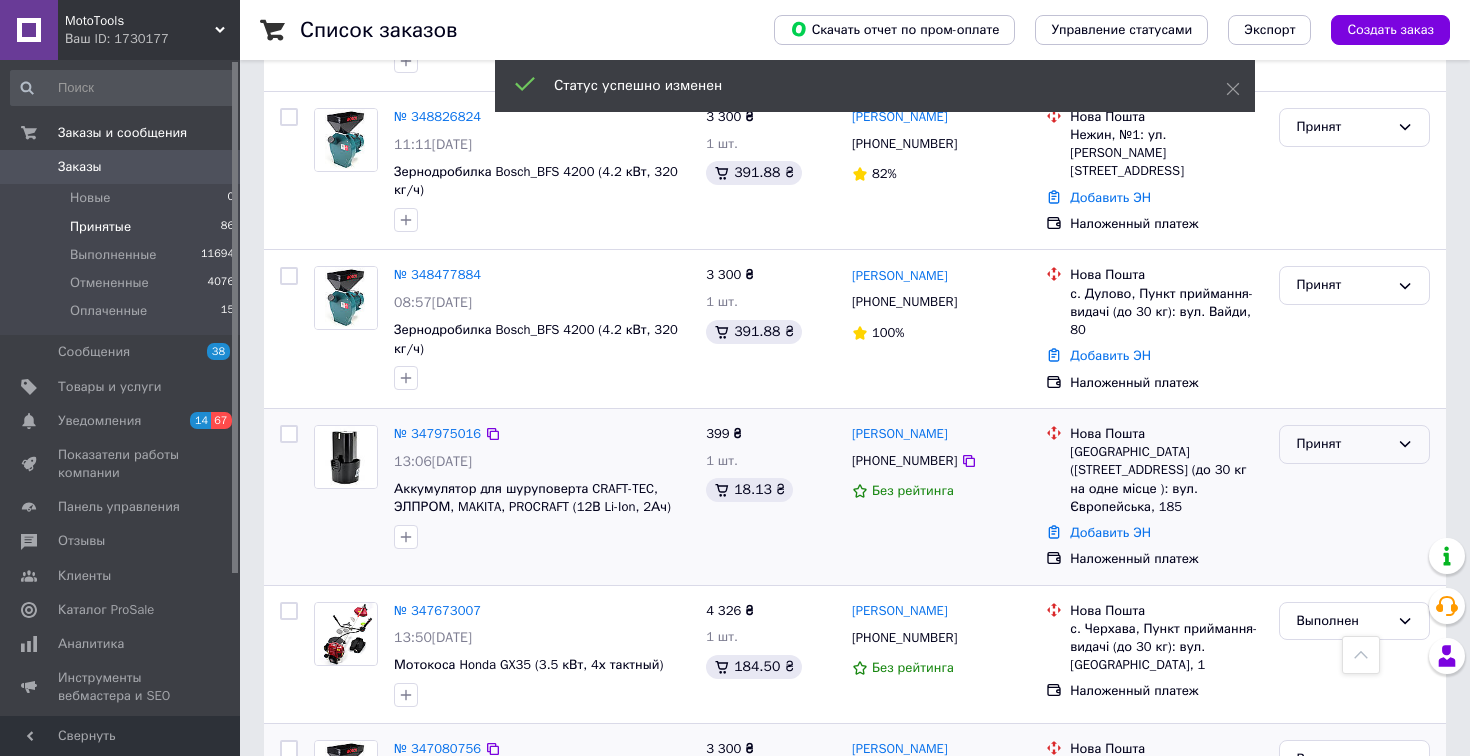 click on "Принят" at bounding box center [1342, 444] 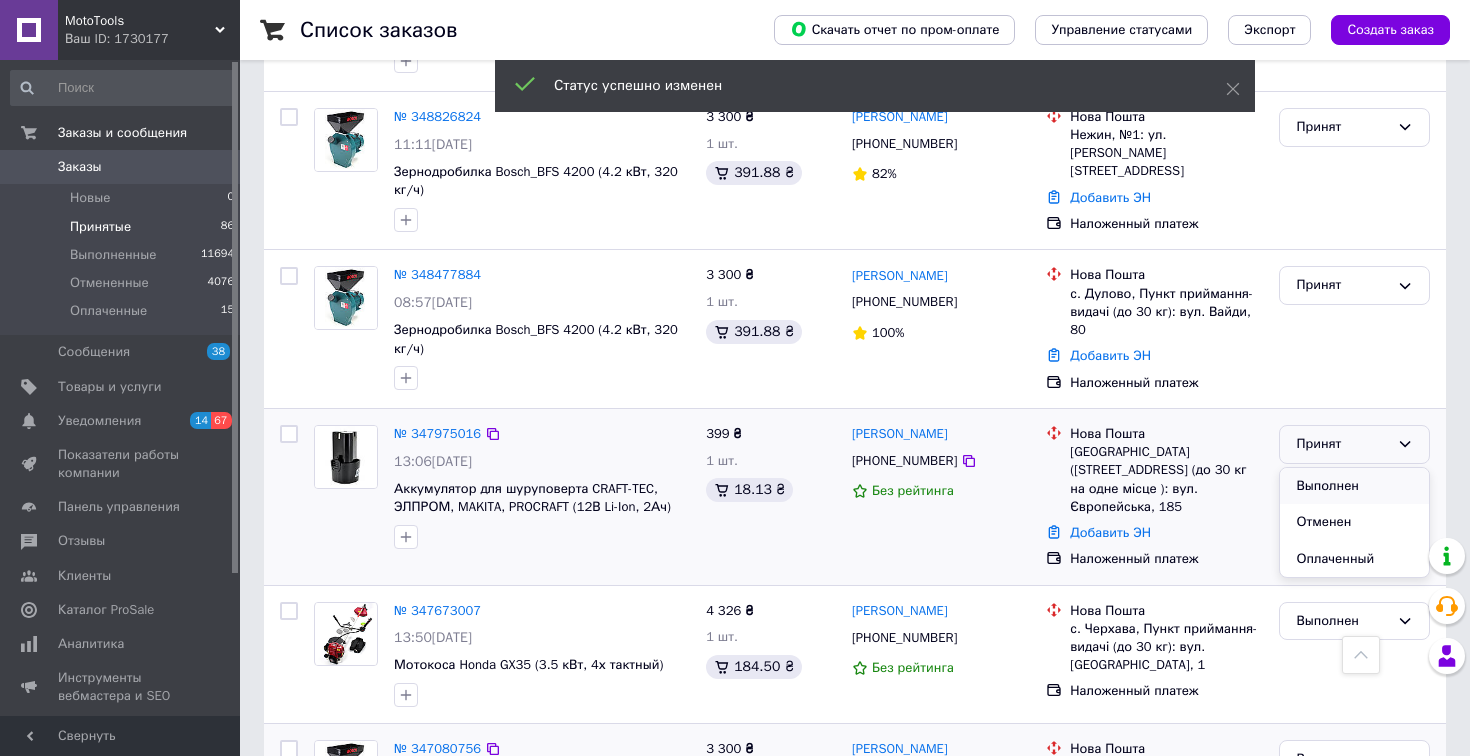 click on "Выполнен" at bounding box center (1354, 486) 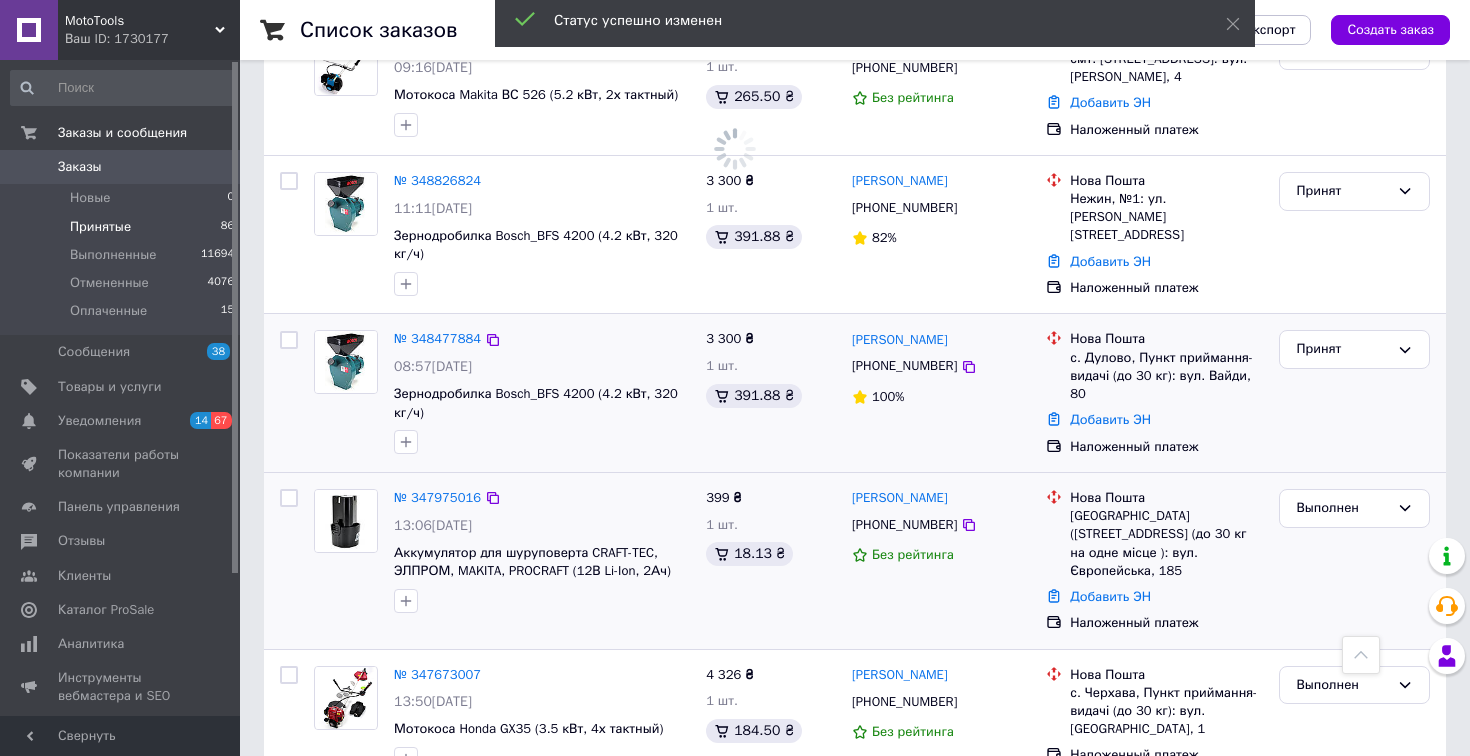 scroll, scrollTop: 931, scrollLeft: 0, axis: vertical 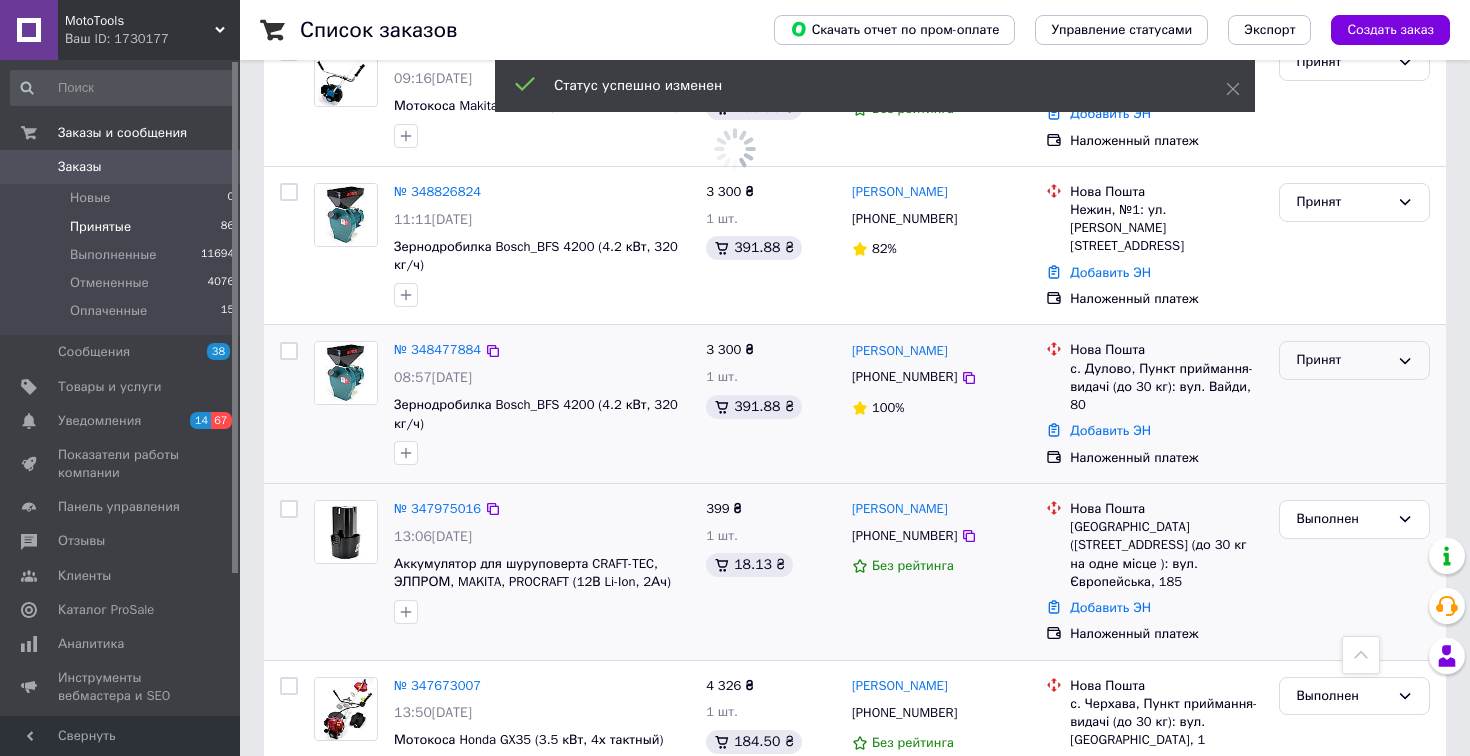 click on "Принят" at bounding box center [1342, 360] 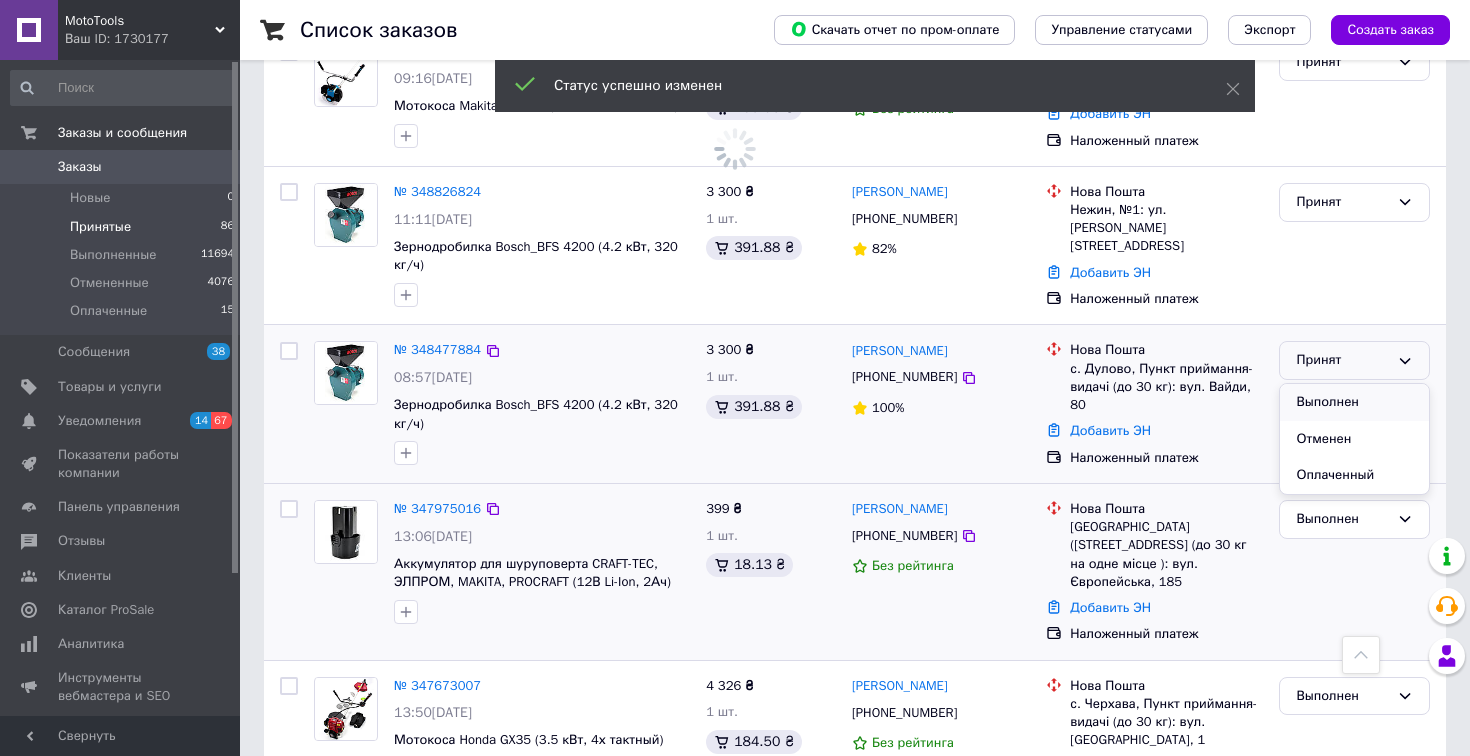 click on "Выполнен" at bounding box center (1354, 402) 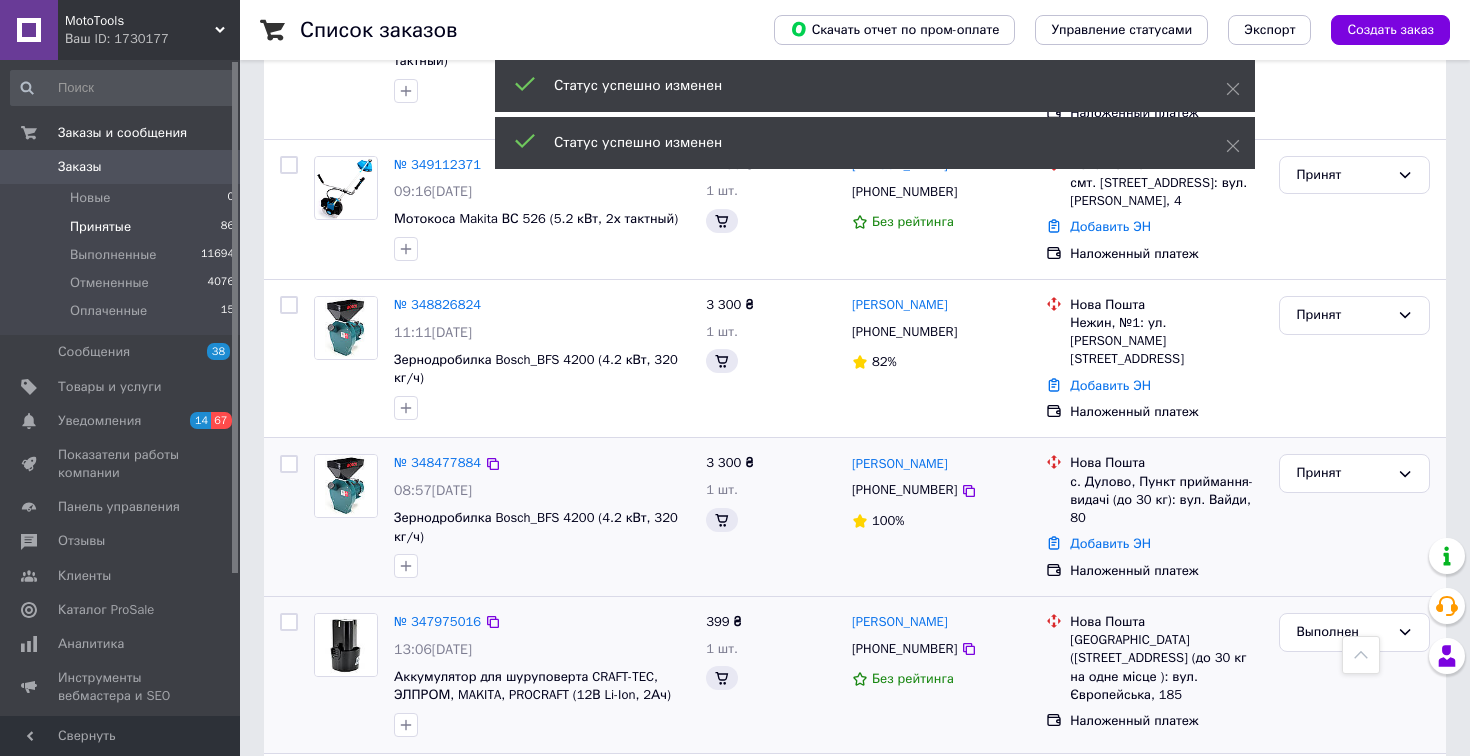 scroll, scrollTop: 731, scrollLeft: 0, axis: vertical 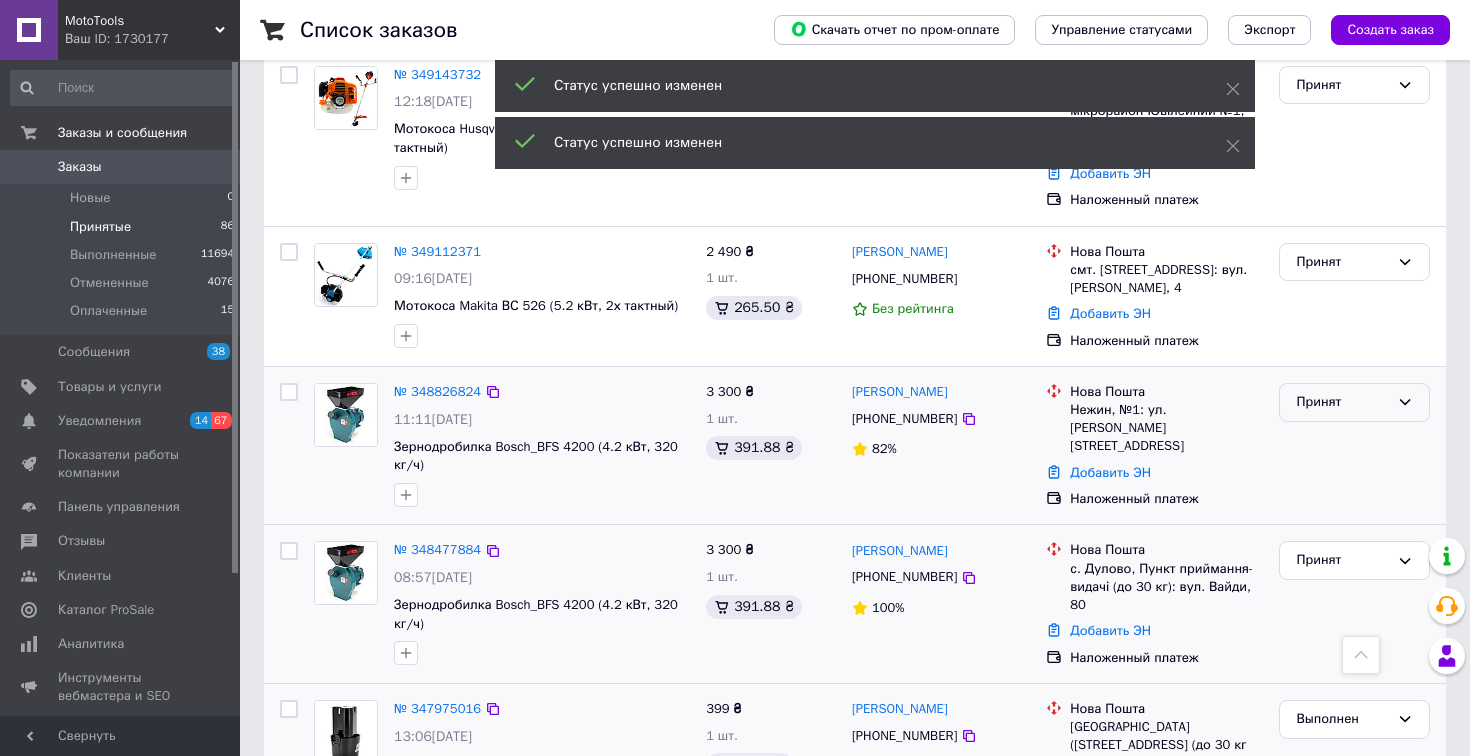 click on "Принят" at bounding box center [1342, 402] 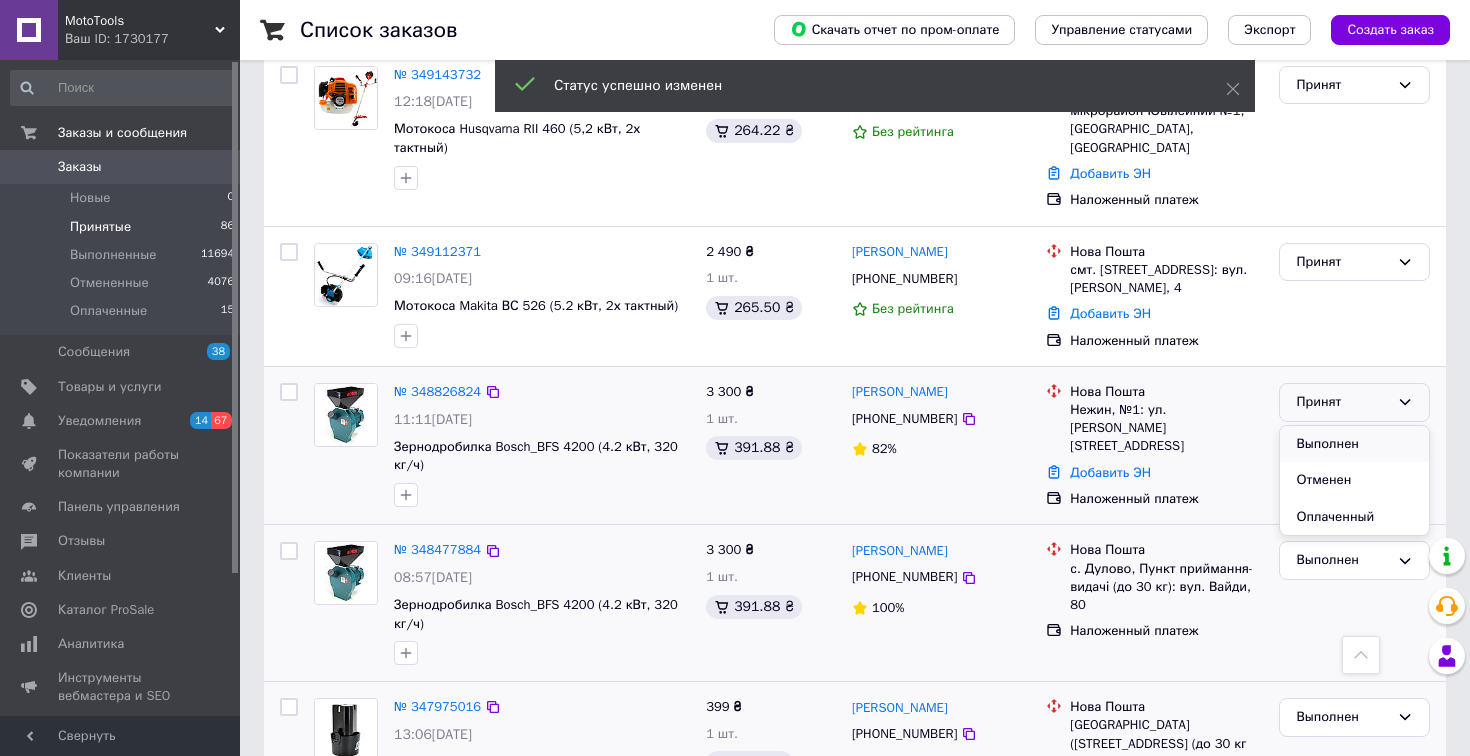 click on "Выполнен" at bounding box center [1354, 444] 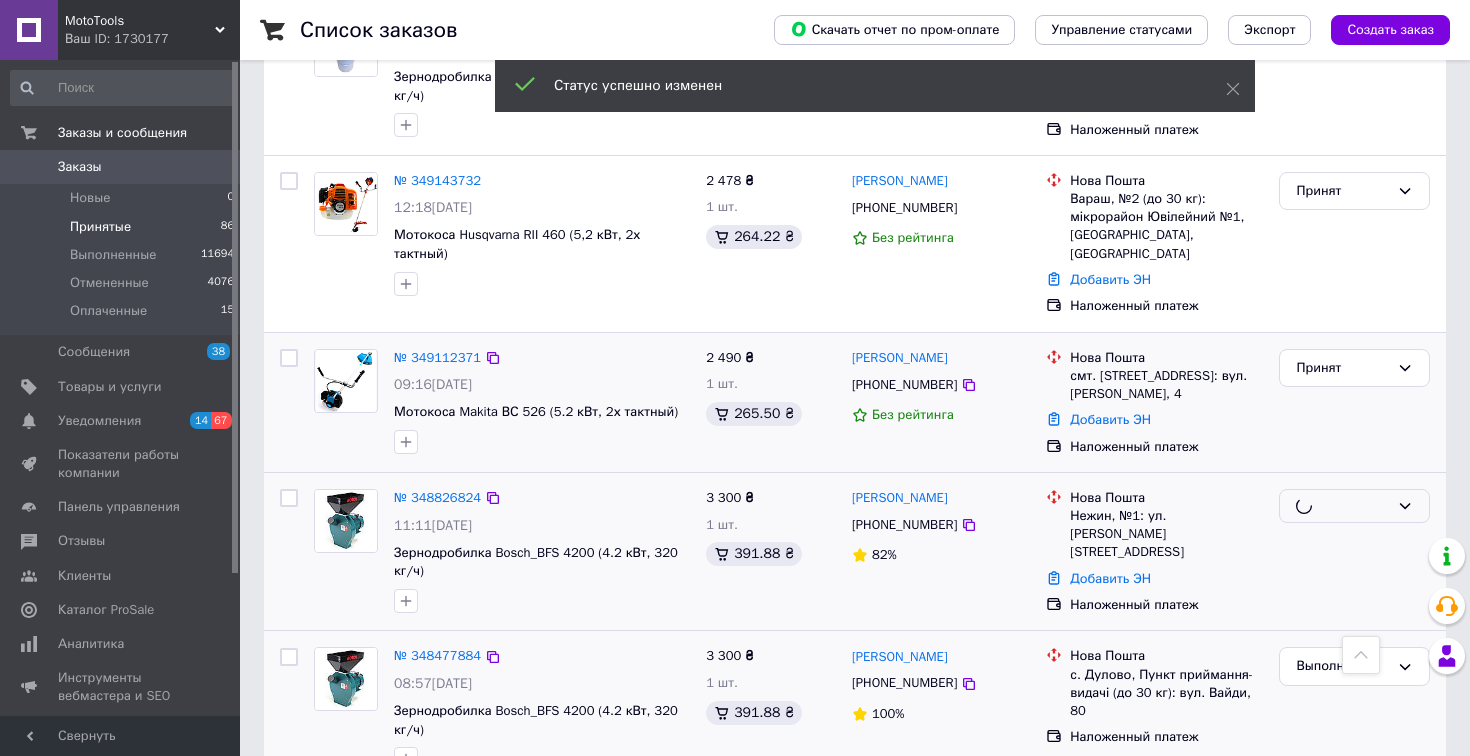 scroll, scrollTop: 618, scrollLeft: 0, axis: vertical 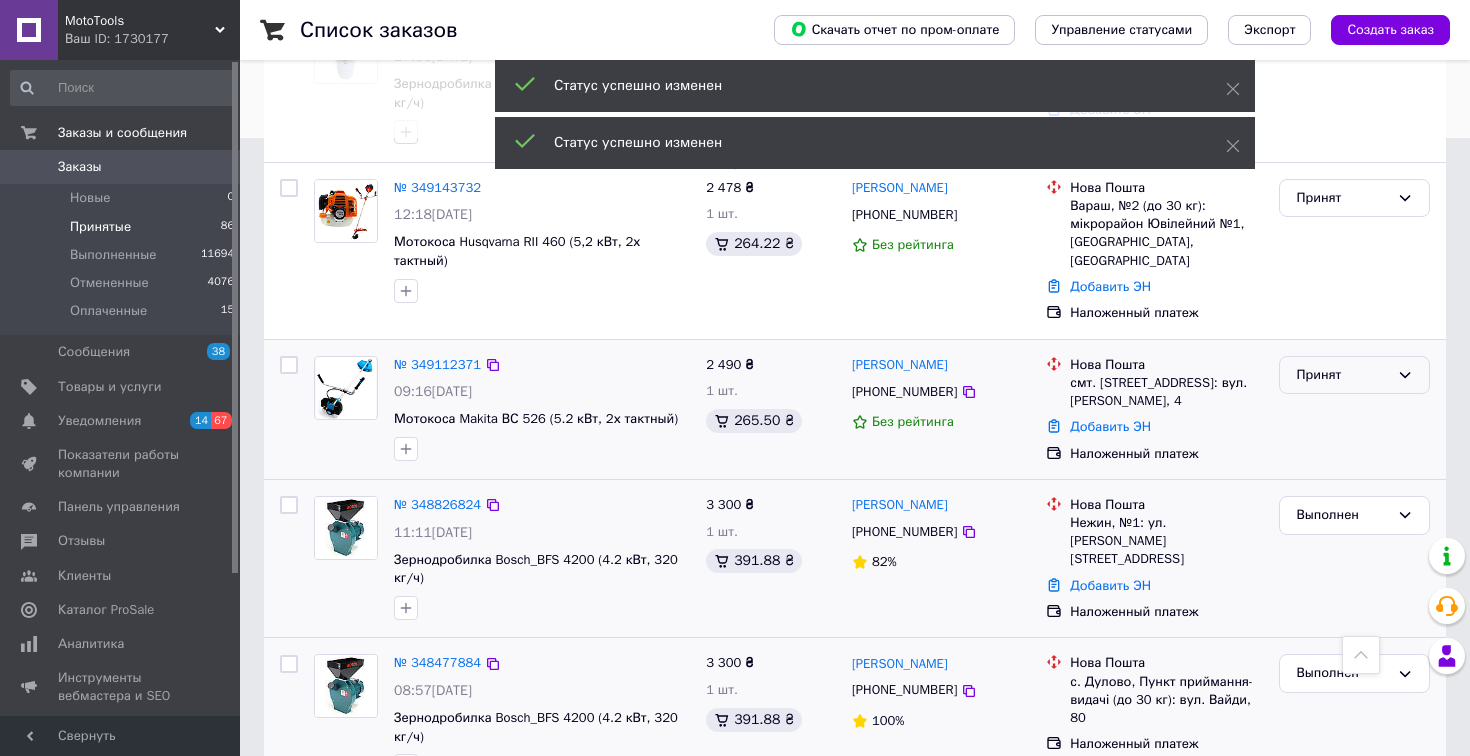 click on "Принят" at bounding box center (1342, 375) 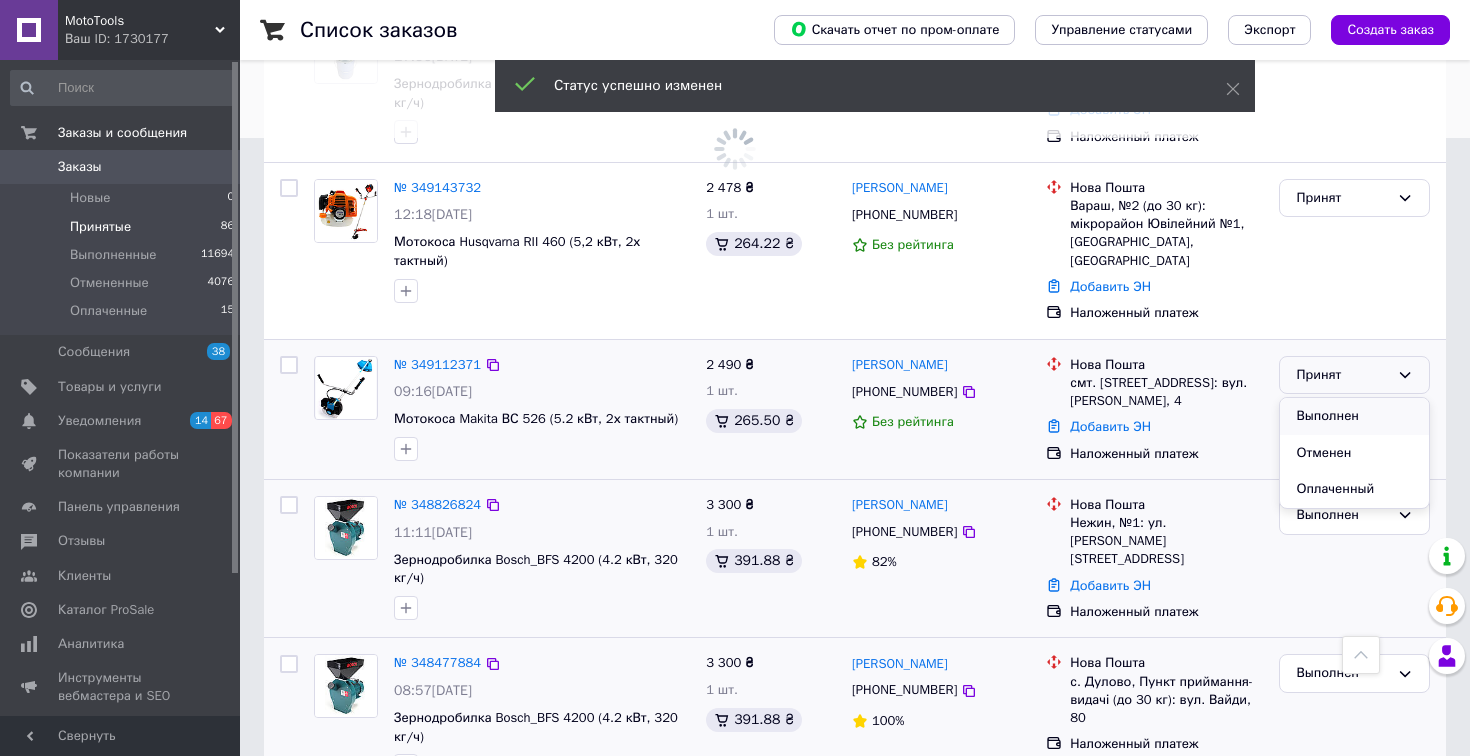 click on "Выполнен" at bounding box center (1354, 416) 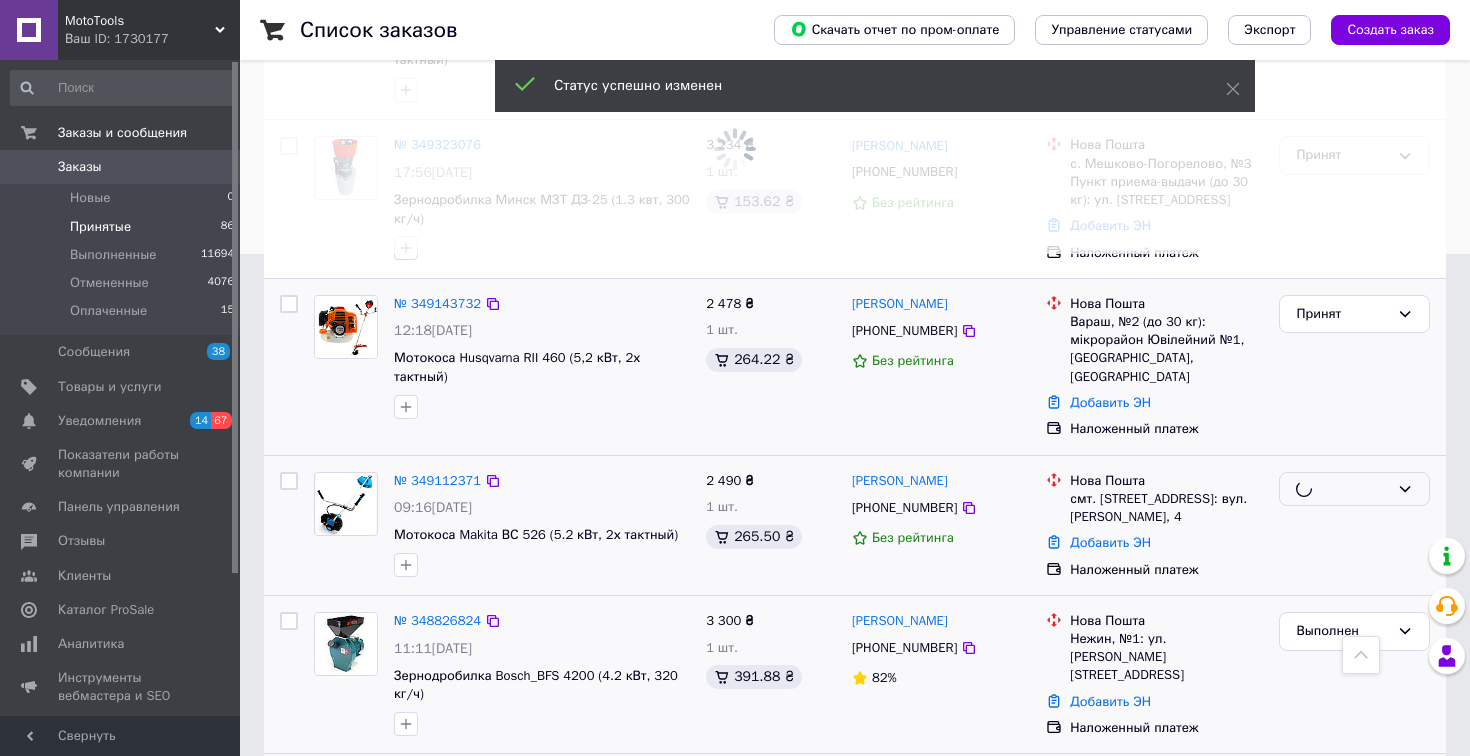 scroll, scrollTop: 484, scrollLeft: 0, axis: vertical 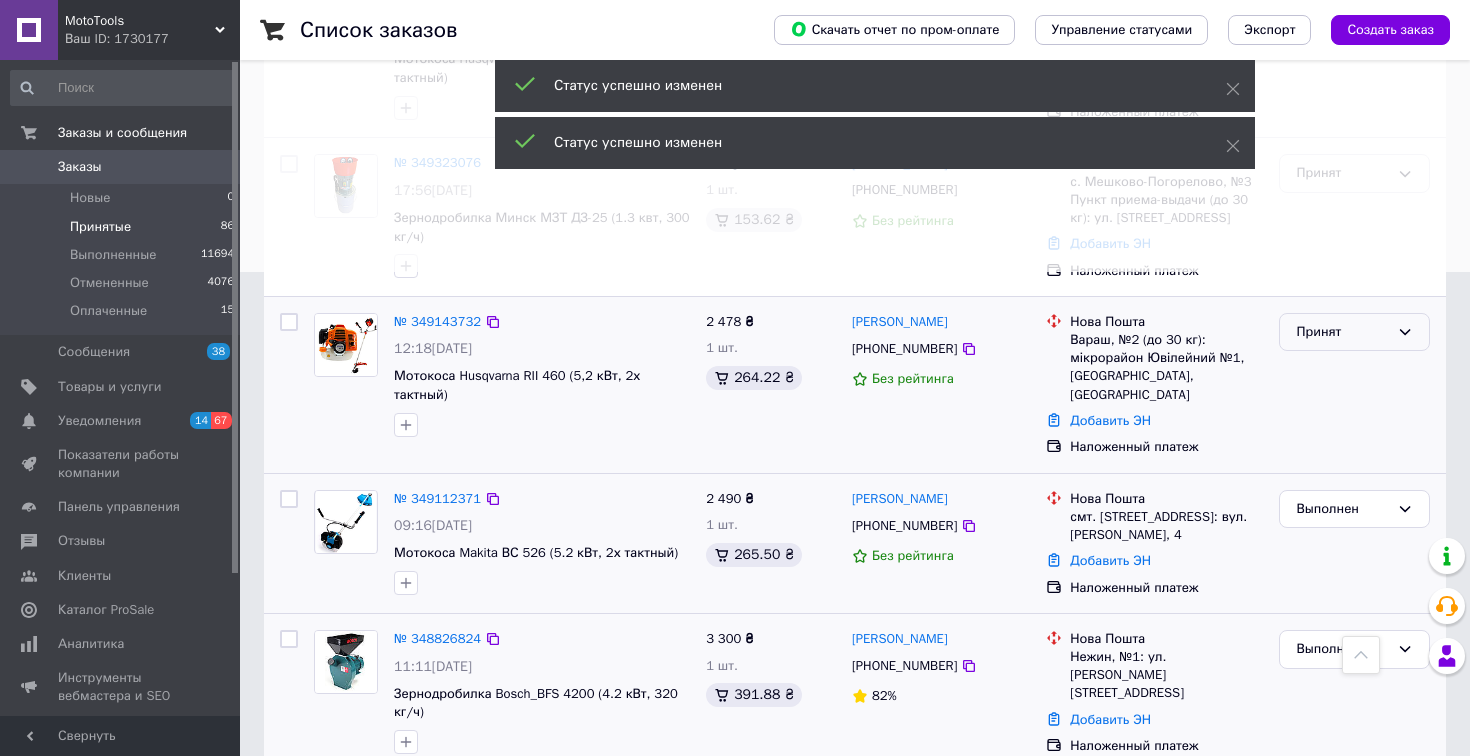 click on "Принят" at bounding box center [1342, 332] 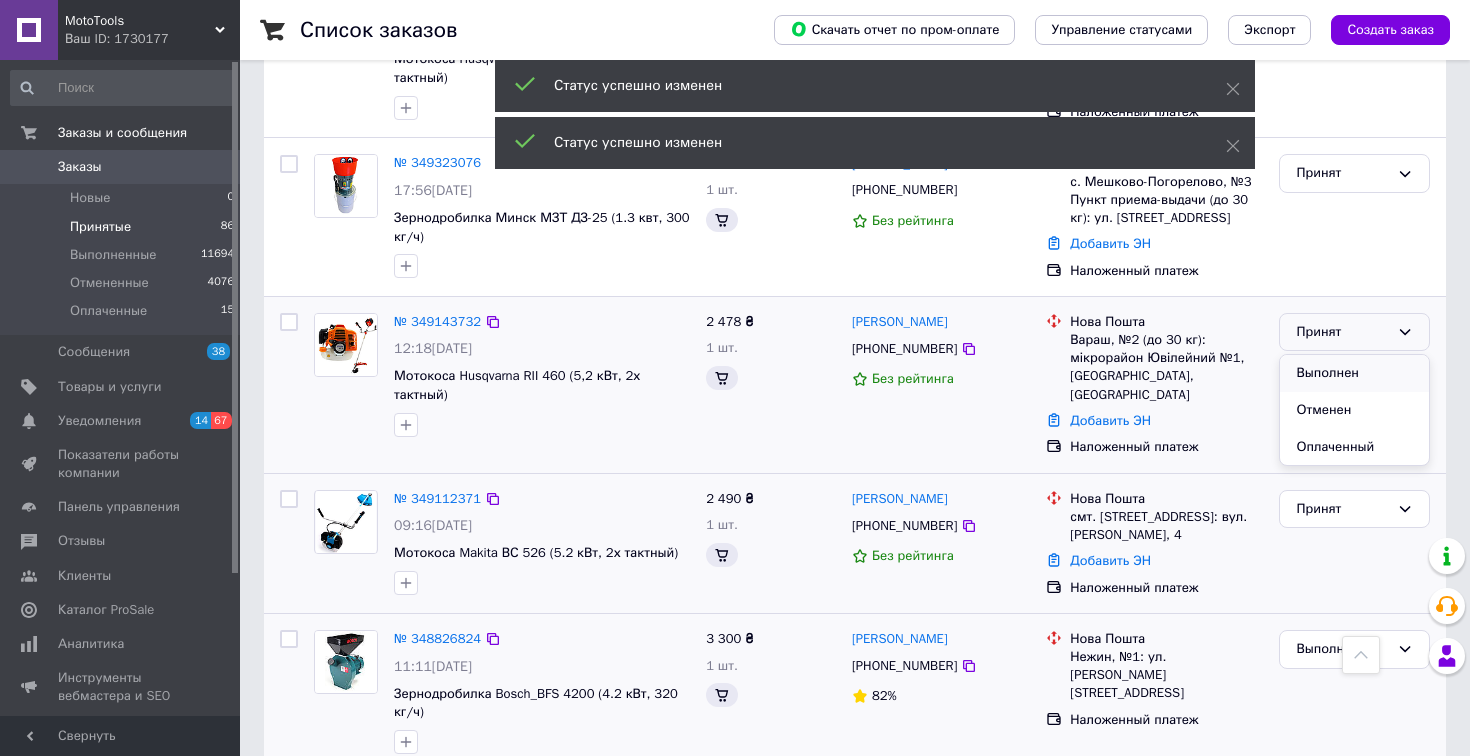 click on "Выполнен" at bounding box center (1354, 373) 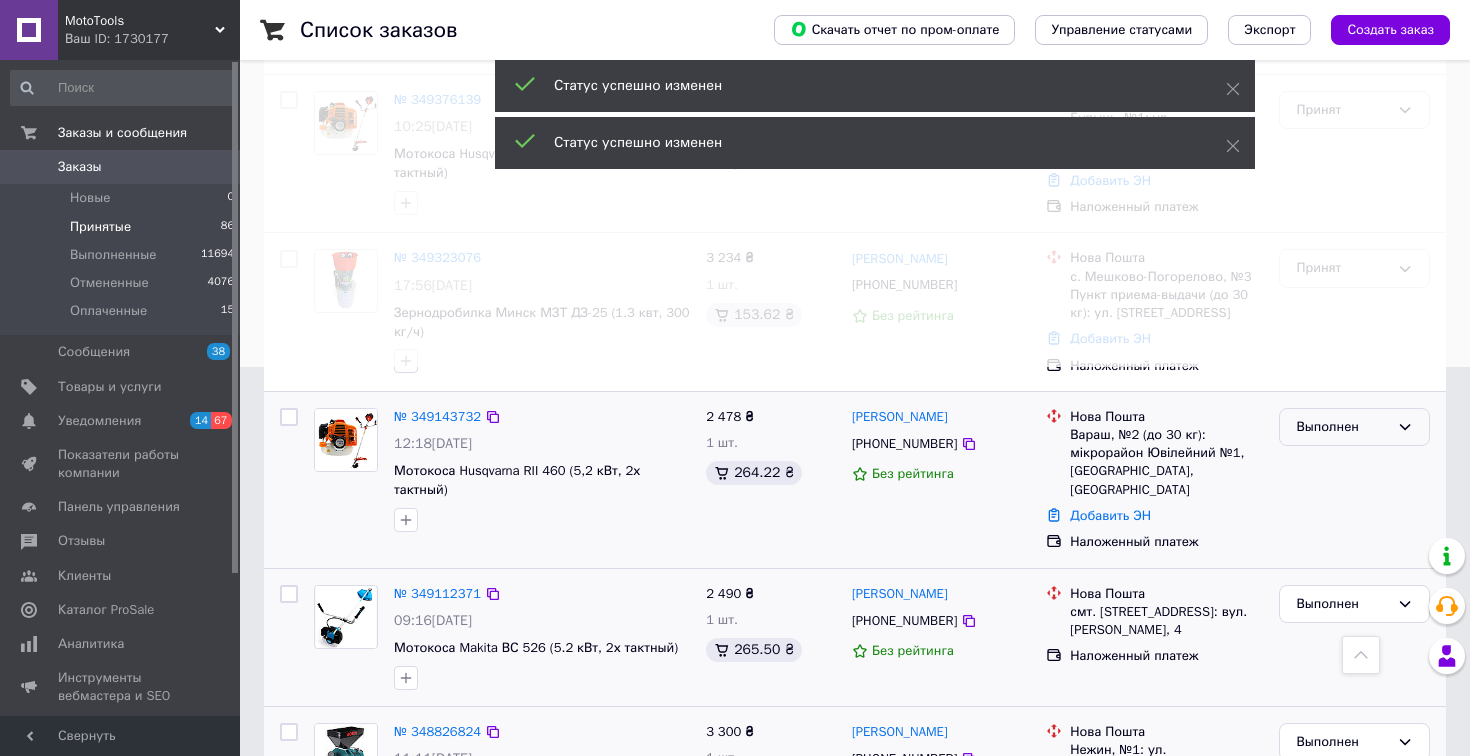 scroll, scrollTop: 310, scrollLeft: 0, axis: vertical 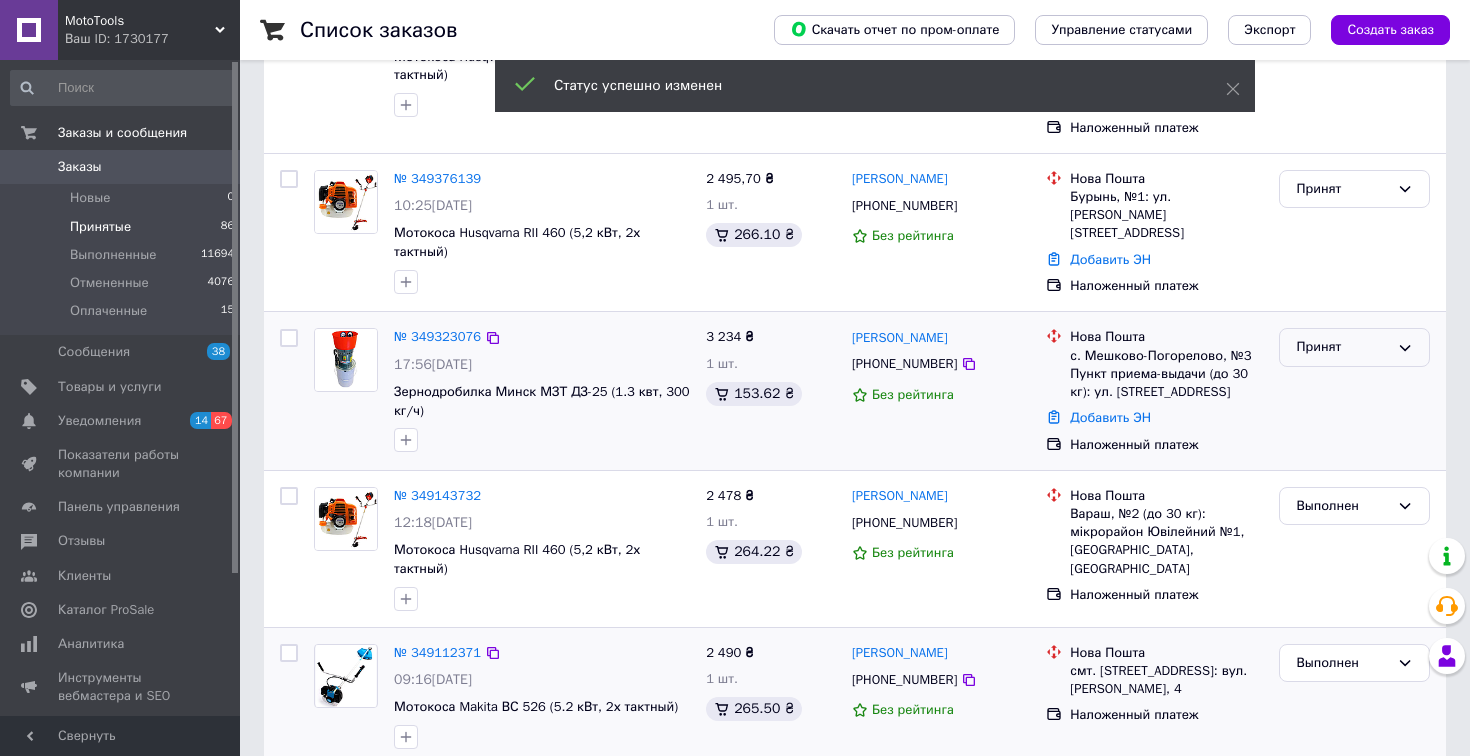 click on "Принят" at bounding box center [1342, 347] 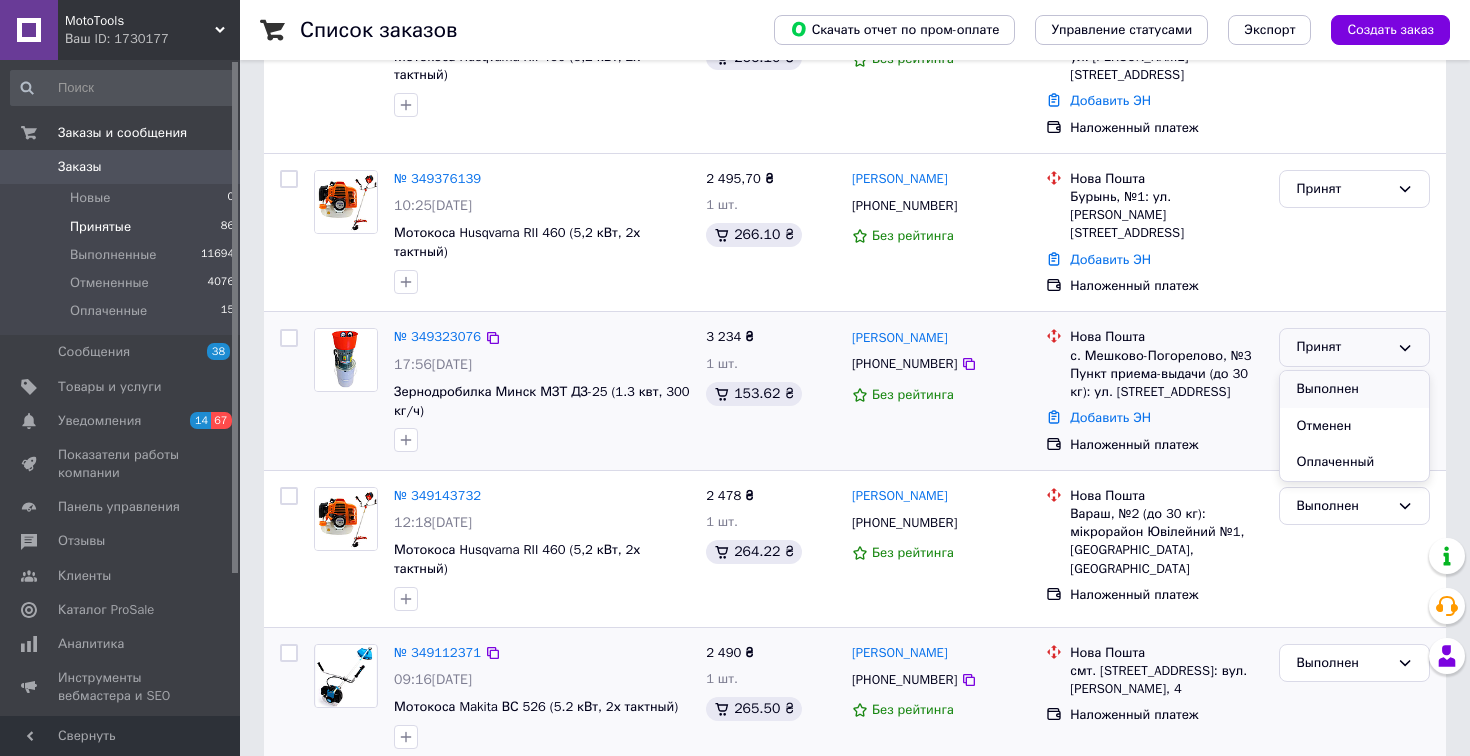 click on "Выполнен" at bounding box center [1354, 389] 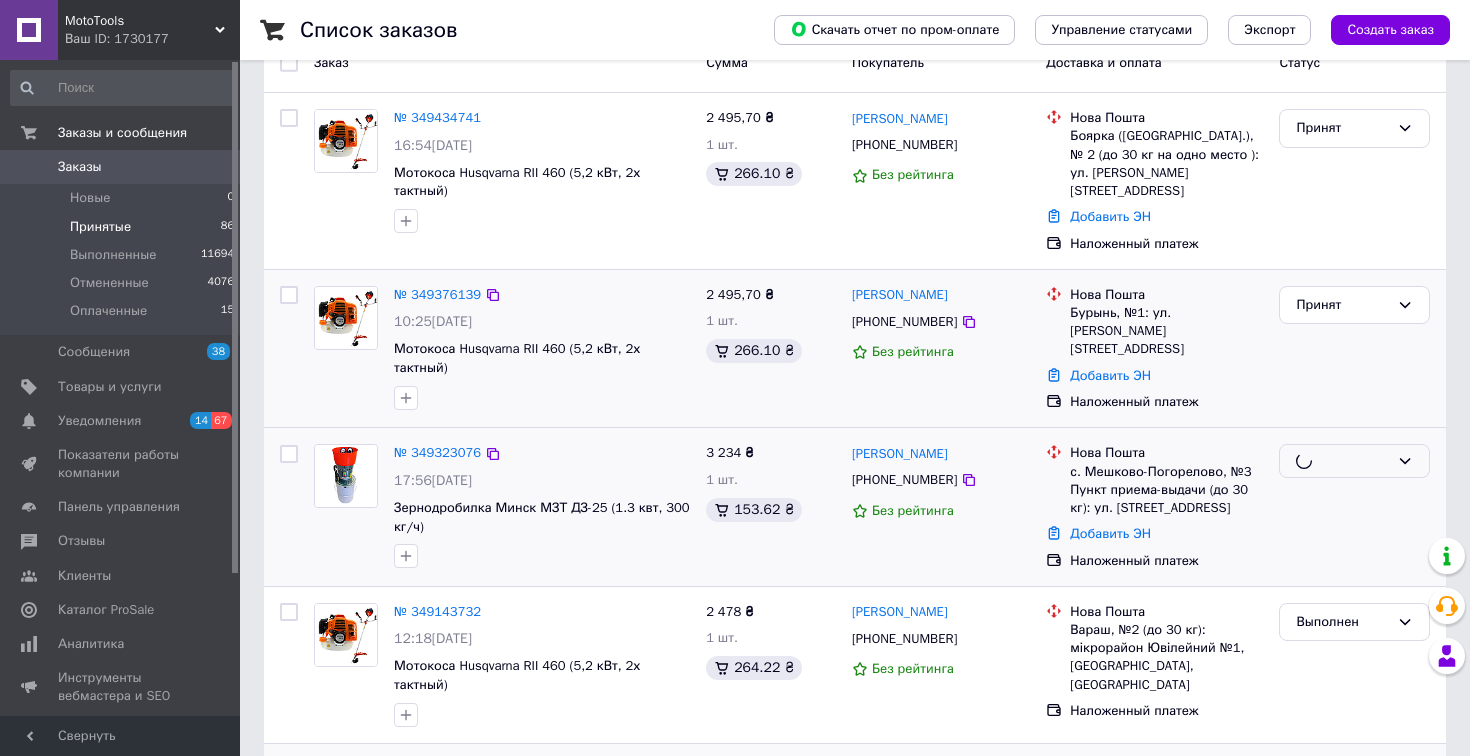 scroll, scrollTop: 164, scrollLeft: 0, axis: vertical 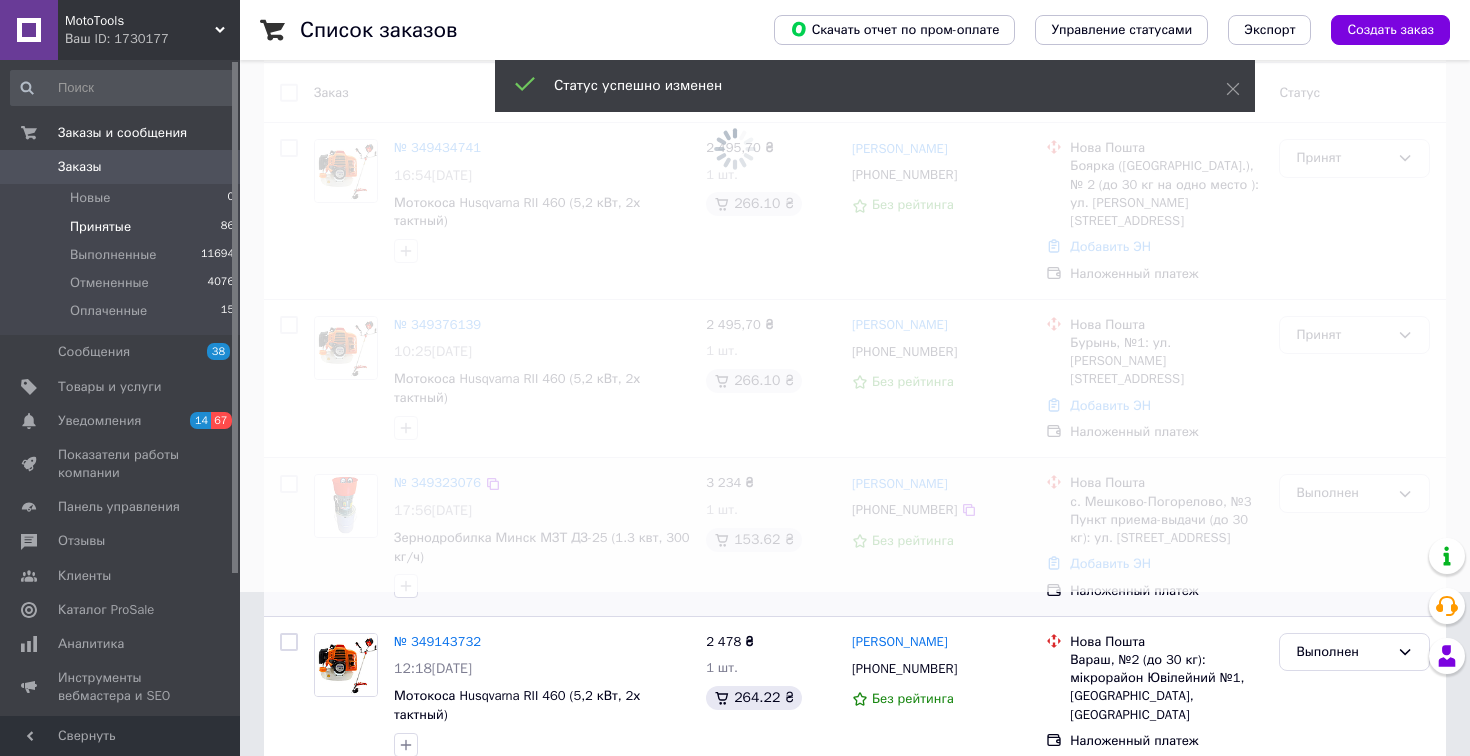 click at bounding box center (735, 214) 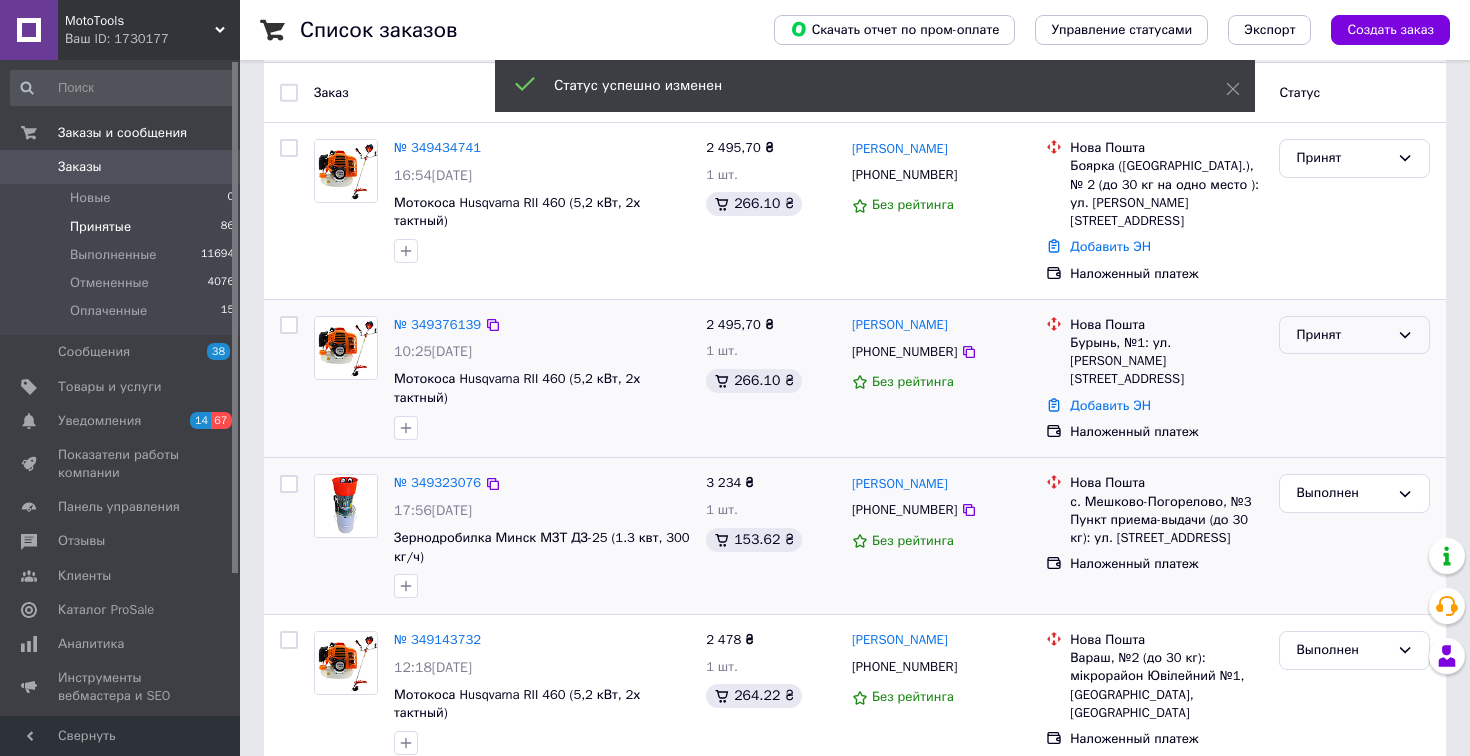 click on "Принят" at bounding box center [1342, 335] 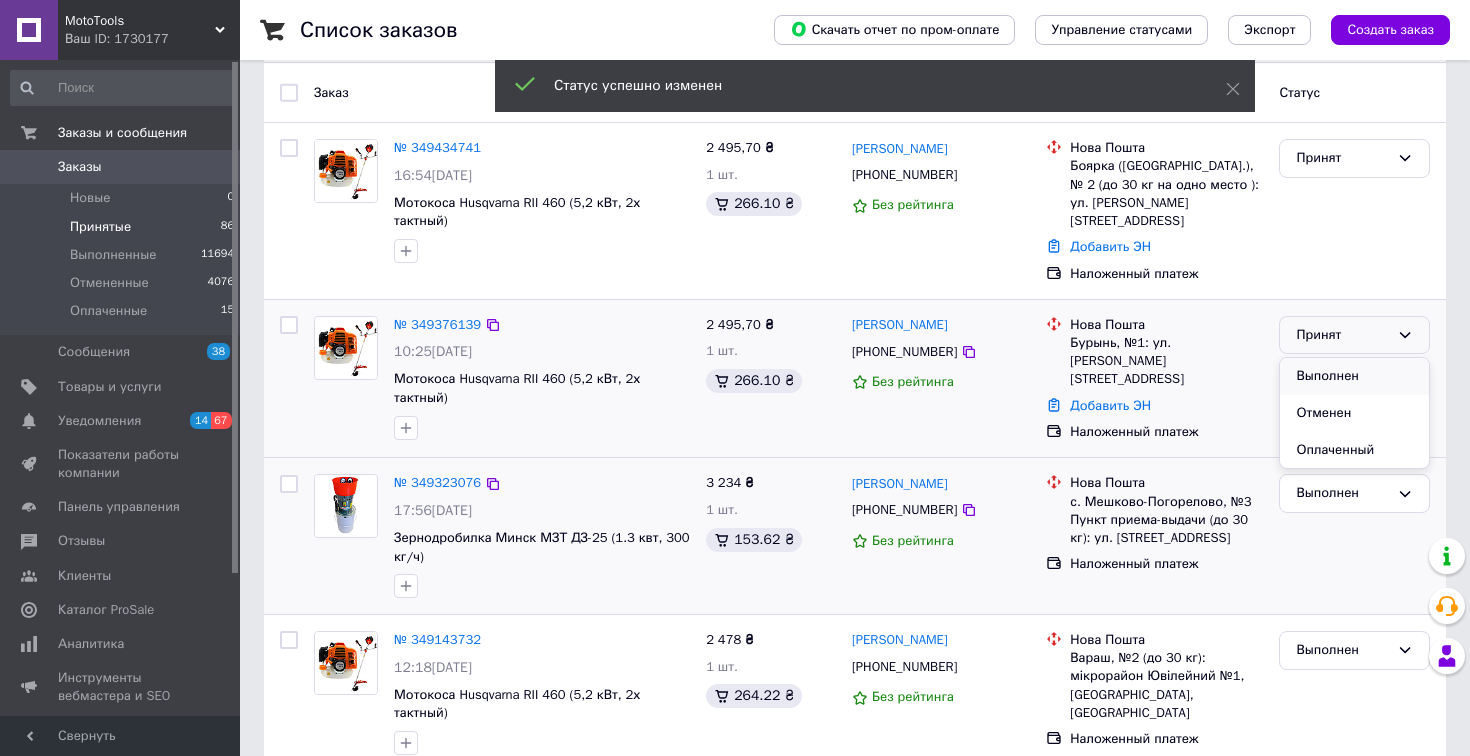 click on "Выполнен" at bounding box center (1354, 376) 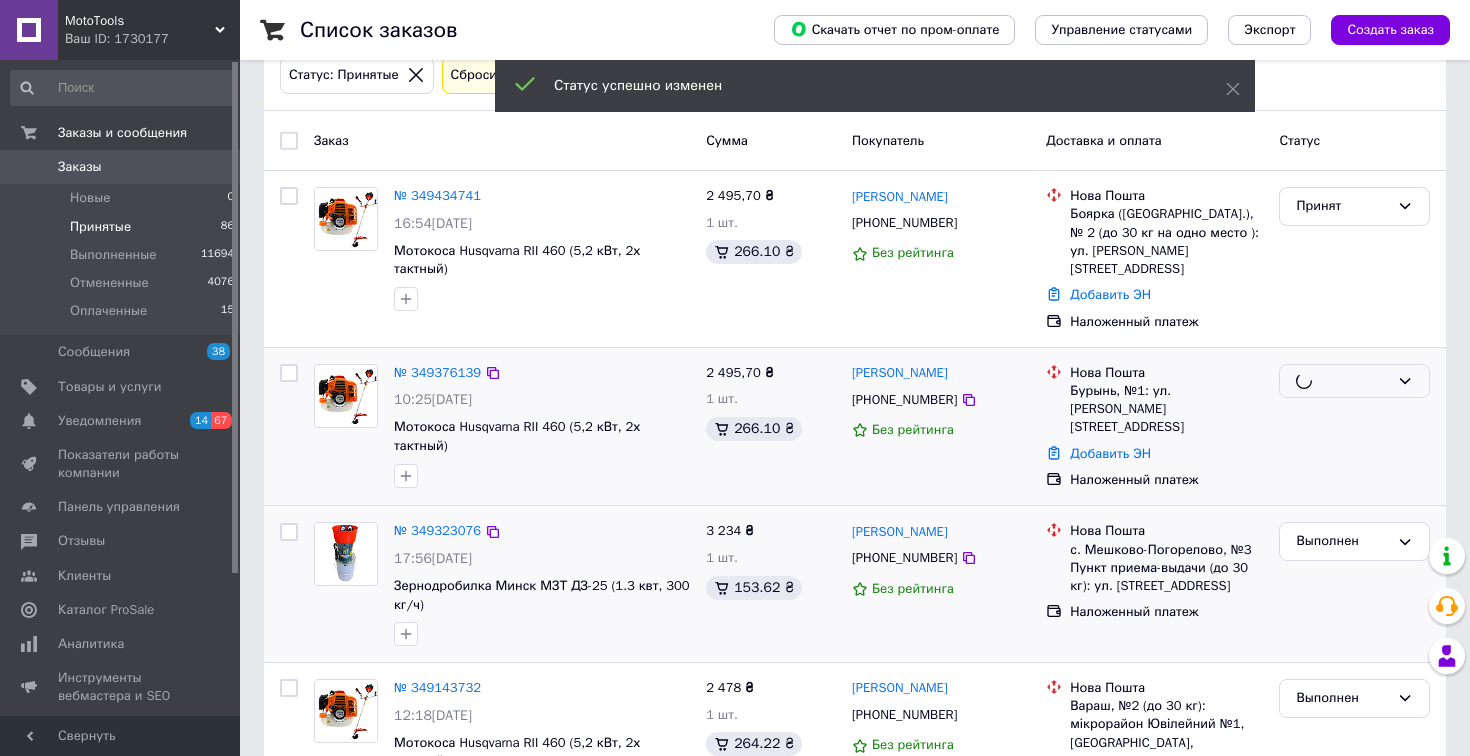 scroll, scrollTop: 49, scrollLeft: 0, axis: vertical 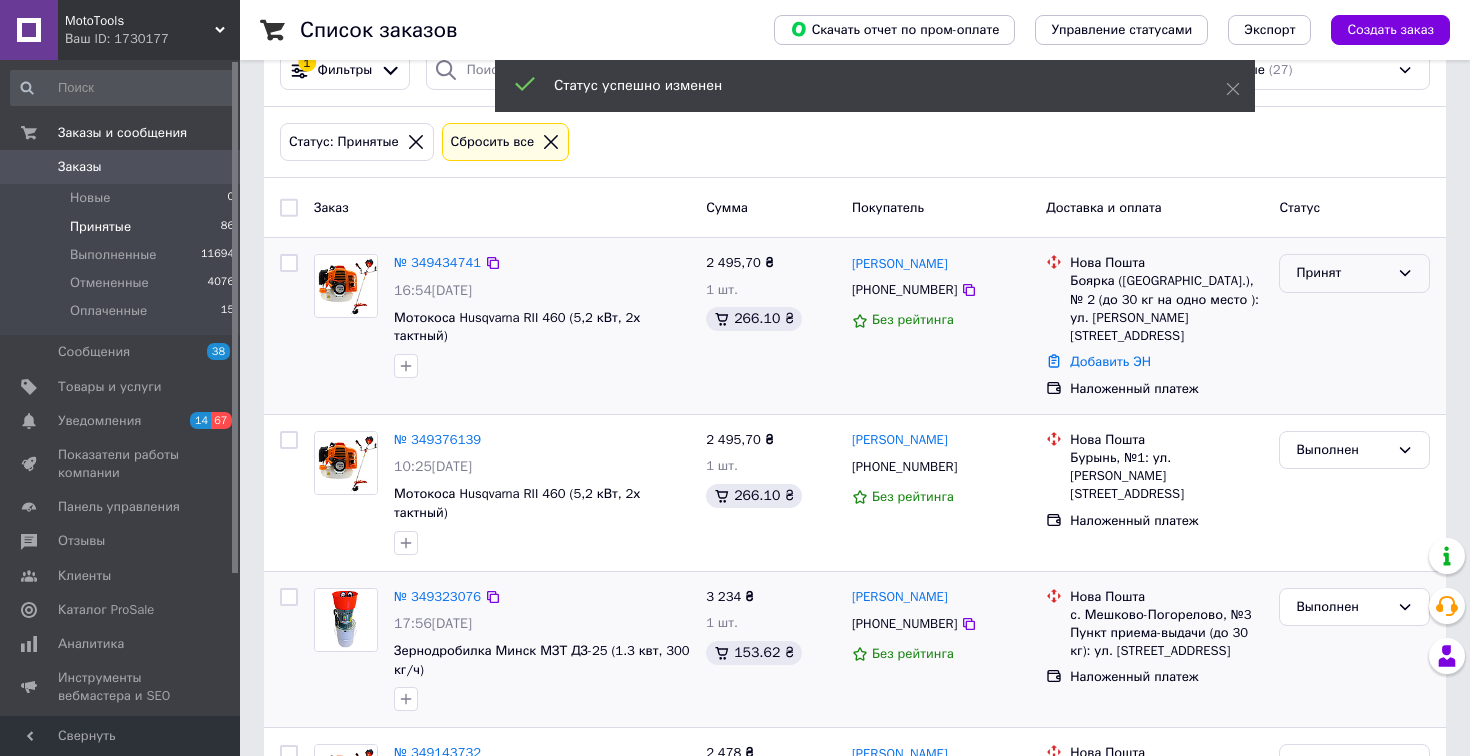 click on "Принят" at bounding box center (1342, 273) 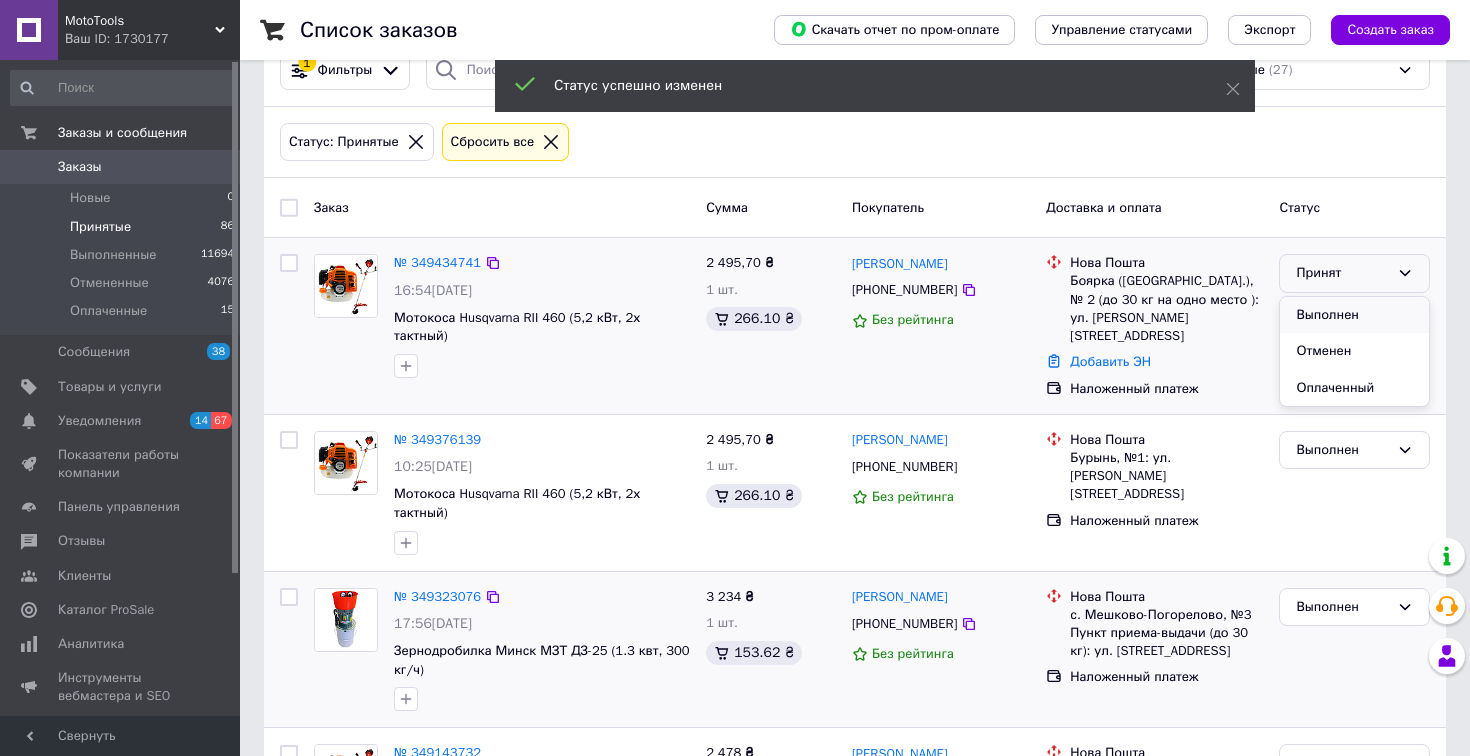 click on "Выполнен" at bounding box center (1354, 315) 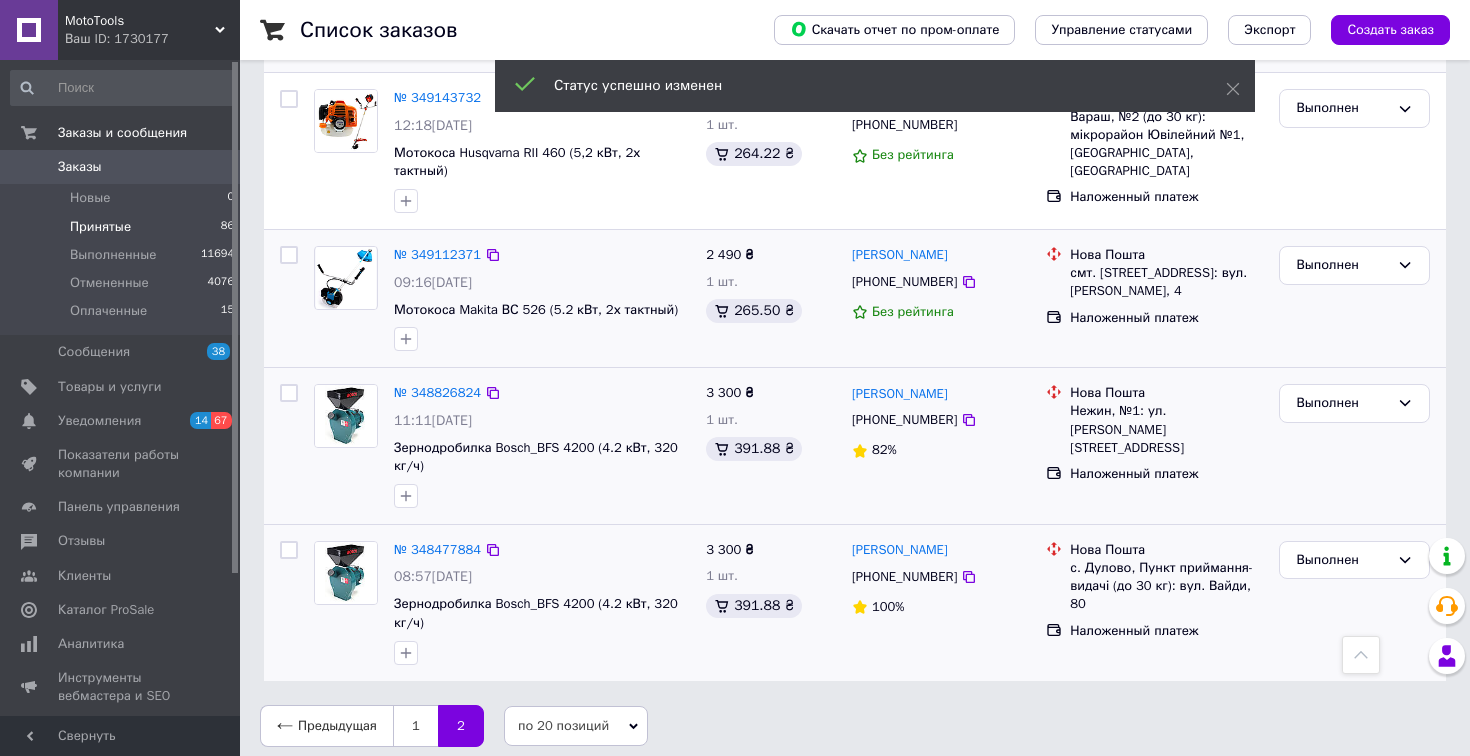 scroll, scrollTop: 683, scrollLeft: 0, axis: vertical 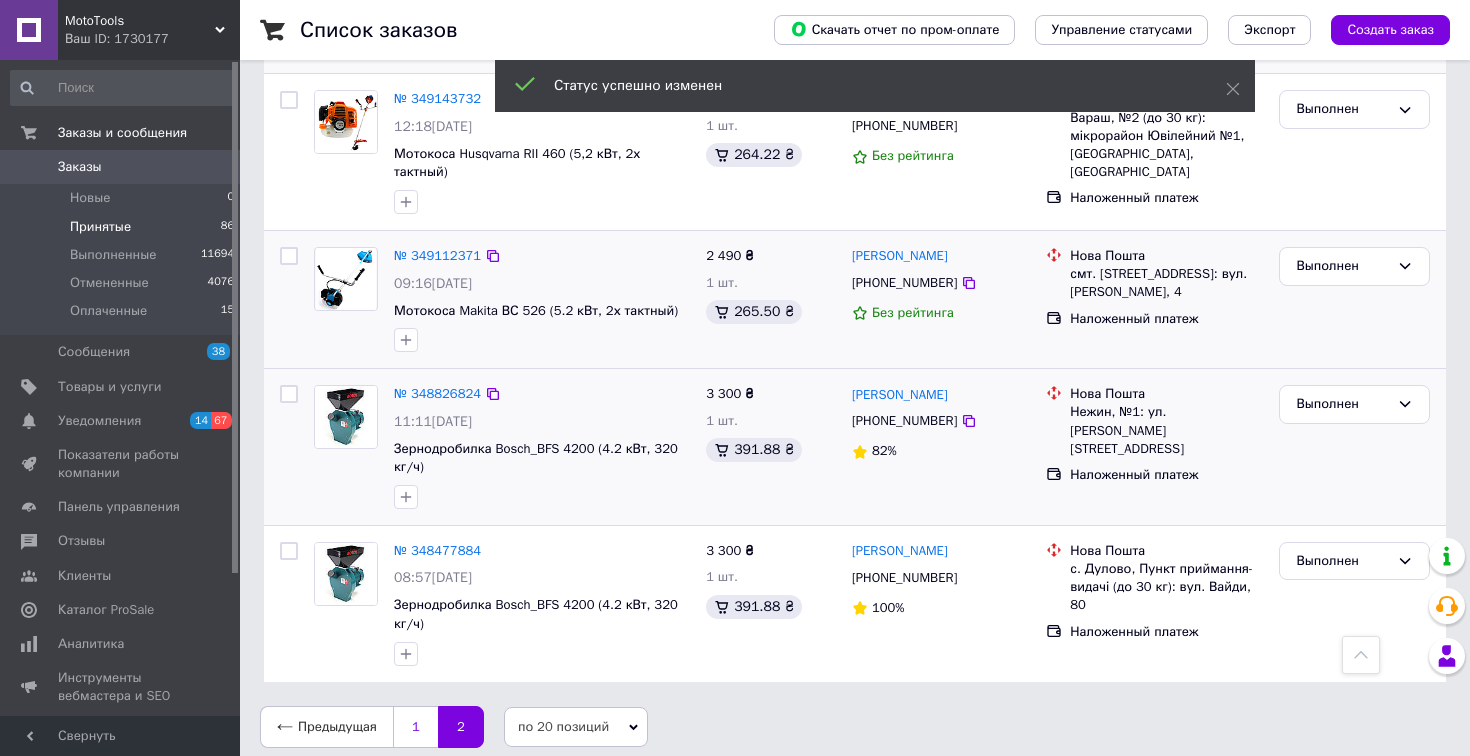 click on "1" at bounding box center [415, 727] 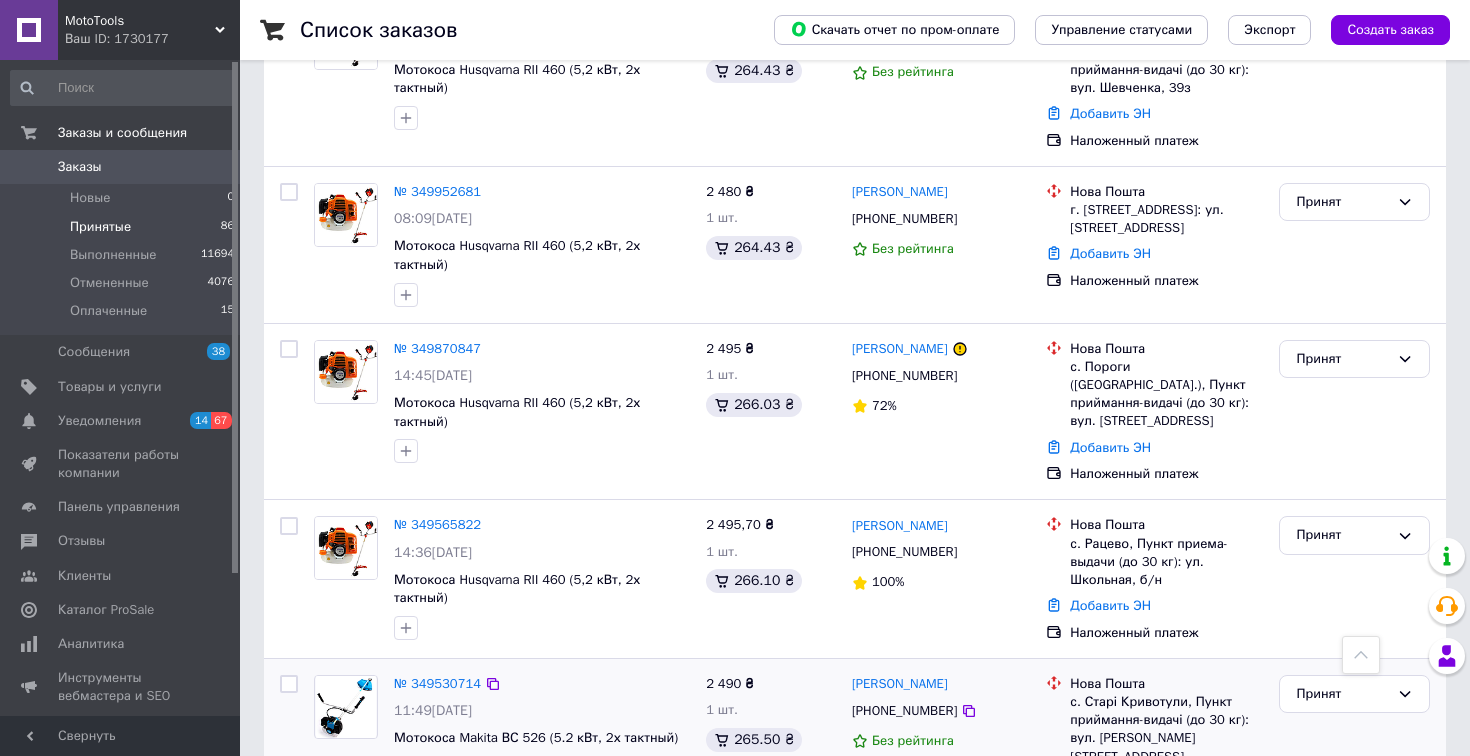 scroll, scrollTop: 2880, scrollLeft: 0, axis: vertical 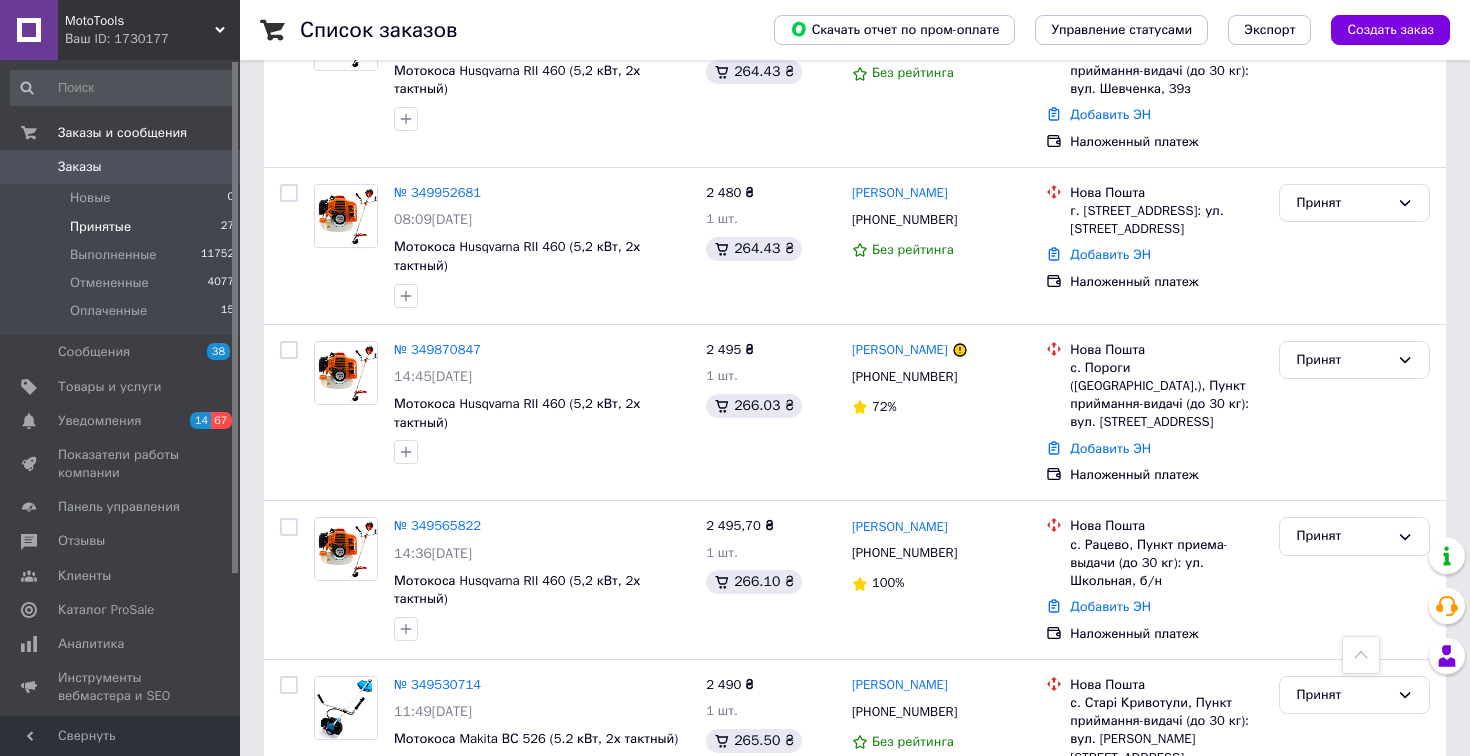 click on "2" at bounding box center [327, 881] 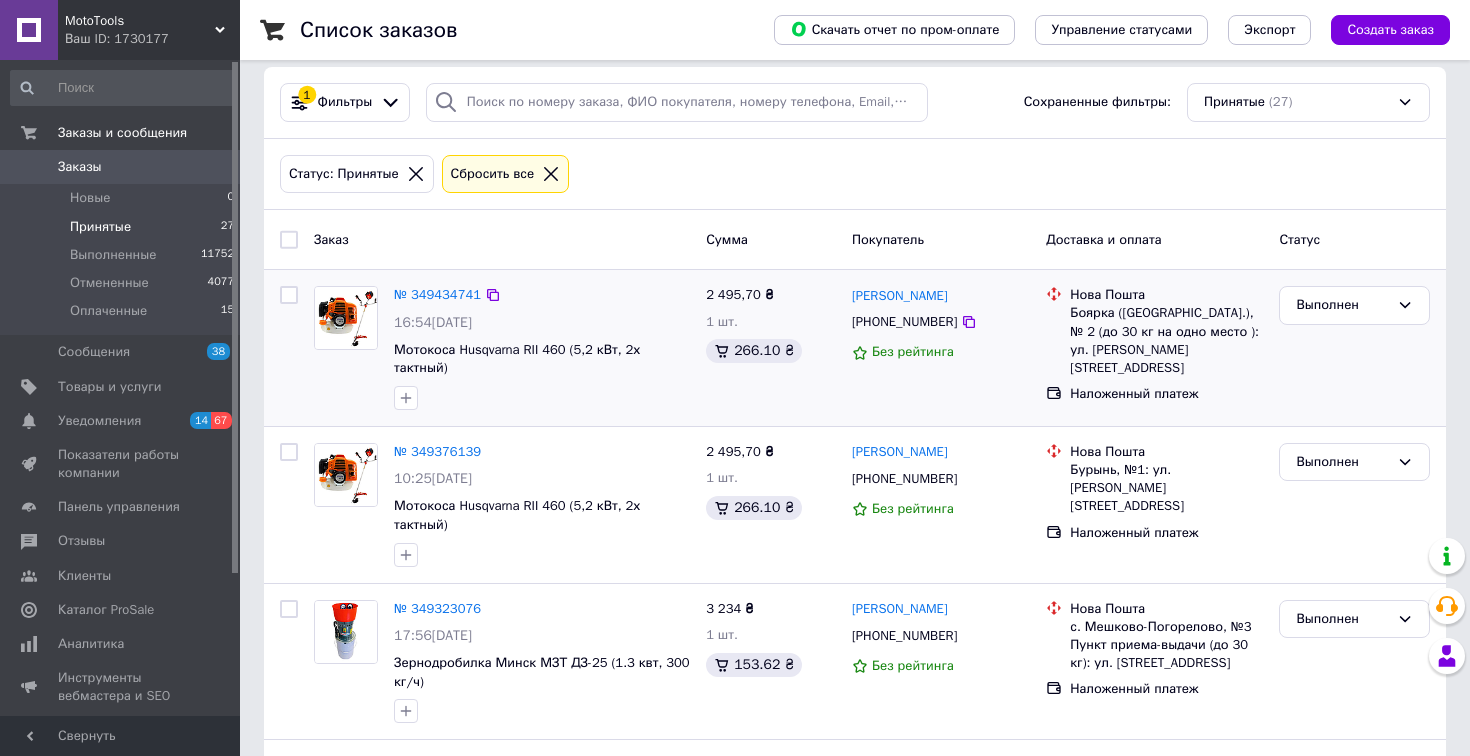 scroll, scrollTop: 18, scrollLeft: 0, axis: vertical 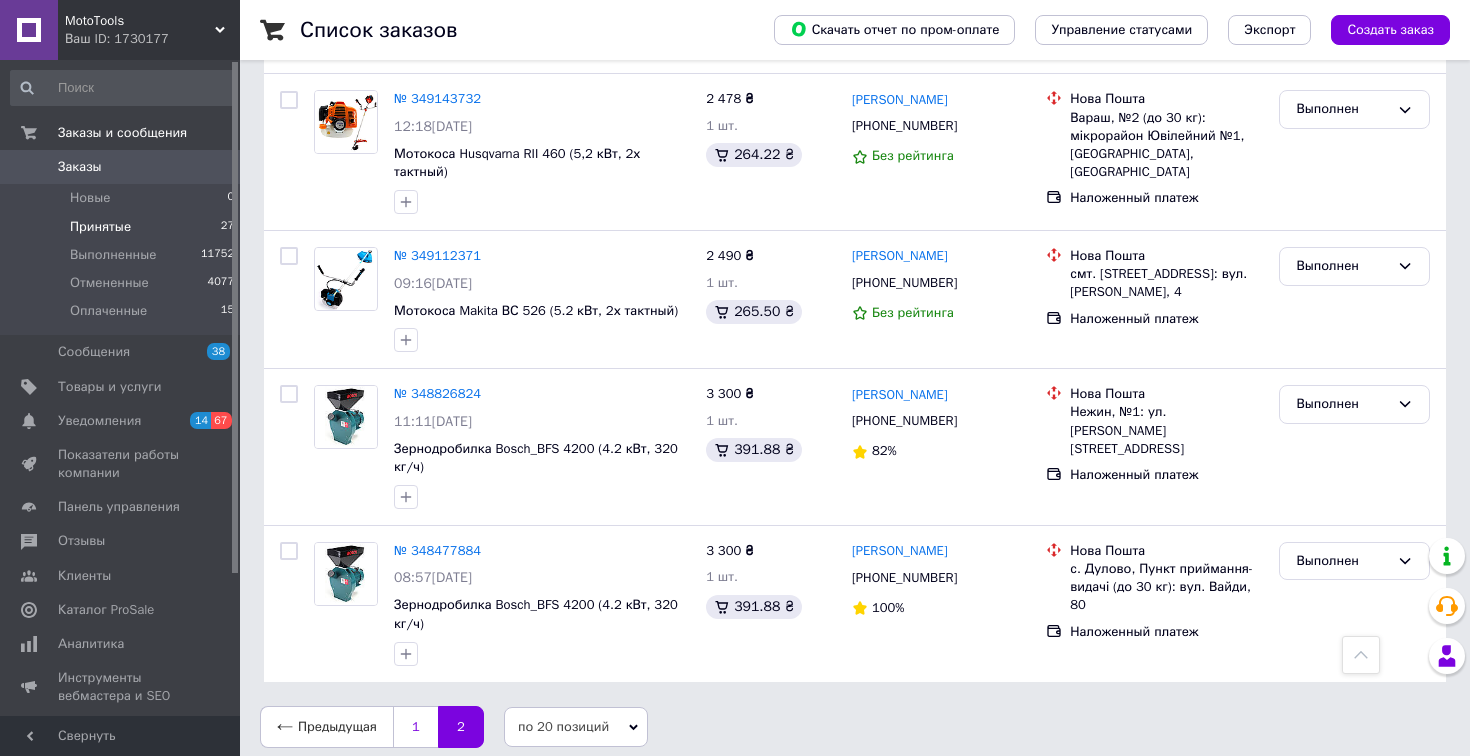 click on "1" at bounding box center (415, 727) 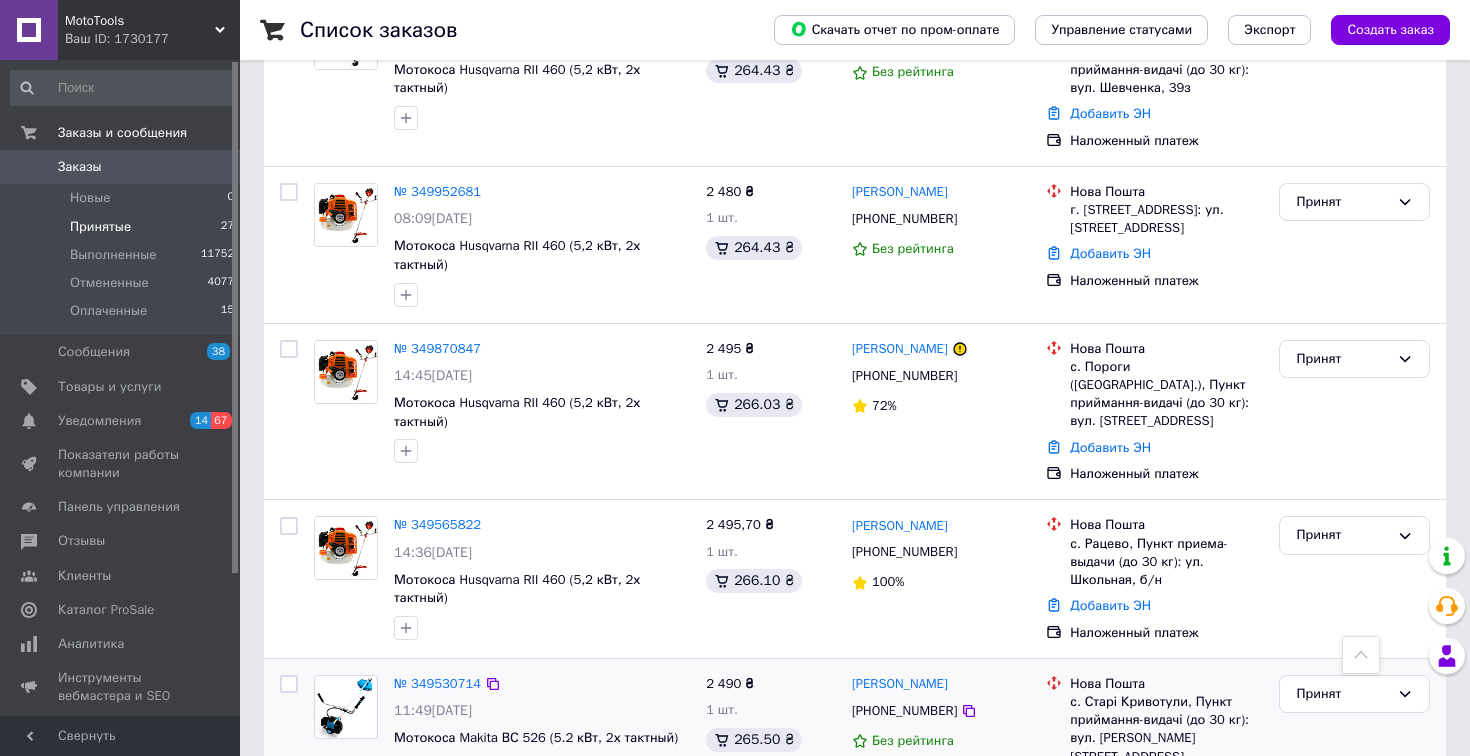 scroll, scrollTop: 2880, scrollLeft: 0, axis: vertical 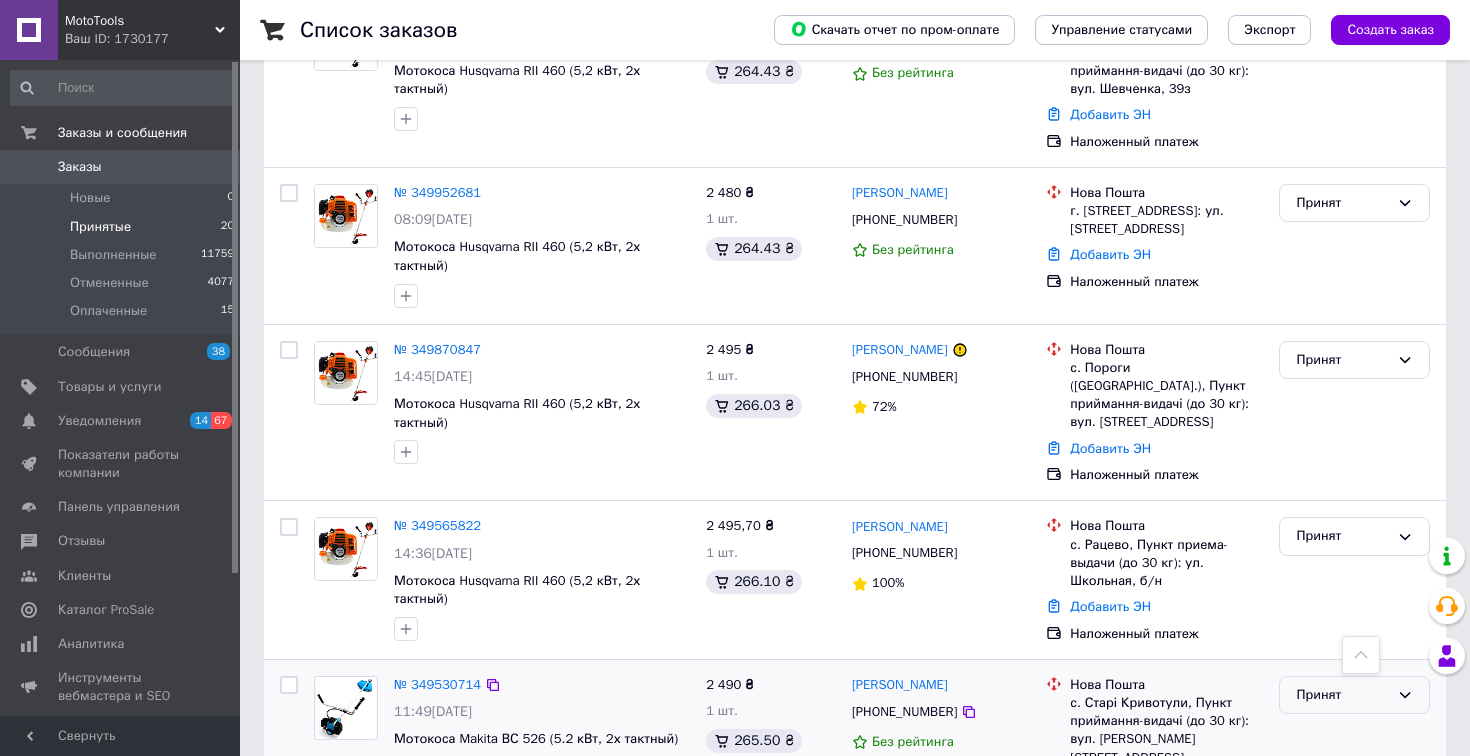 click on "Принят" at bounding box center [1342, 695] 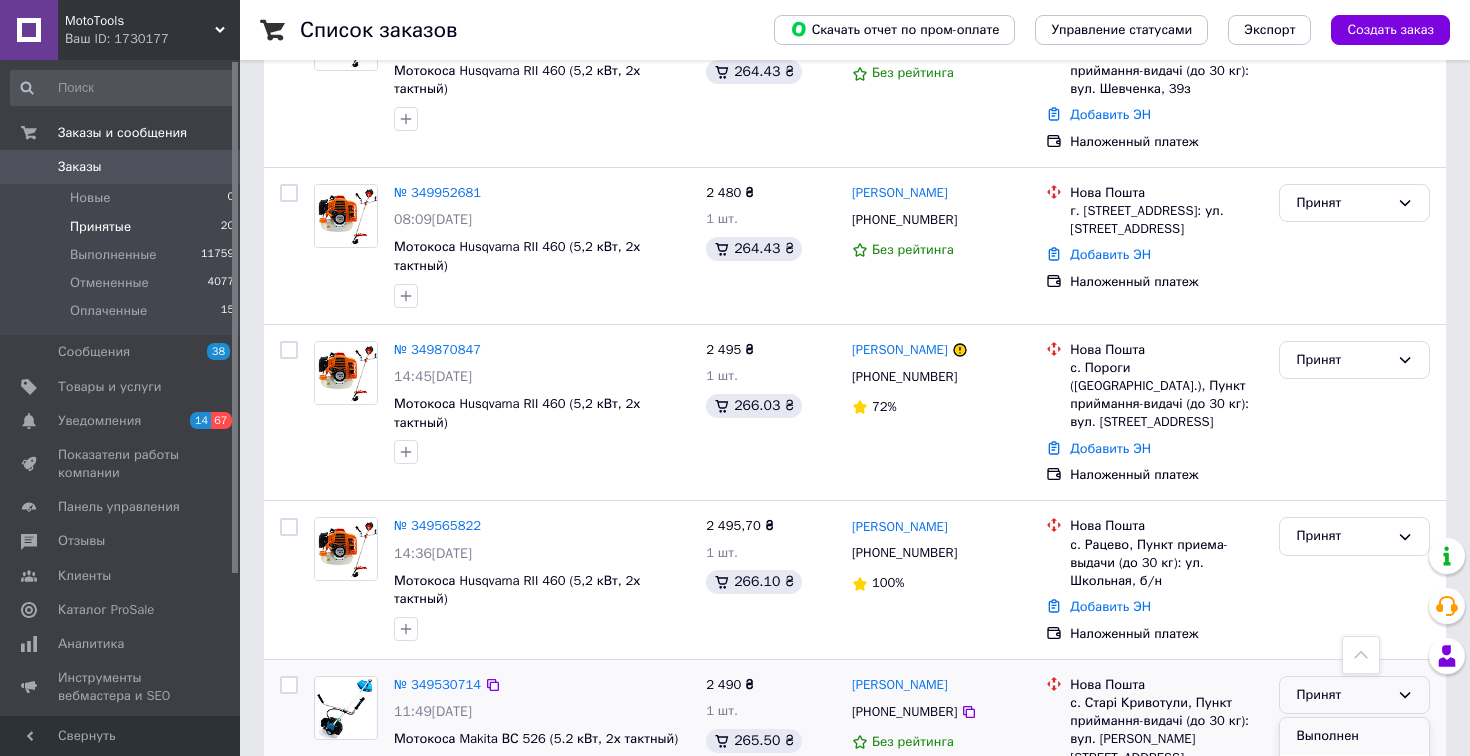 click on "Выполнен" at bounding box center [1354, 736] 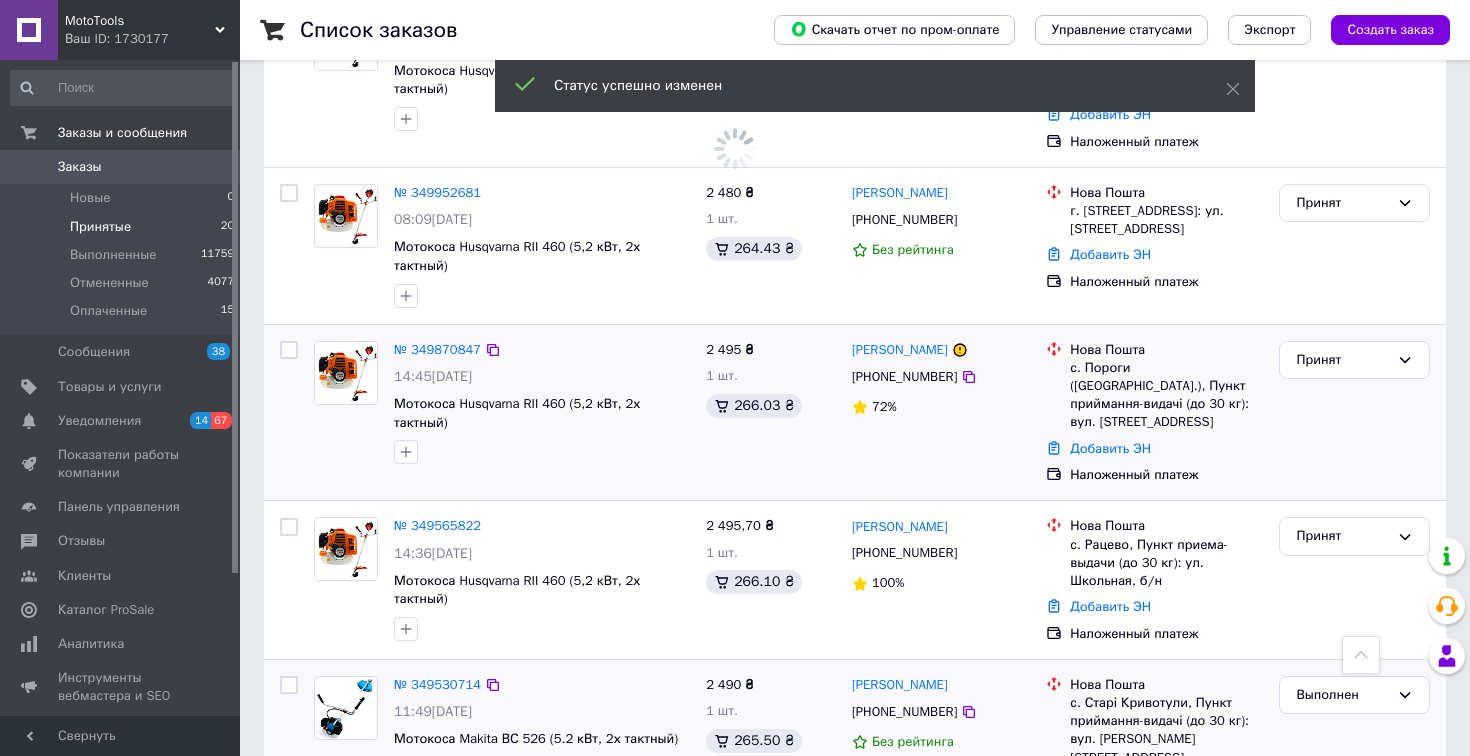 scroll, scrollTop: 2798, scrollLeft: 0, axis: vertical 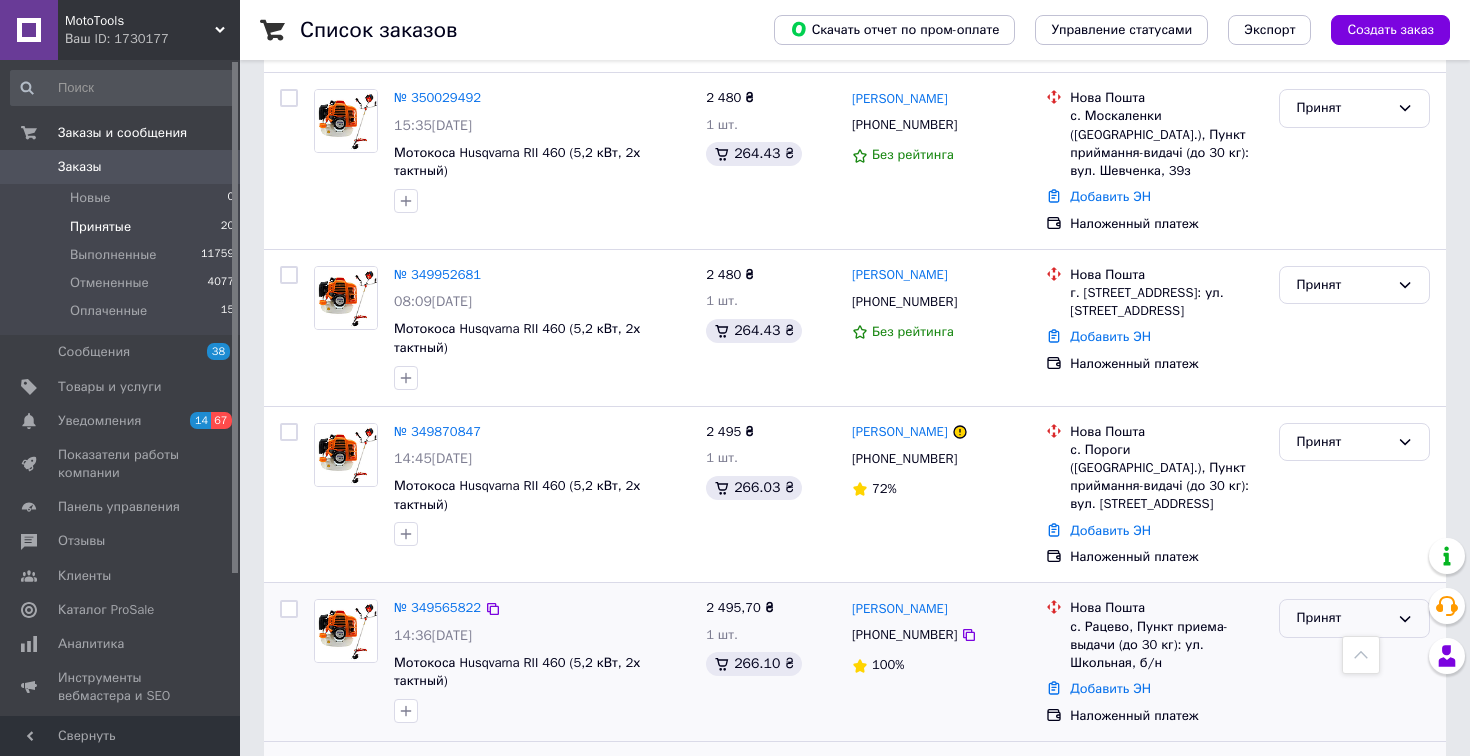click on "Принят" at bounding box center (1342, 618) 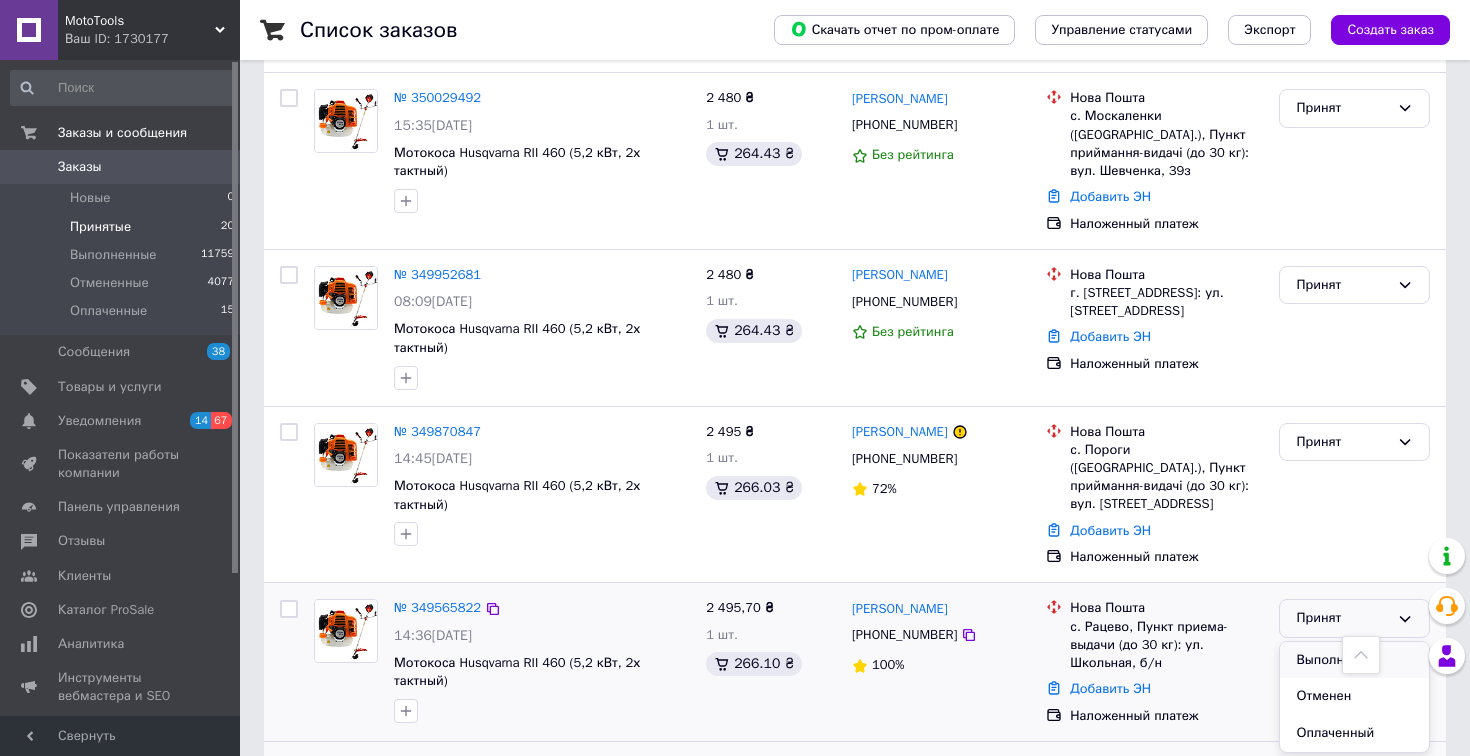 click on "Выполнен" at bounding box center [1354, 660] 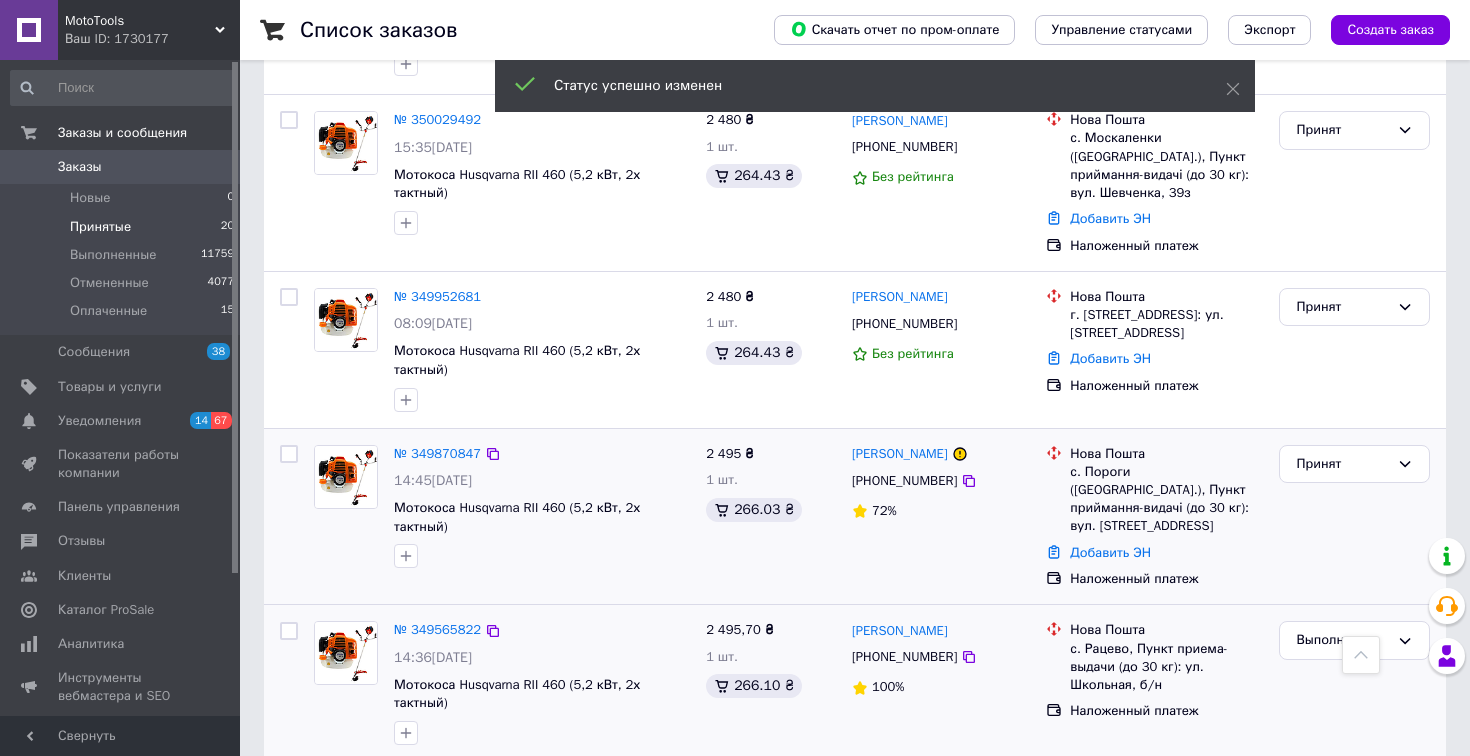scroll, scrollTop: 2768, scrollLeft: 0, axis: vertical 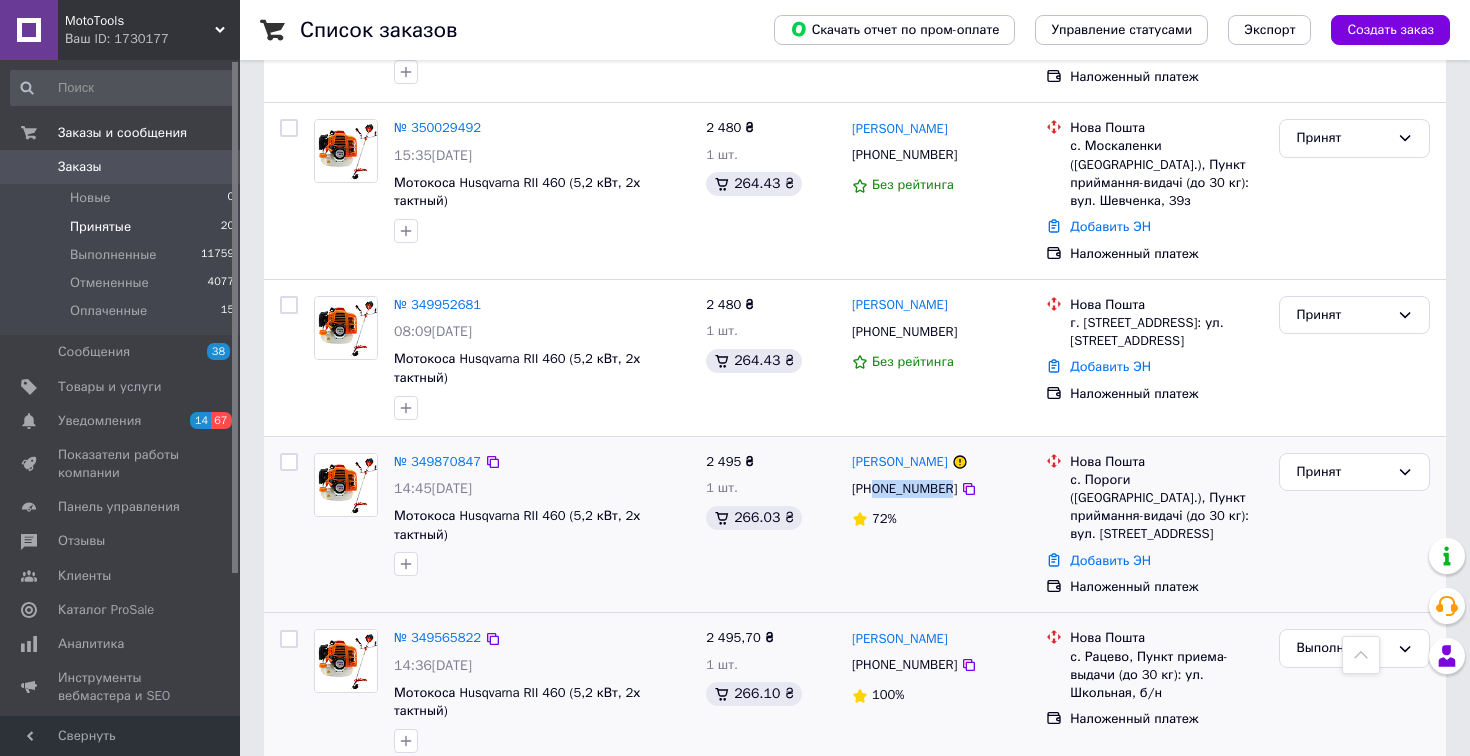 drag, startPoint x: 956, startPoint y: 343, endPoint x: 877, endPoint y: 344, distance: 79.00633 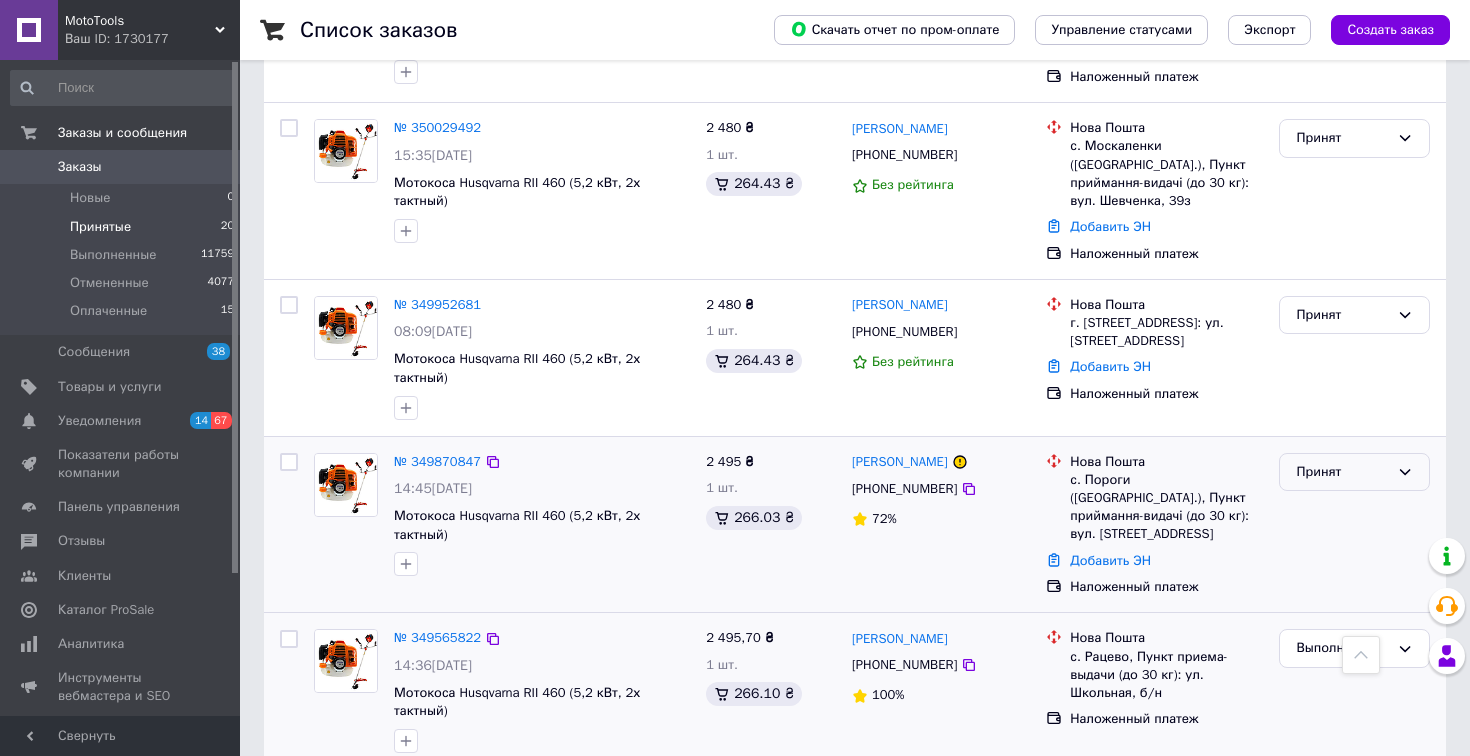drag, startPoint x: 1327, startPoint y: 317, endPoint x: 1325, endPoint y: 334, distance: 17.117243 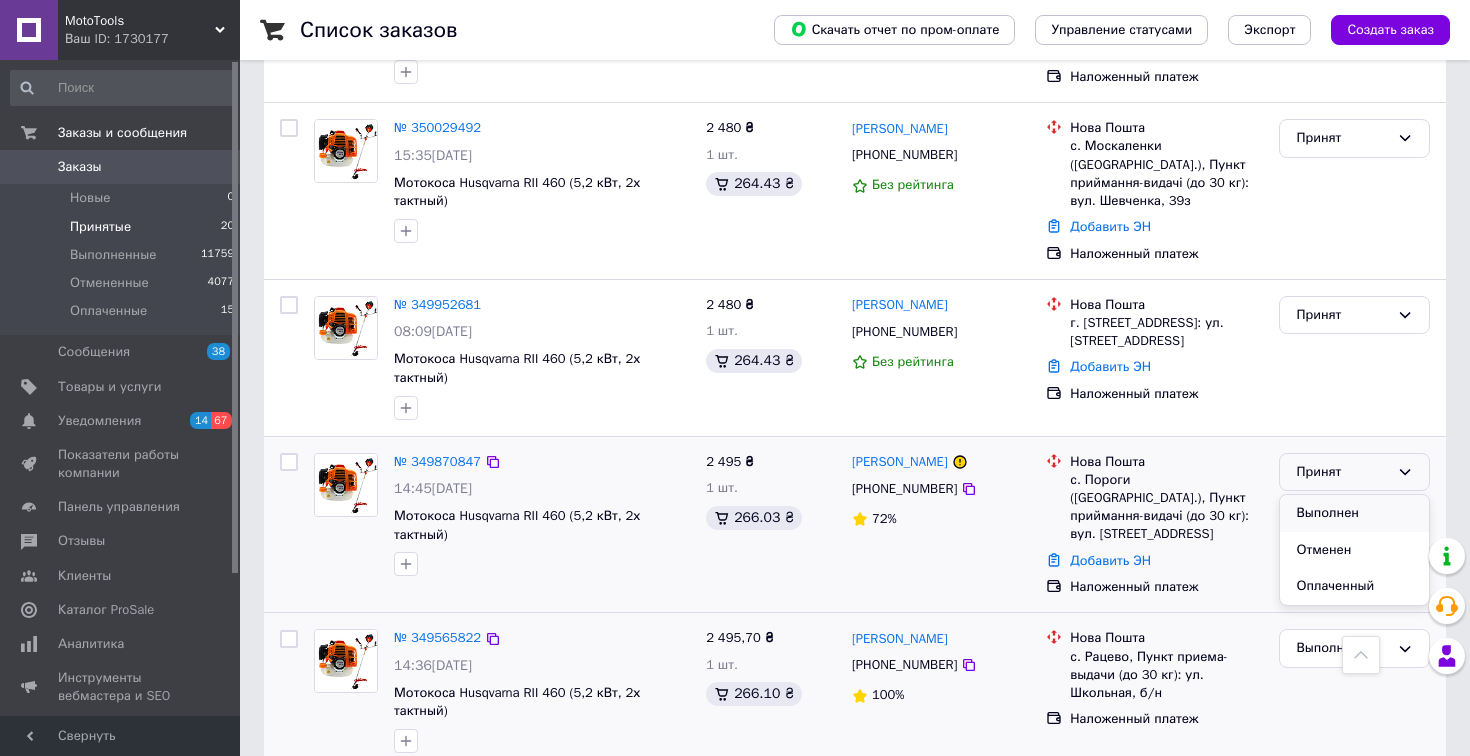 click on "Выполнен" at bounding box center (1354, 513) 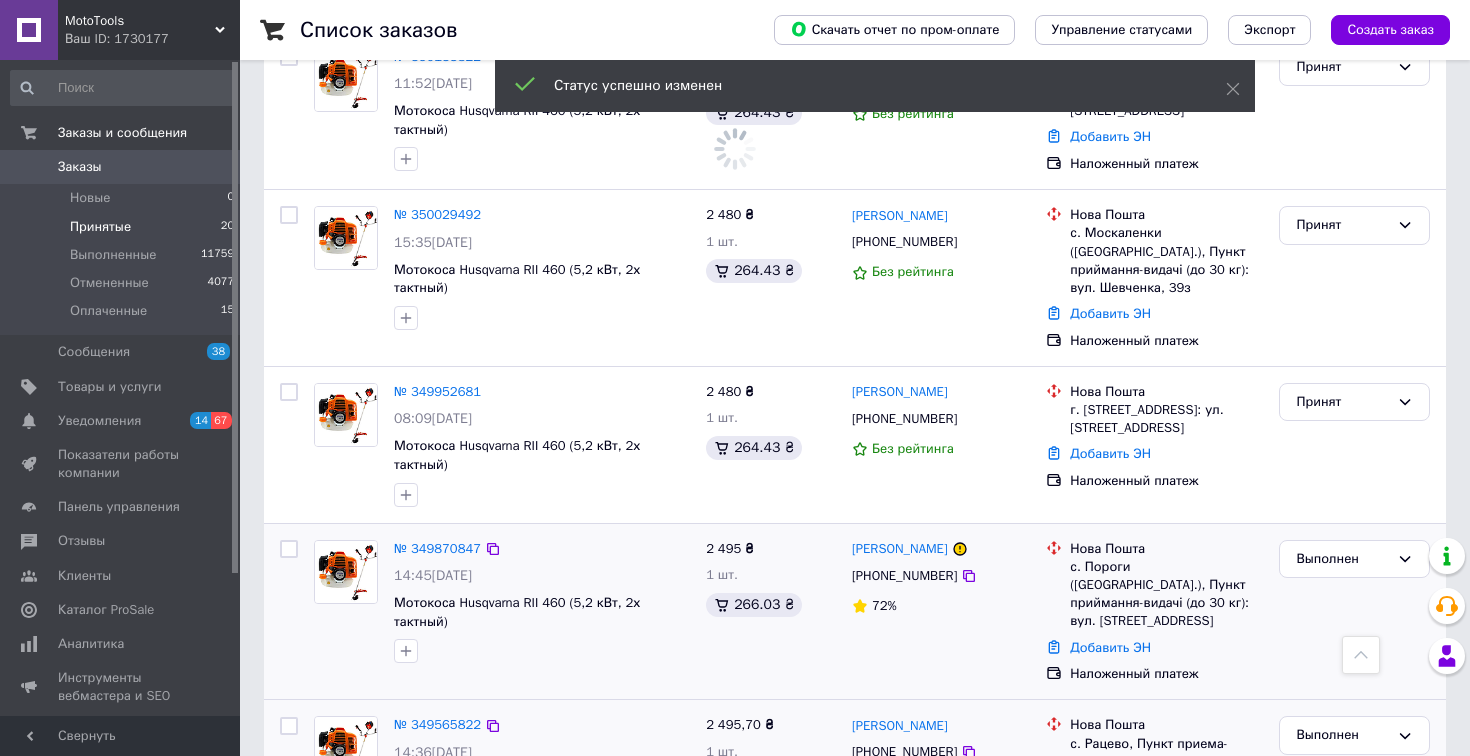 scroll, scrollTop: 2680, scrollLeft: 0, axis: vertical 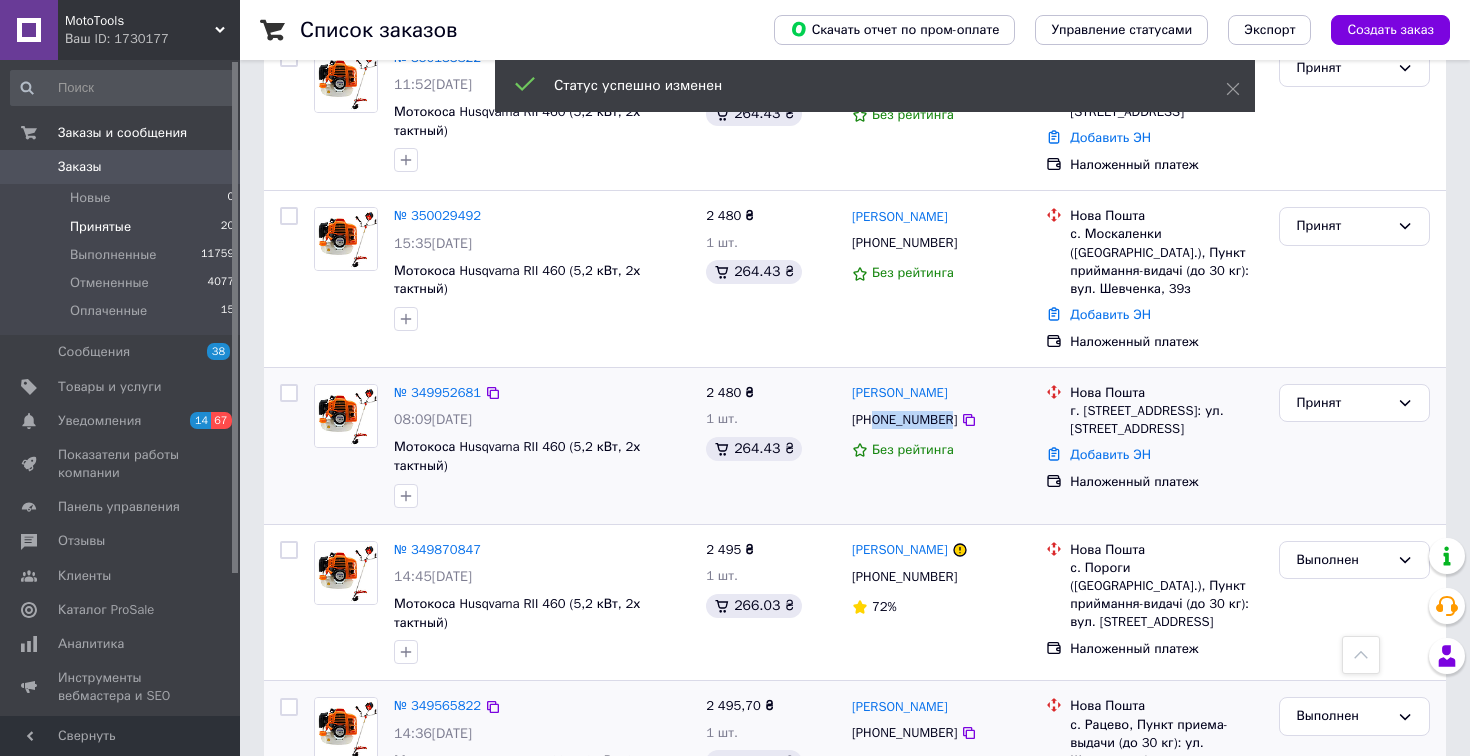 drag, startPoint x: 956, startPoint y: 280, endPoint x: 873, endPoint y: 282, distance: 83.02409 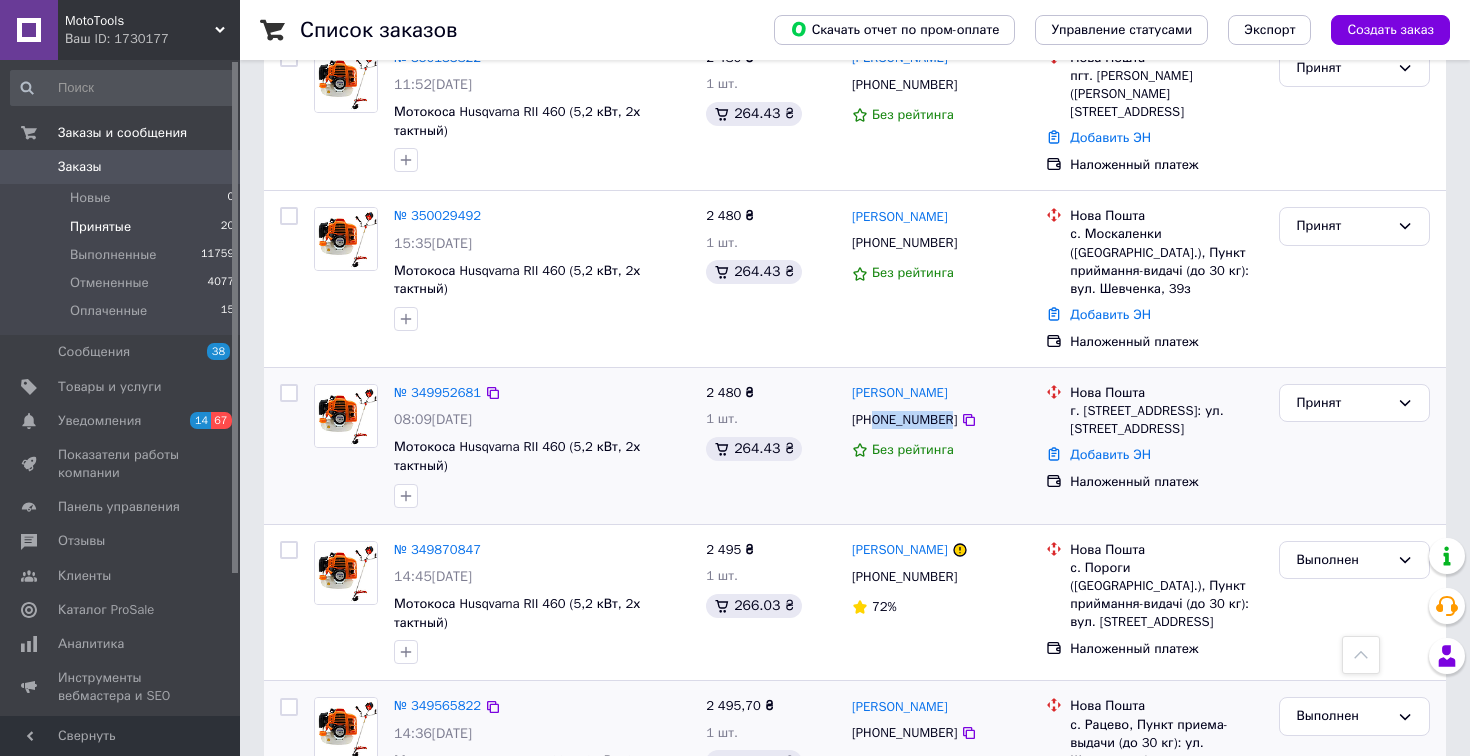 copy on "0675906506" 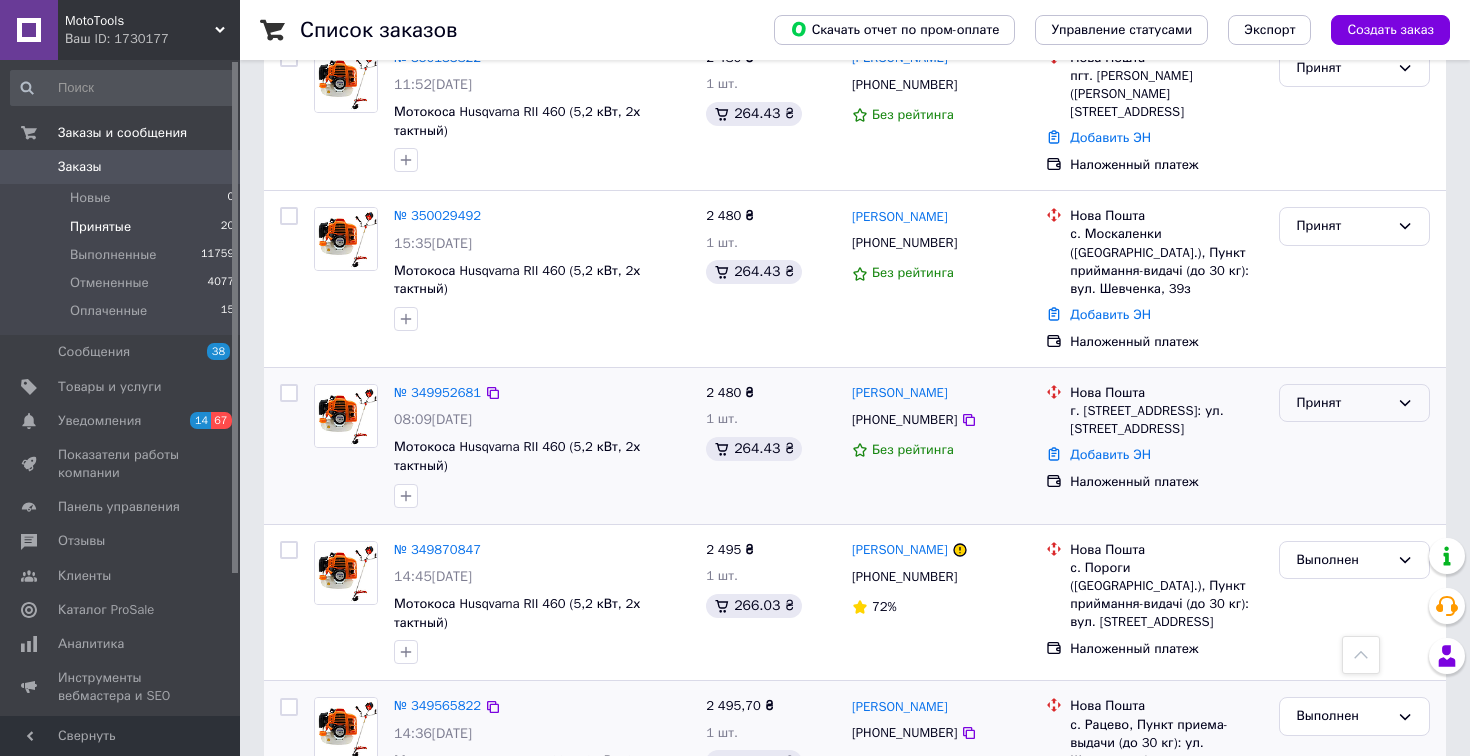 click on "Принят" at bounding box center (1342, 403) 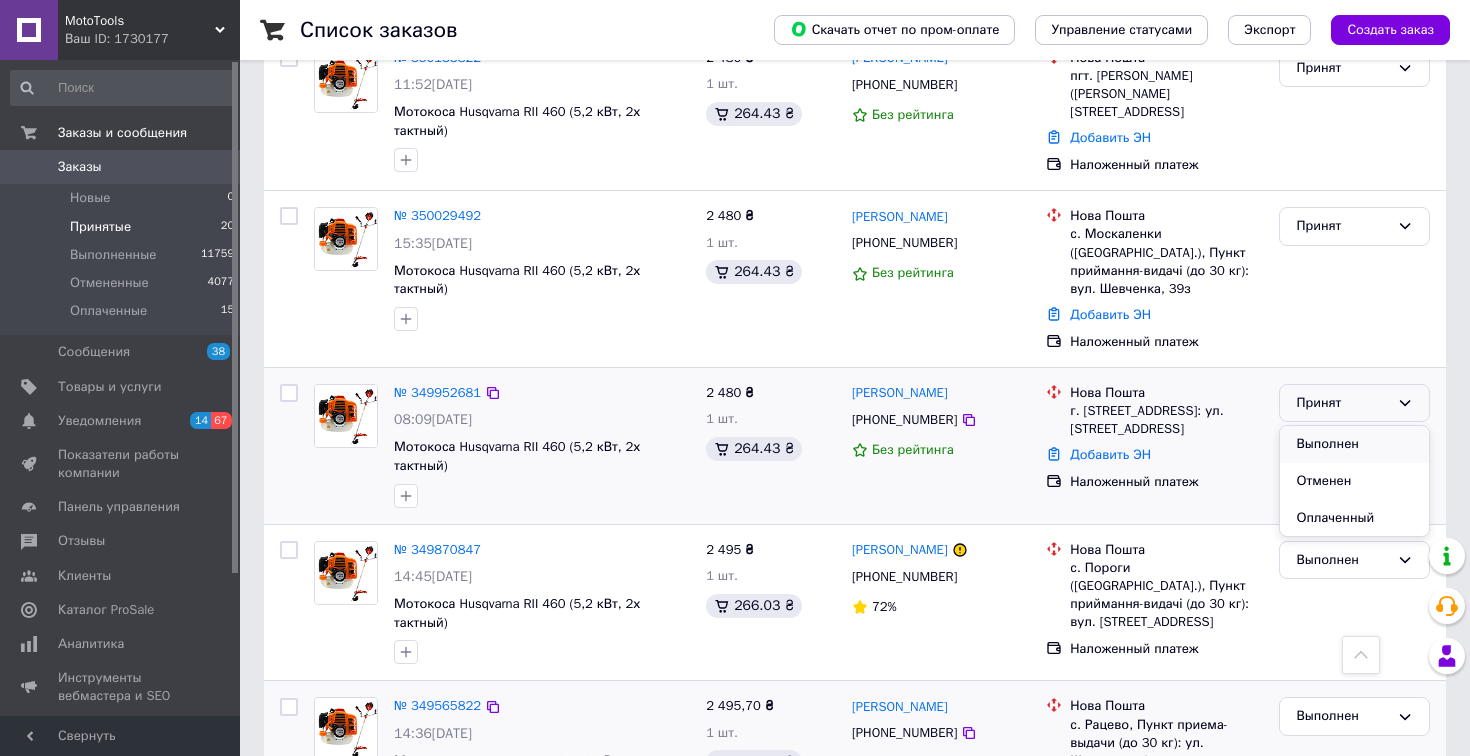 click on "Выполнен" at bounding box center (1354, 444) 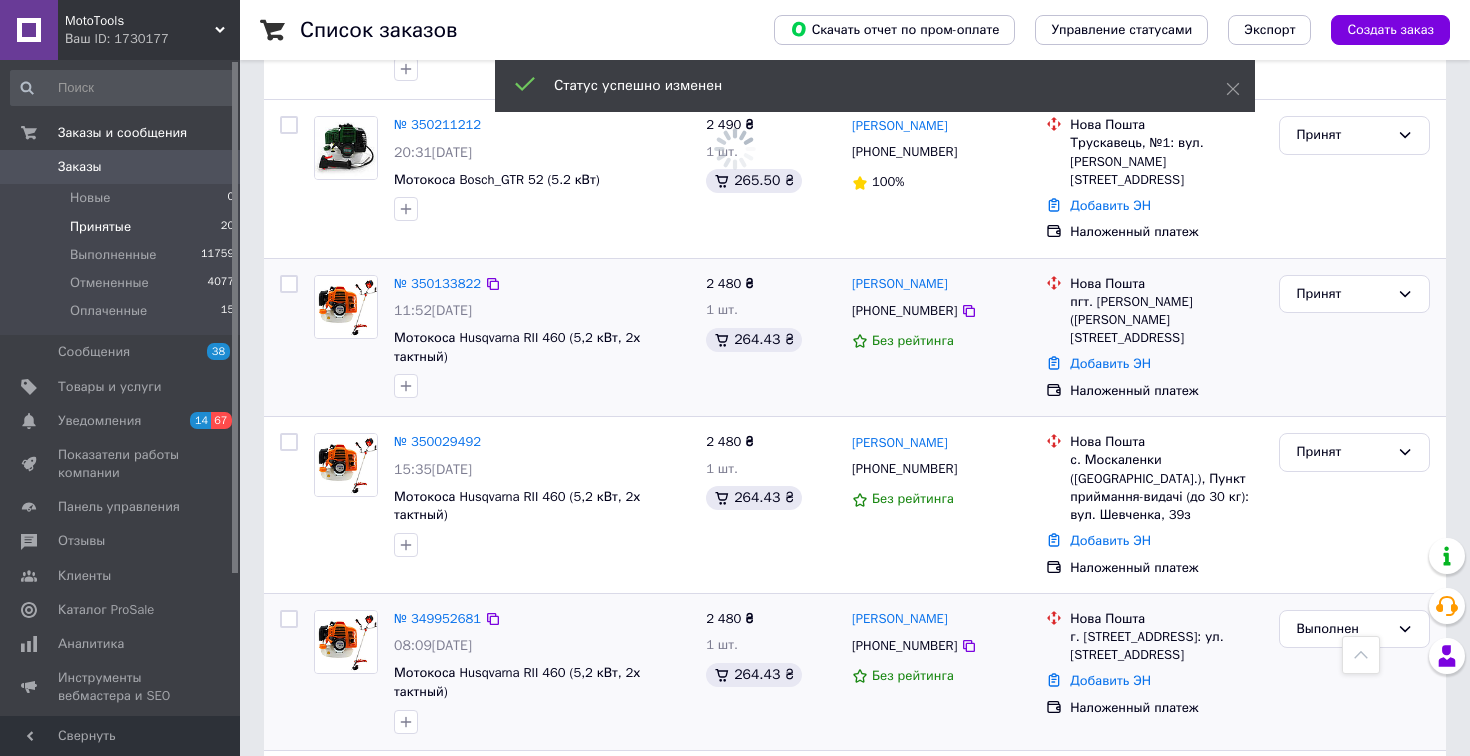 scroll, scrollTop: 2329, scrollLeft: 0, axis: vertical 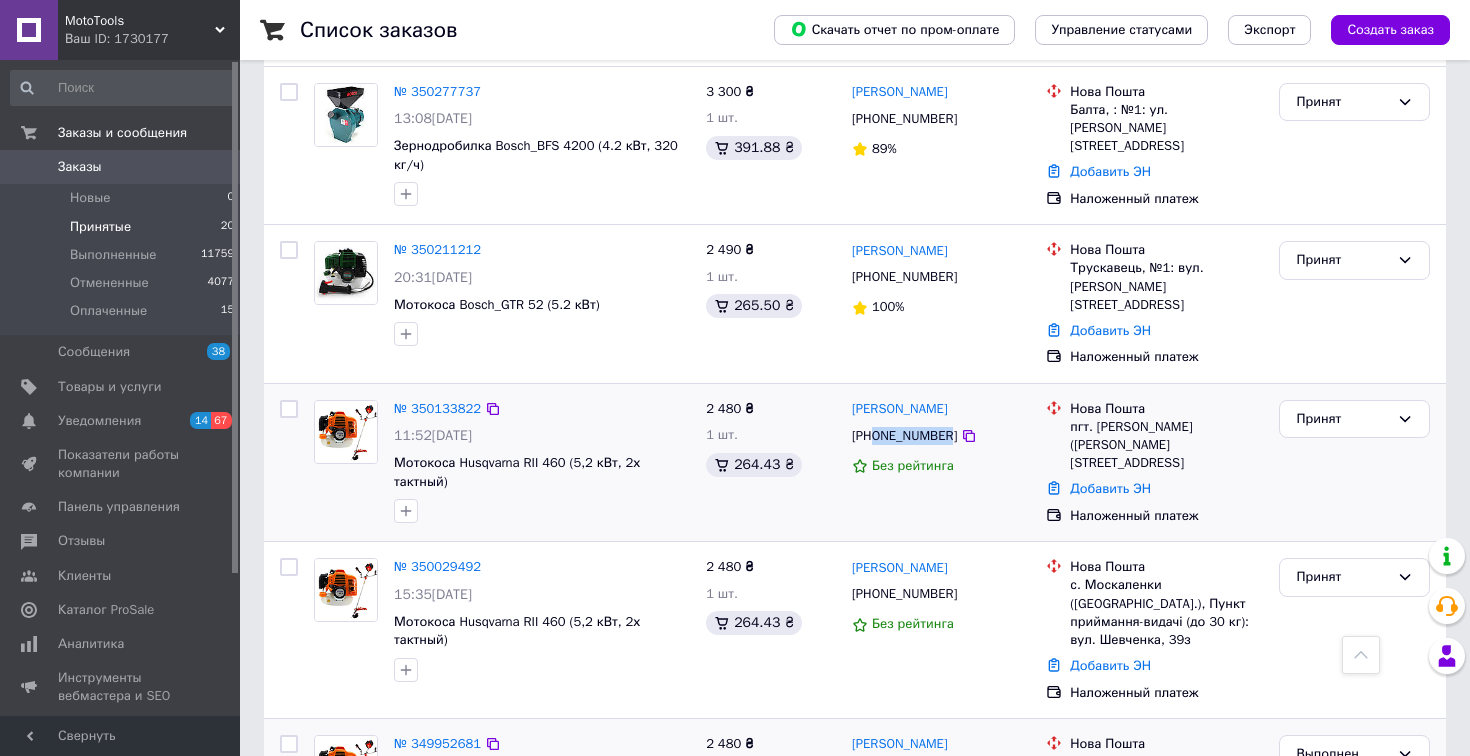 drag, startPoint x: 952, startPoint y: 298, endPoint x: 875, endPoint y: 298, distance: 77 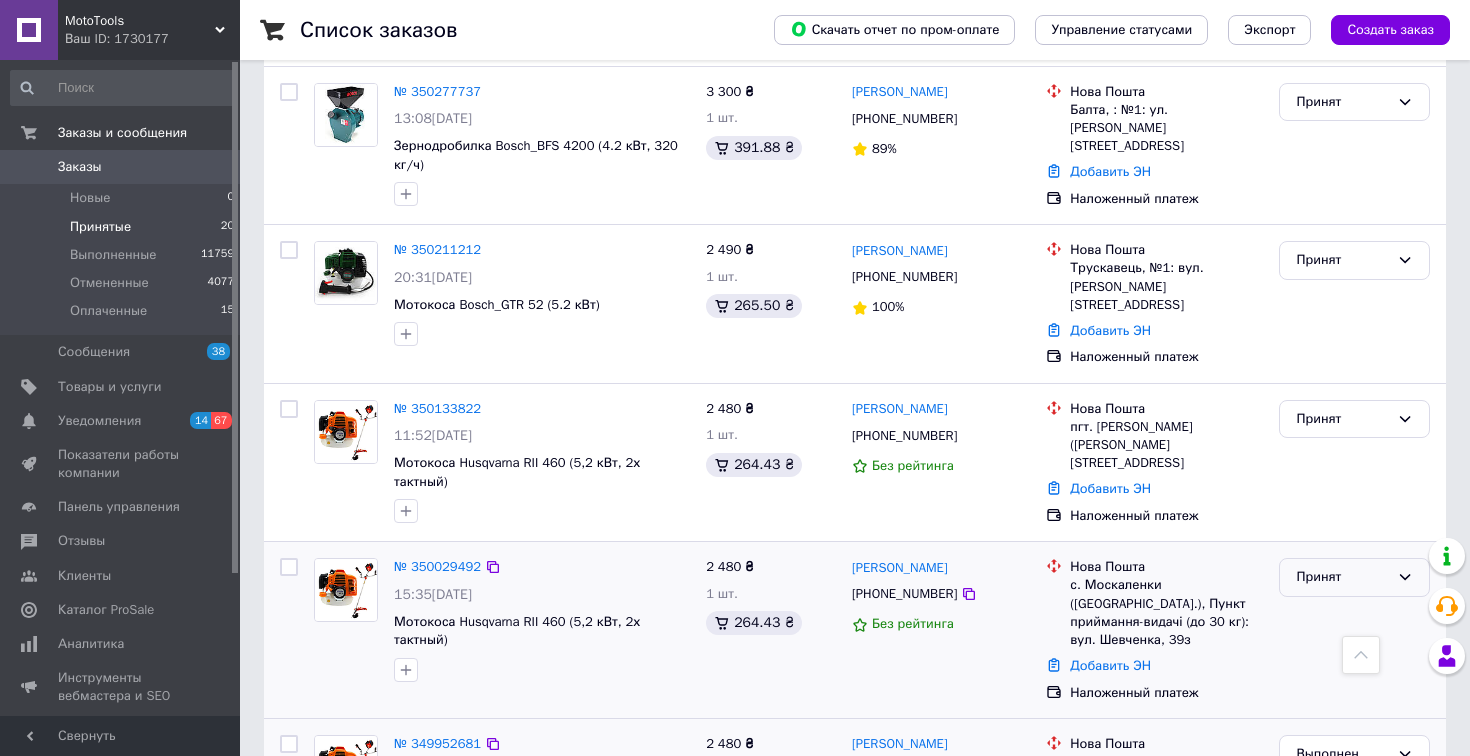 click on "Принят" at bounding box center (1342, 577) 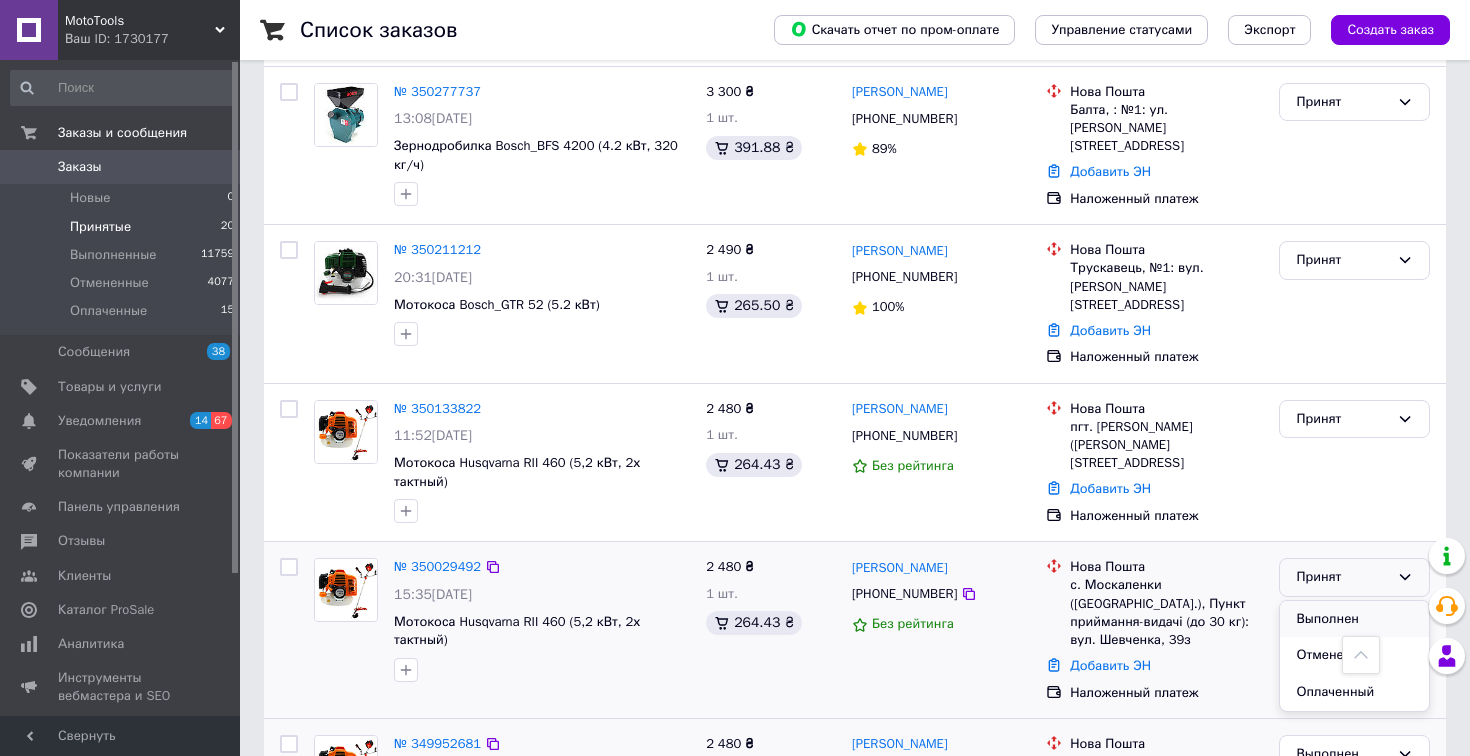 click on "Выполнен" at bounding box center (1354, 619) 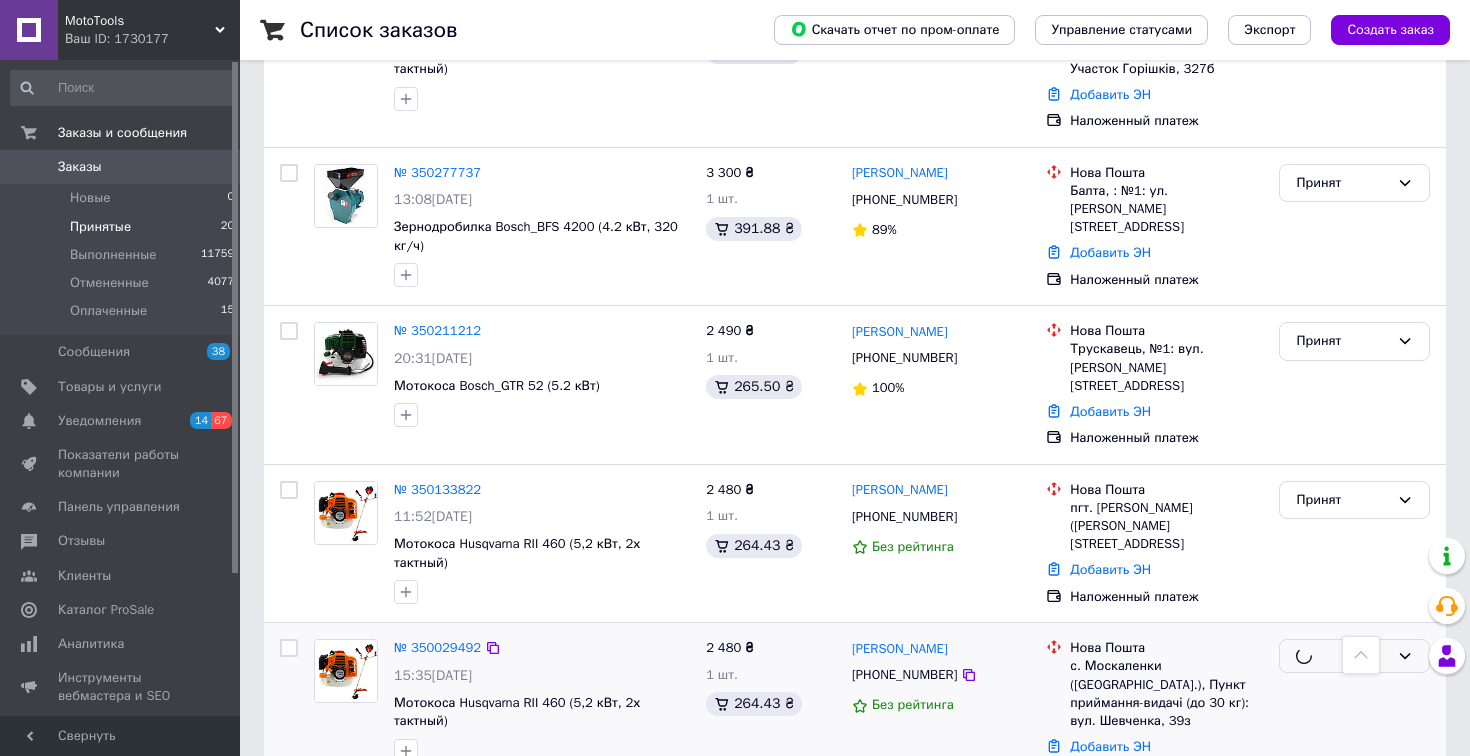 scroll, scrollTop: 2229, scrollLeft: 0, axis: vertical 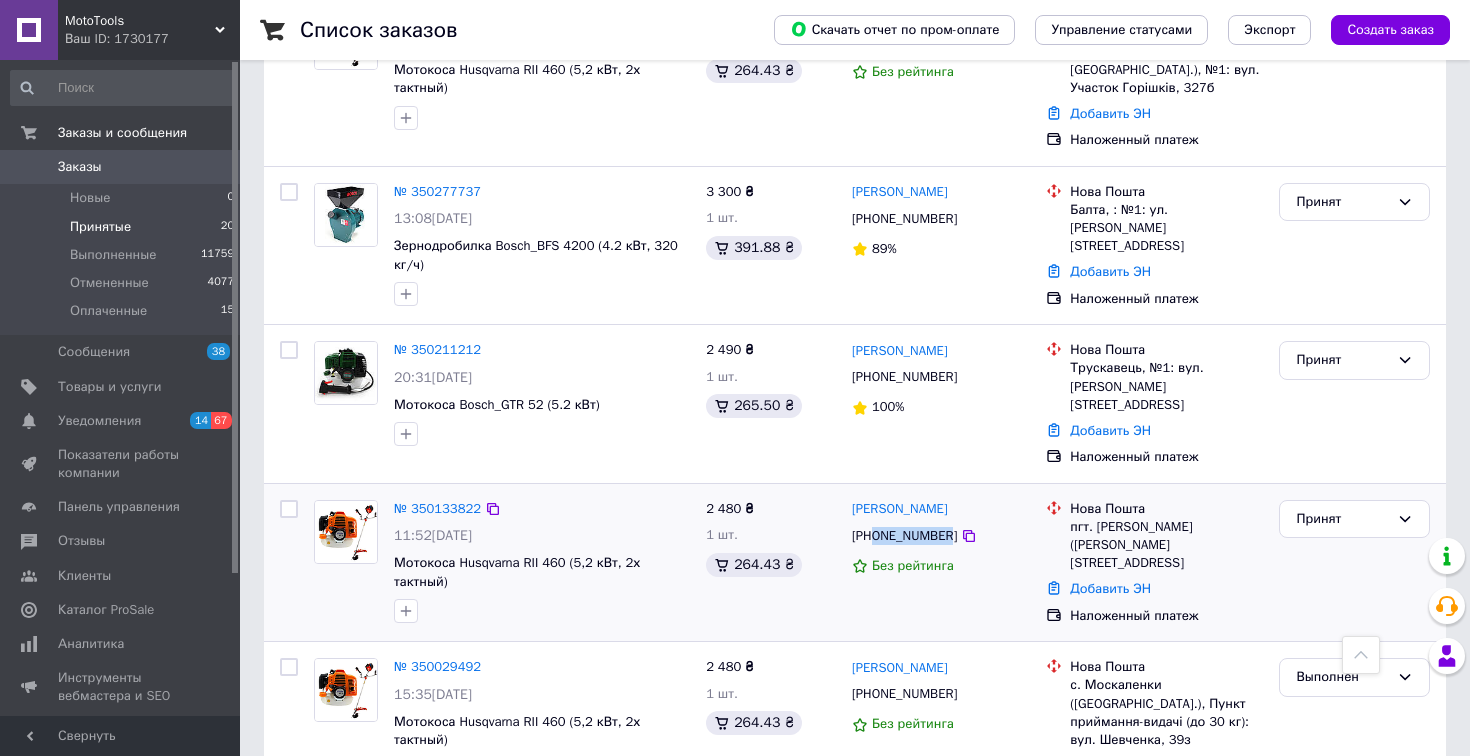 drag, startPoint x: 953, startPoint y: 396, endPoint x: 876, endPoint y: 396, distance: 77 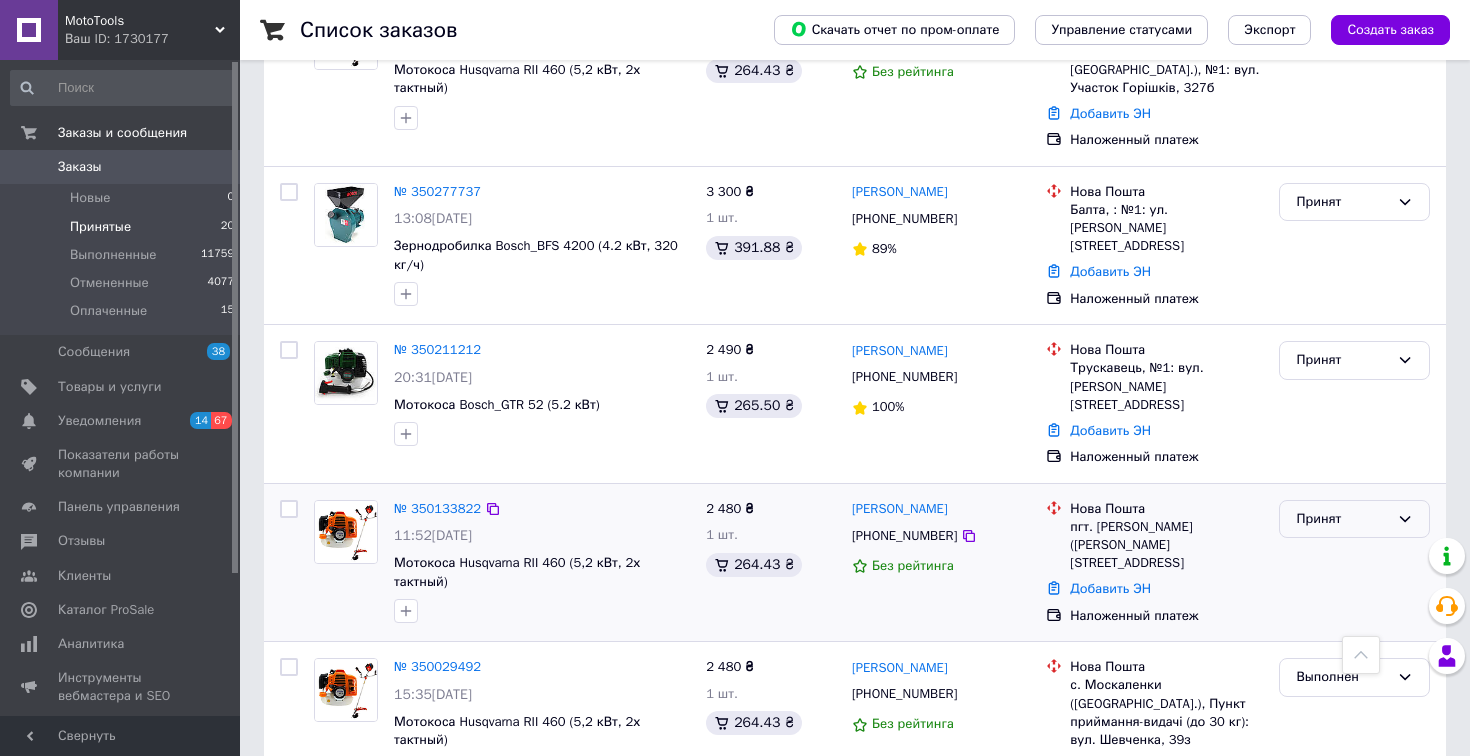 click on "Принят" at bounding box center [1342, 519] 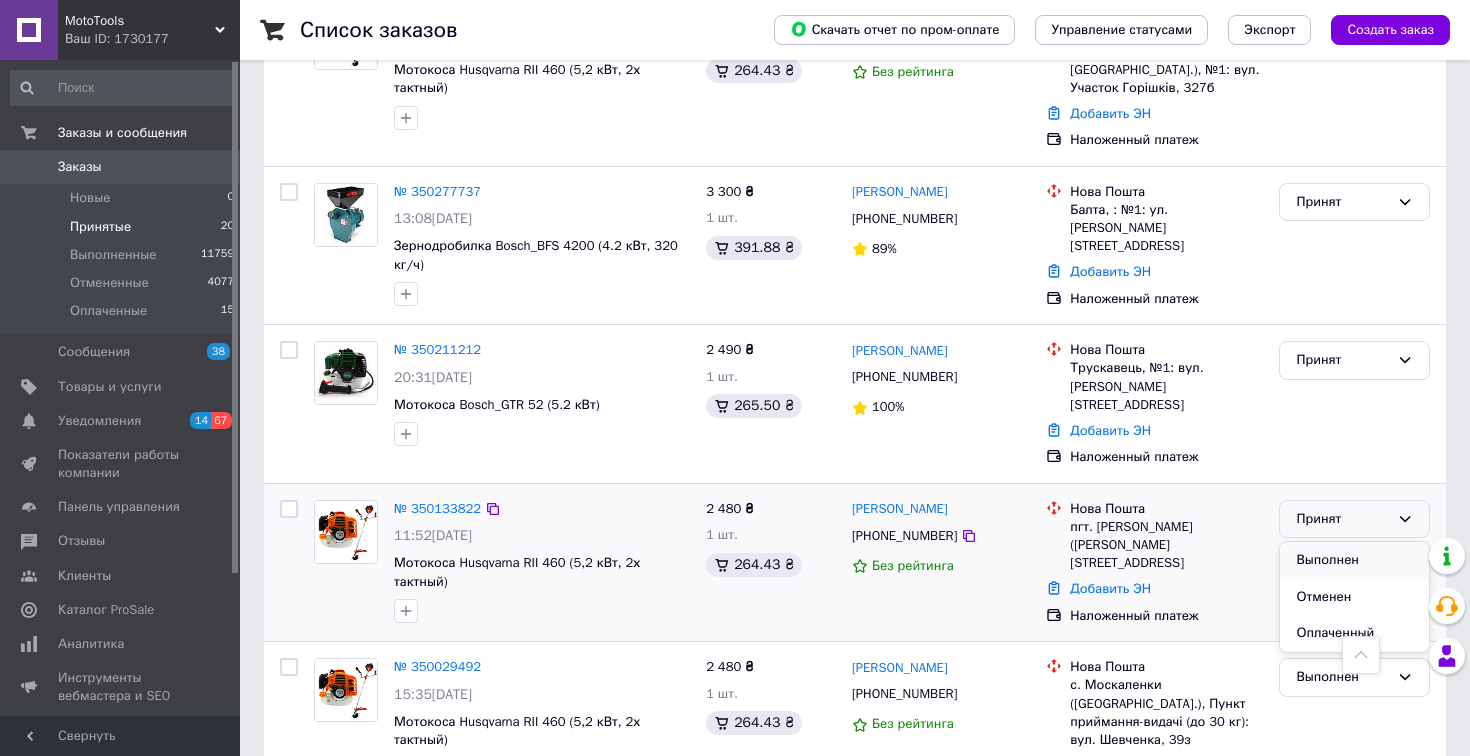 click on "Выполнен" at bounding box center (1354, 560) 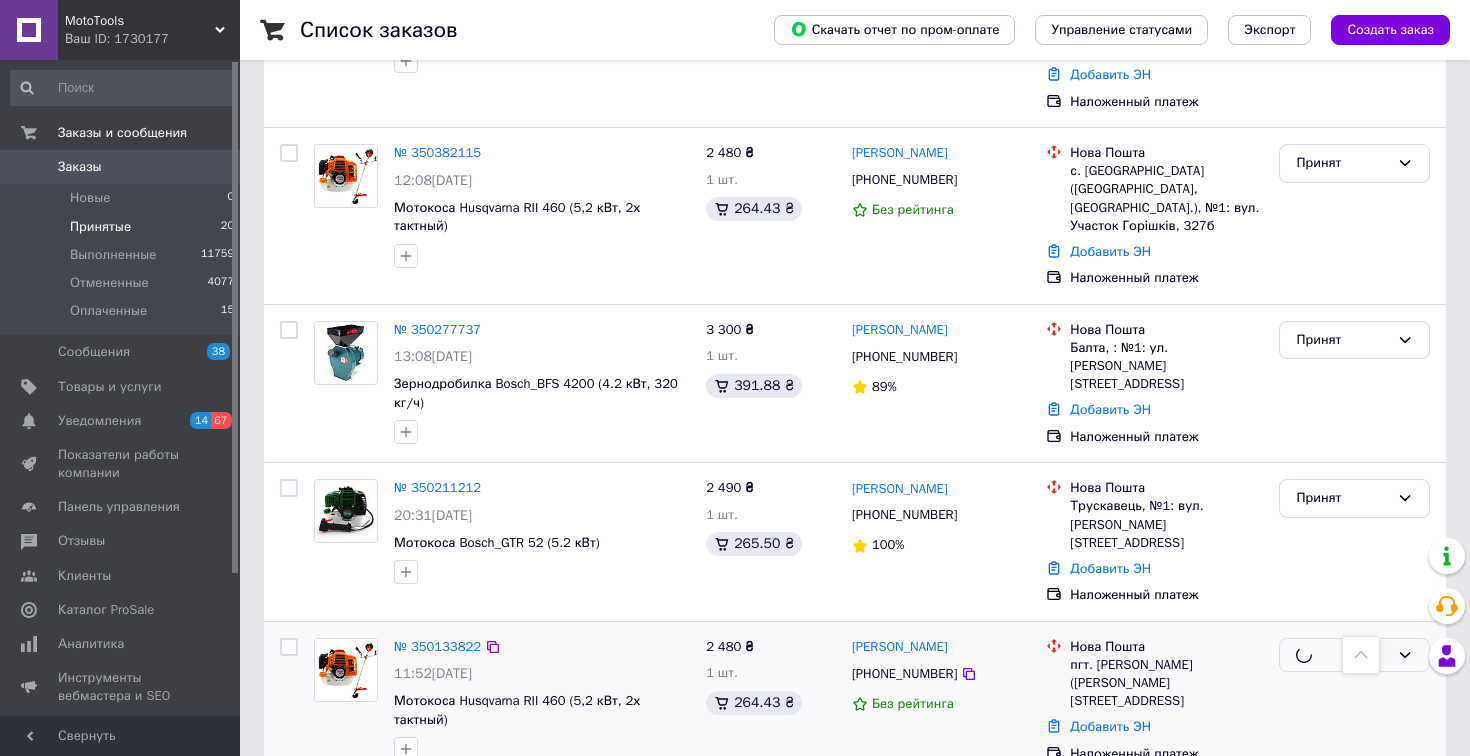 scroll, scrollTop: 2065, scrollLeft: 0, axis: vertical 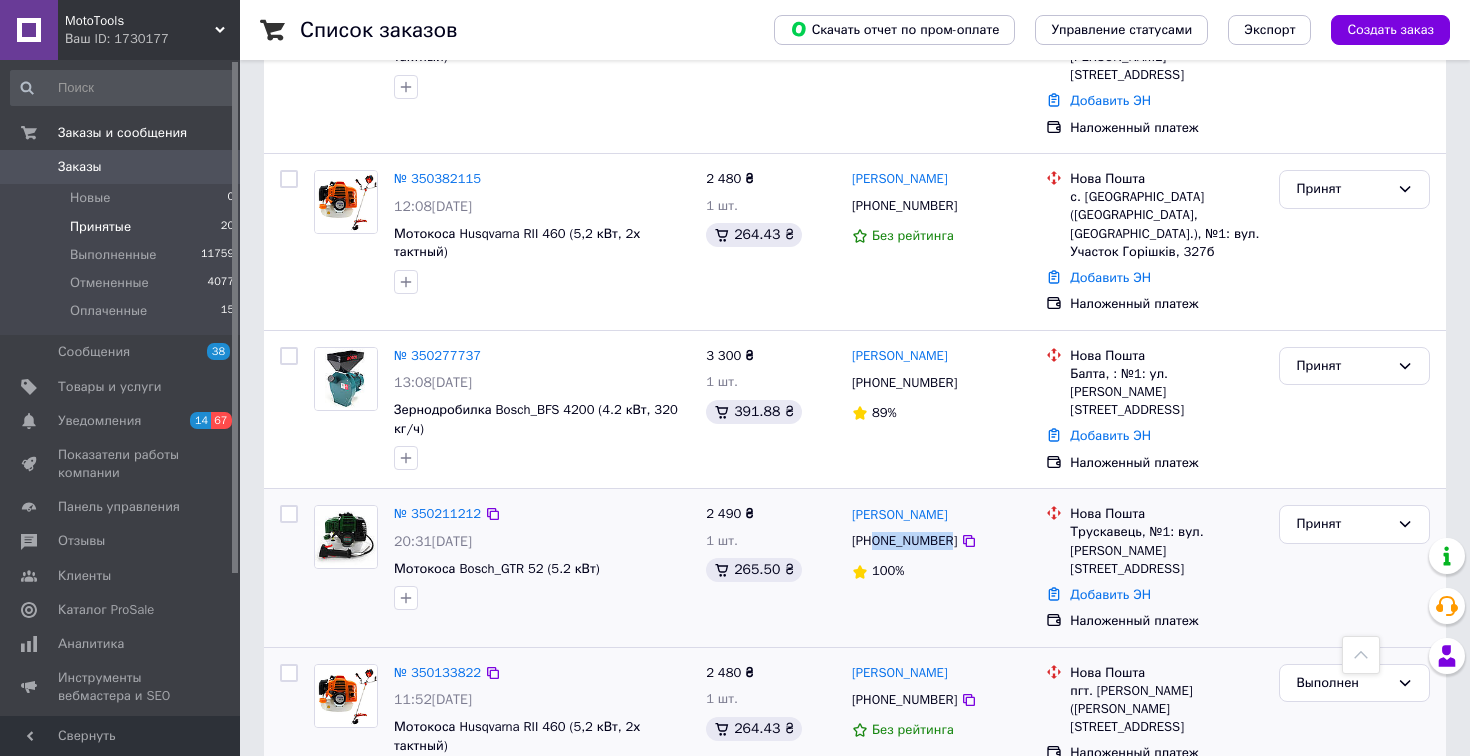 drag, startPoint x: 957, startPoint y: 425, endPoint x: 873, endPoint y: 426, distance: 84.00595 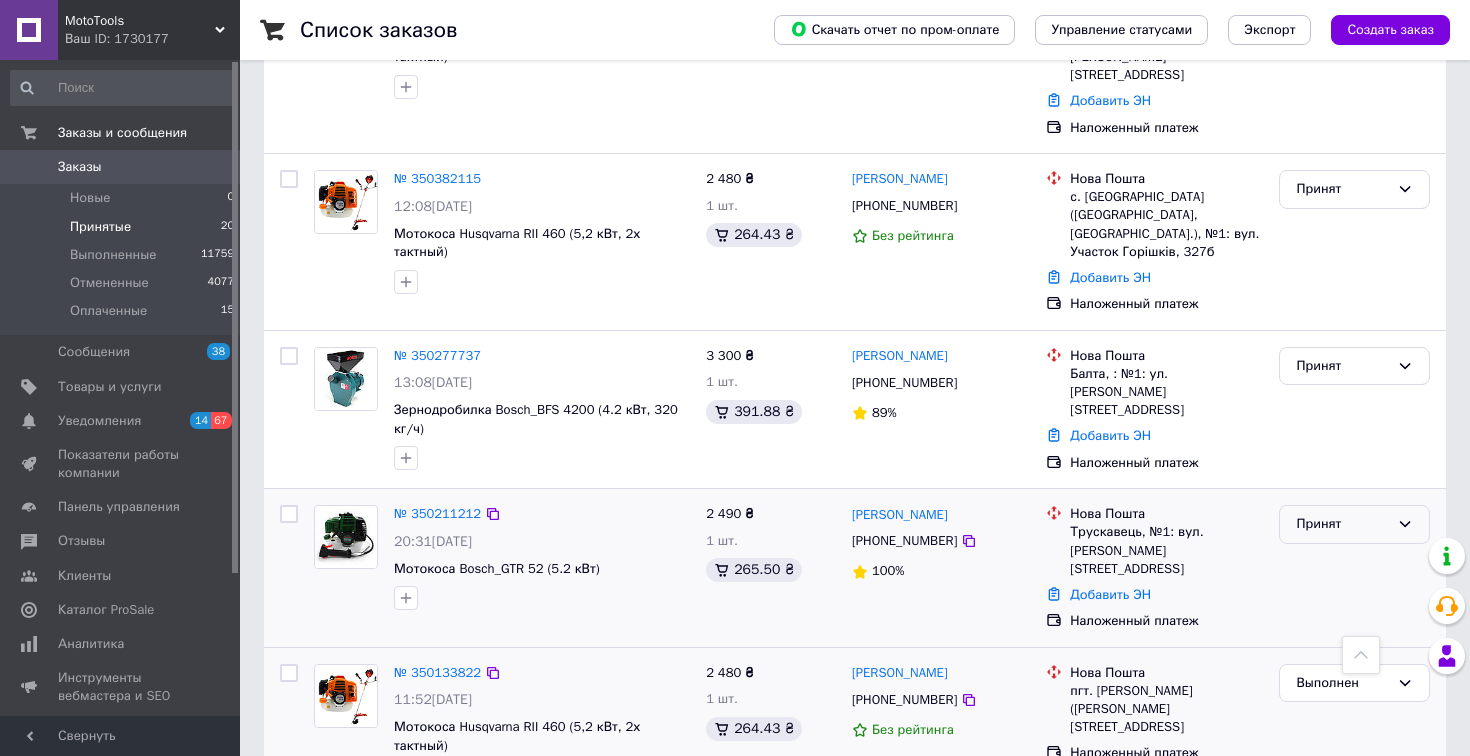 click on "Принят" at bounding box center (1342, 524) 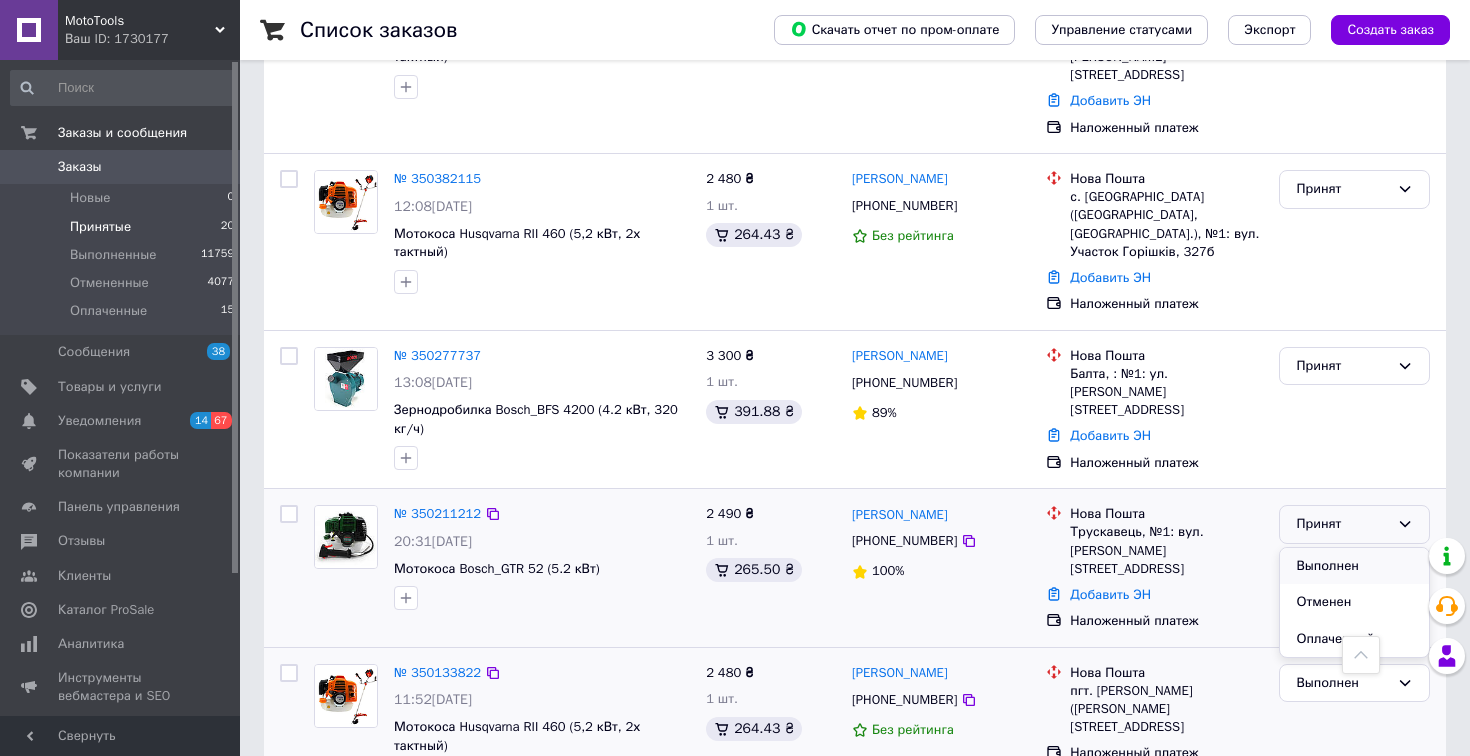 click on "Выполнен" at bounding box center [1354, 566] 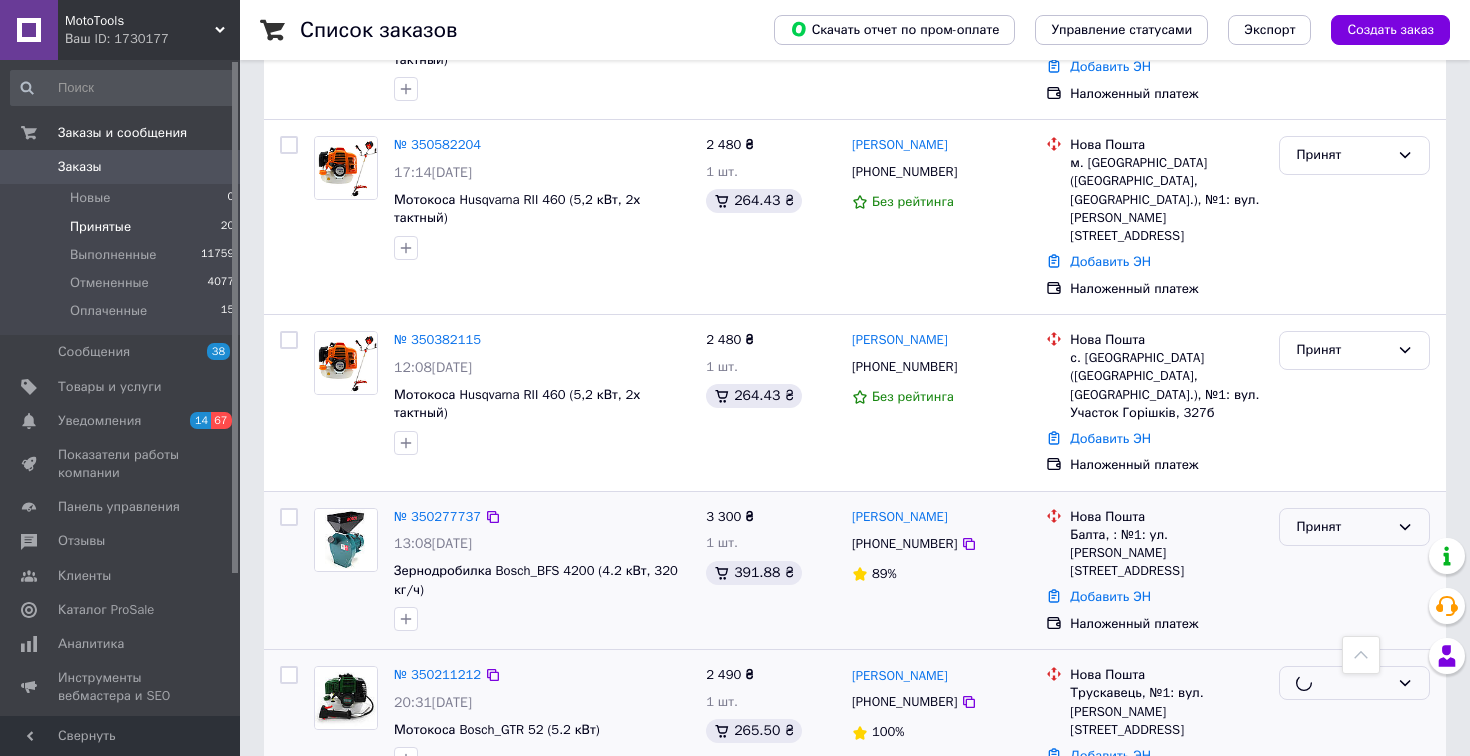 scroll, scrollTop: 1885, scrollLeft: 0, axis: vertical 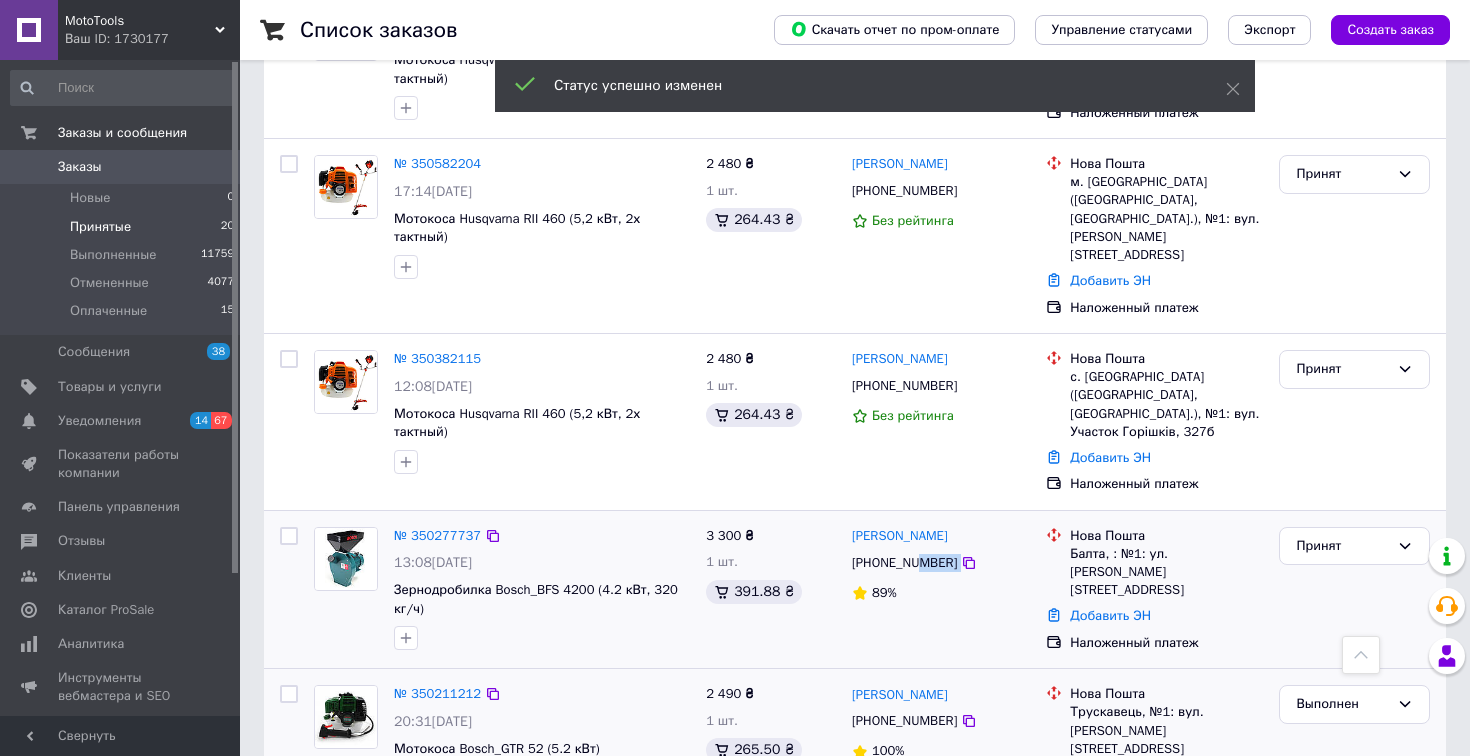 drag, startPoint x: 955, startPoint y: 451, endPoint x: 920, endPoint y: 450, distance: 35.014282 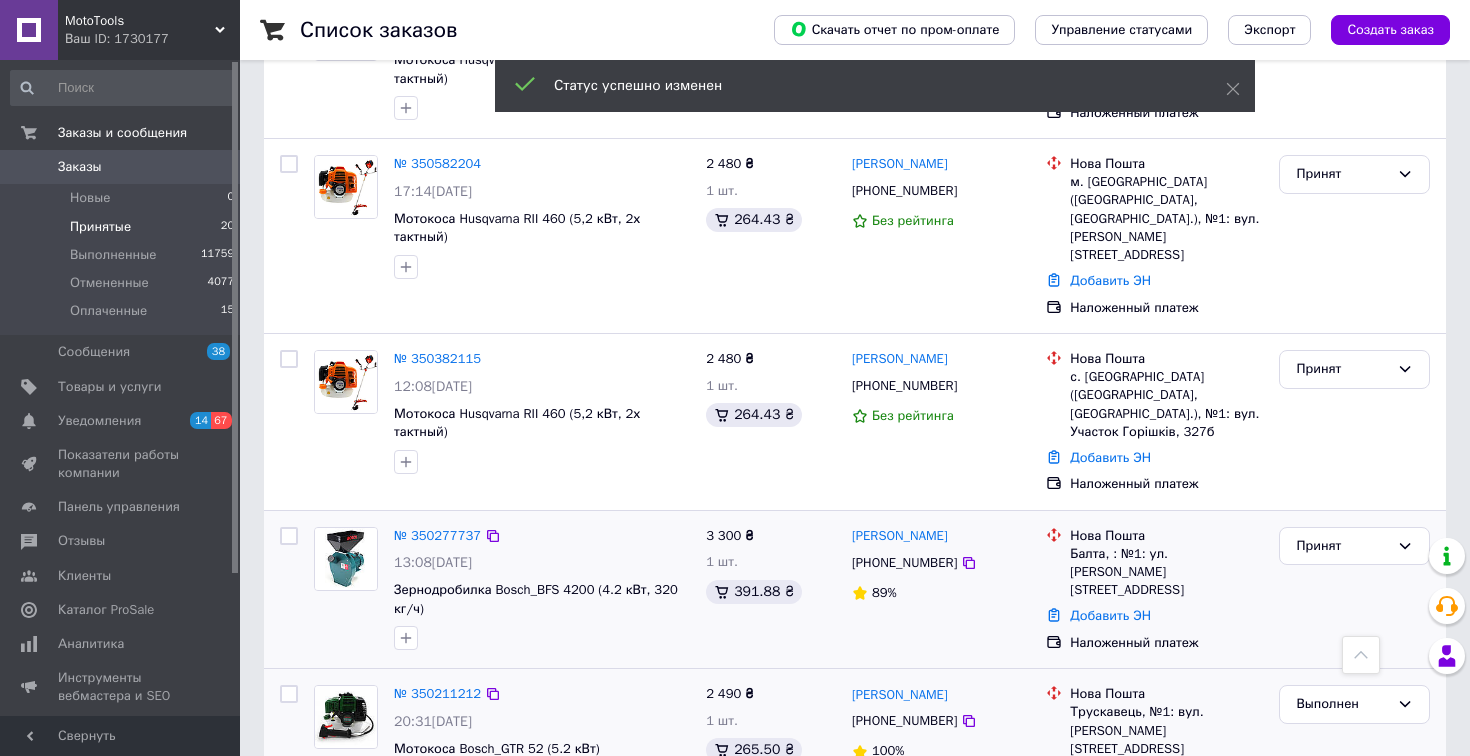 click on "89%" at bounding box center (941, 593) 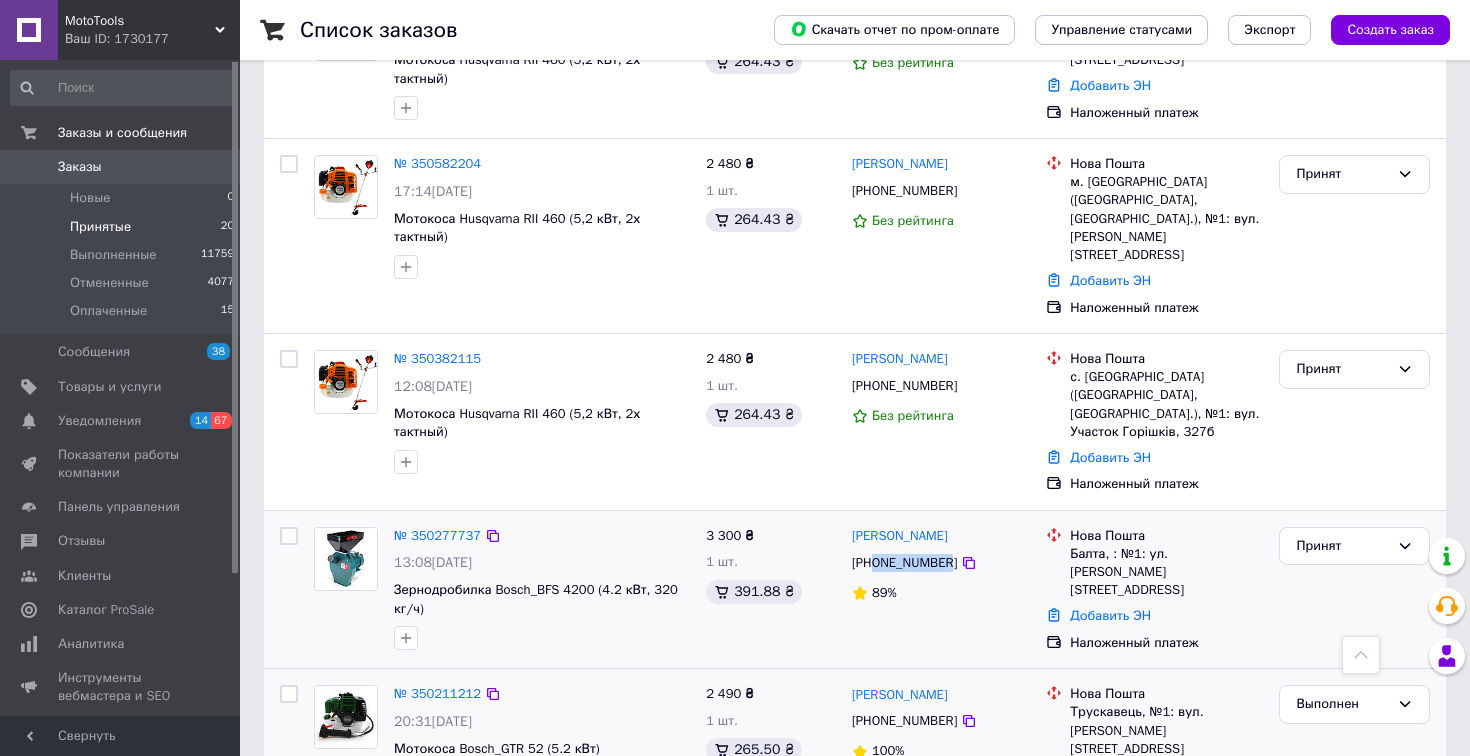 drag, startPoint x: 953, startPoint y: 451, endPoint x: 876, endPoint y: 452, distance: 77.00649 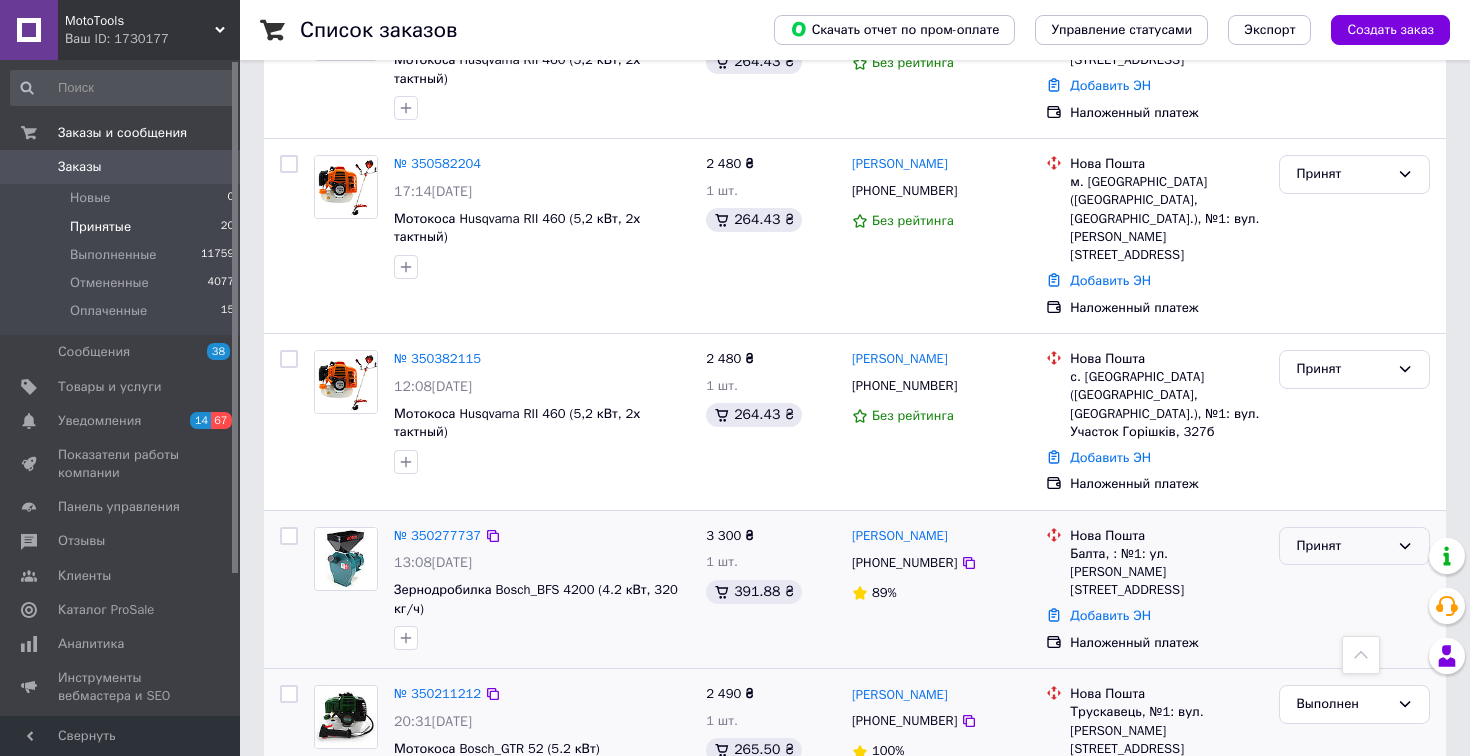 click on "Принят" at bounding box center (1342, 546) 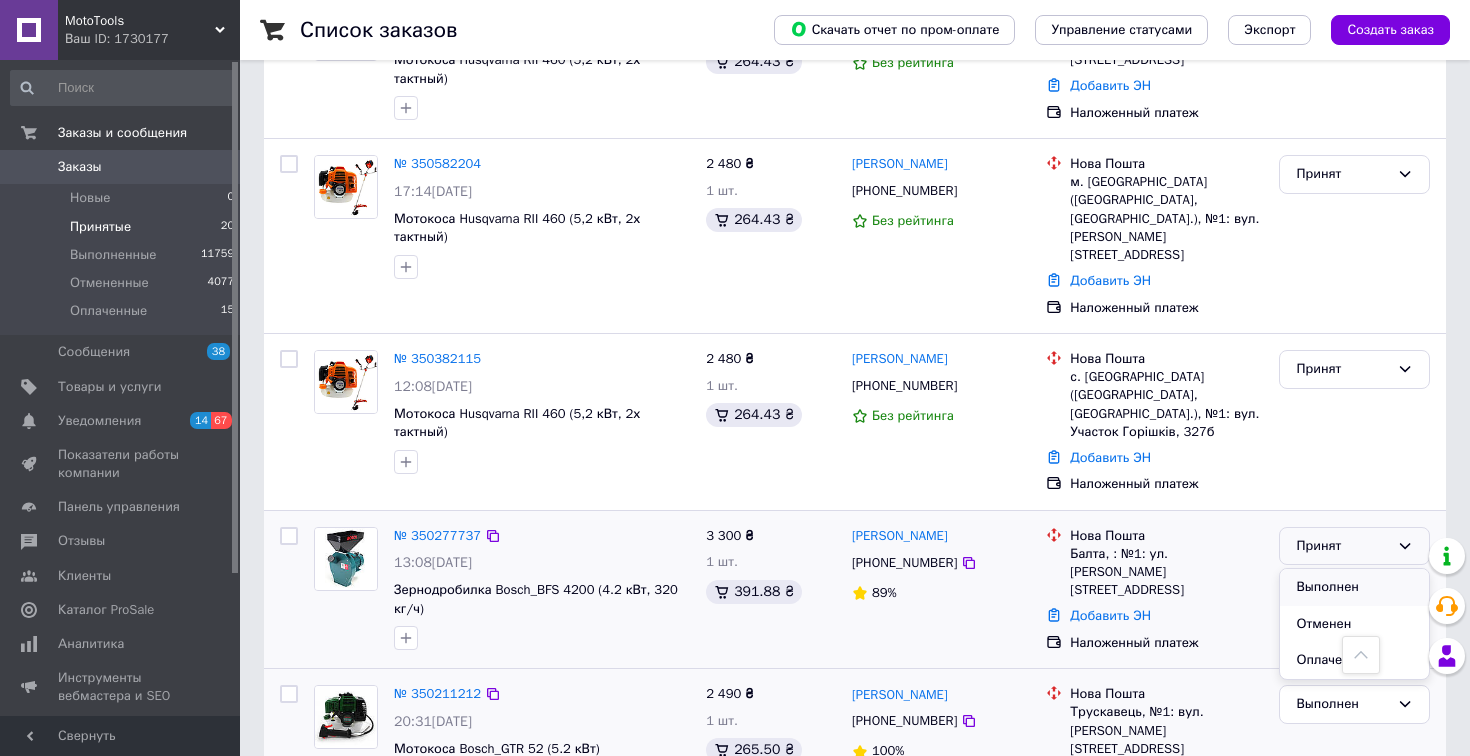 click on "Выполнен" at bounding box center (1354, 587) 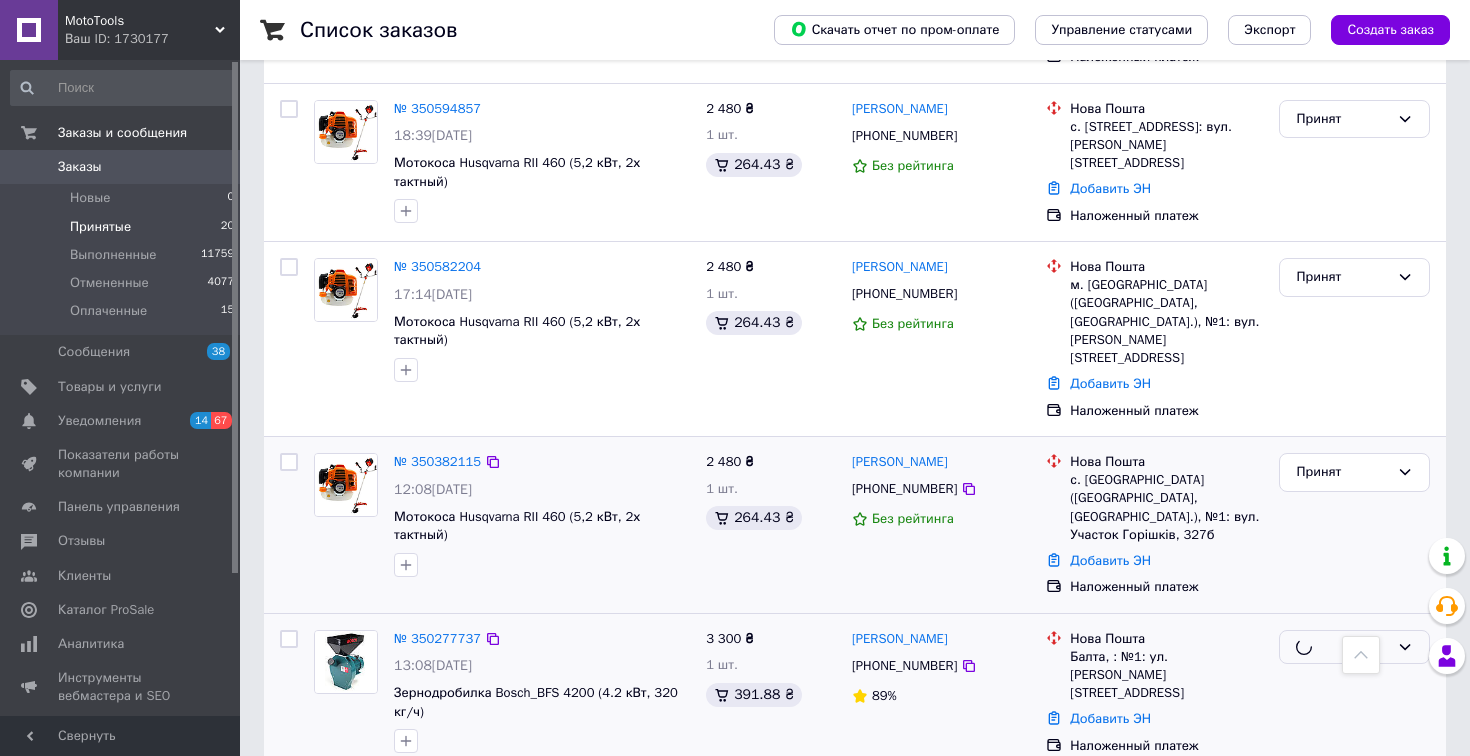 scroll, scrollTop: 1755, scrollLeft: 0, axis: vertical 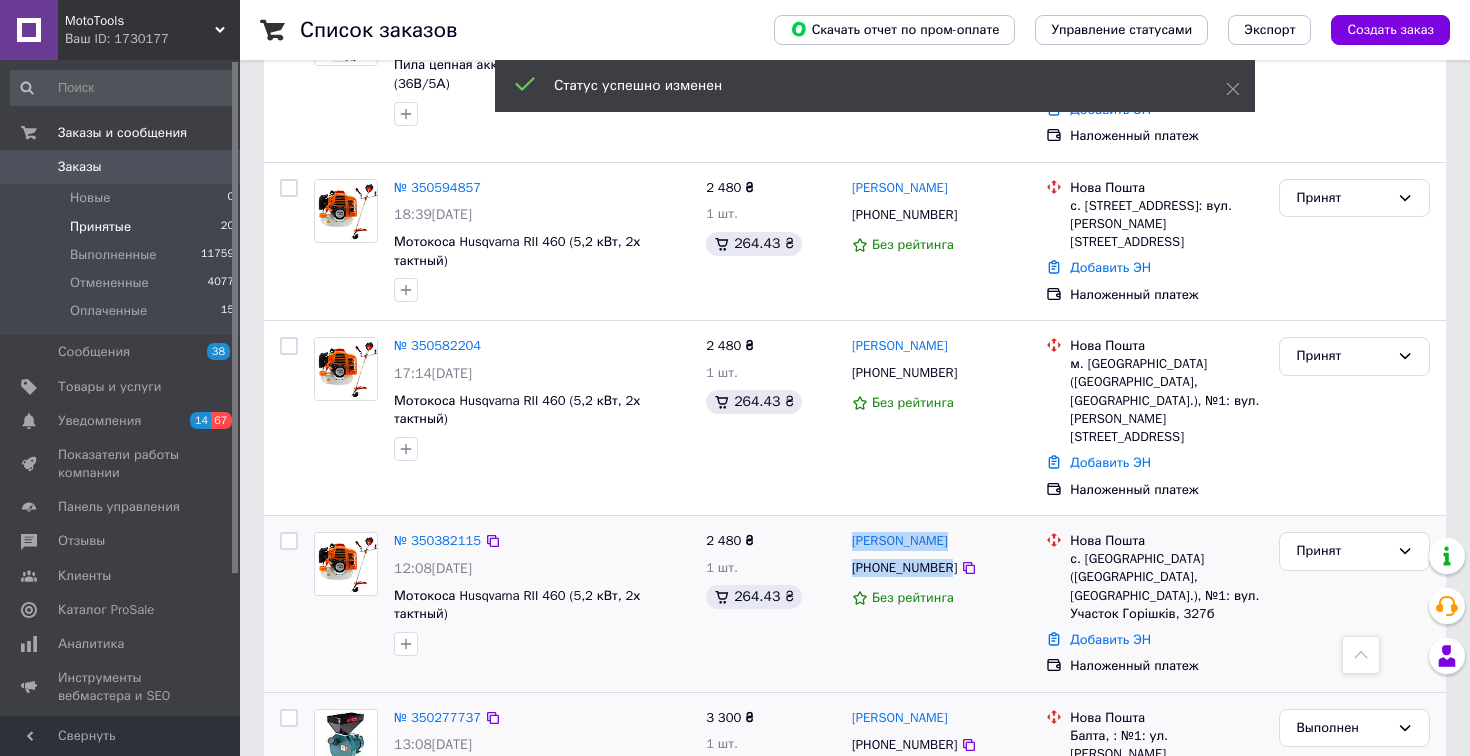 drag, startPoint x: 958, startPoint y: 403, endPoint x: 900, endPoint y: 405, distance: 58.034473 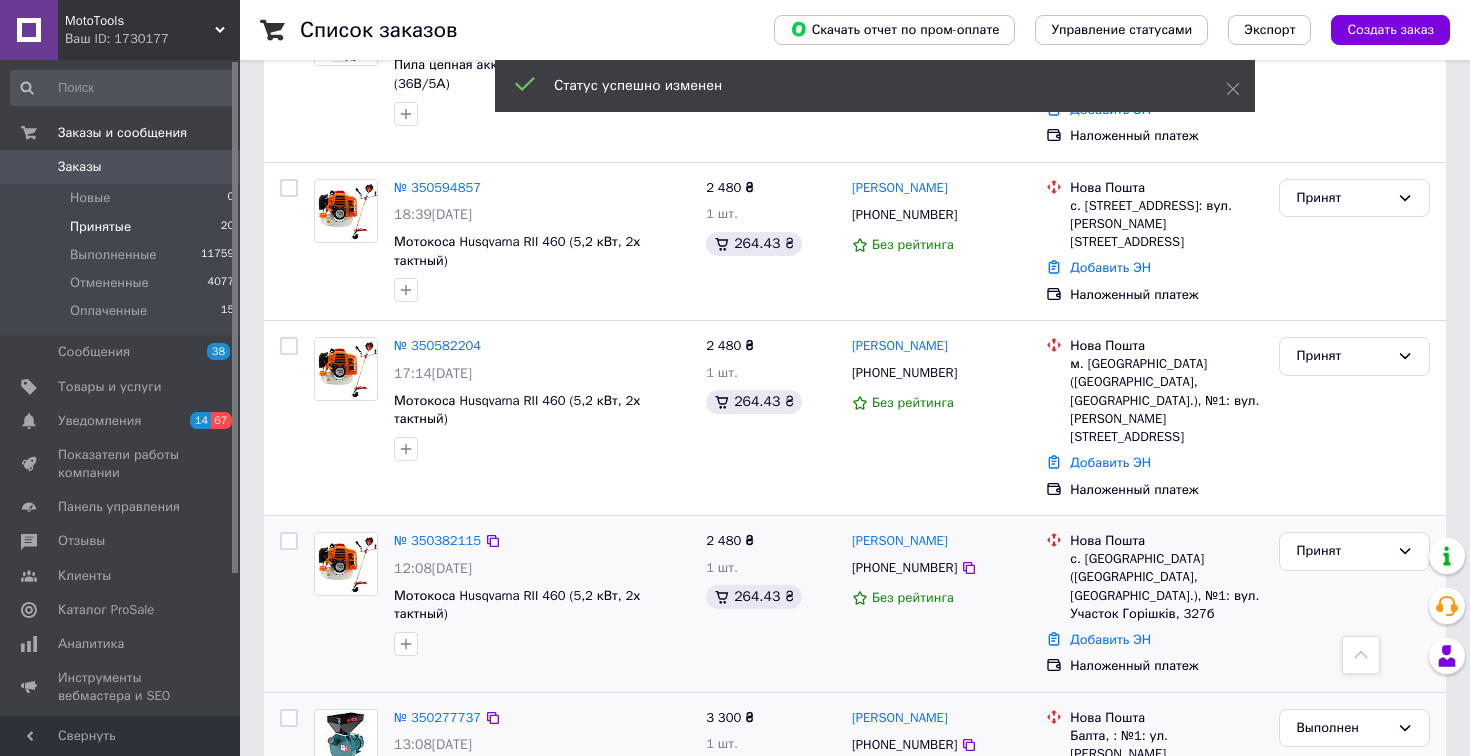 click on "№ 350382115 12:08, 29.06.2025 Мотокоса Husqvarna RII 460 (5,2 кВт, 2х тактный) 2 480 ₴ 1 шт. 264.43 ₴ Іван Поштарюк +380960638050 Без рейтинга Нова Пошта с. Яблуниця (Івано-Франківська обл., Надвірнянський р-н.), №1: вул. Участок Горішків, 327б Добавить ЭН Наложенный платеж Принят" at bounding box center [855, 604] 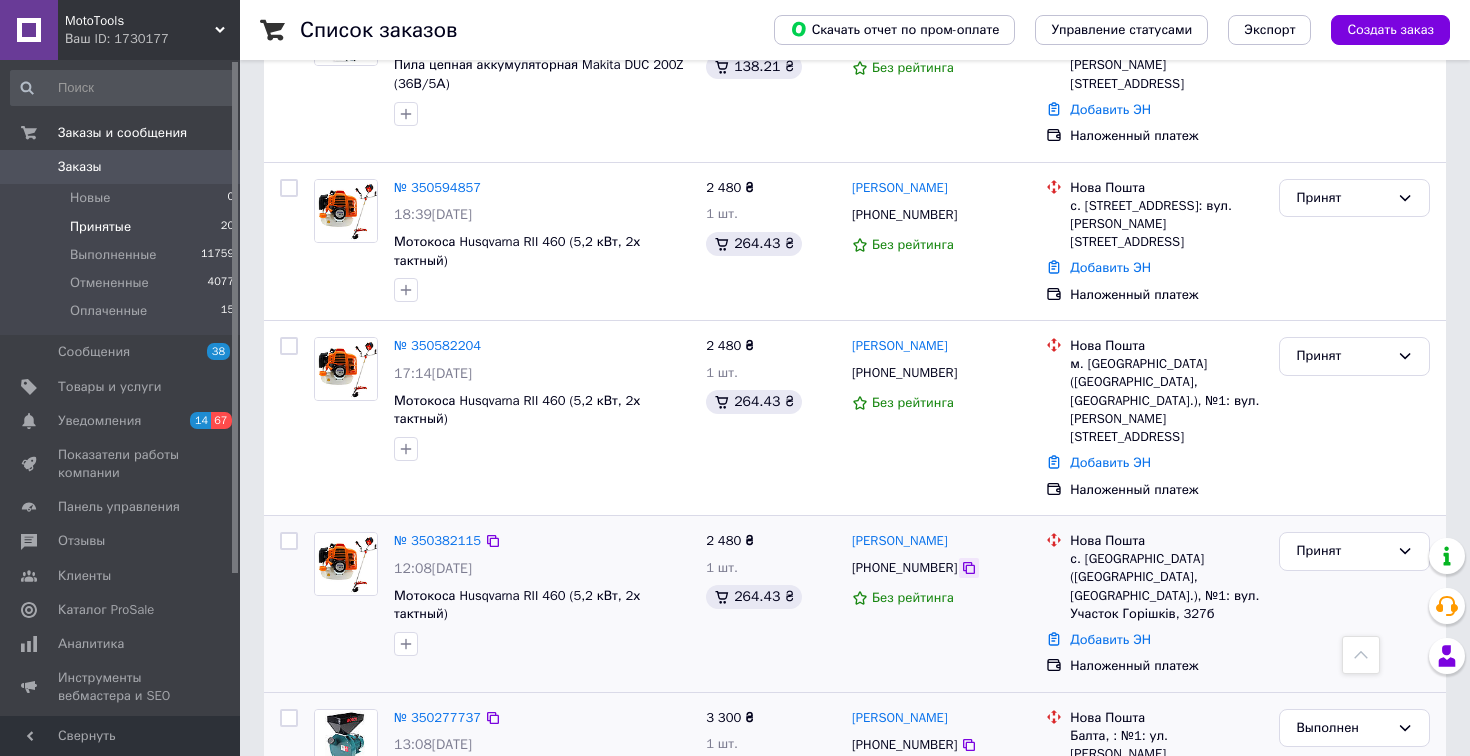 click at bounding box center [969, 568] 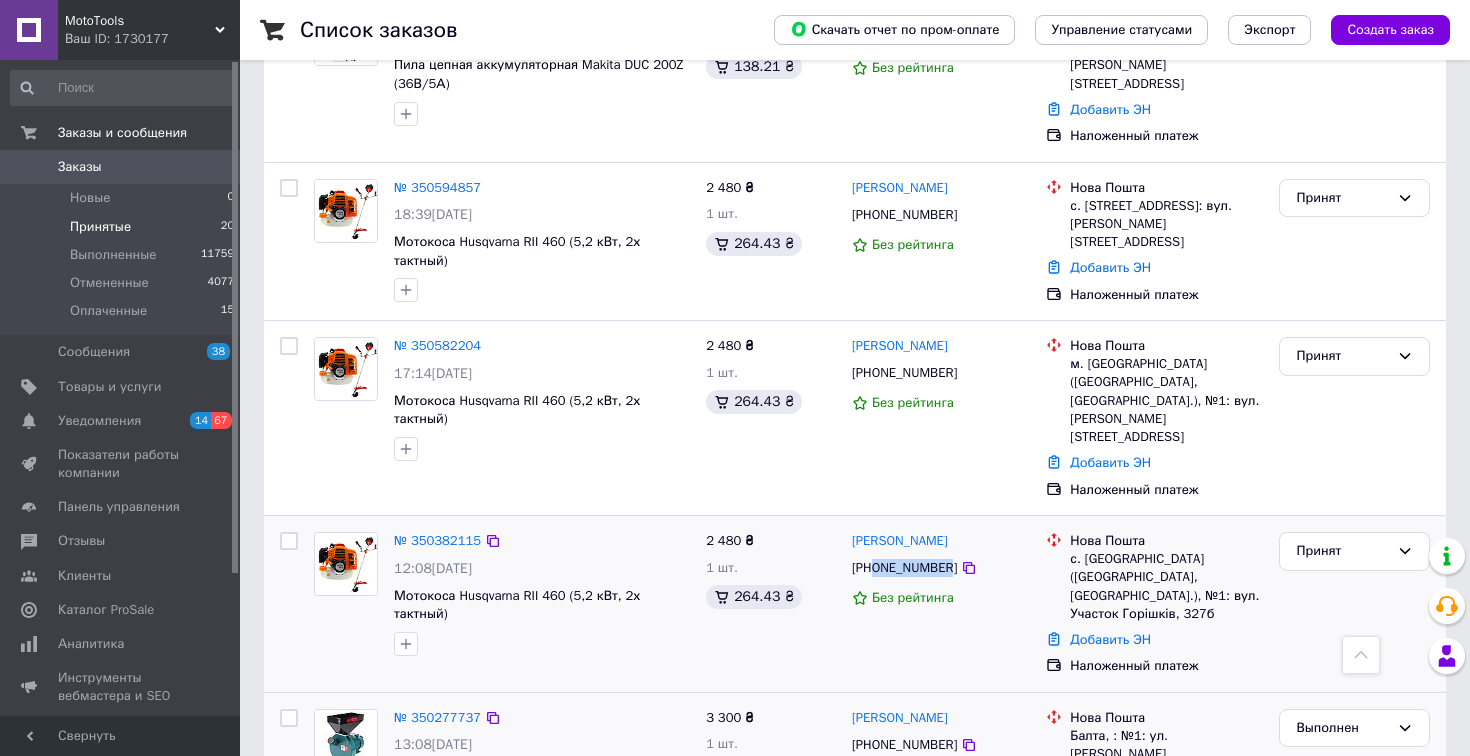 drag, startPoint x: 956, startPoint y: 456, endPoint x: 878, endPoint y: 458, distance: 78.025635 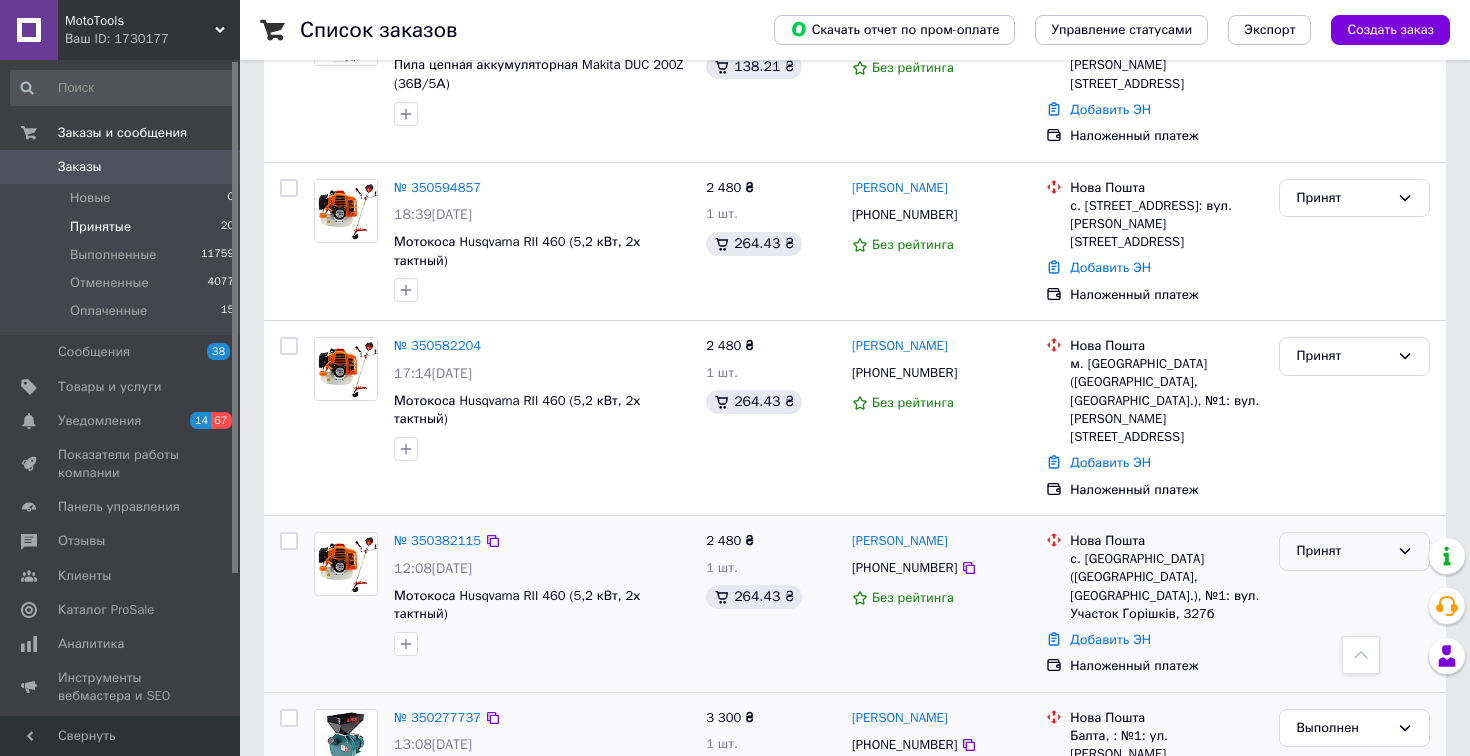 click on "Принят" at bounding box center [1342, 551] 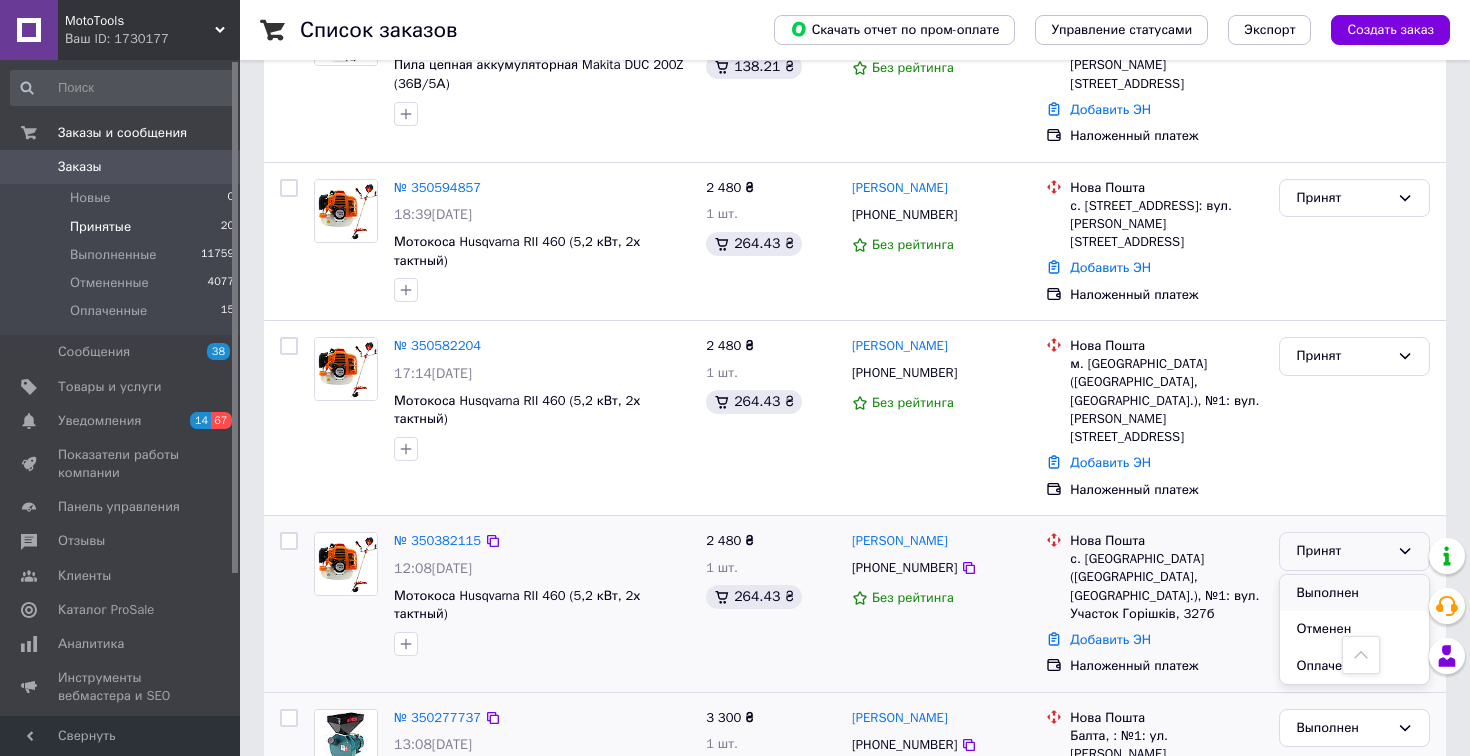 click on "Выполнен" at bounding box center (1354, 593) 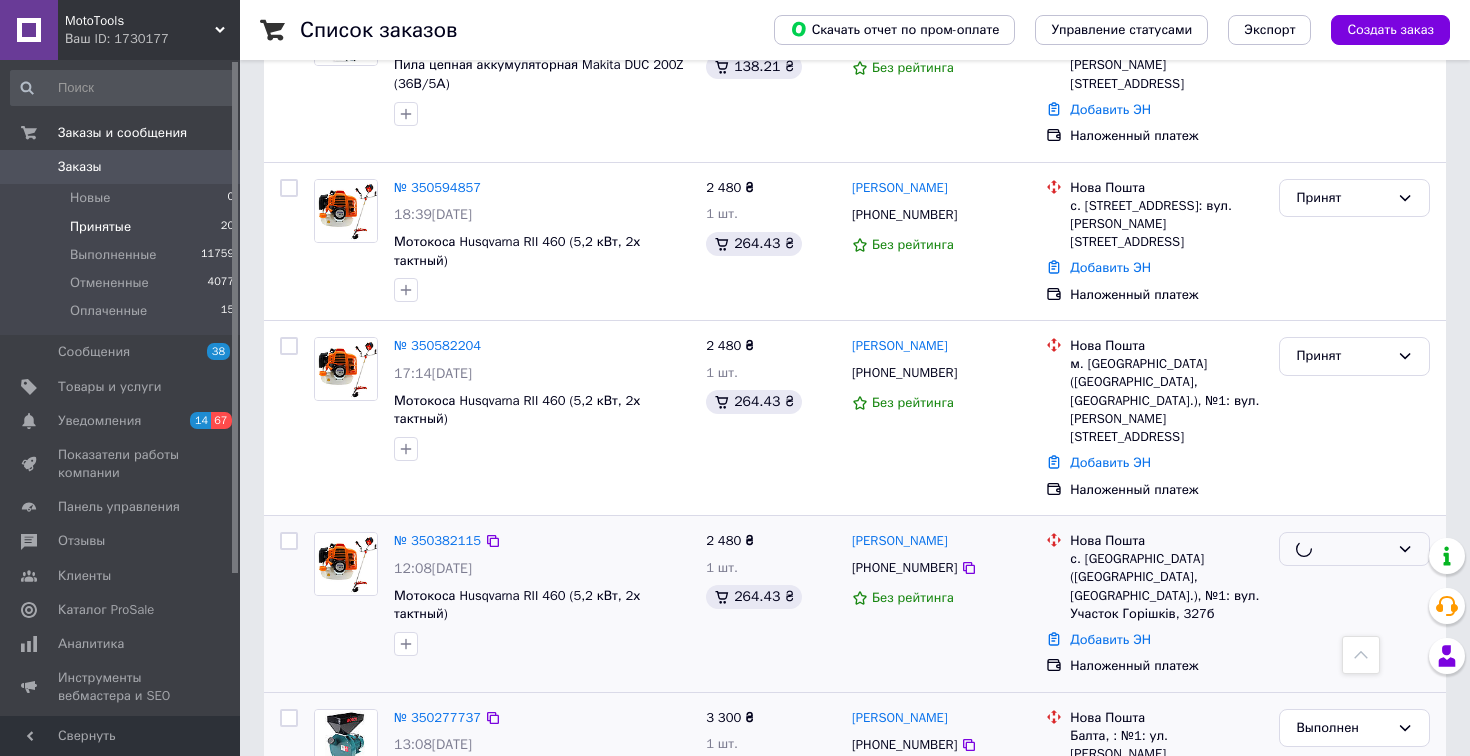 scroll, scrollTop: 1635, scrollLeft: 0, axis: vertical 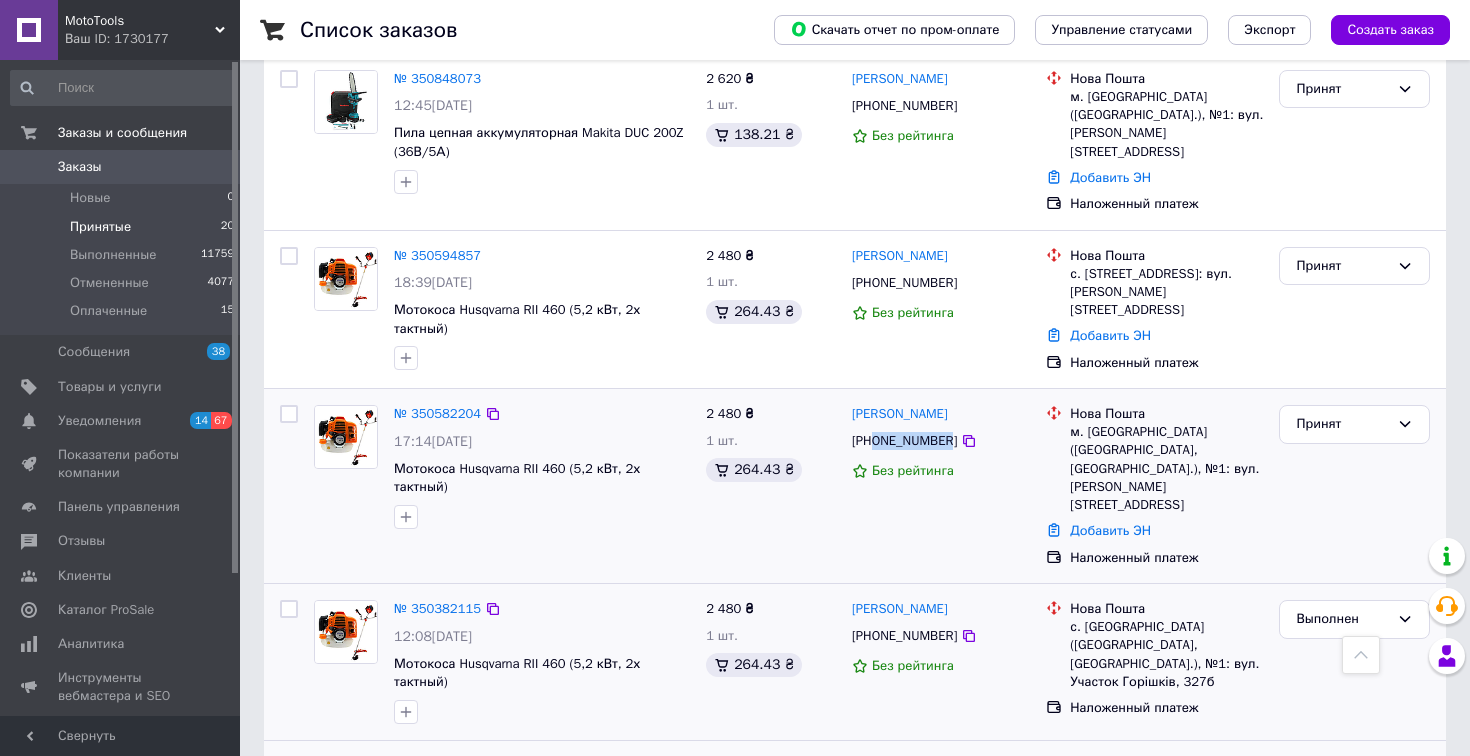 drag, startPoint x: 953, startPoint y: 347, endPoint x: 878, endPoint y: 346, distance: 75.00667 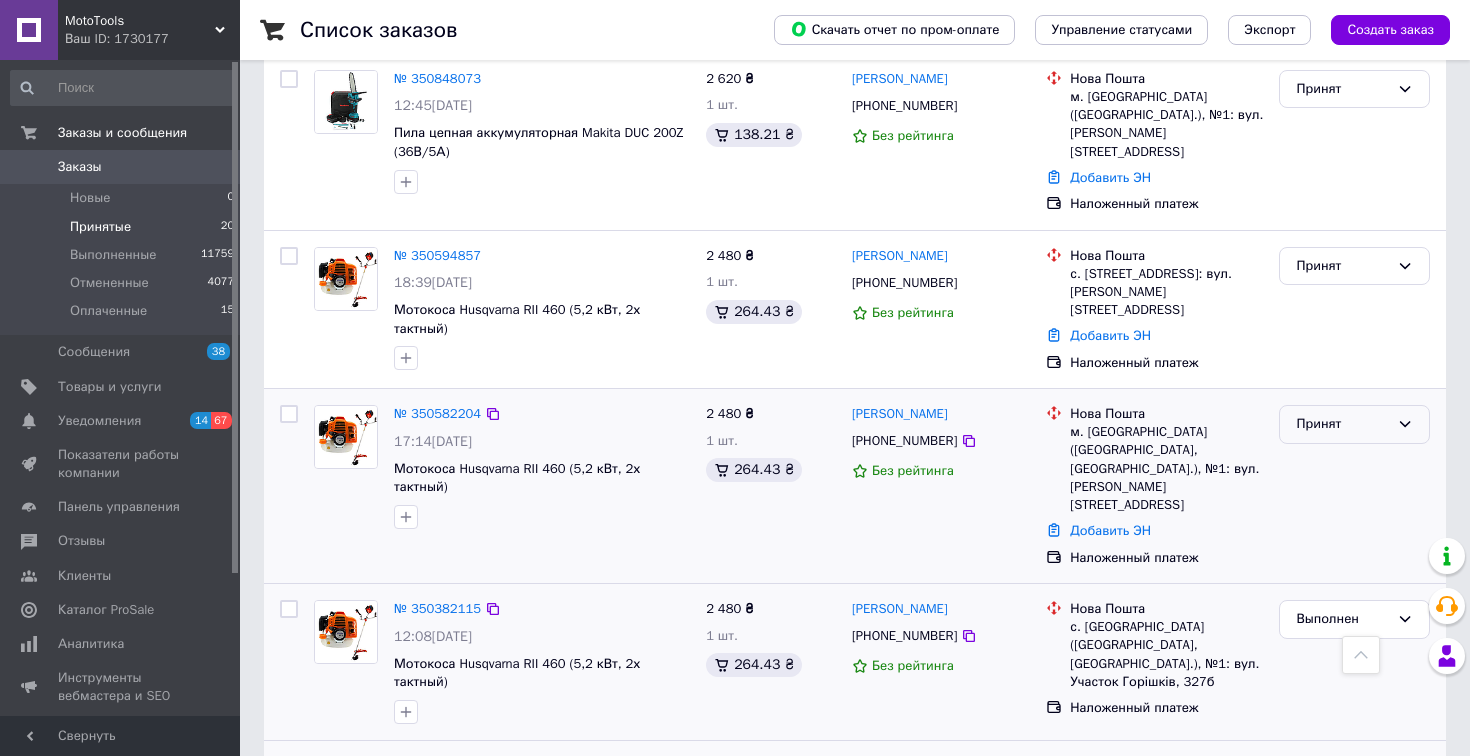 click on "Принят" at bounding box center (1354, 424) 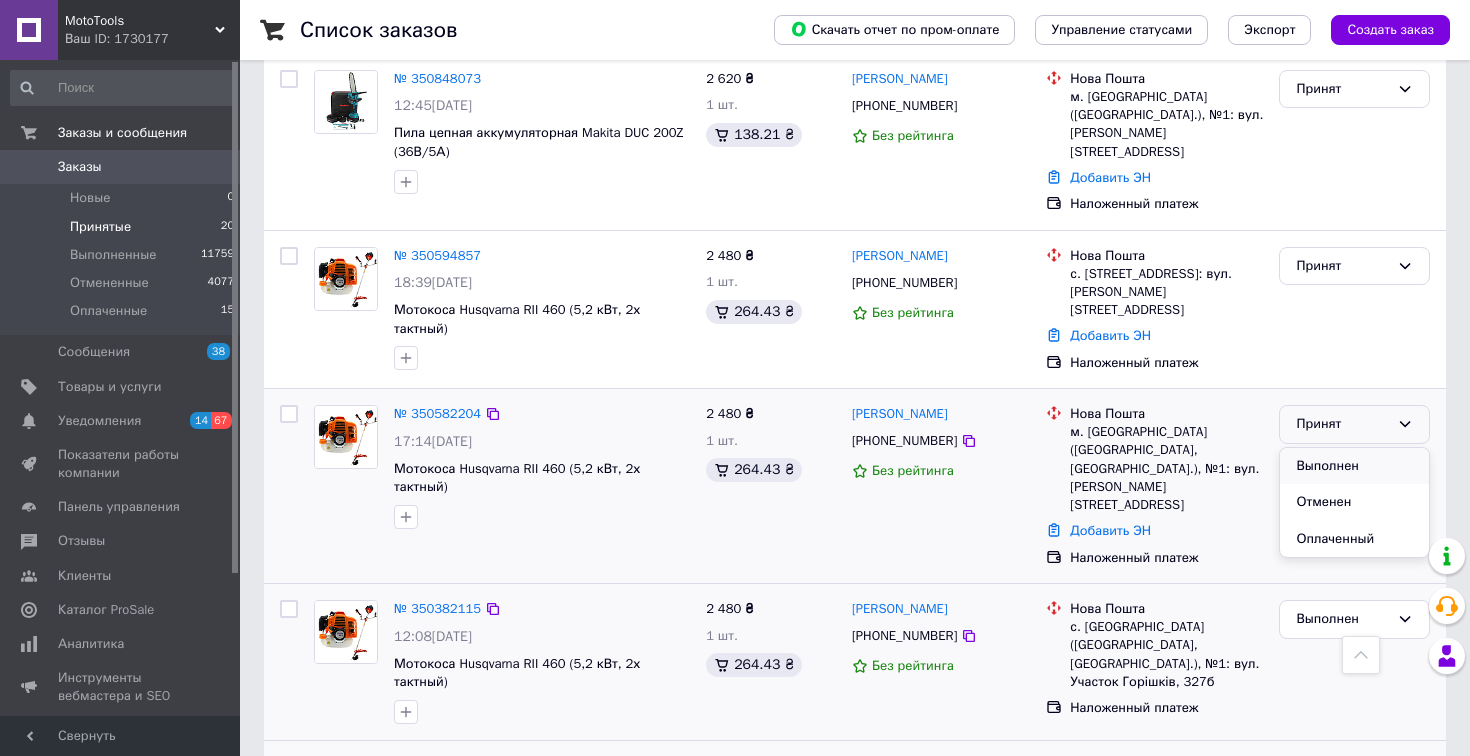 click on "Выполнен" at bounding box center [1354, 466] 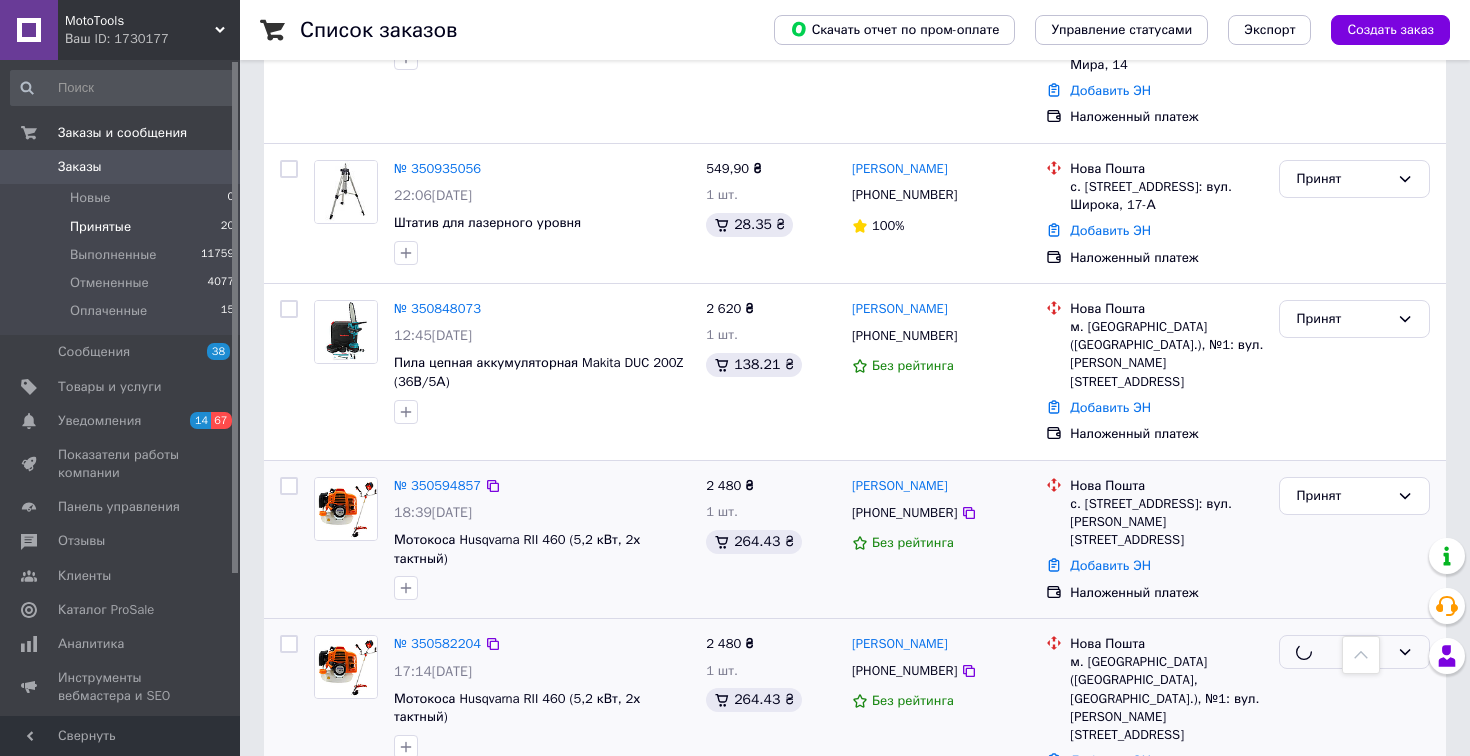 scroll, scrollTop: 1372, scrollLeft: 0, axis: vertical 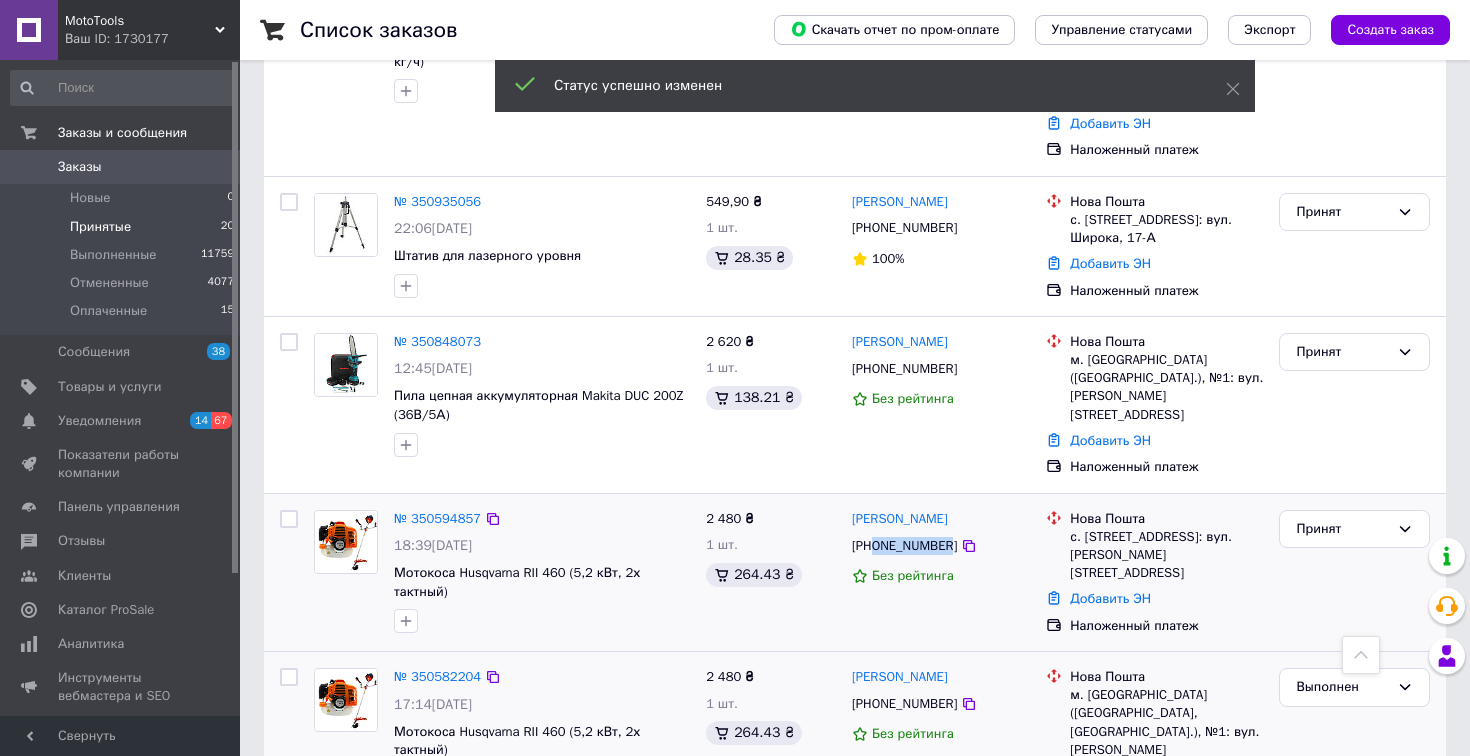 drag, startPoint x: 951, startPoint y: 459, endPoint x: 875, endPoint y: 457, distance: 76.02631 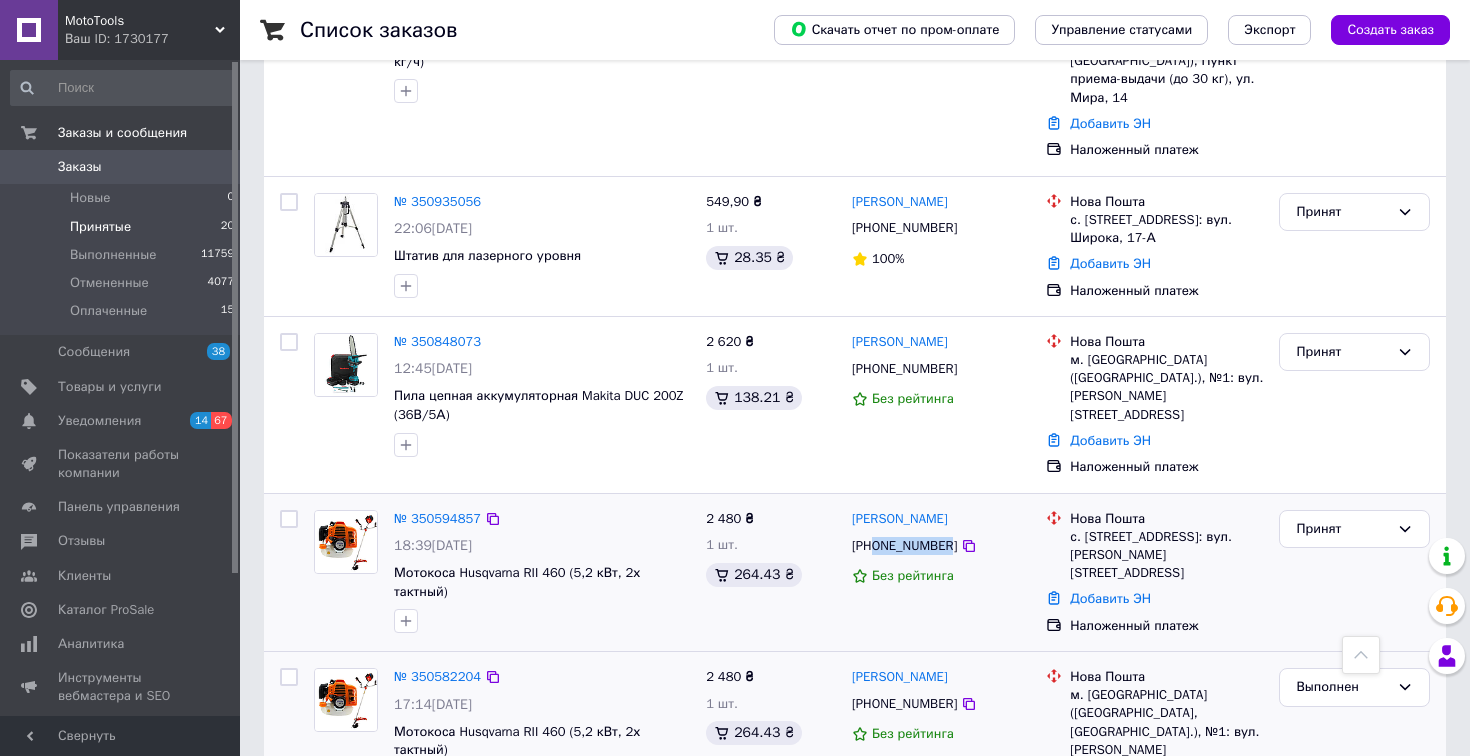 copy on "0957134515" 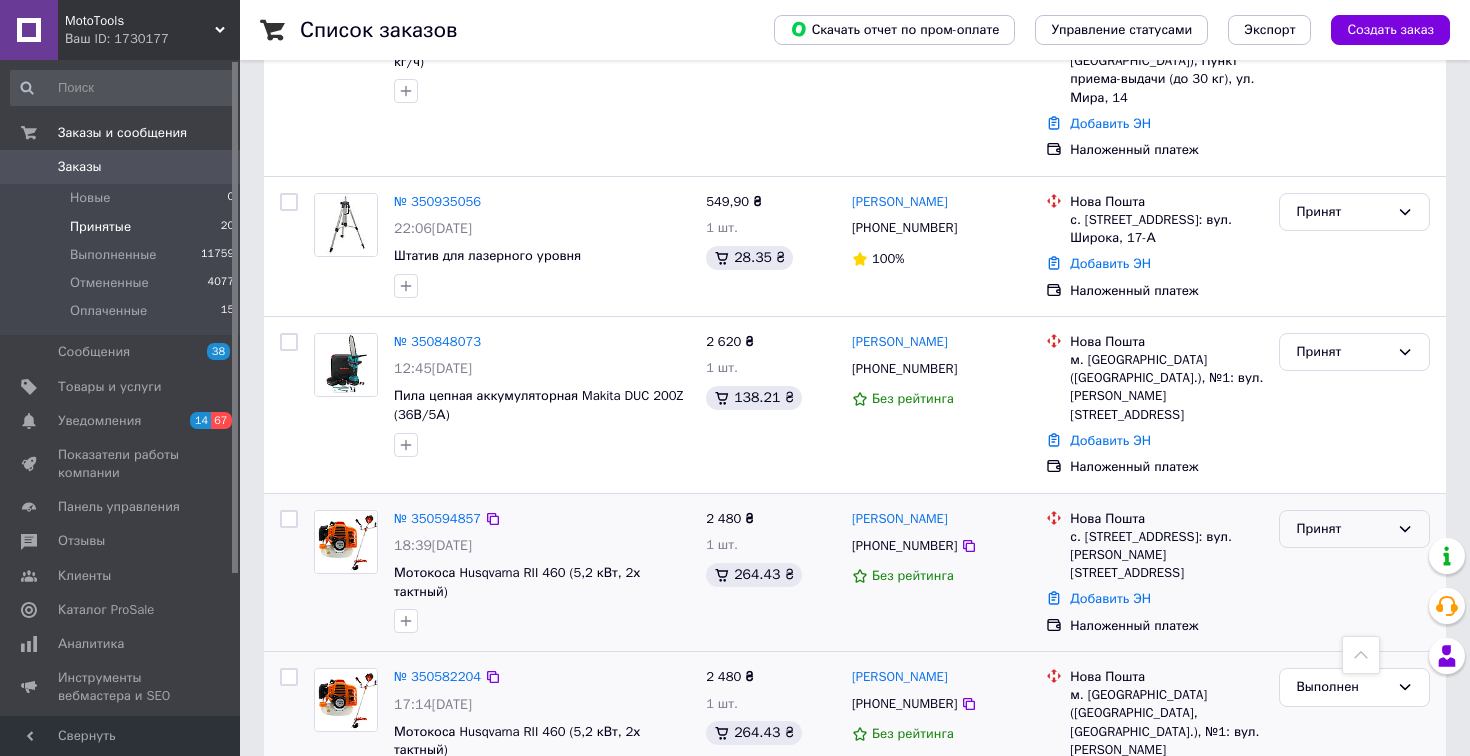 click on "Принят" at bounding box center (1342, 529) 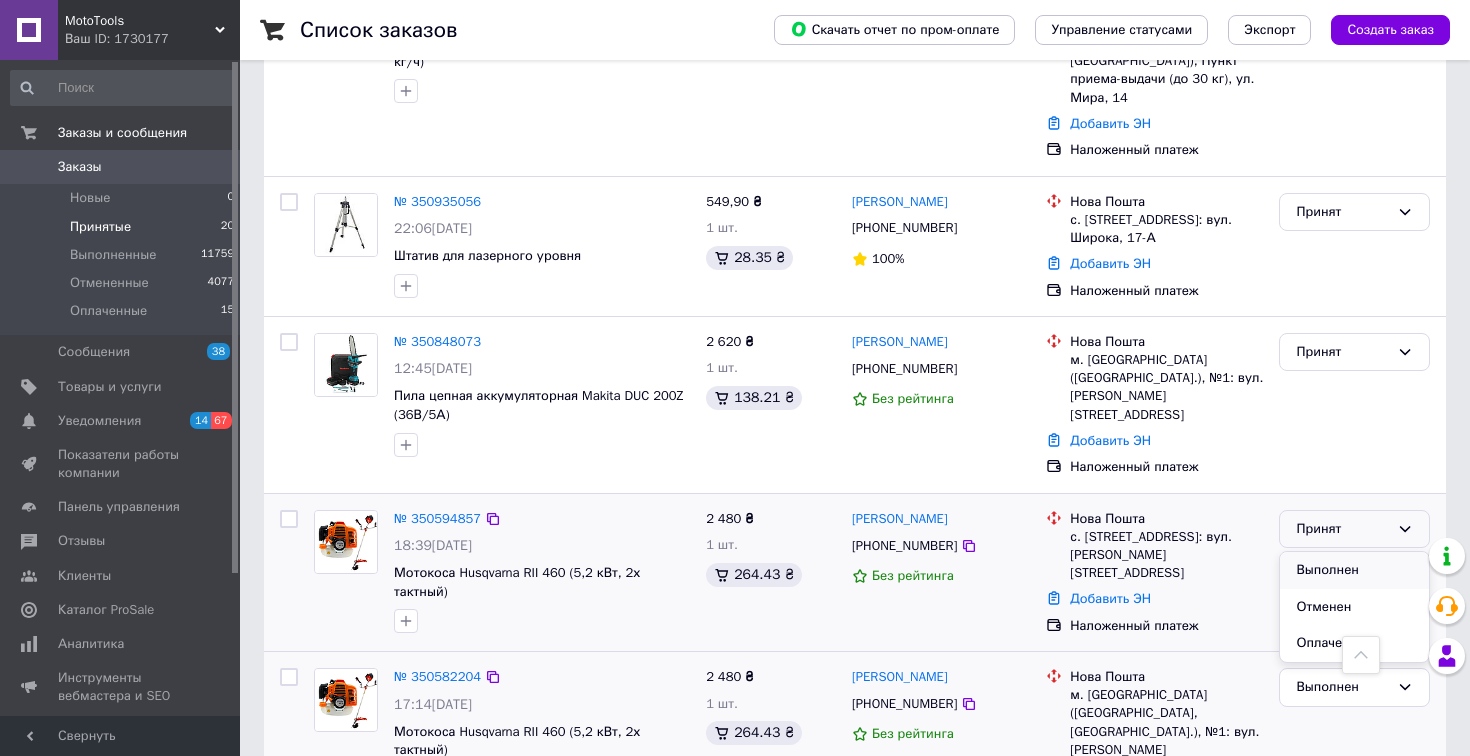 click on "Выполнен" at bounding box center [1354, 570] 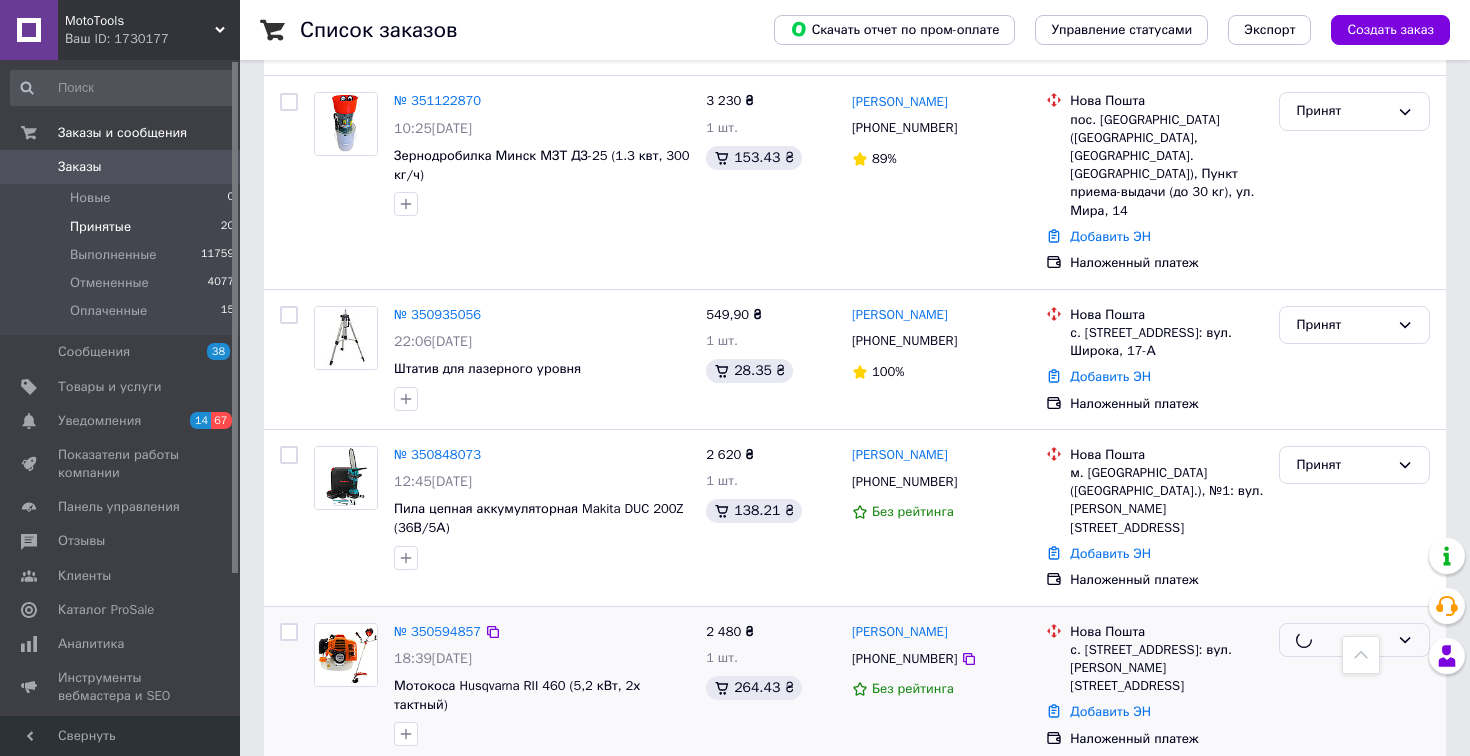 scroll, scrollTop: 1258, scrollLeft: 0, axis: vertical 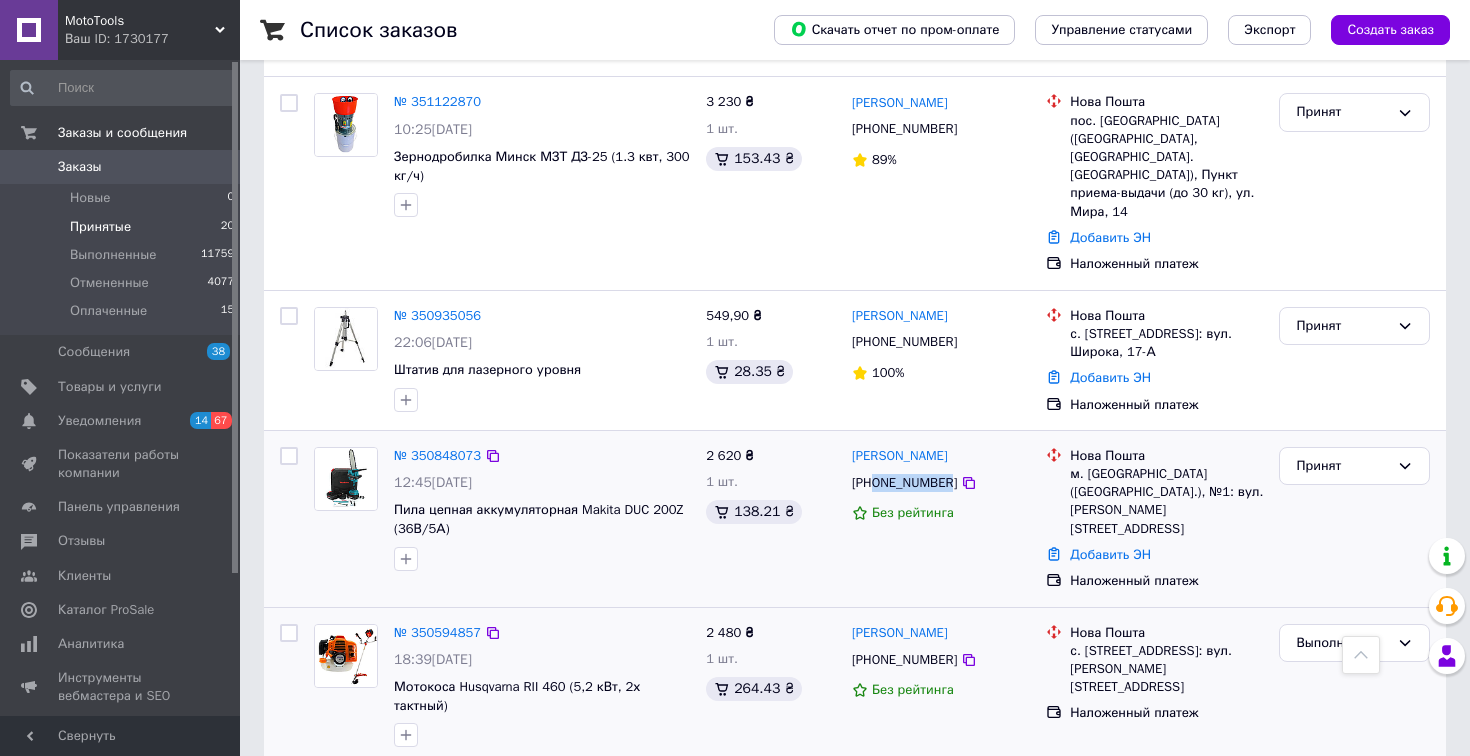 drag, startPoint x: 953, startPoint y: 419, endPoint x: 879, endPoint y: 419, distance: 74 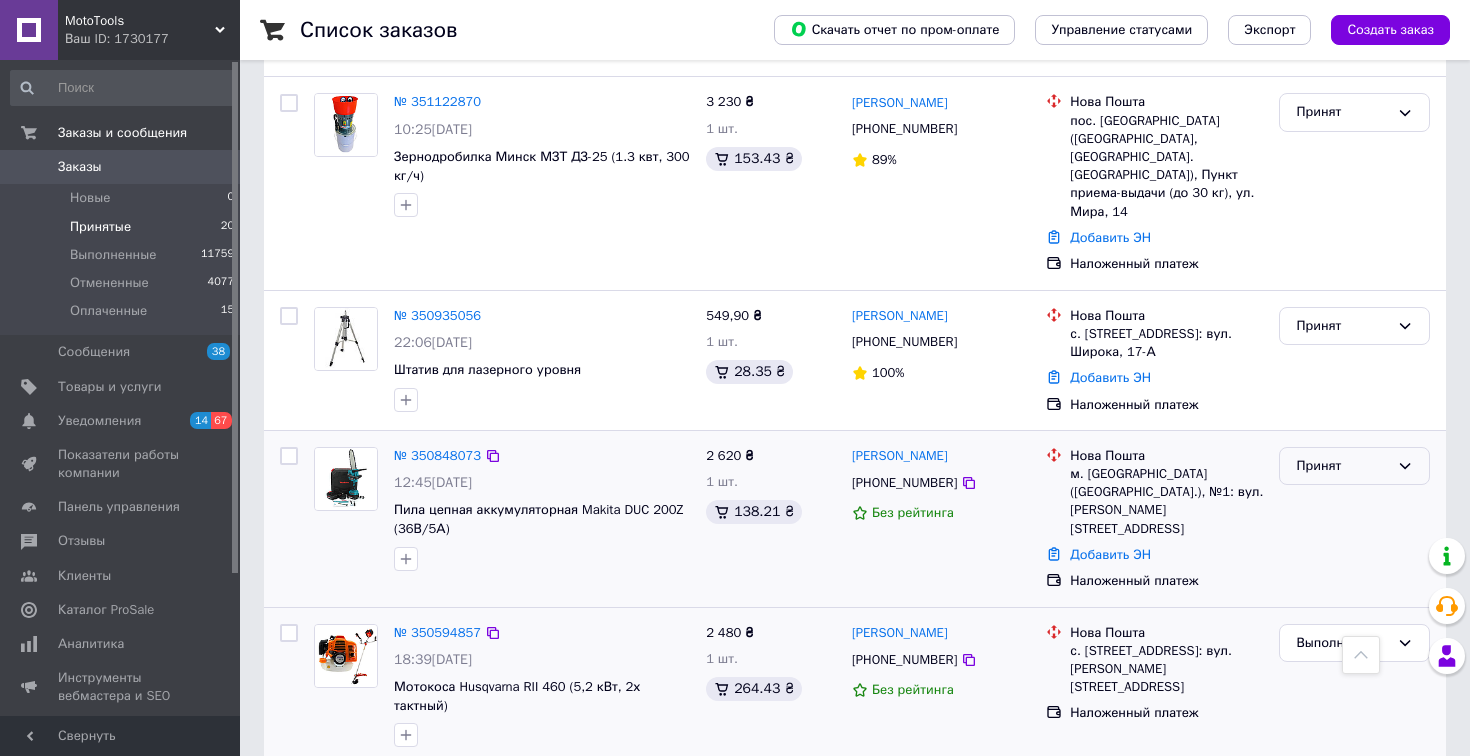 click on "Принят" at bounding box center [1342, 466] 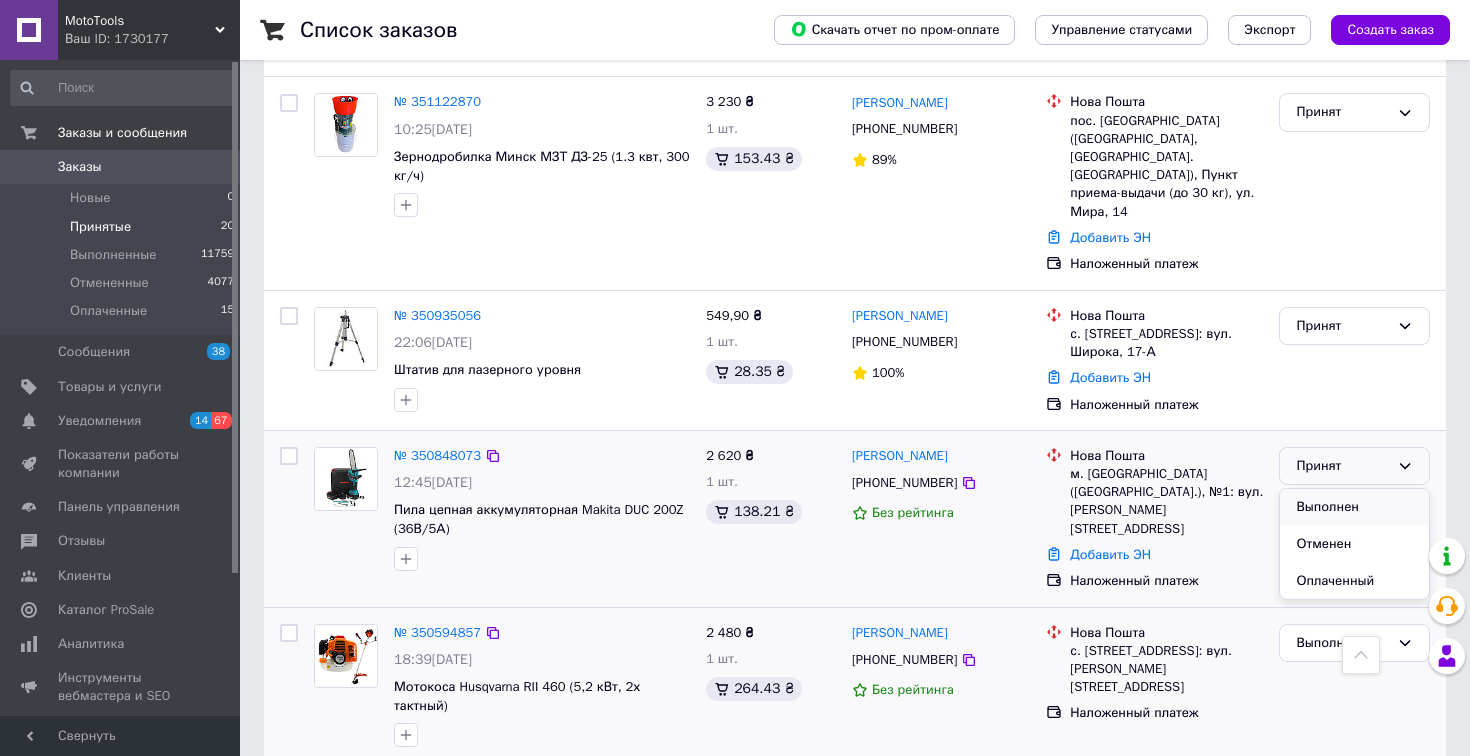 click on "Выполнен" at bounding box center (1354, 507) 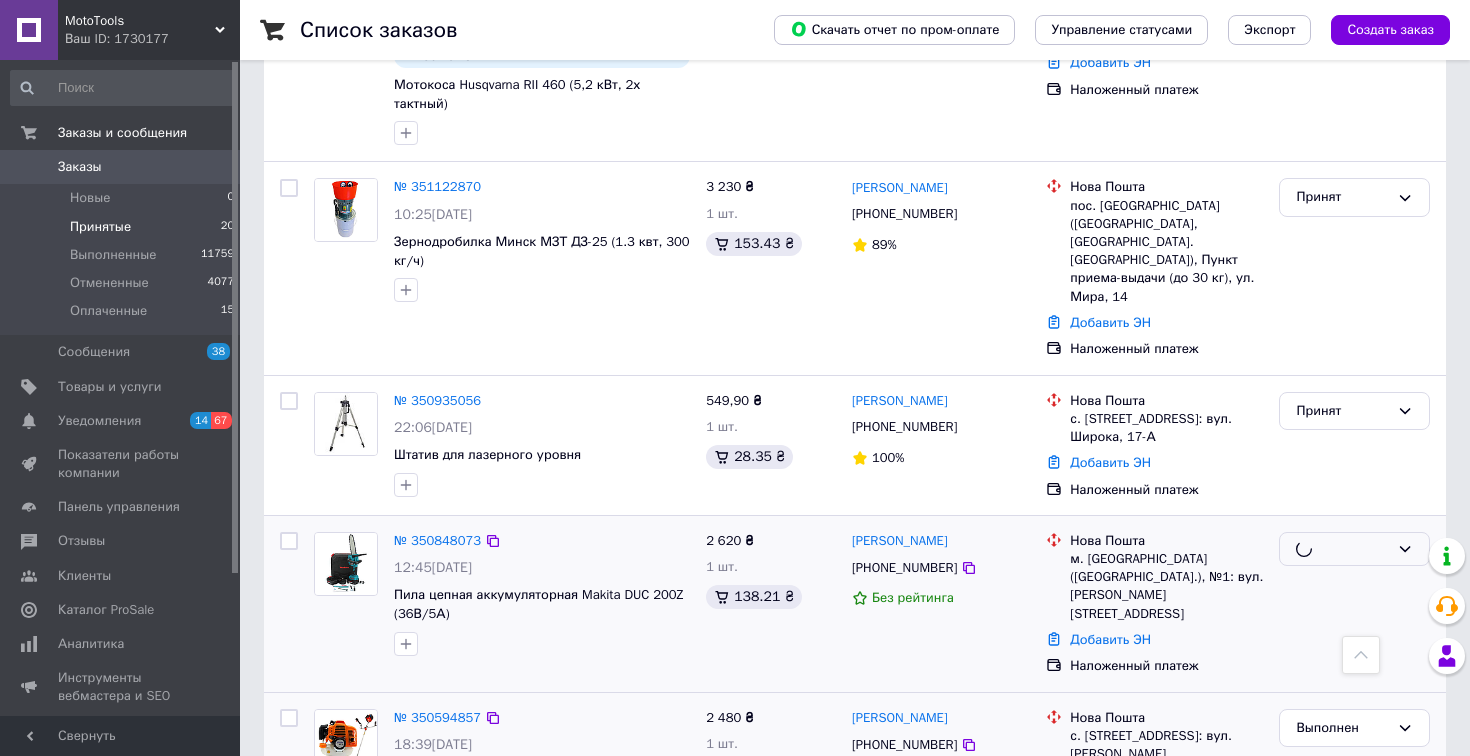 scroll, scrollTop: 1120, scrollLeft: 0, axis: vertical 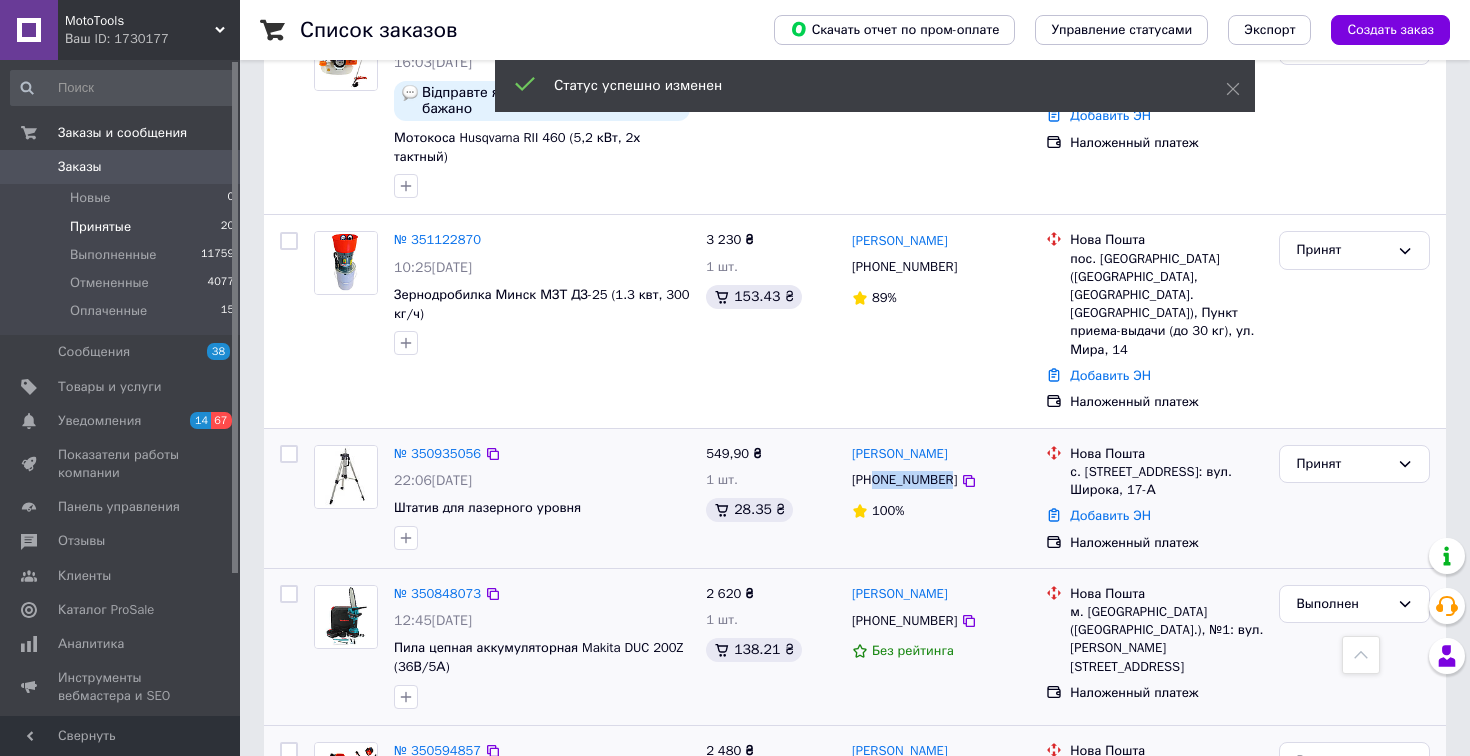 drag, startPoint x: 955, startPoint y: 416, endPoint x: 877, endPoint y: 407, distance: 78.51752 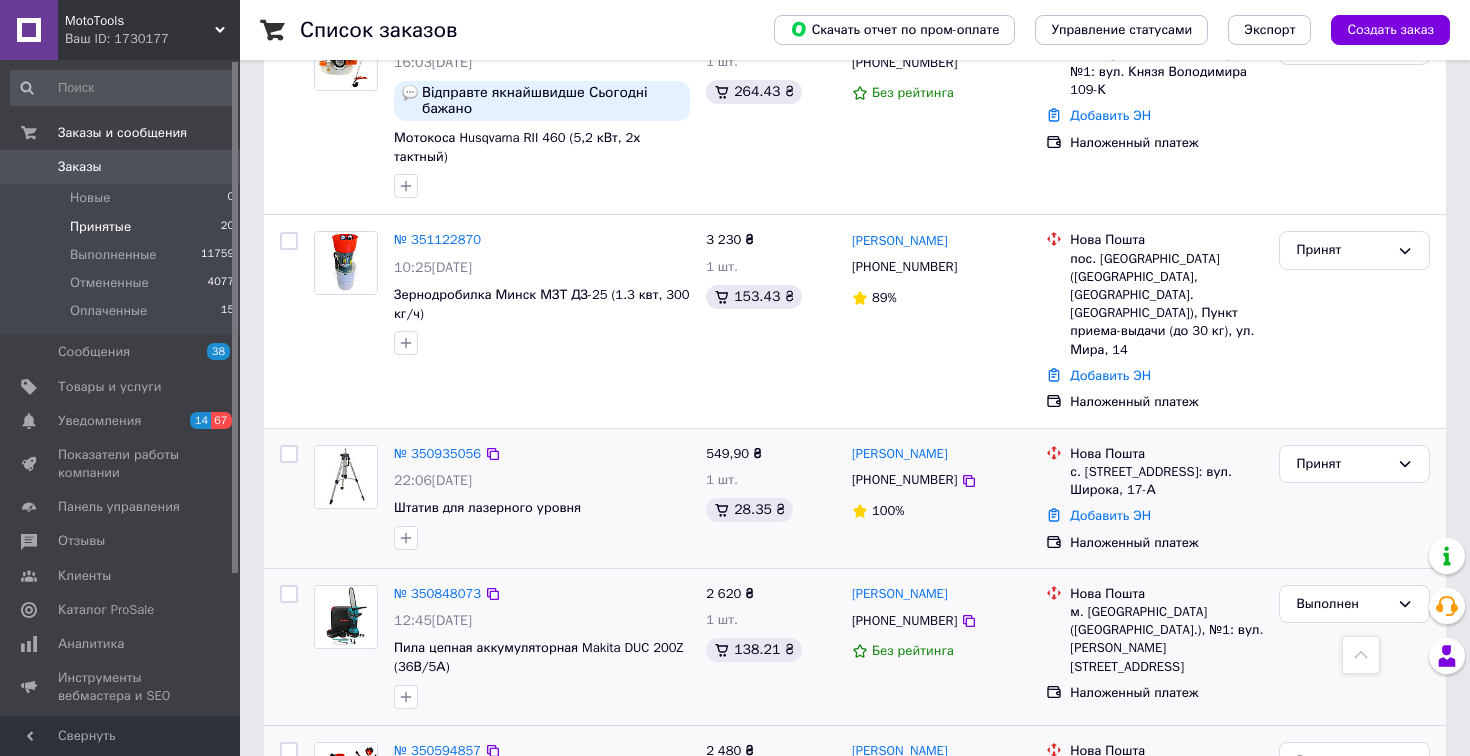 click on "100%" at bounding box center (941, 511) 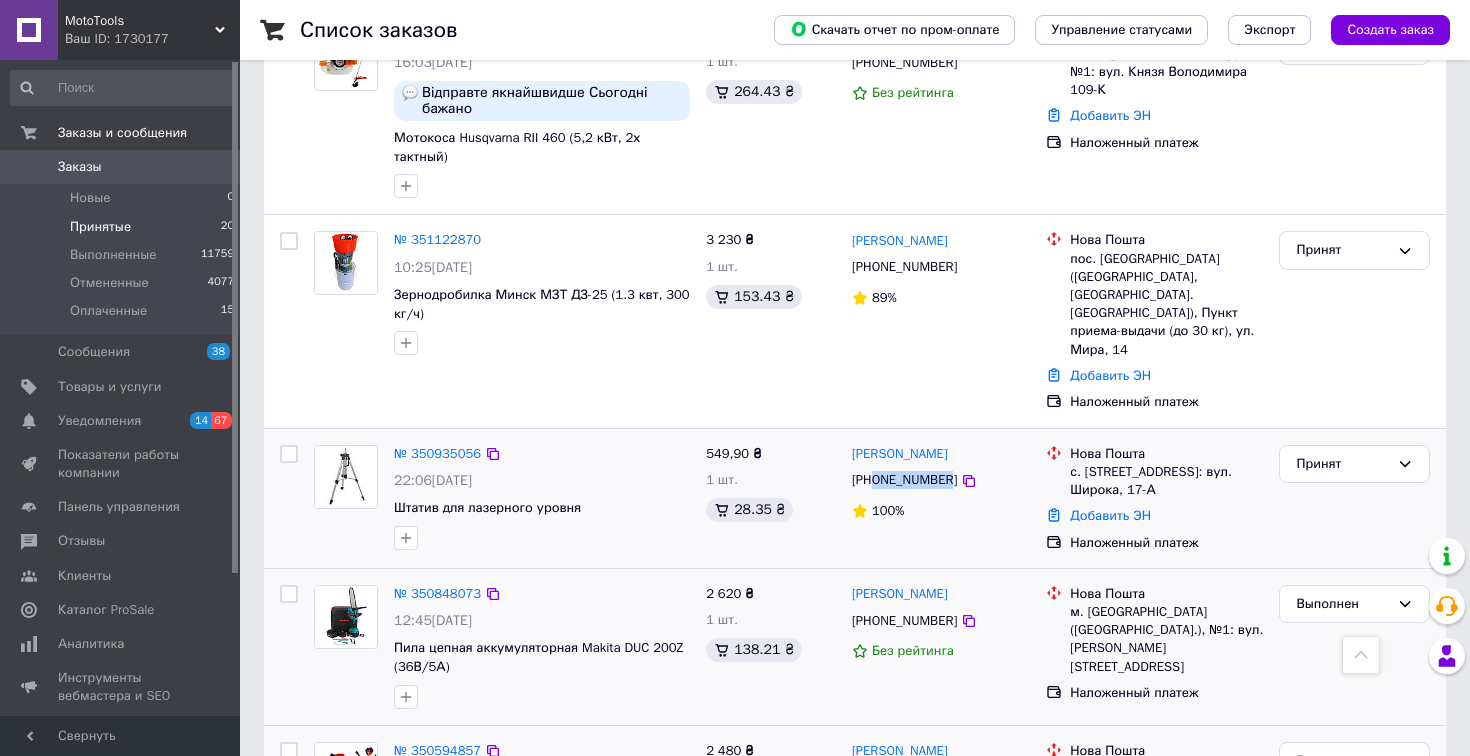 drag, startPoint x: 956, startPoint y: 416, endPoint x: 880, endPoint y: 419, distance: 76.05919 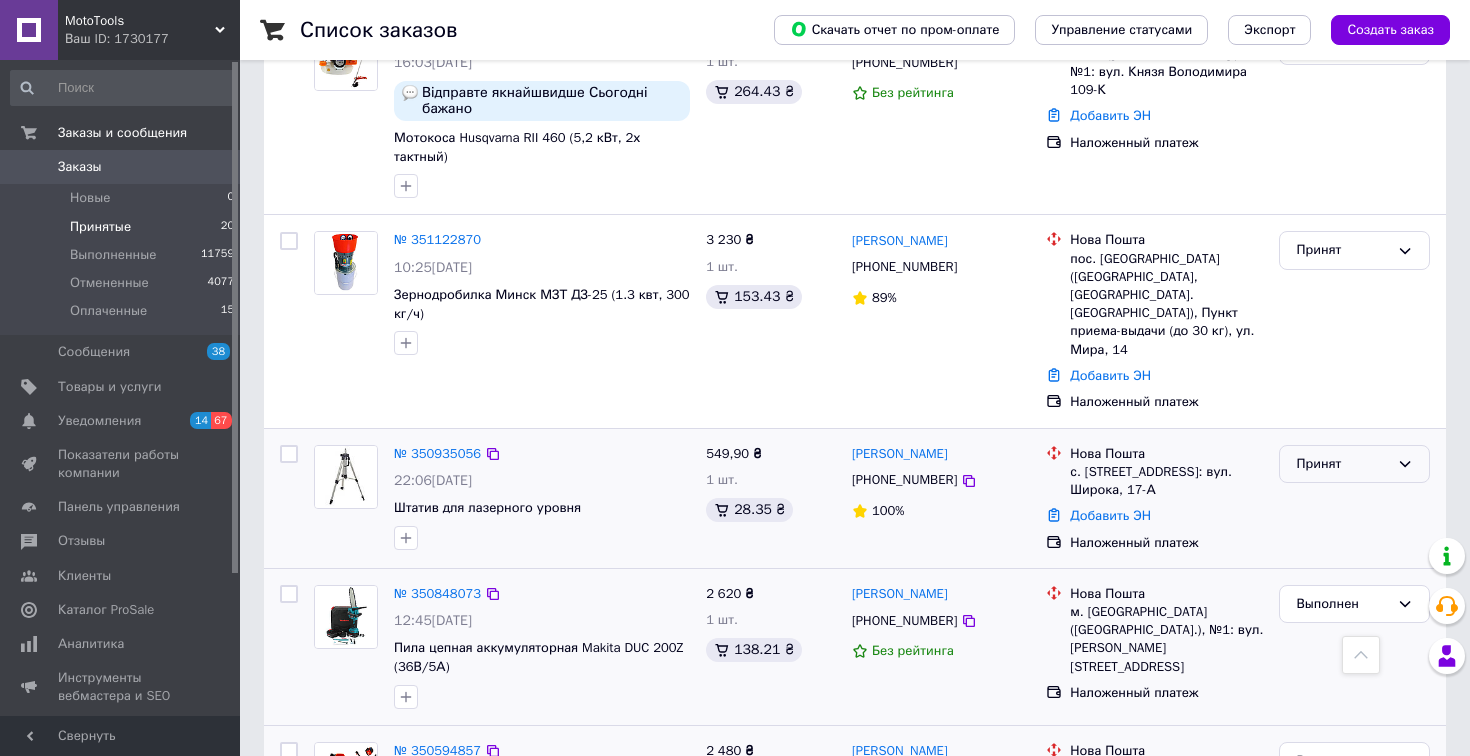 click on "Принят" at bounding box center (1342, 464) 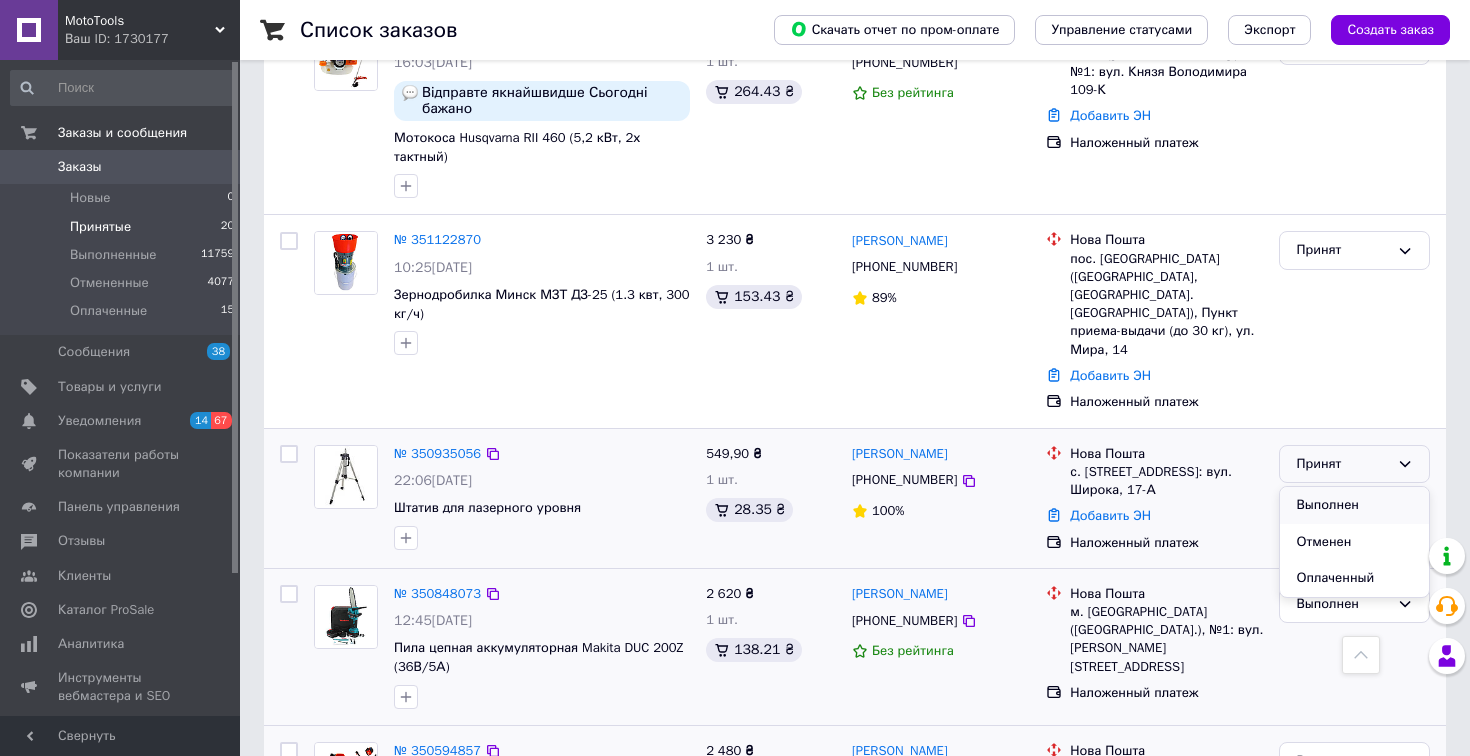 click on "Выполнен" at bounding box center [1354, 505] 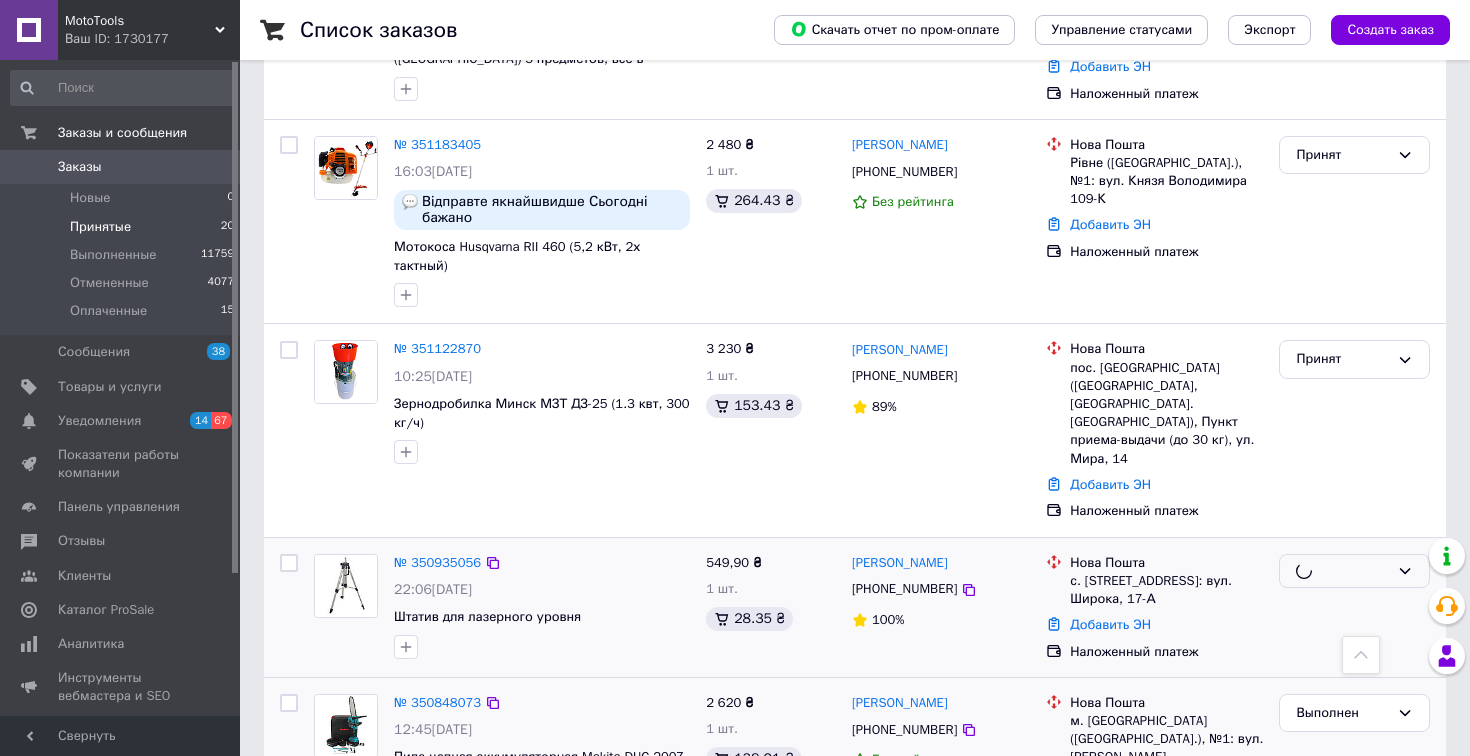 scroll, scrollTop: 970, scrollLeft: 0, axis: vertical 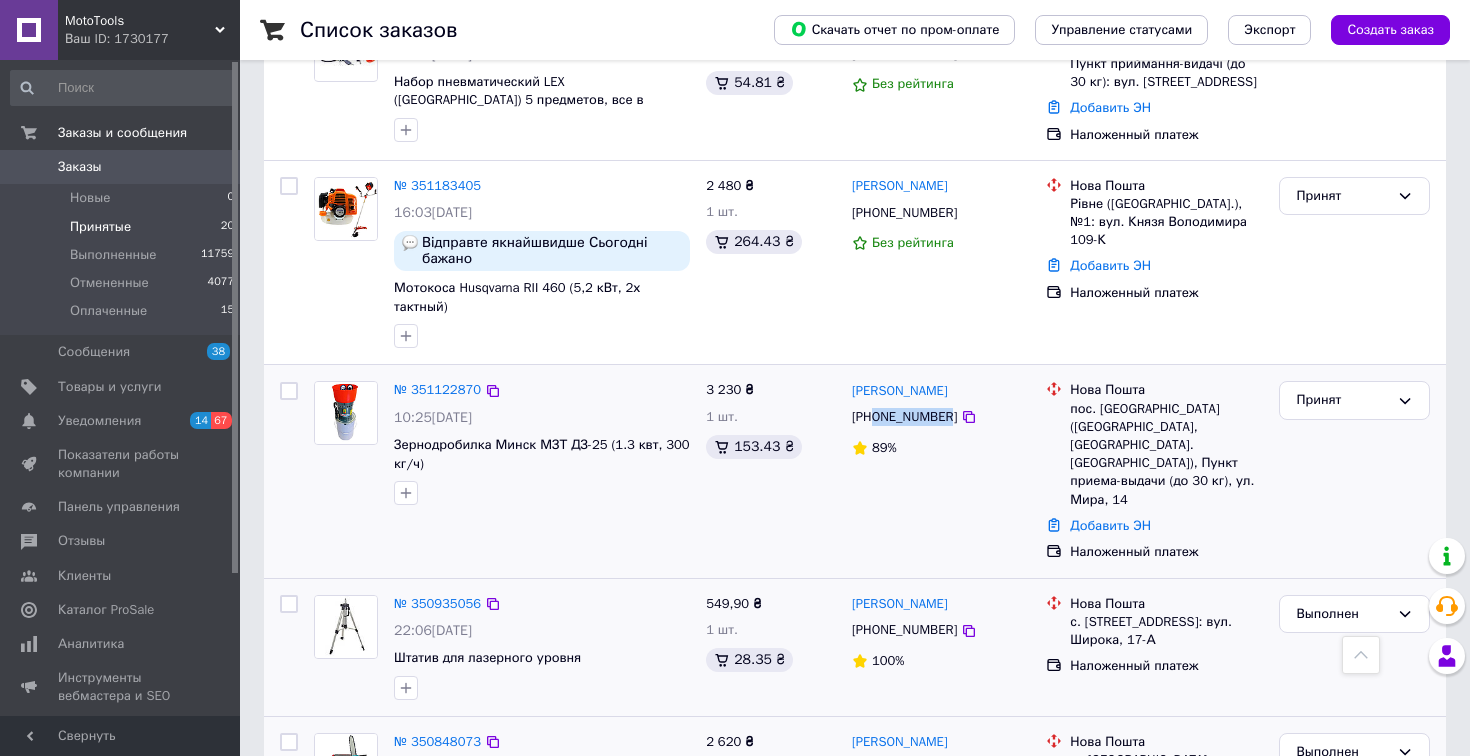 drag, startPoint x: 953, startPoint y: 350, endPoint x: 878, endPoint y: 349, distance: 75.00667 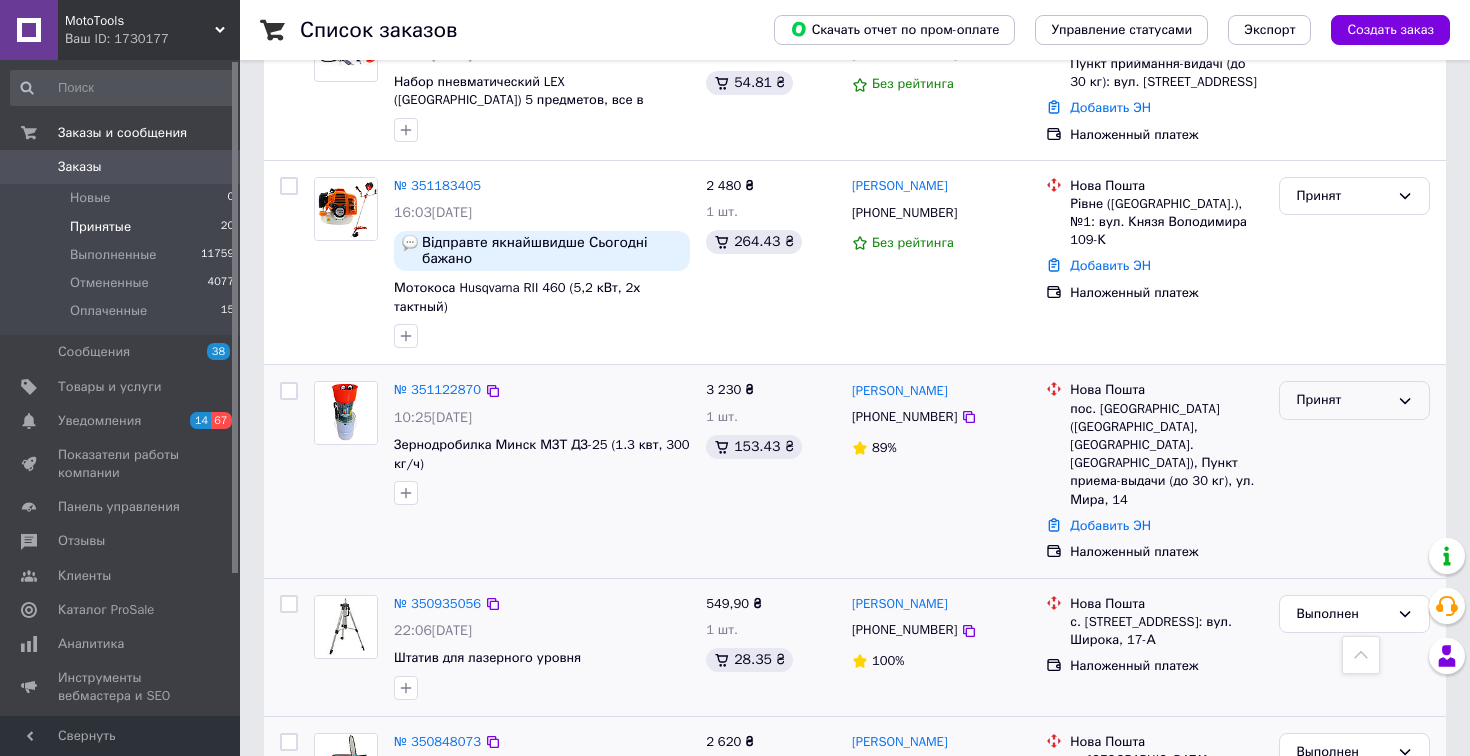 click on "Принят" at bounding box center (1342, 400) 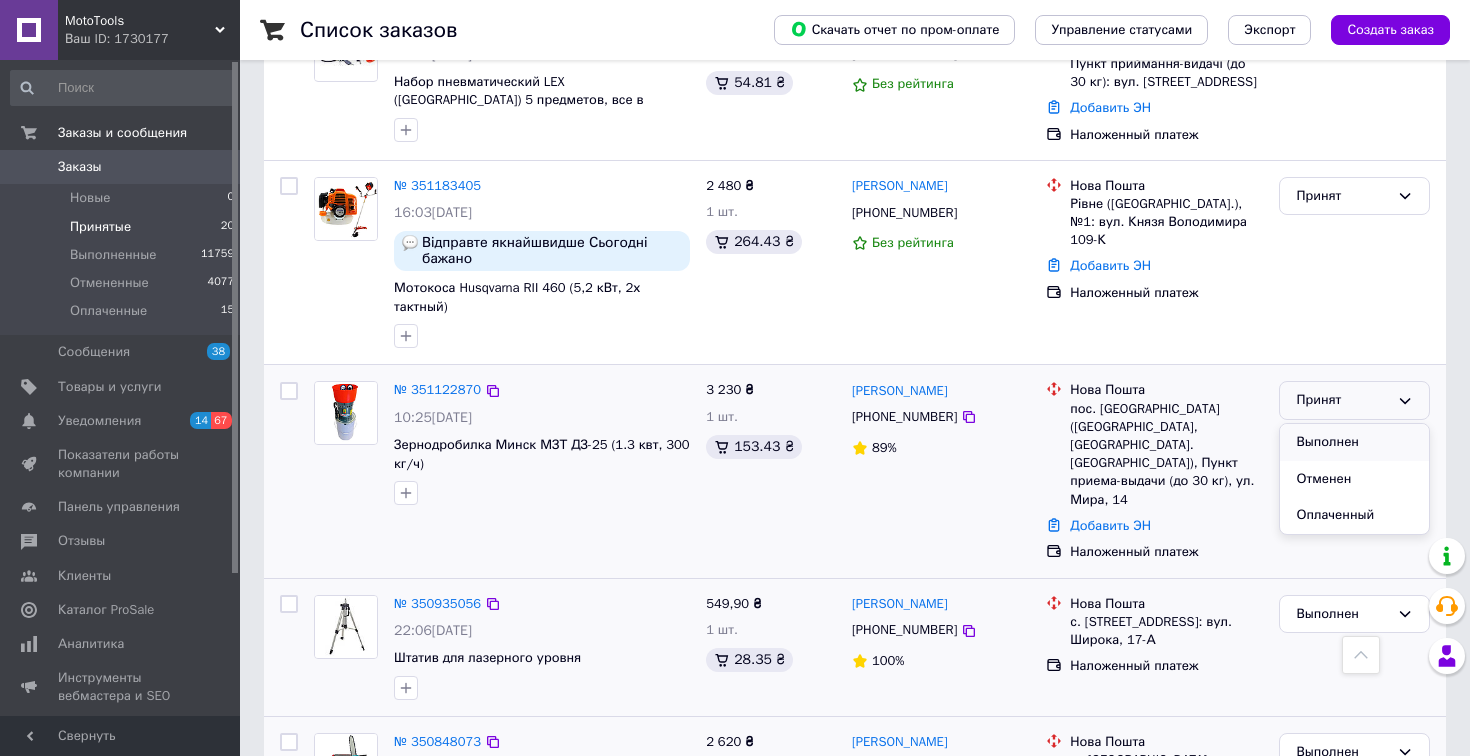 click on "Выполнен" at bounding box center [1354, 442] 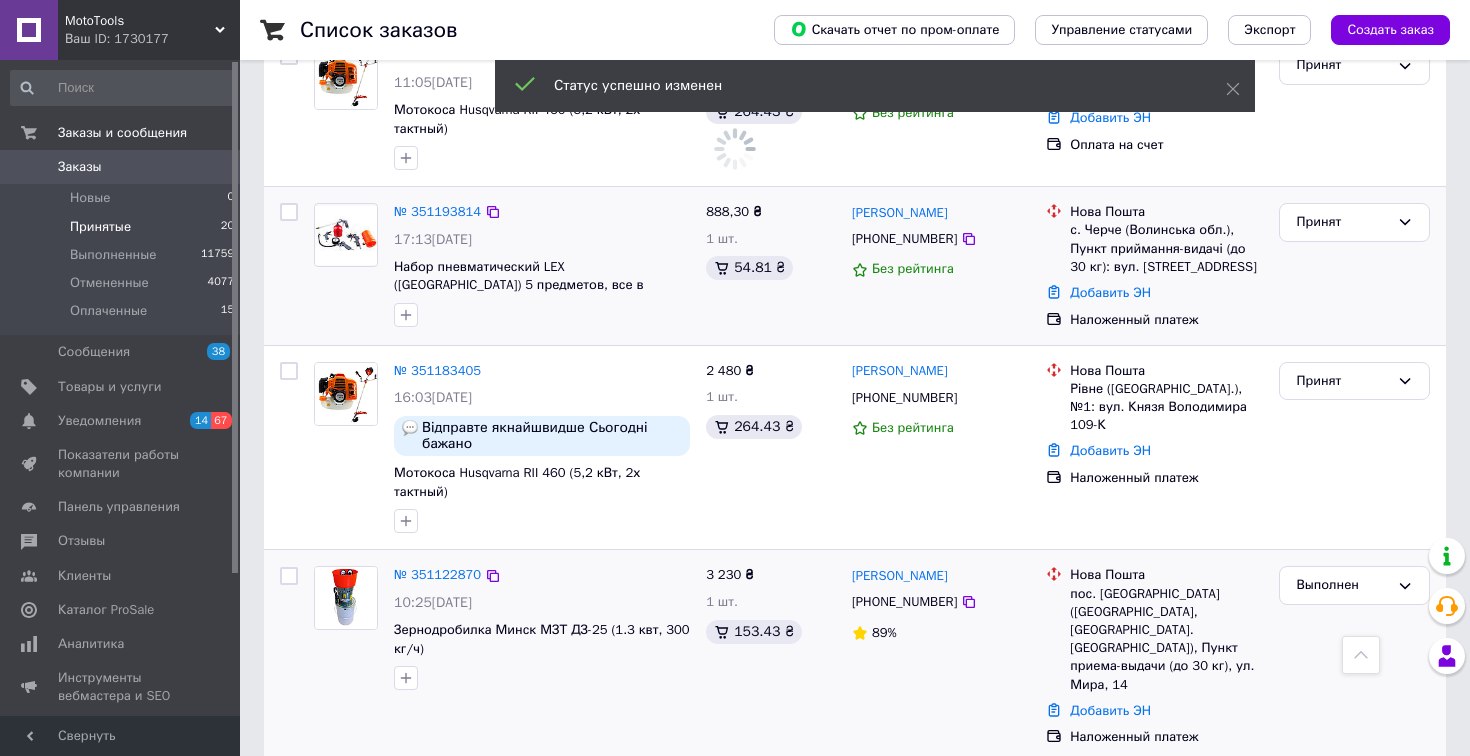 scroll, scrollTop: 786, scrollLeft: 0, axis: vertical 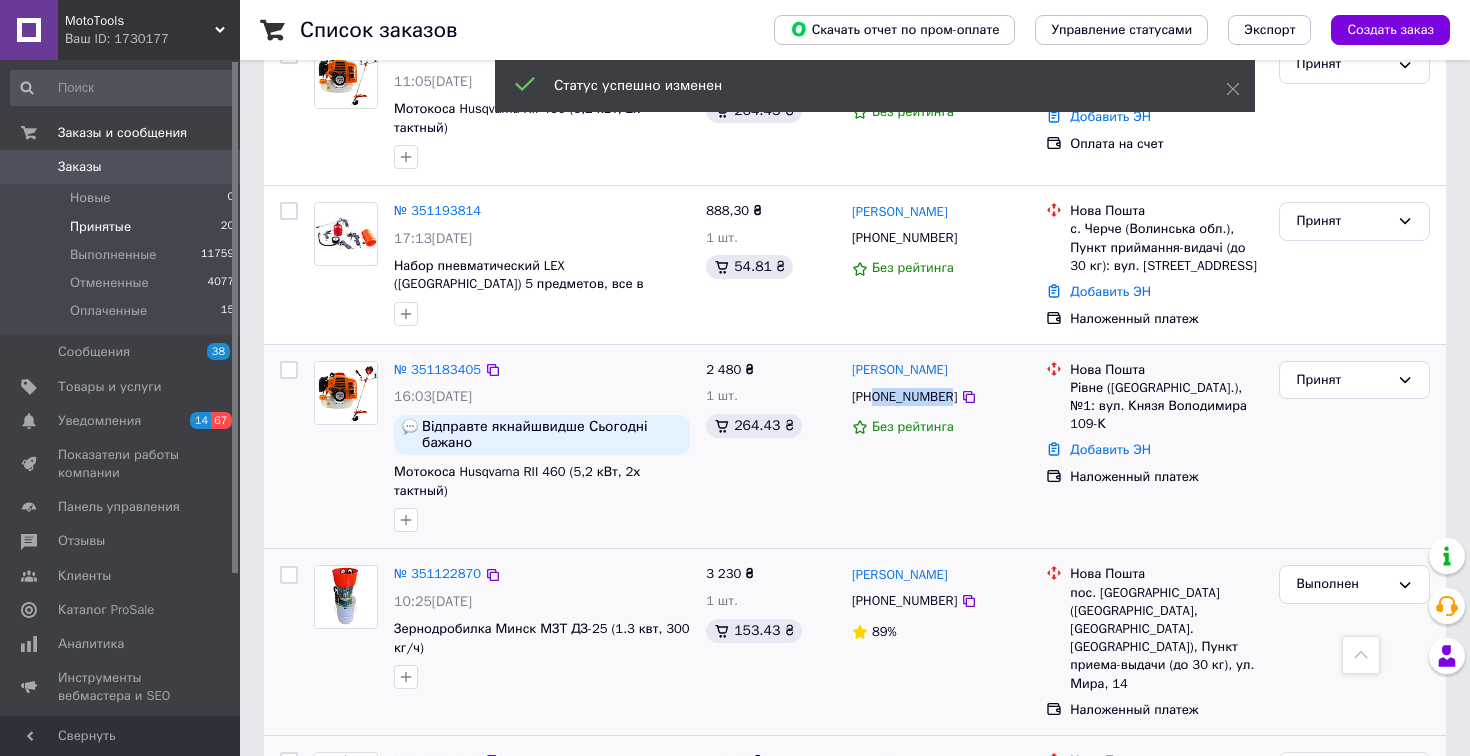 drag, startPoint x: 955, startPoint y: 333, endPoint x: 876, endPoint y: 337, distance: 79.101204 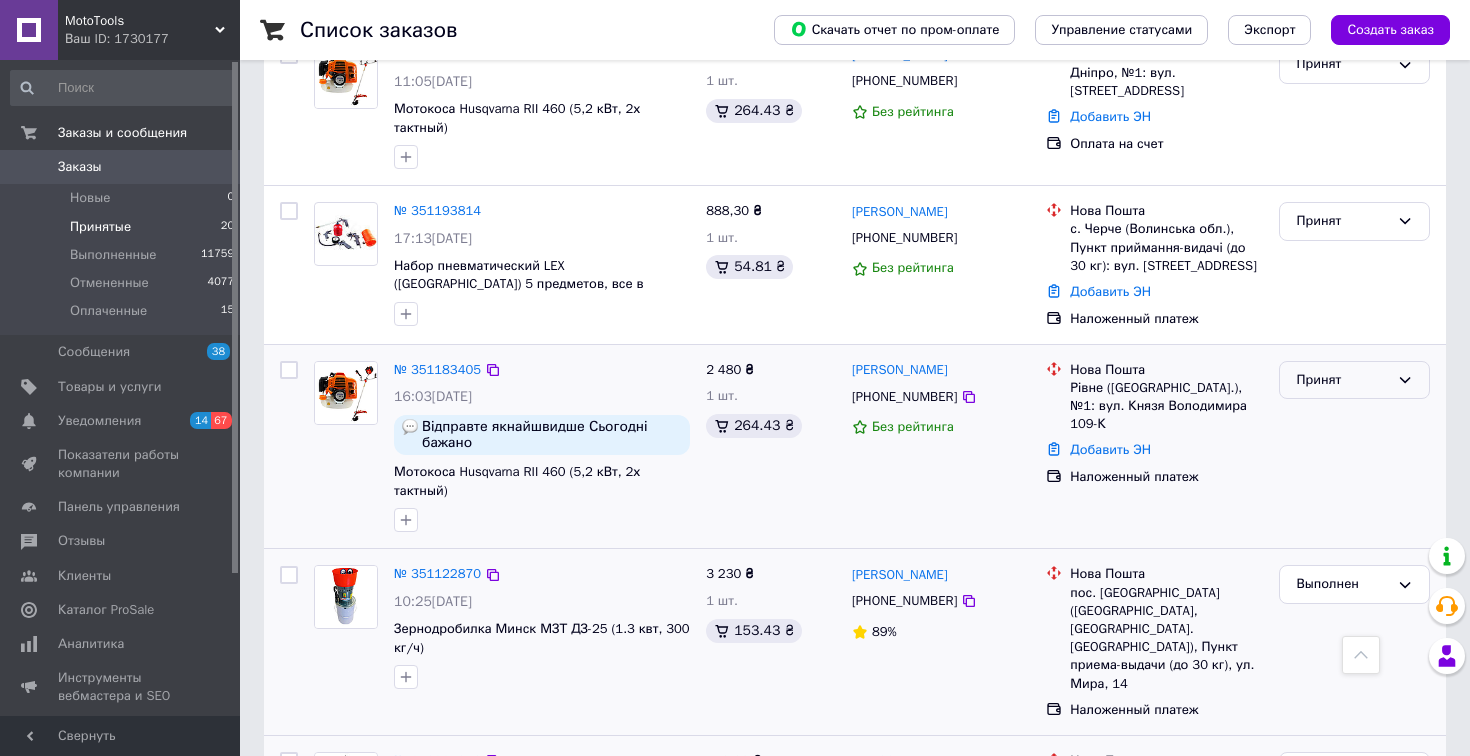 click on "Принят" at bounding box center (1342, 380) 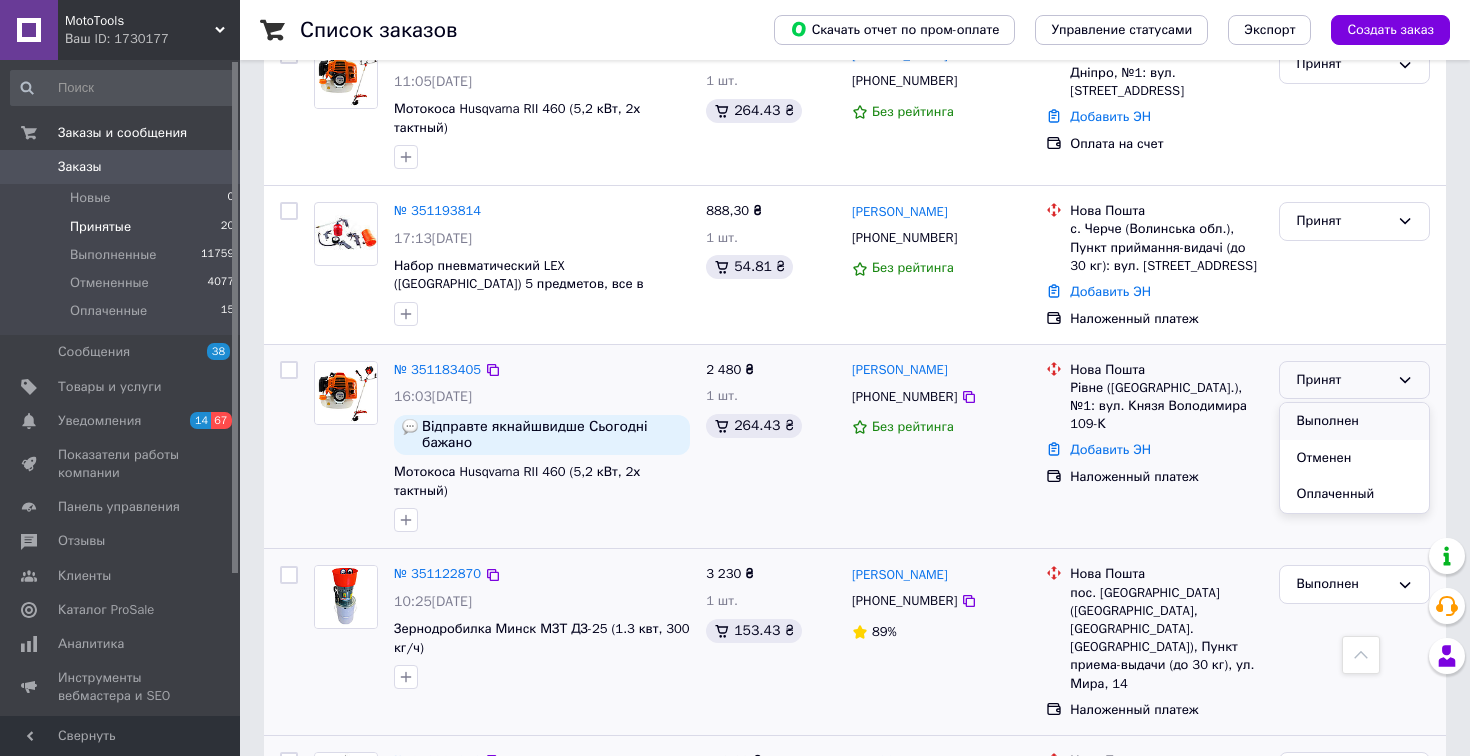 click on "Выполнен" at bounding box center (1354, 421) 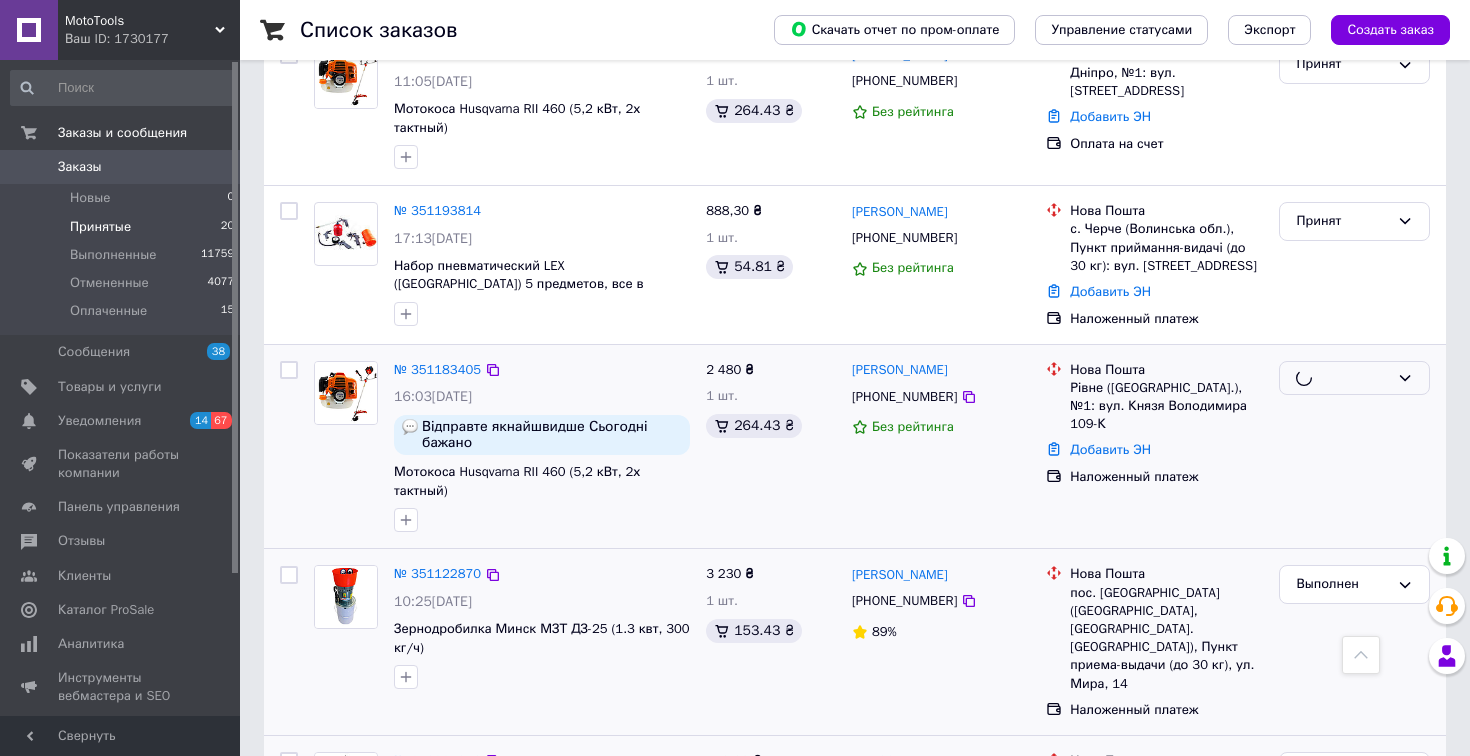 scroll, scrollTop: 686, scrollLeft: 0, axis: vertical 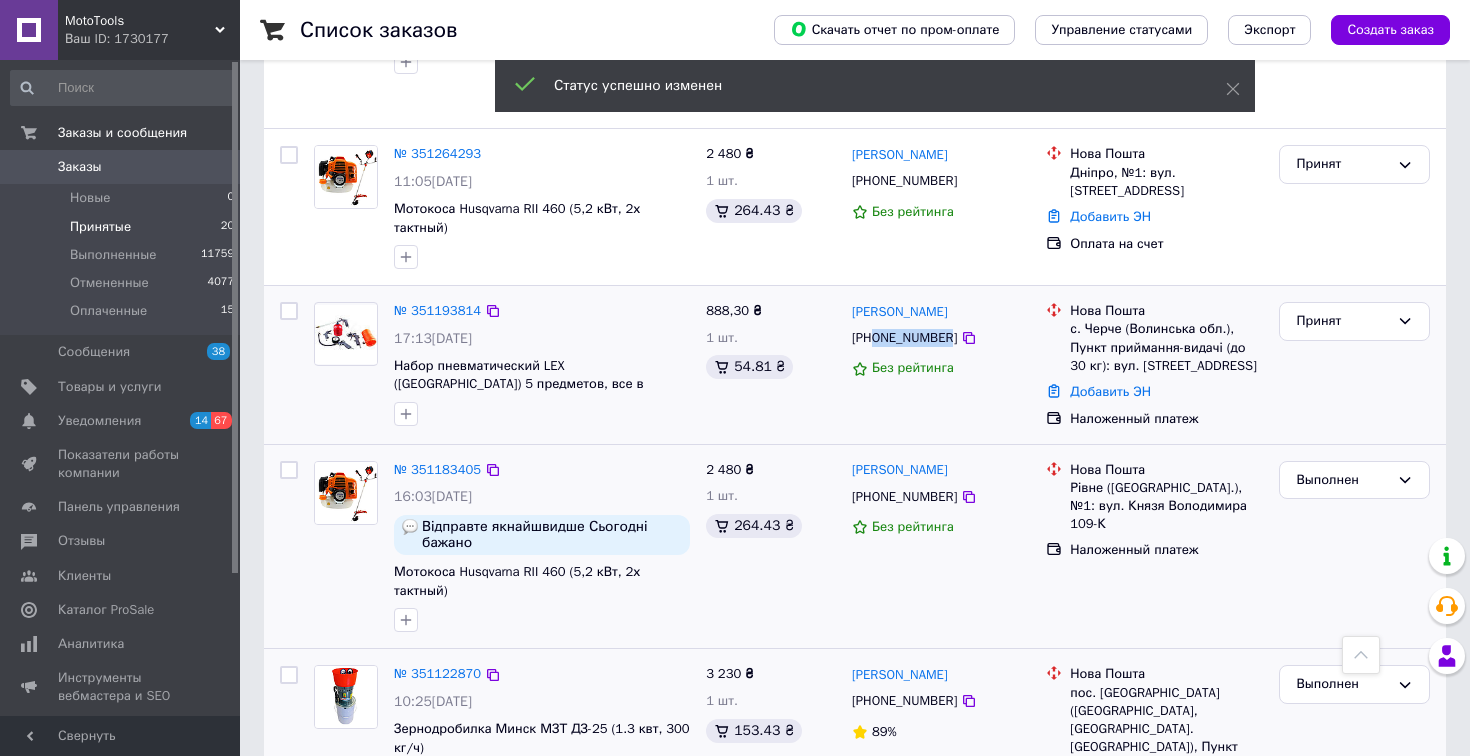 drag, startPoint x: 955, startPoint y: 276, endPoint x: 876, endPoint y: 274, distance: 79.025314 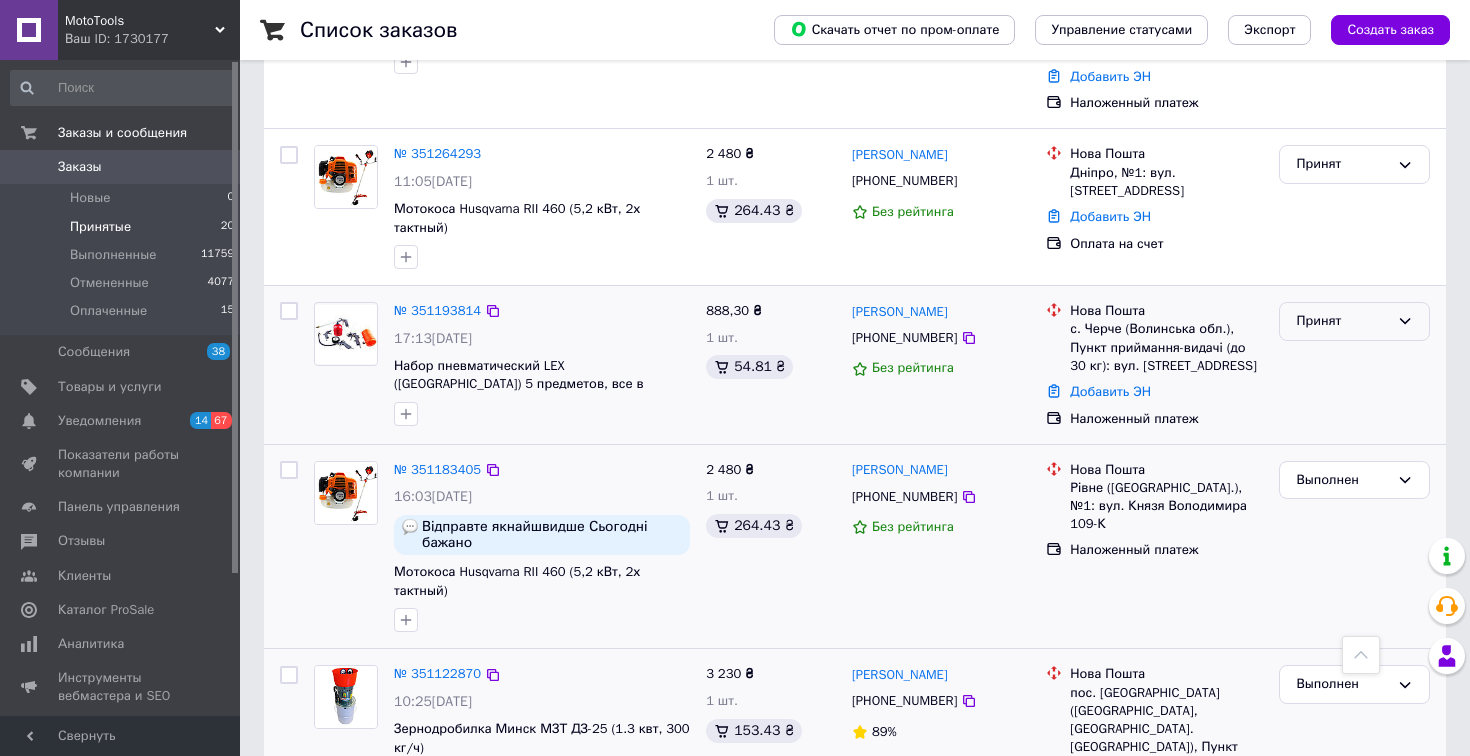 click on "Принят" at bounding box center [1354, 321] 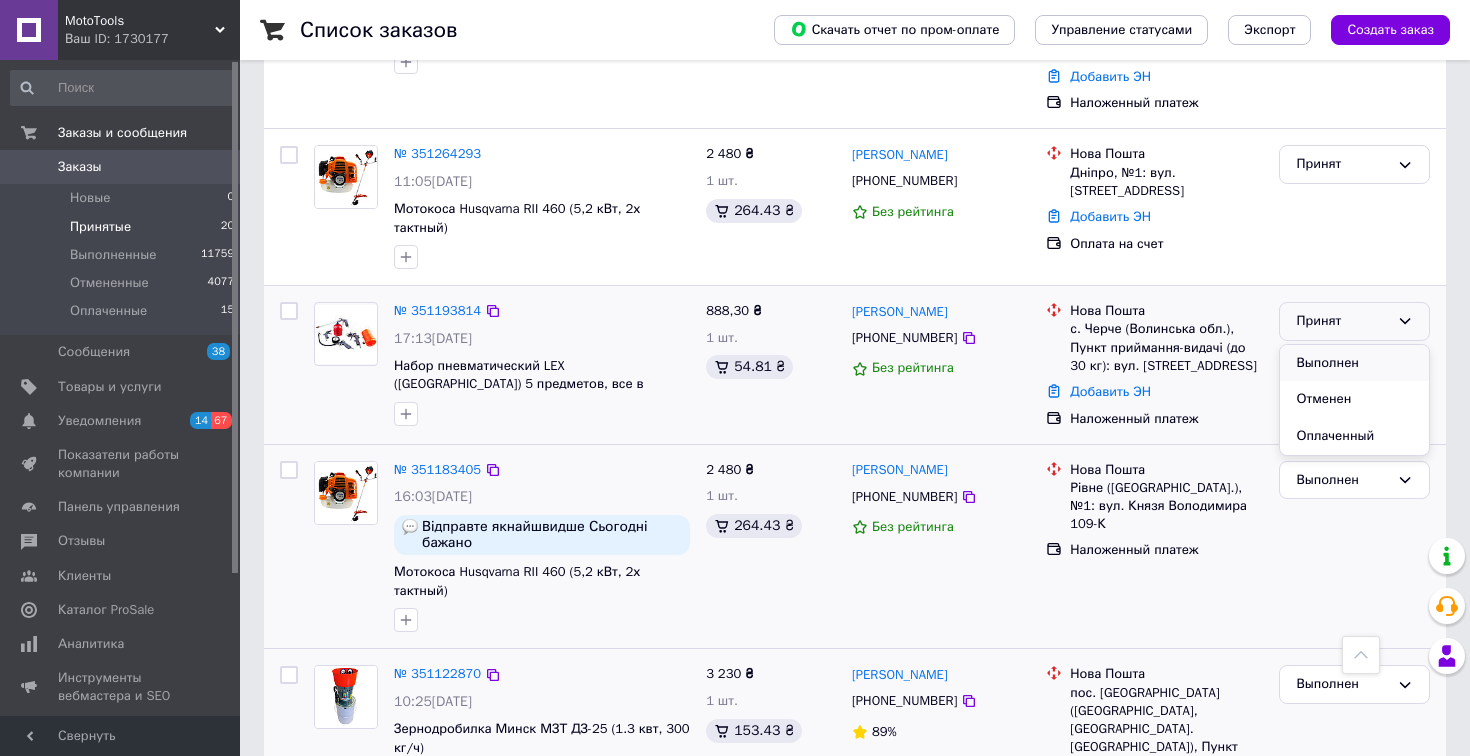 click on "Выполнен" at bounding box center (1354, 363) 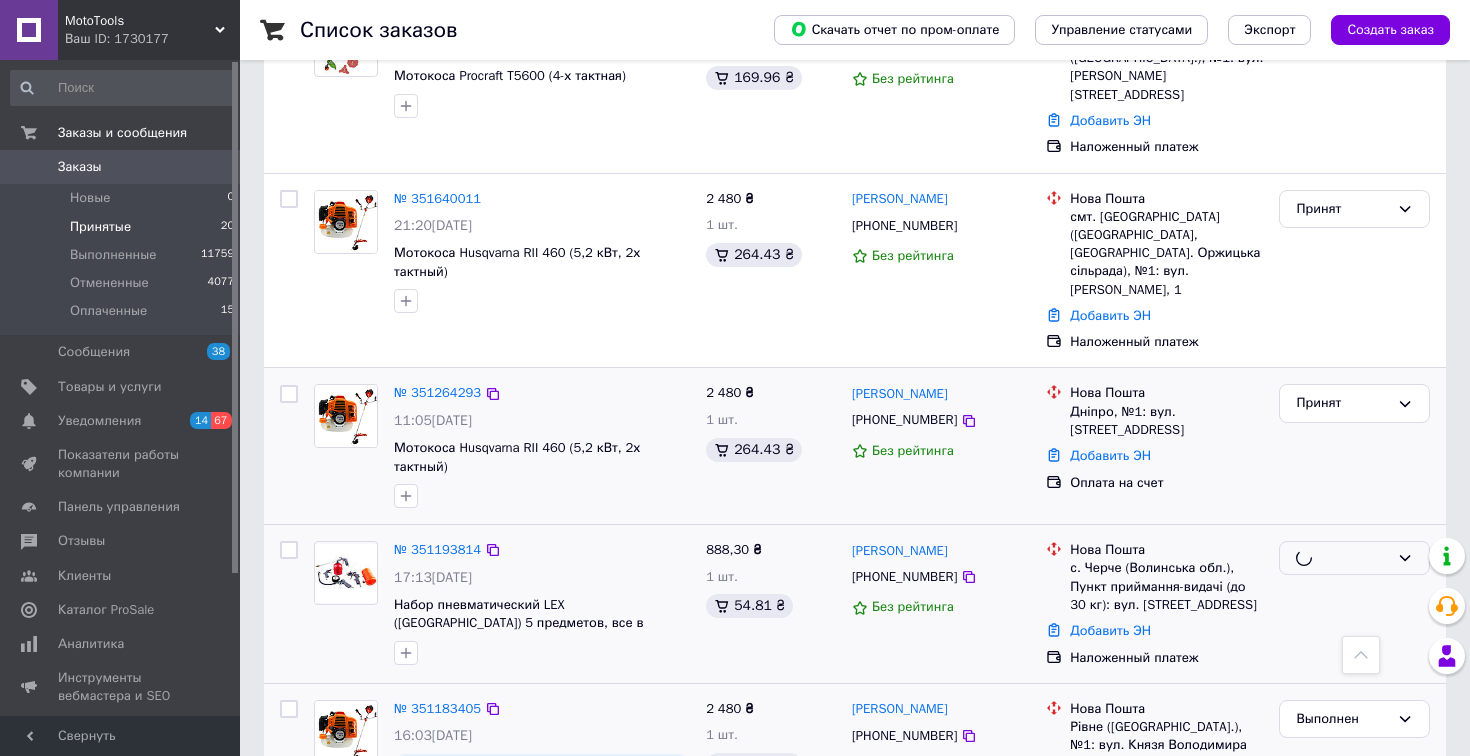 scroll, scrollTop: 437, scrollLeft: 0, axis: vertical 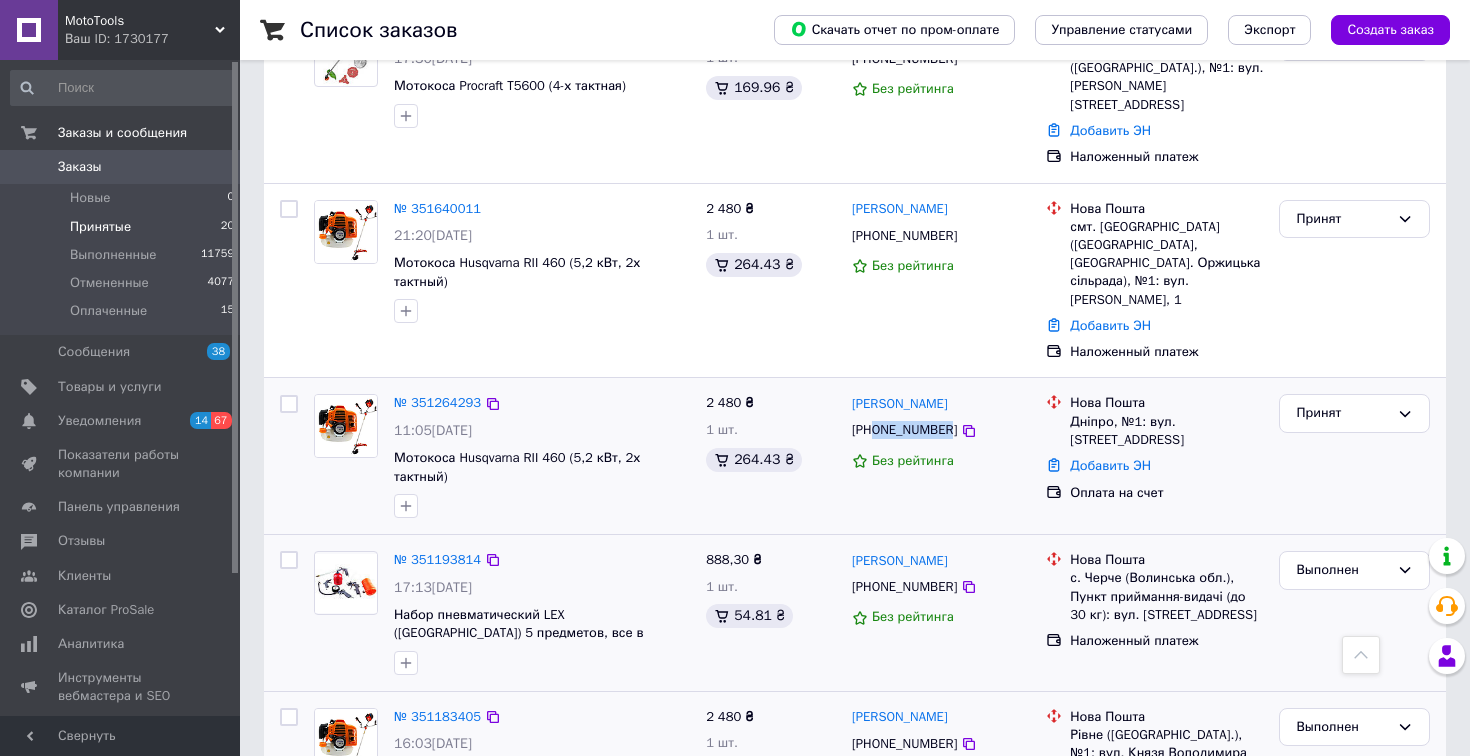 drag, startPoint x: 956, startPoint y: 373, endPoint x: 878, endPoint y: 376, distance: 78.05767 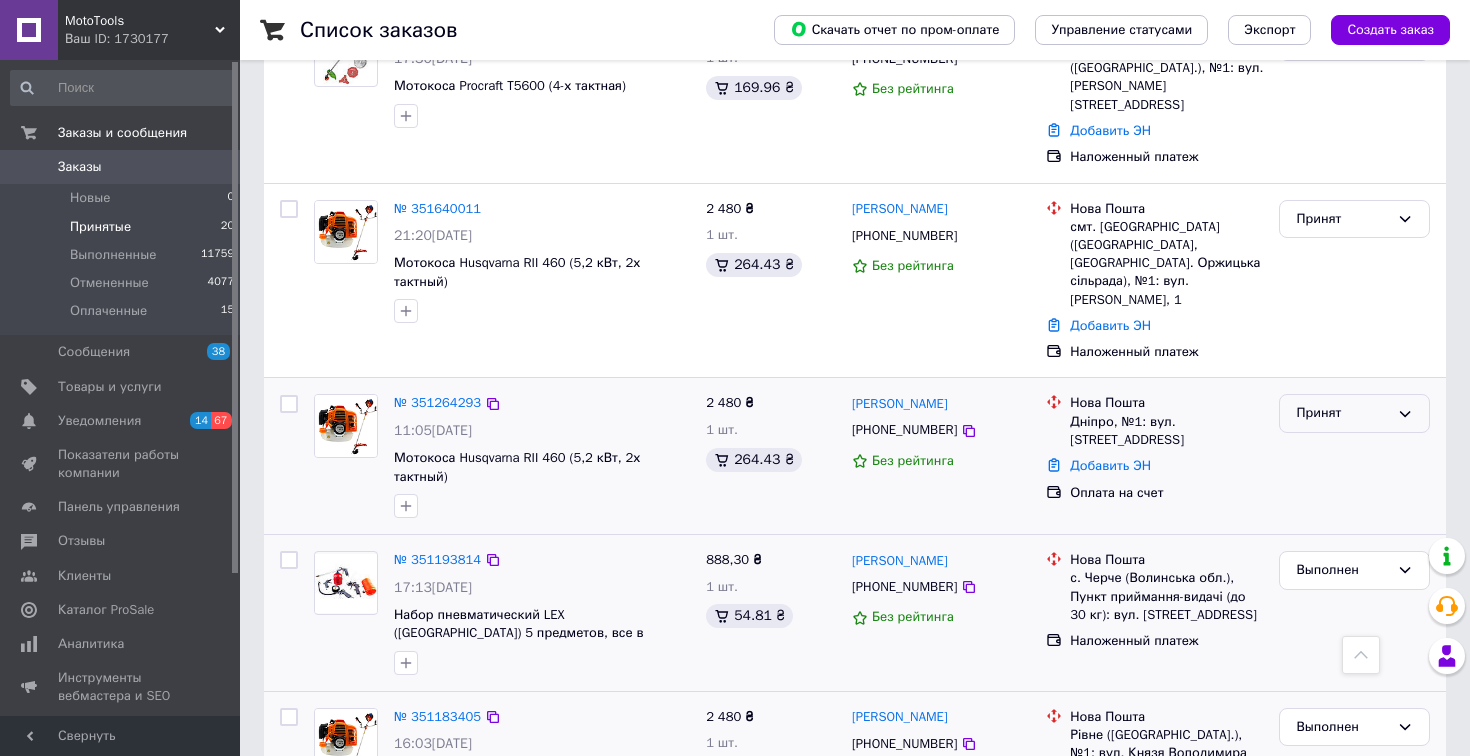 click on "Принят" at bounding box center (1342, 413) 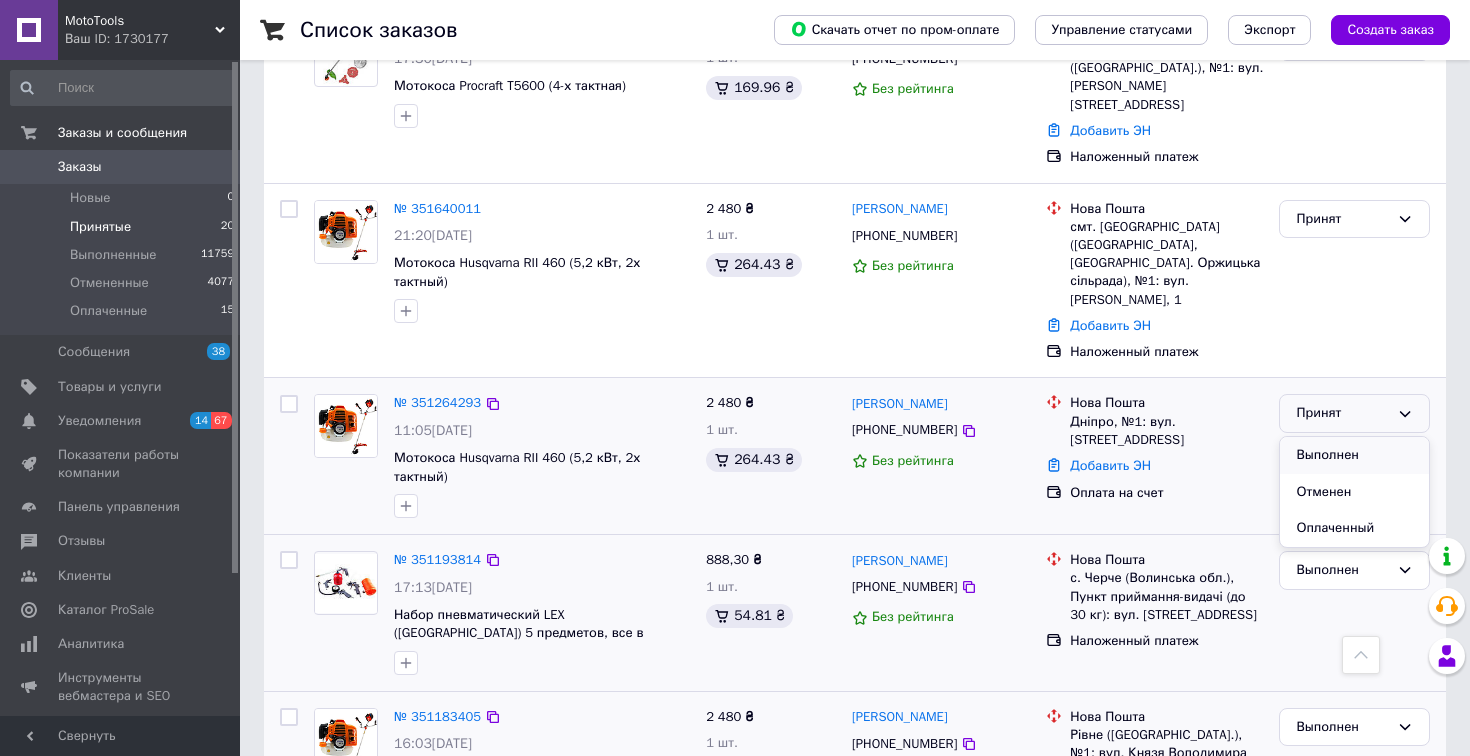 click on "Выполнен" at bounding box center (1354, 455) 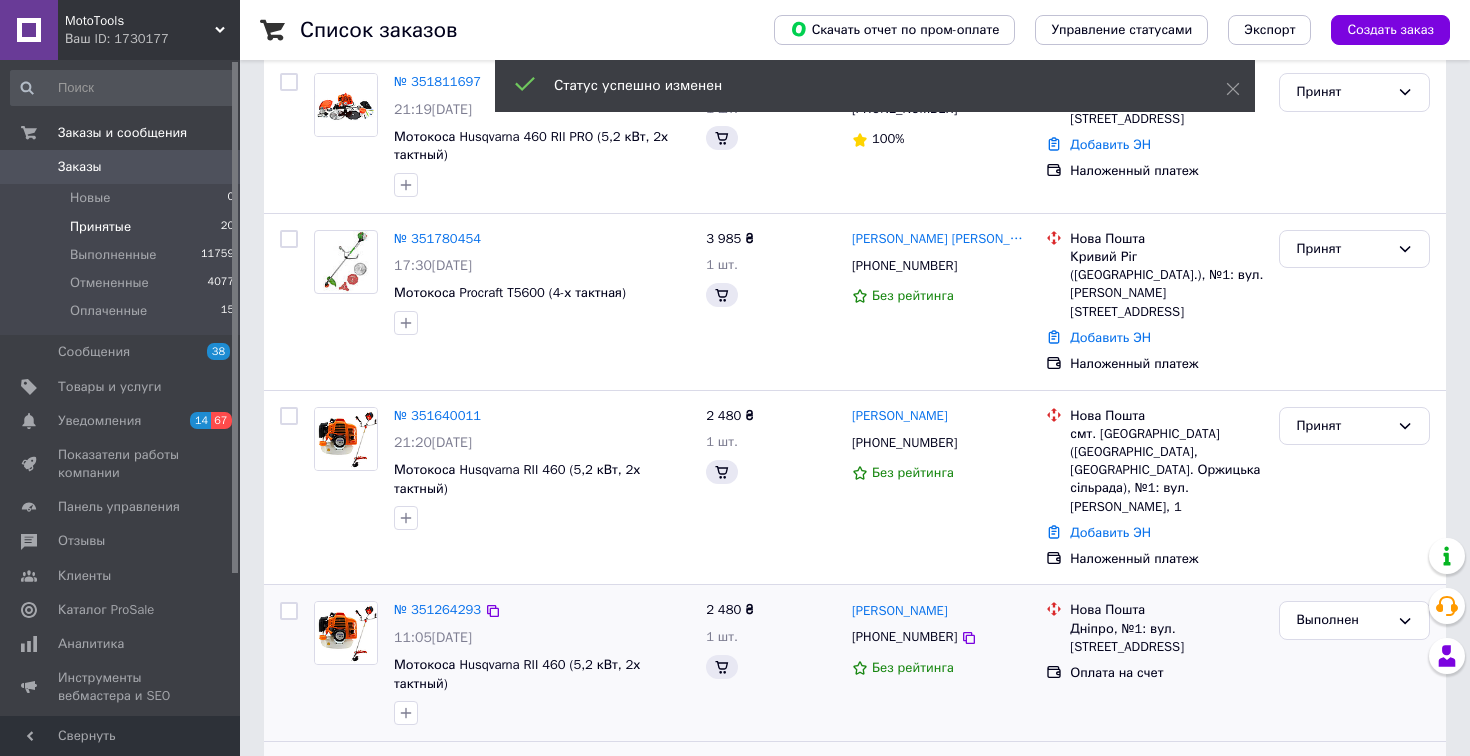 scroll, scrollTop: 231, scrollLeft: 0, axis: vertical 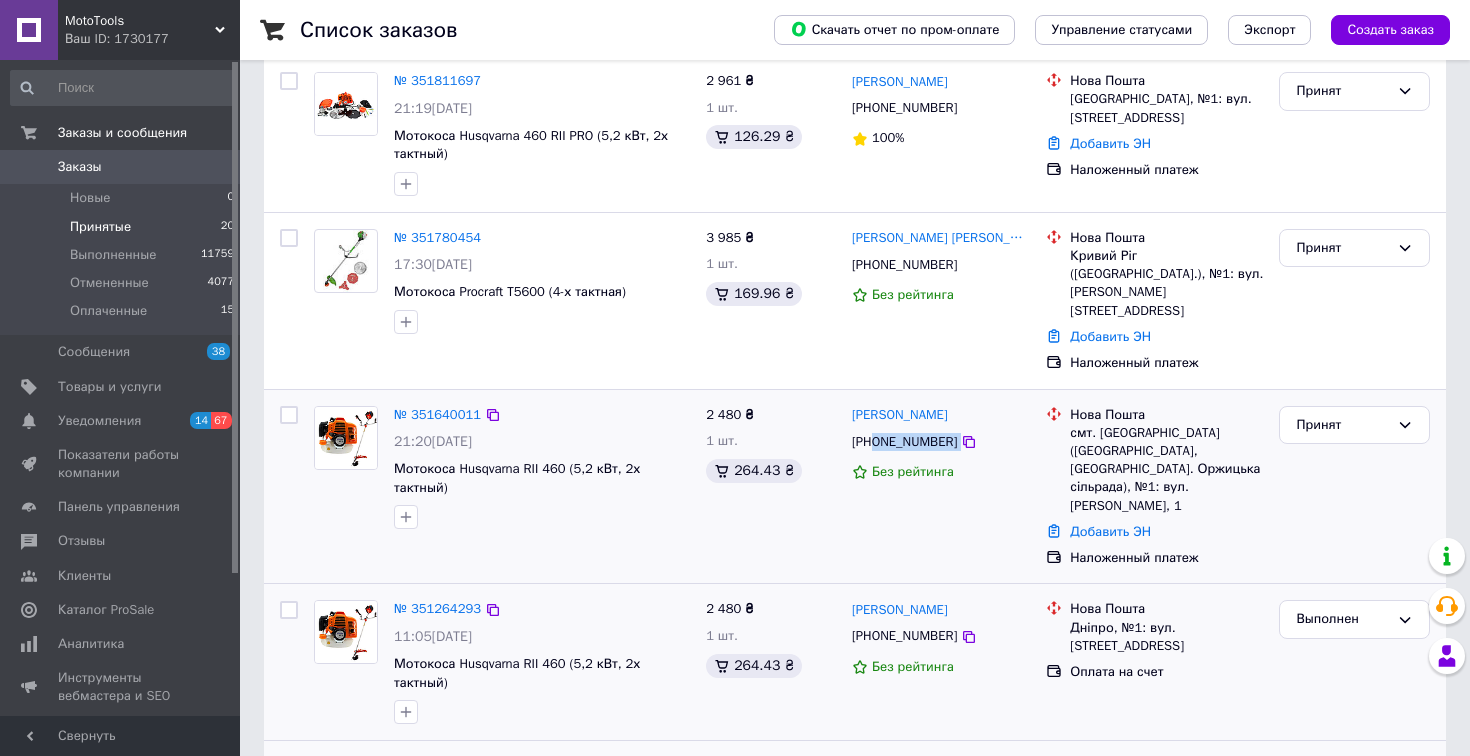 drag, startPoint x: 960, startPoint y: 402, endPoint x: 877, endPoint y: 406, distance: 83.09633 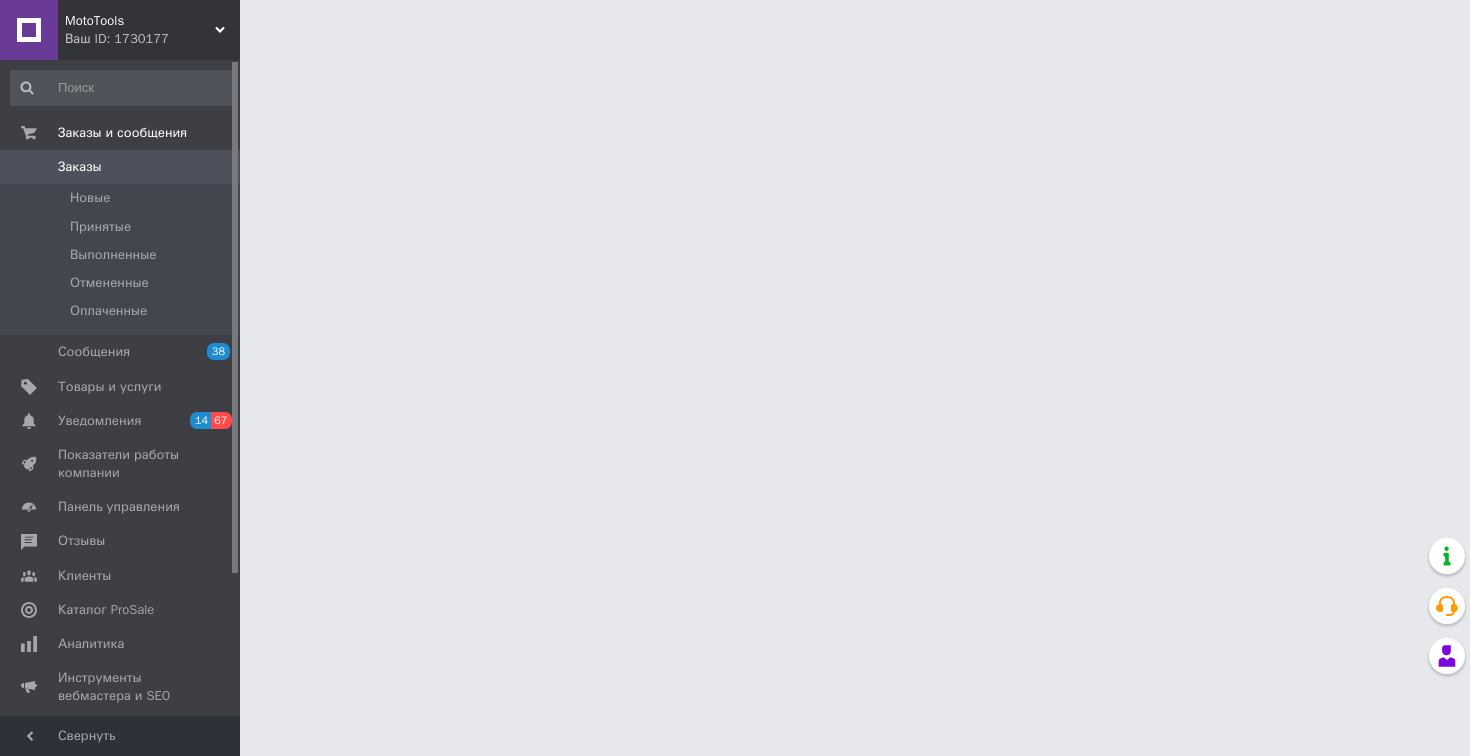 scroll, scrollTop: 0, scrollLeft: 0, axis: both 